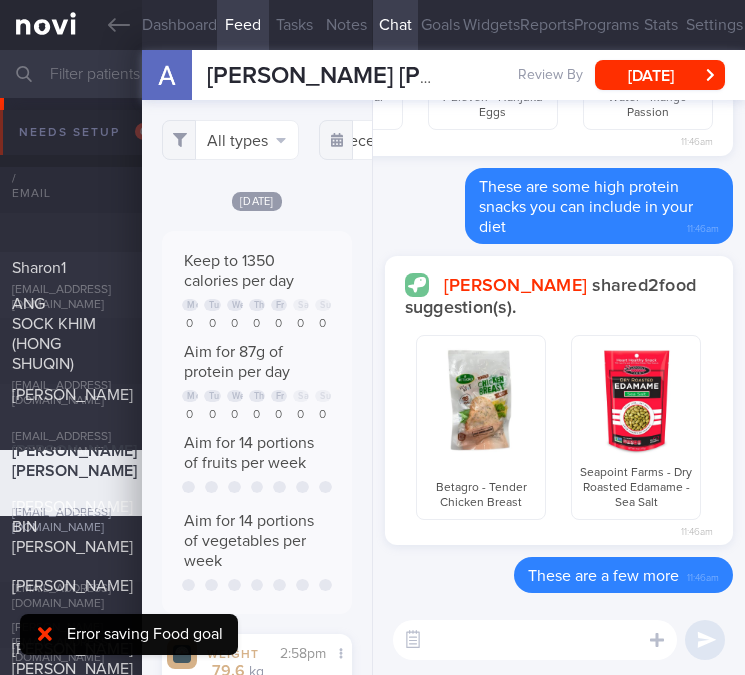 scroll, scrollTop: 0, scrollLeft: 0, axis: both 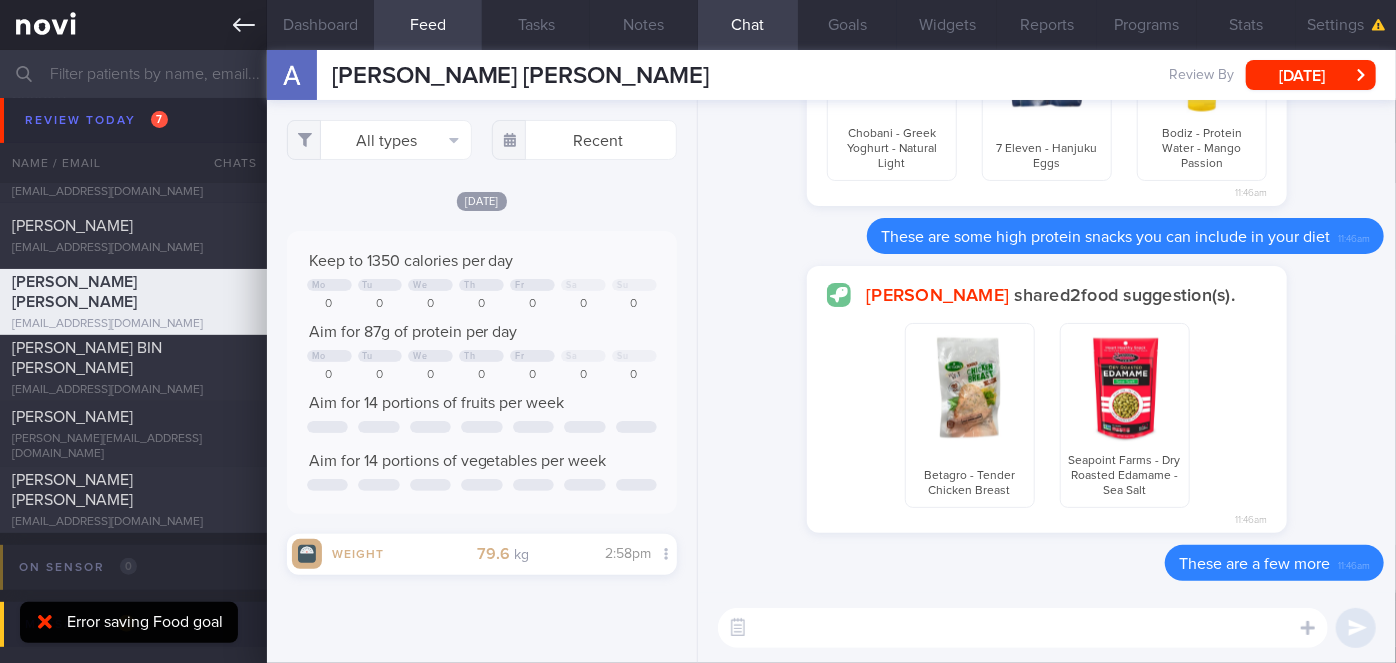 click 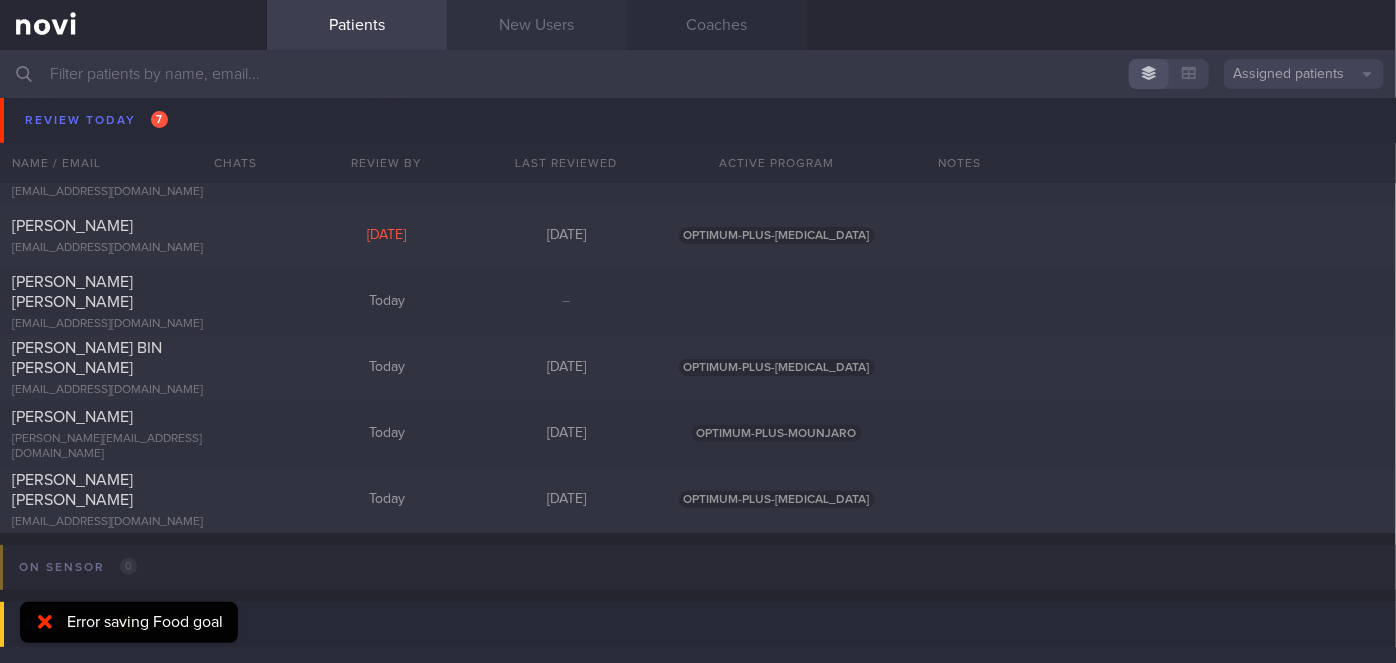 click on "New Users" at bounding box center (537, 25) 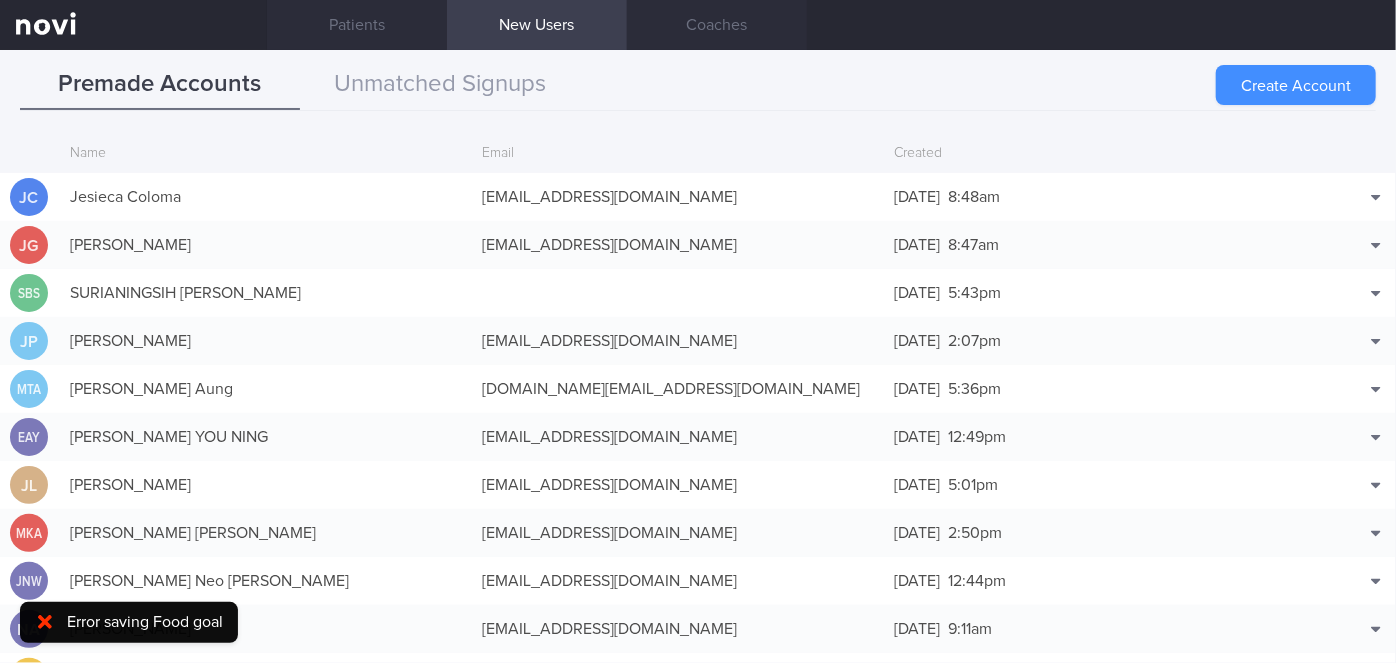 click on "Create Account" at bounding box center [1296, 85] 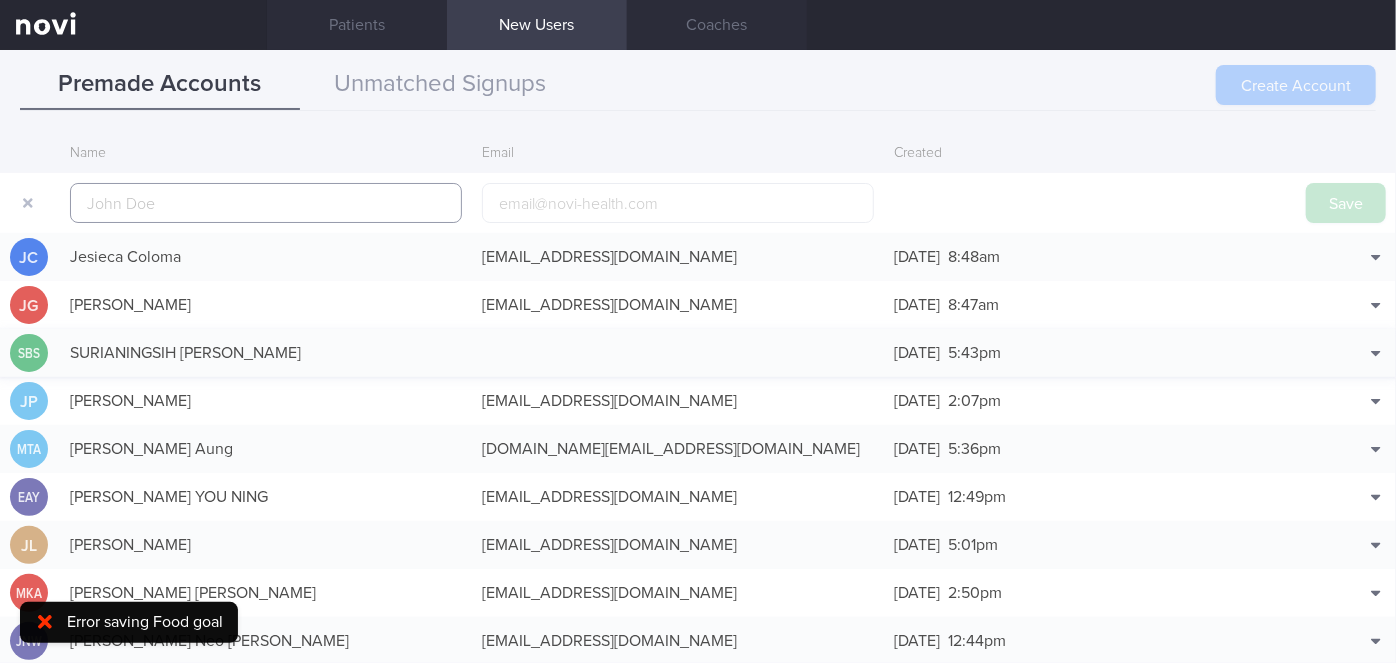 scroll, scrollTop: 48, scrollLeft: 0, axis: vertical 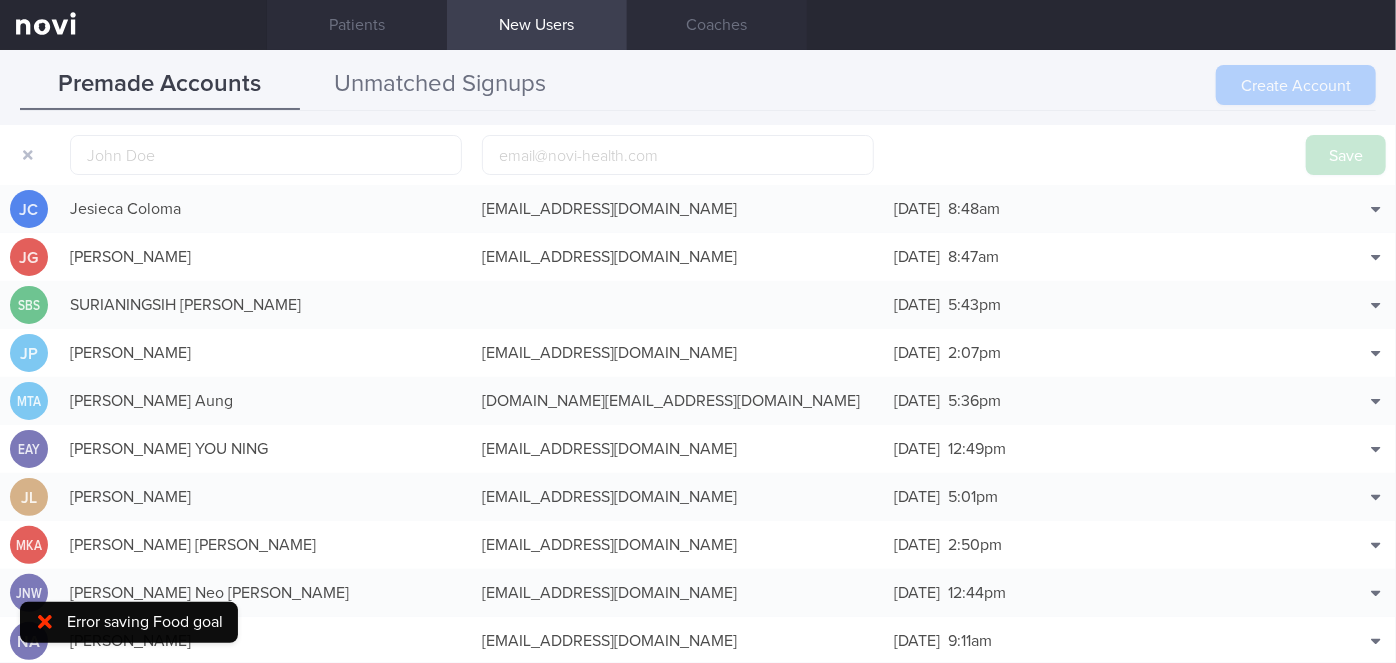 click on "Delete" at bounding box center [1324, 404] 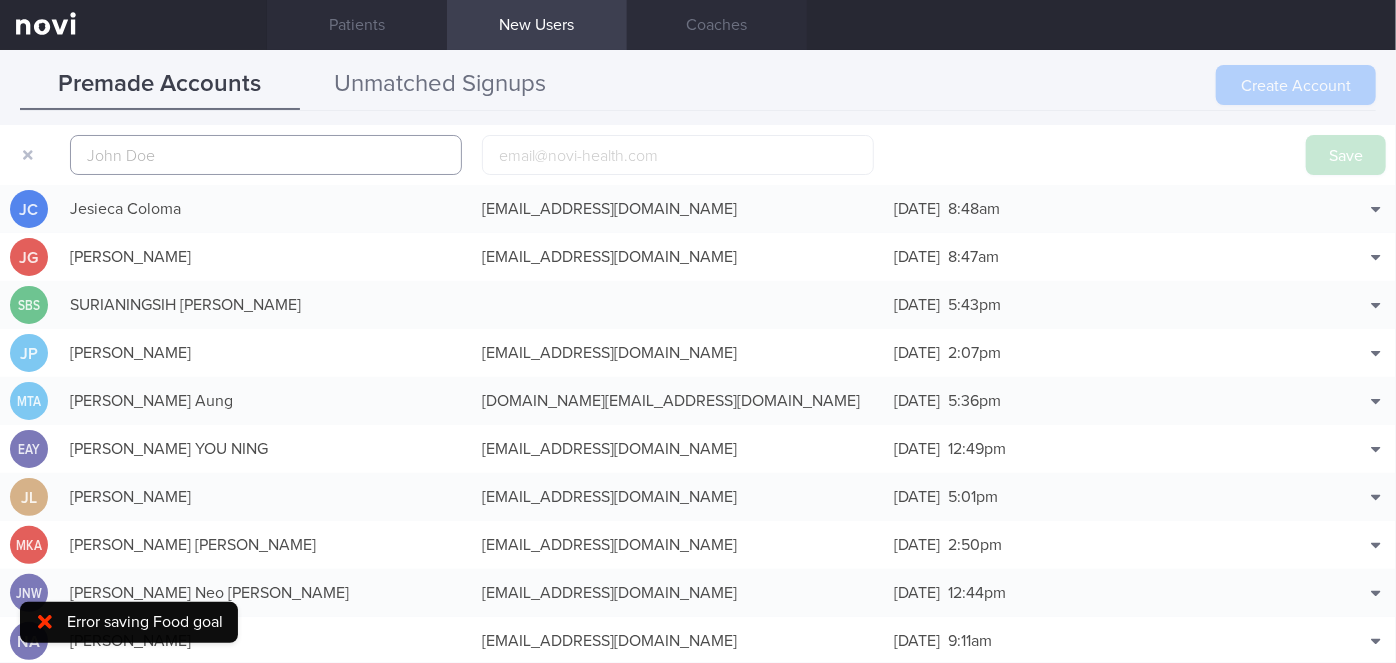 click at bounding box center [266, 155] 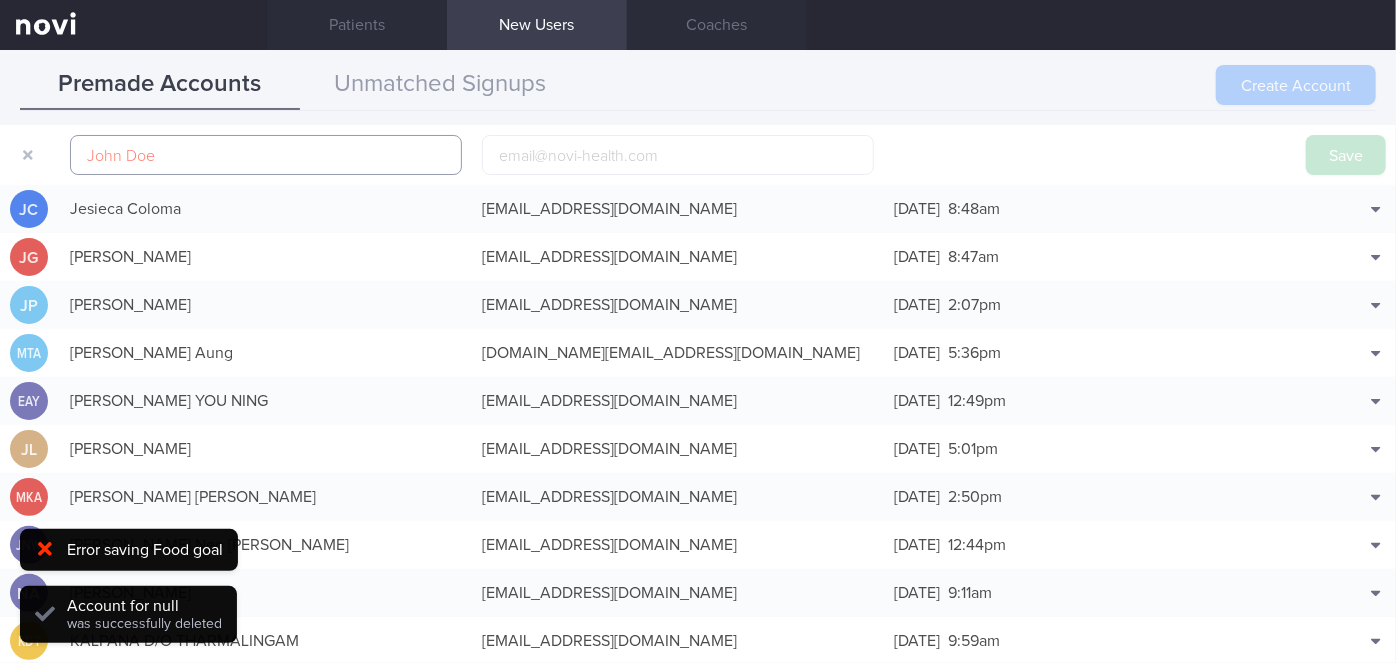 click at bounding box center (266, 155) 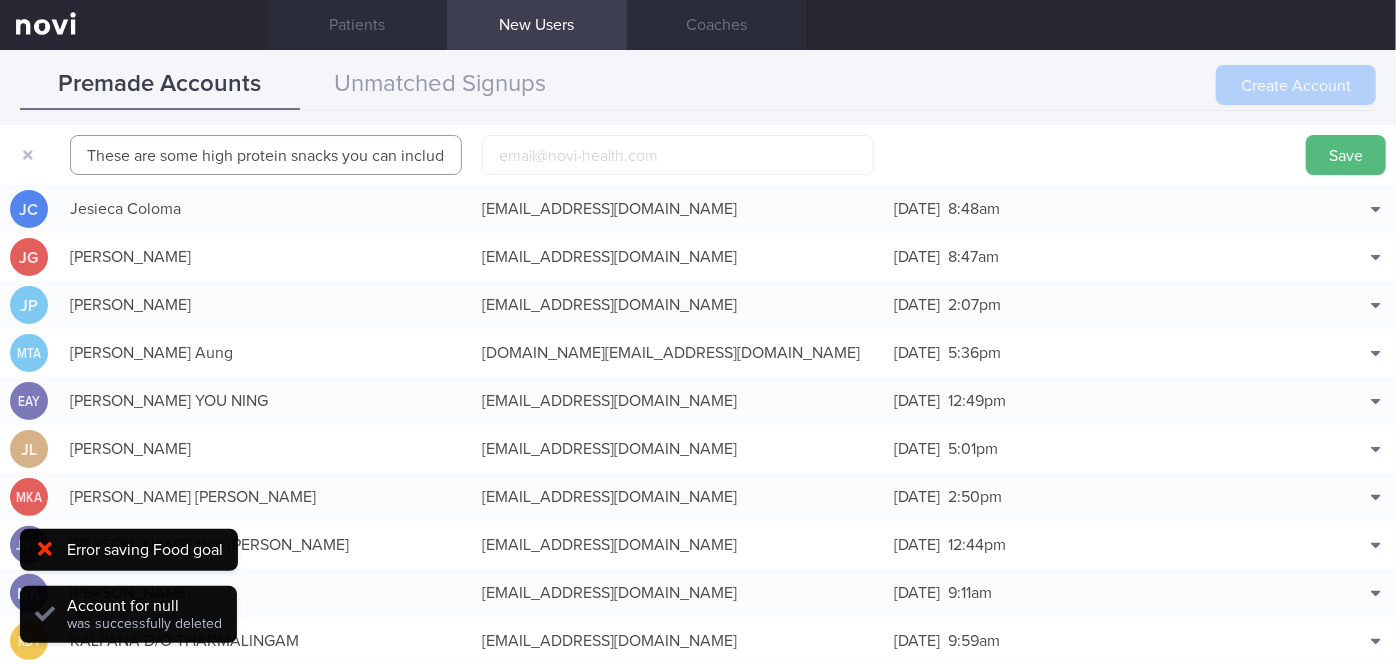 scroll, scrollTop: 0, scrollLeft: 96, axis: horizontal 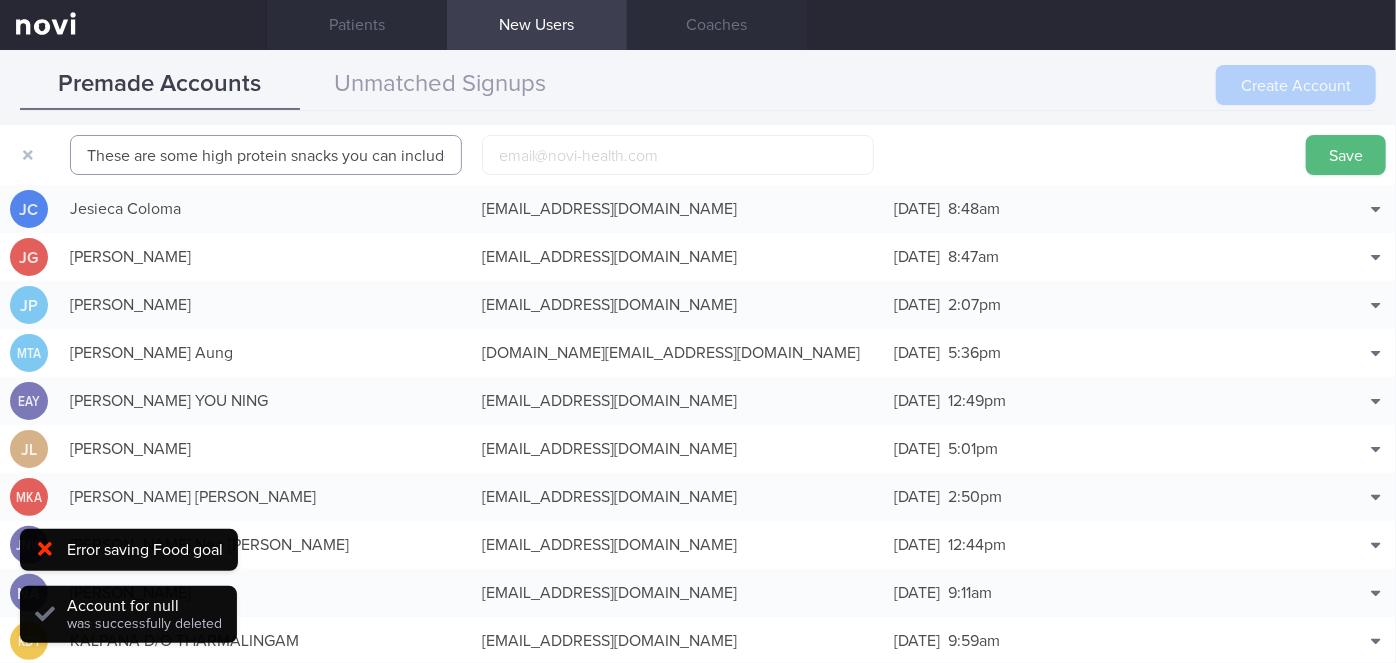 drag, startPoint x: 440, startPoint y: 151, endPoint x: 70, endPoint y: 147, distance: 370.0216 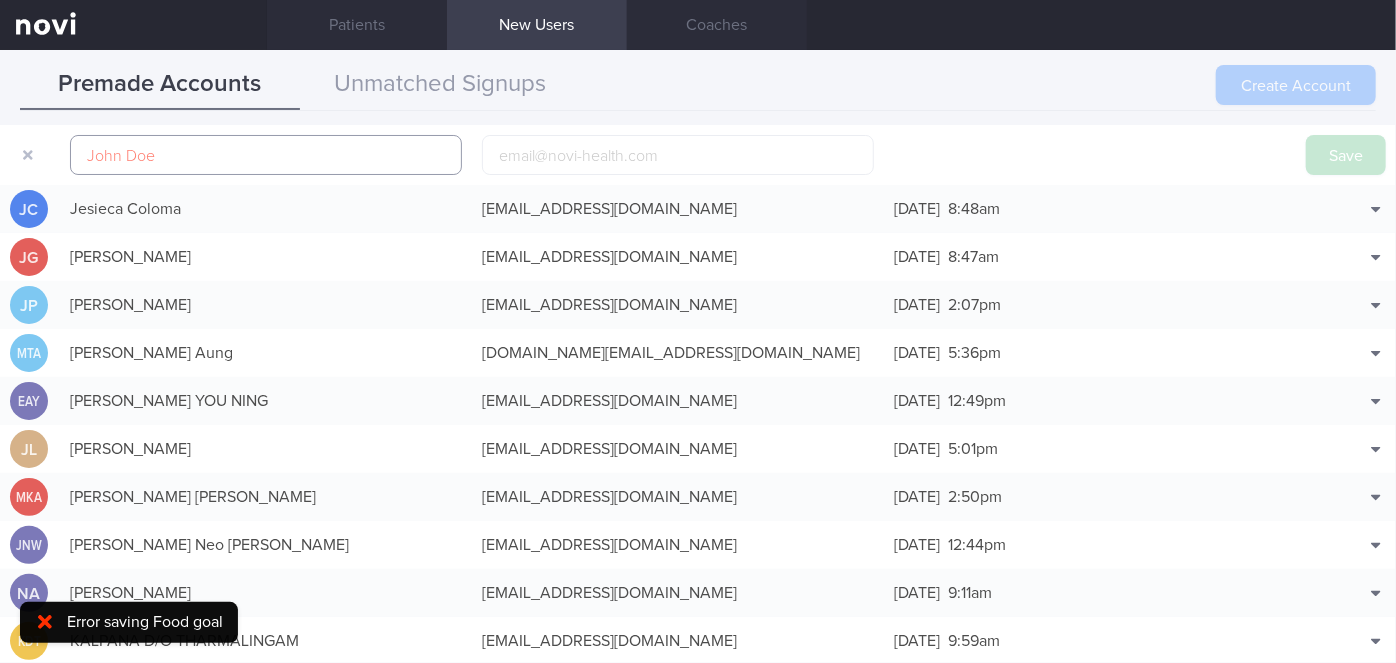 click at bounding box center (266, 155) 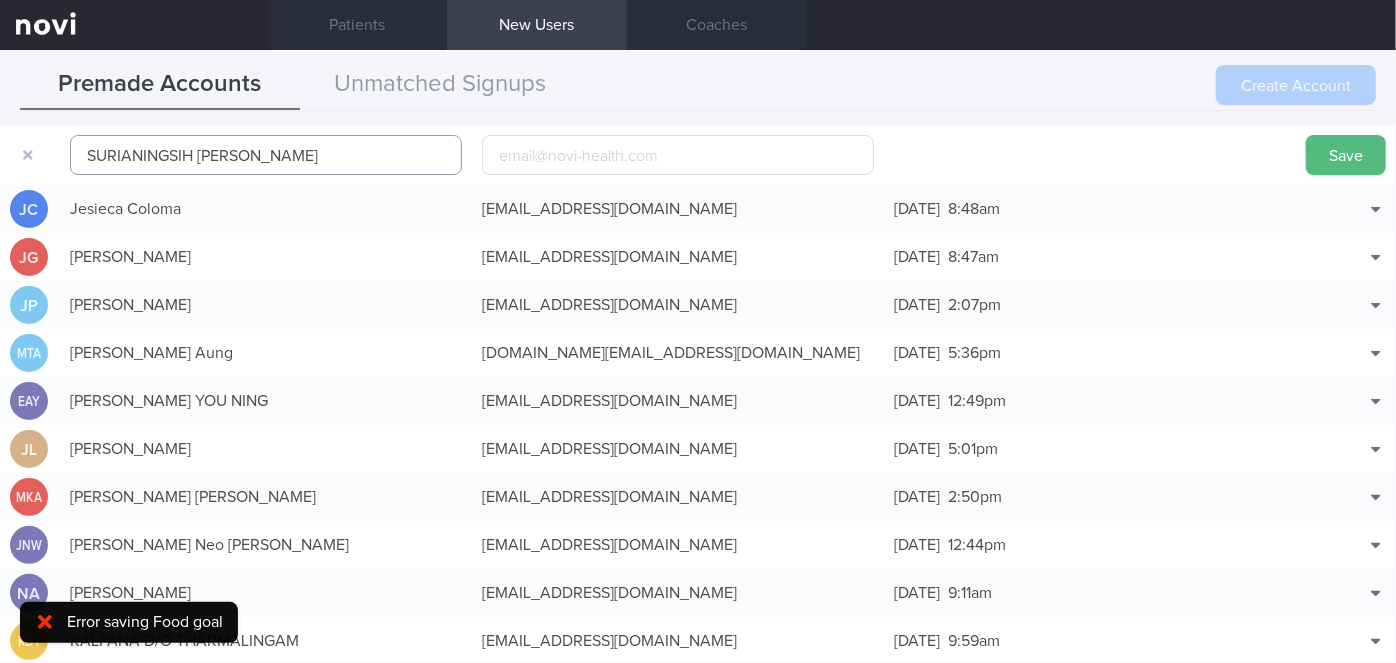 type on "SURIANINGSIH [PERSON_NAME]" 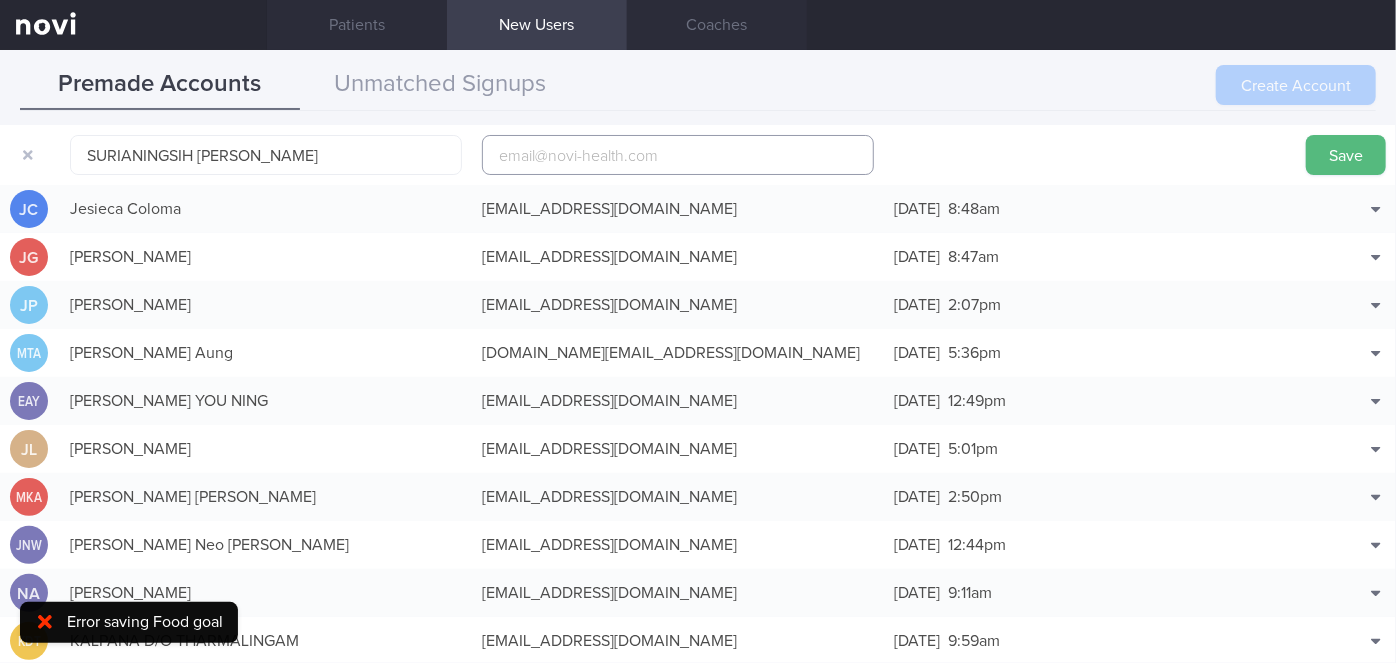 click at bounding box center (678, 155) 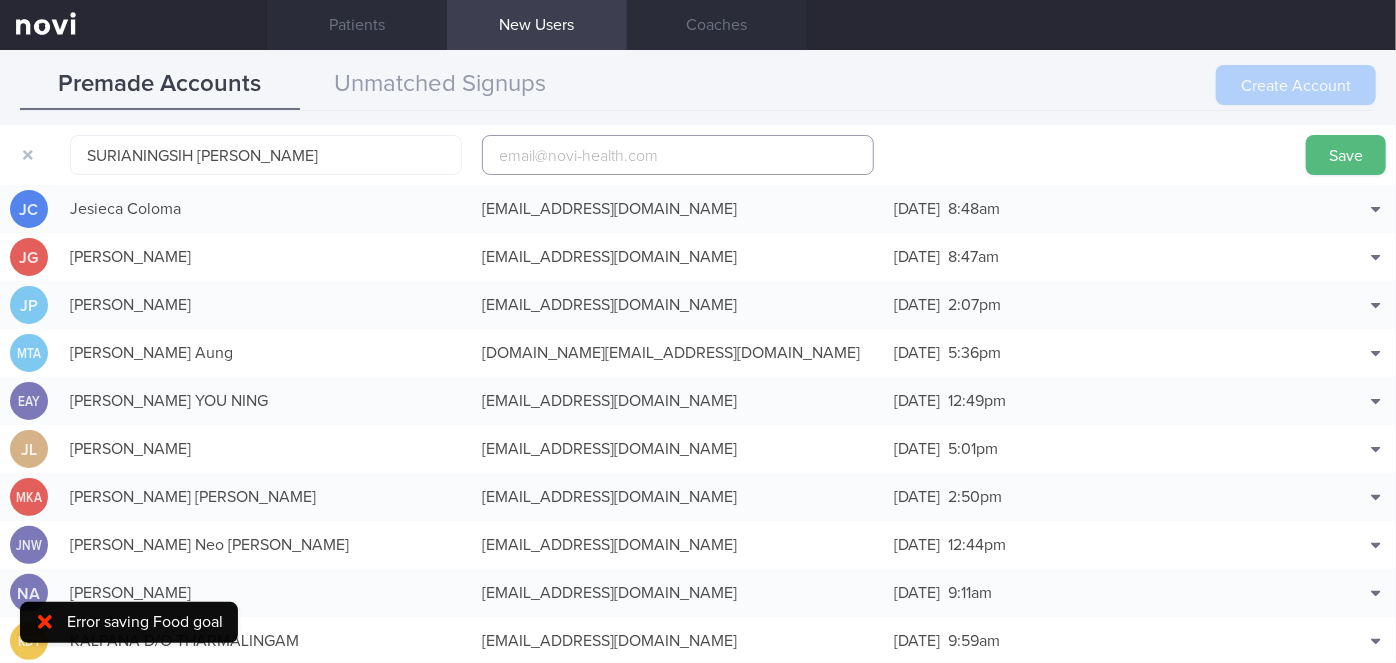 click at bounding box center [678, 155] 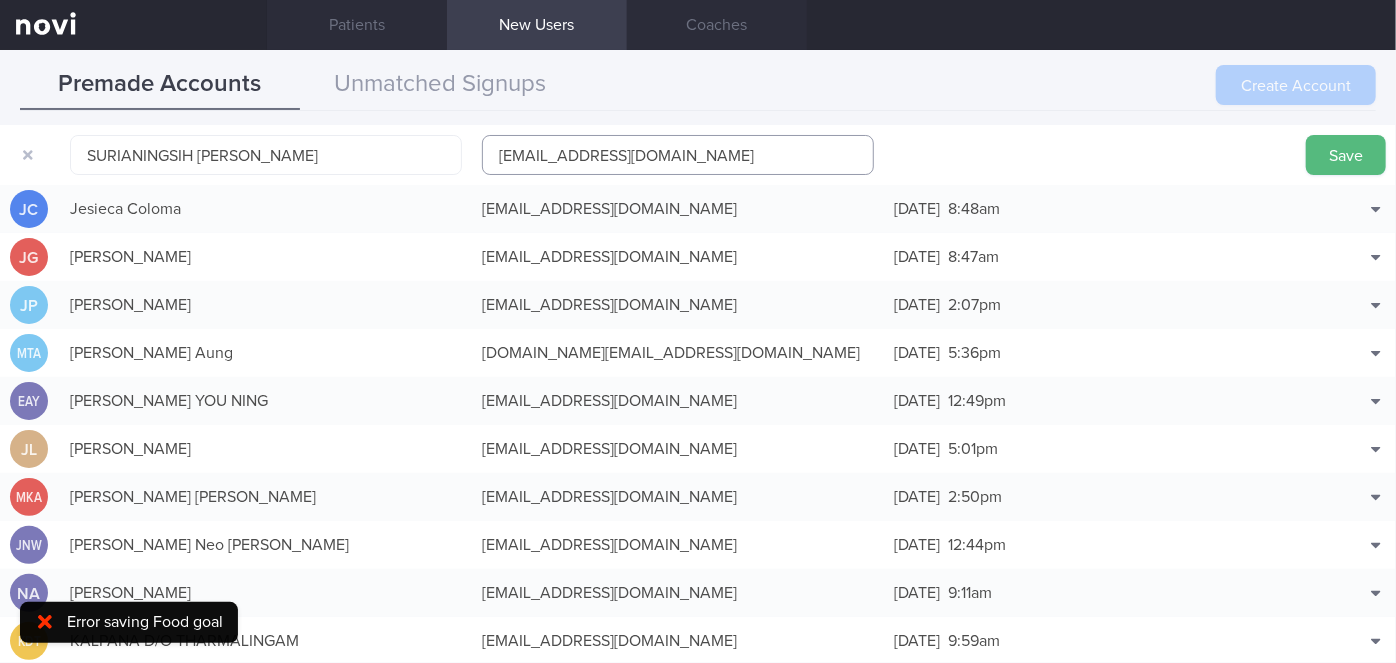 click on "[EMAIL_ADDRESS][DOMAIN_NAME]" at bounding box center (678, 155) 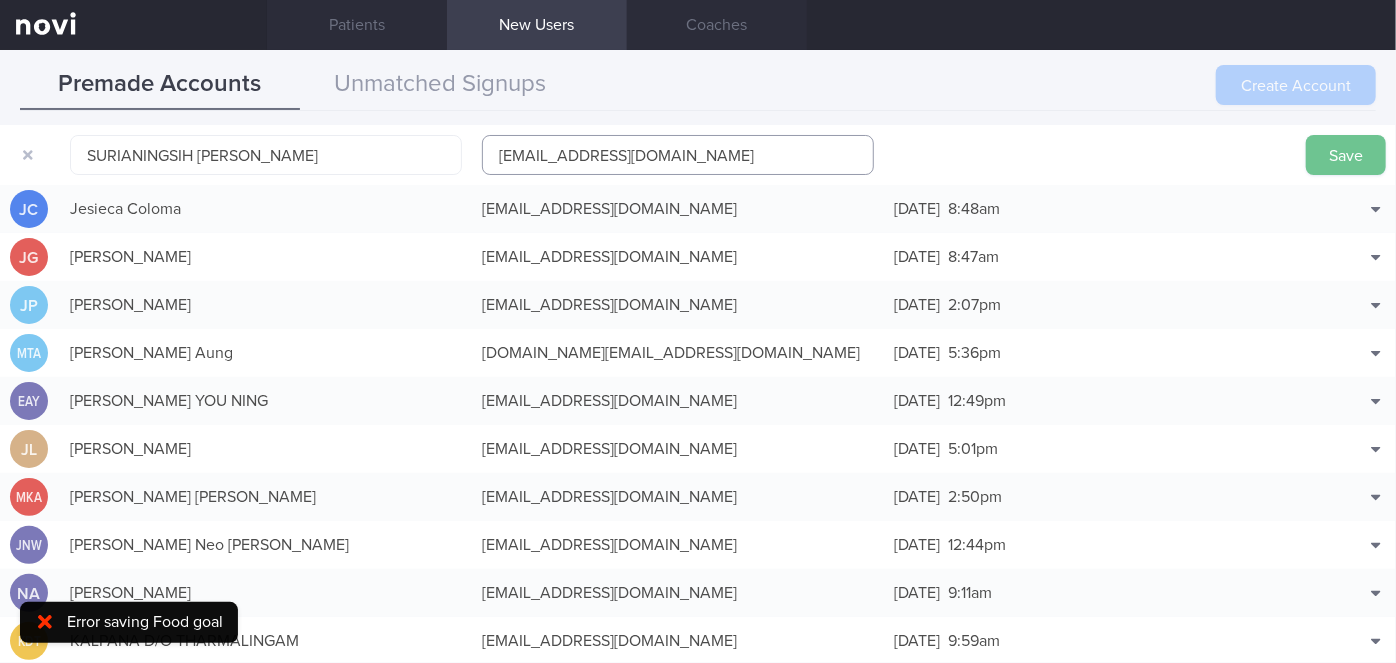 type on "[EMAIL_ADDRESS][DOMAIN_NAME]" 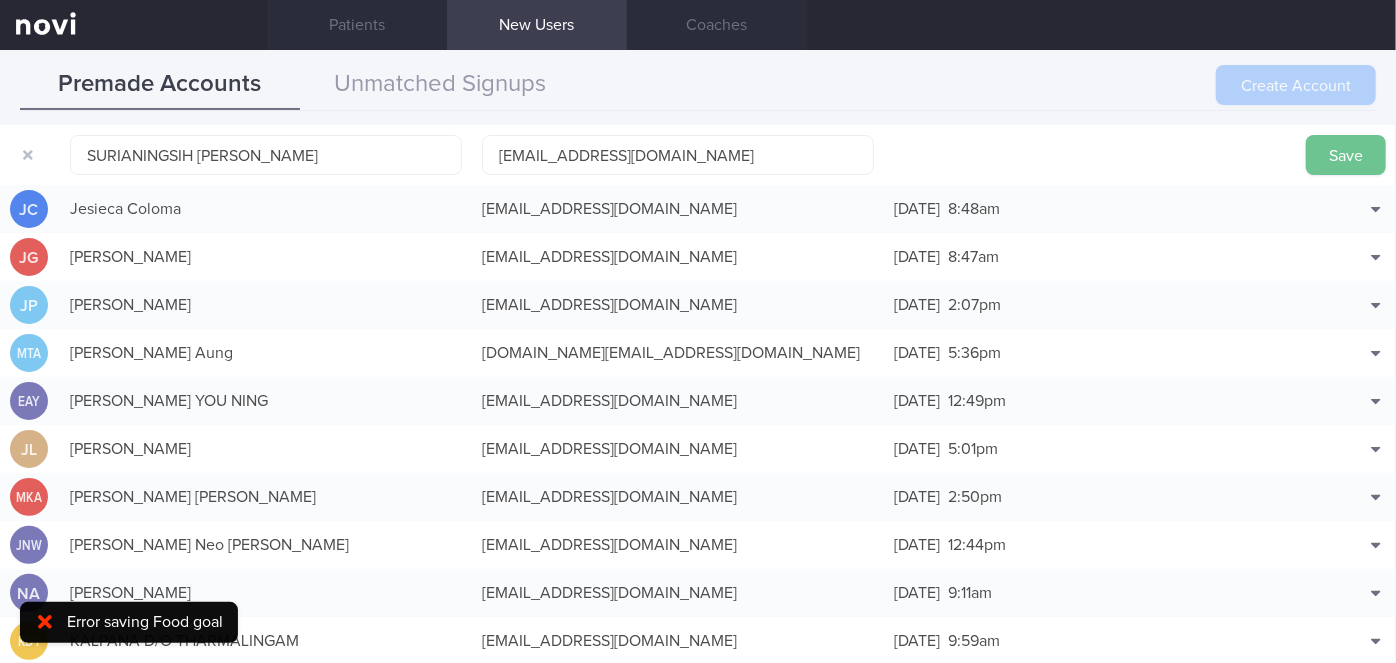 click on "Save" at bounding box center [1346, 155] 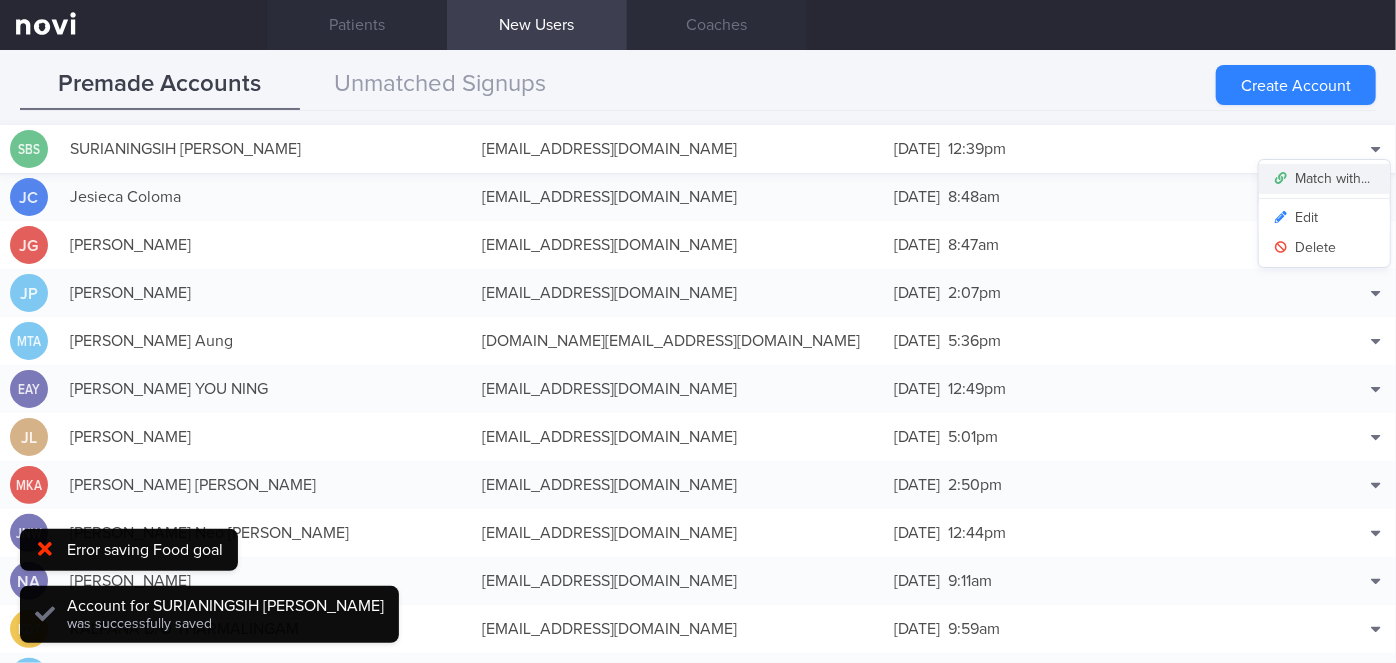 click on "Match with..." at bounding box center (1324, 179) 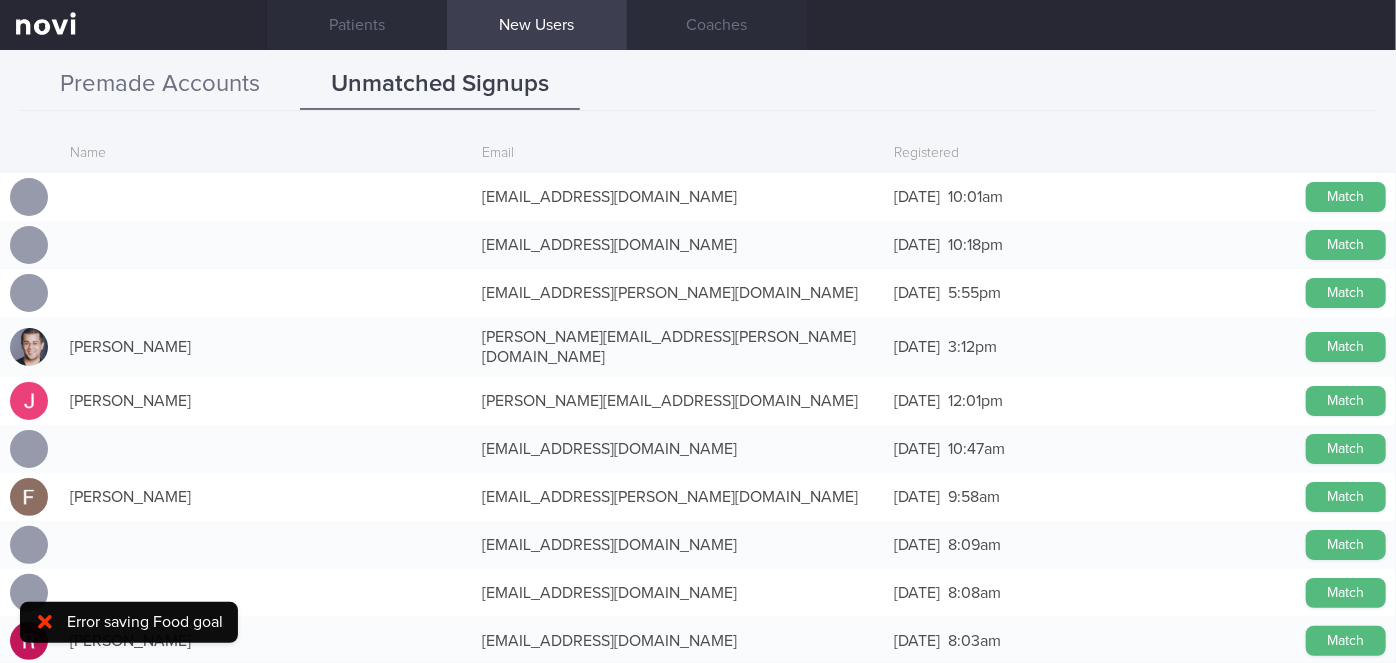 click on "Premade Accounts" at bounding box center (160, 85) 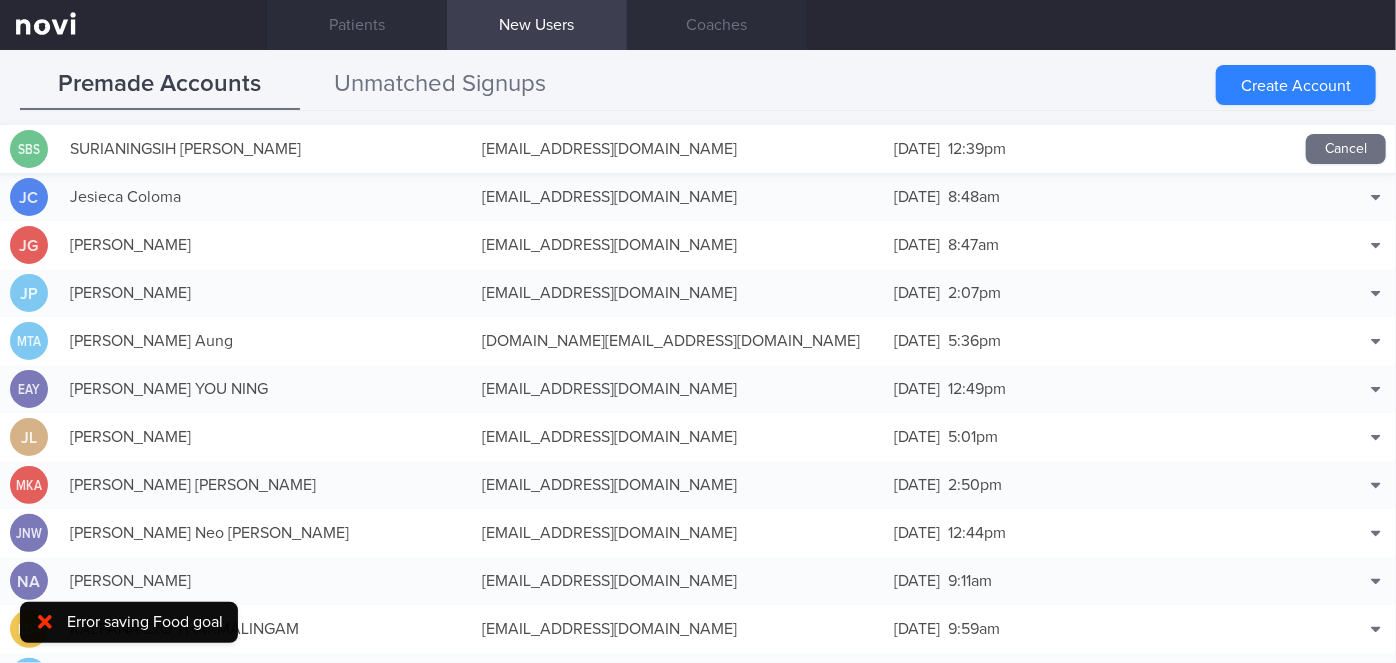 click on "Unmatched Signups" at bounding box center [440, 85] 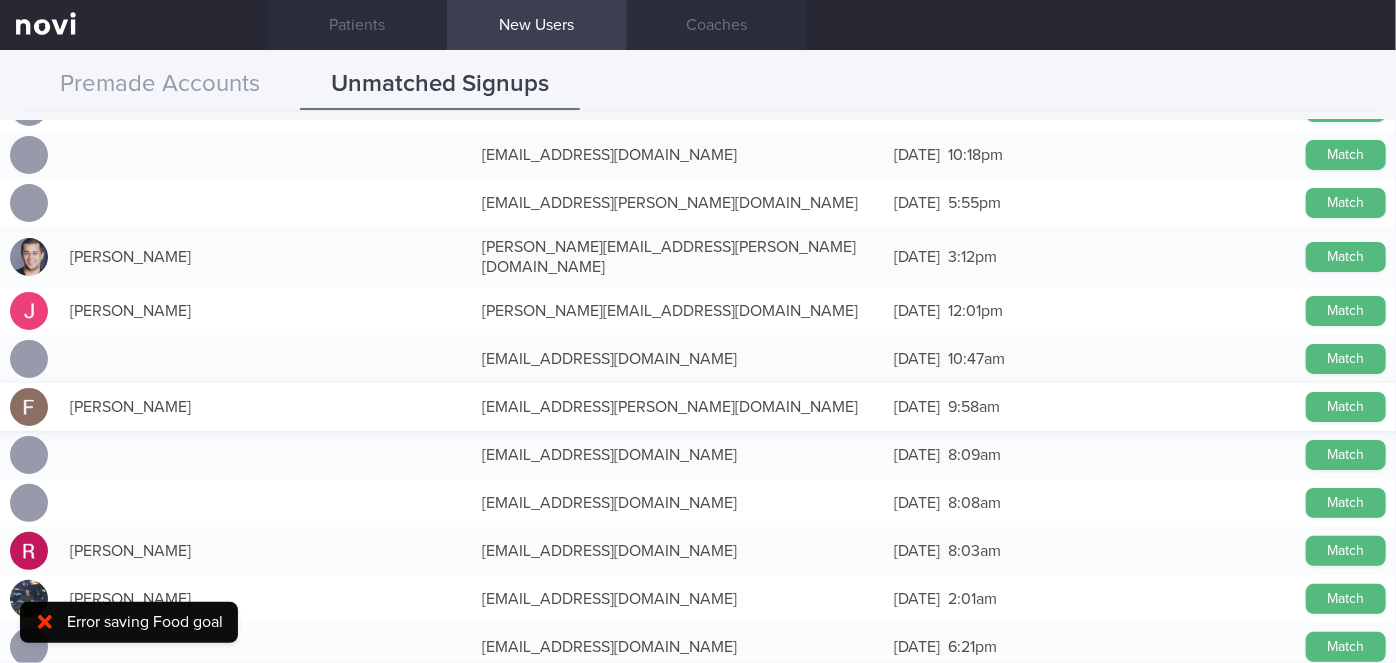 scroll, scrollTop: 181, scrollLeft: 0, axis: vertical 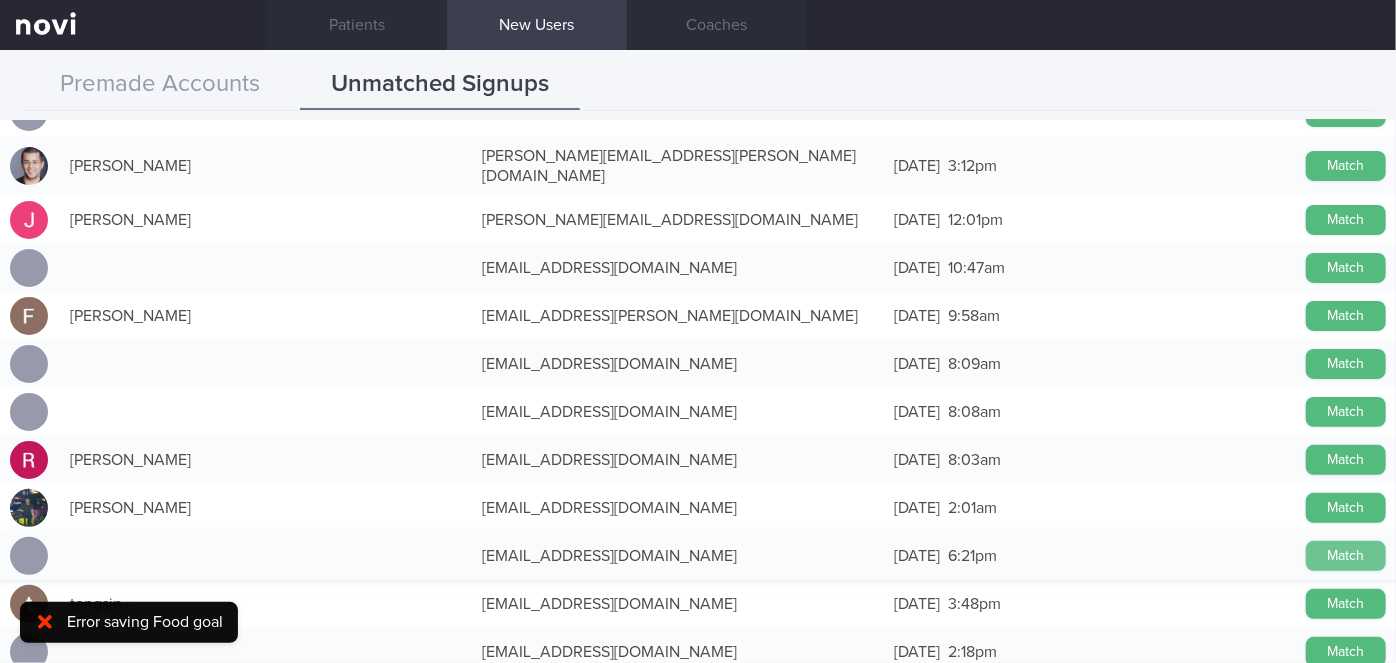 click on "Match" at bounding box center [1346, 556] 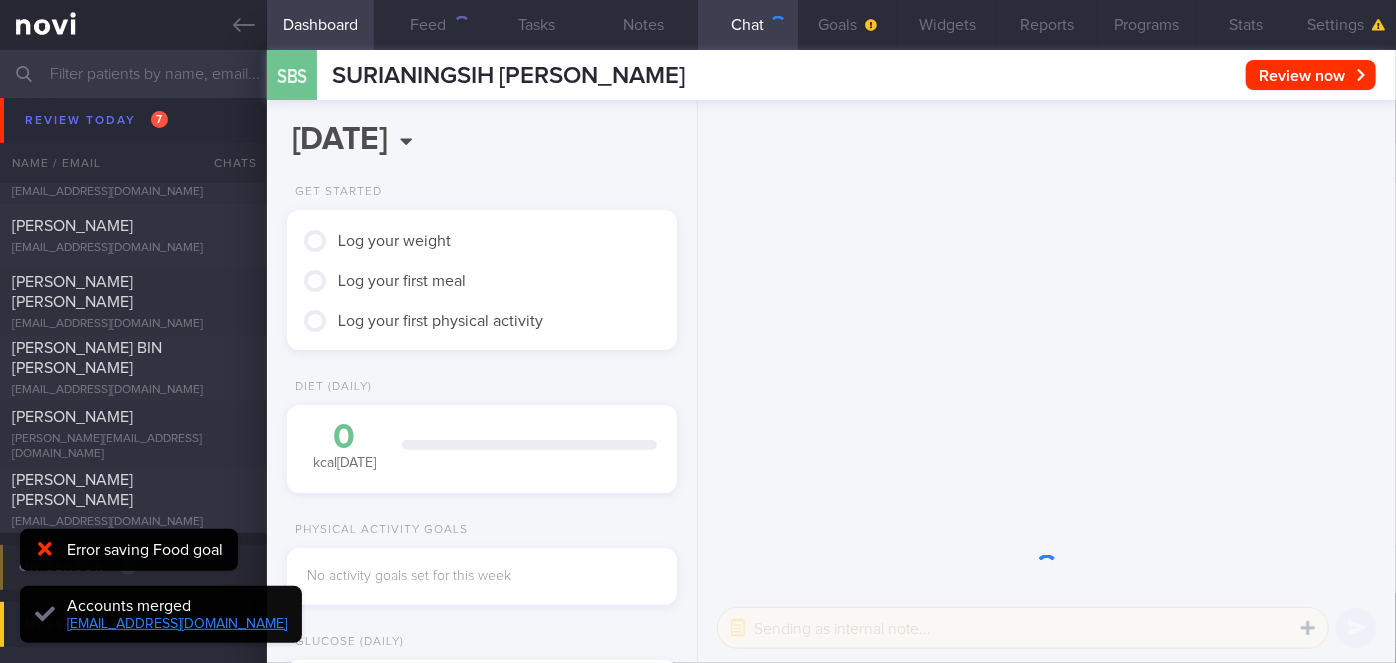 scroll, scrollTop: 999829, scrollLeft: 999658, axis: both 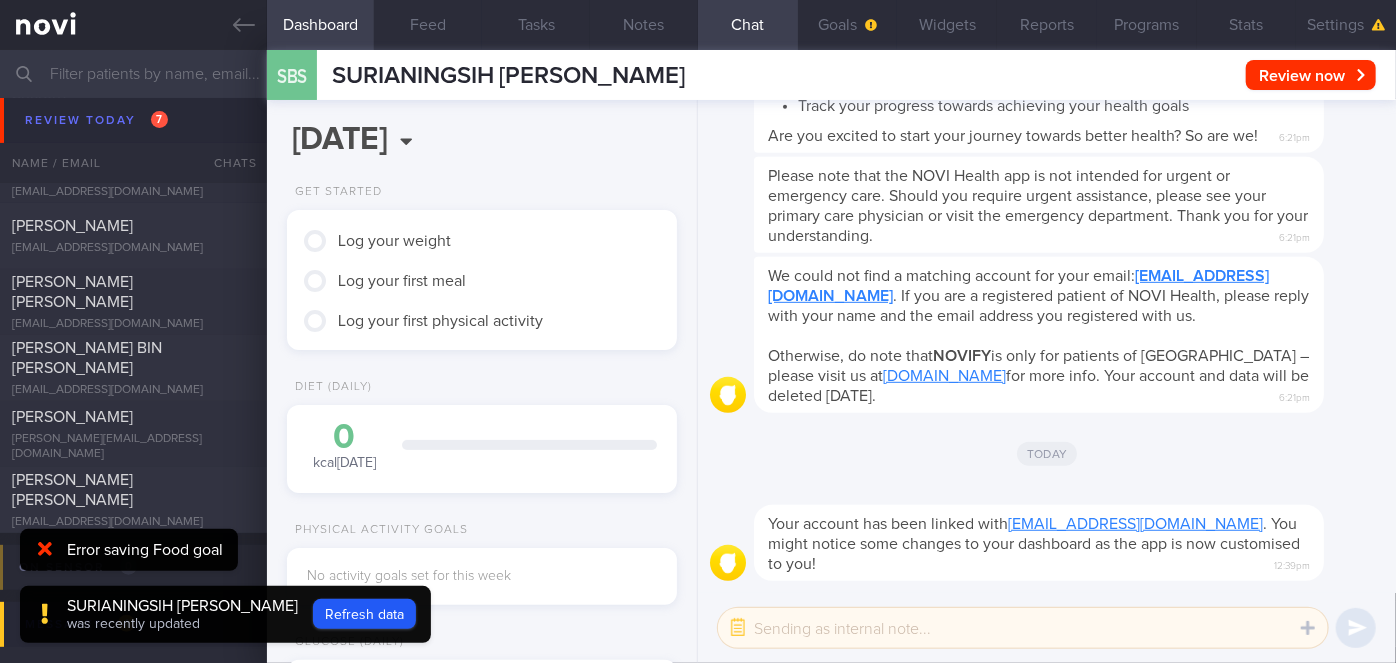 click 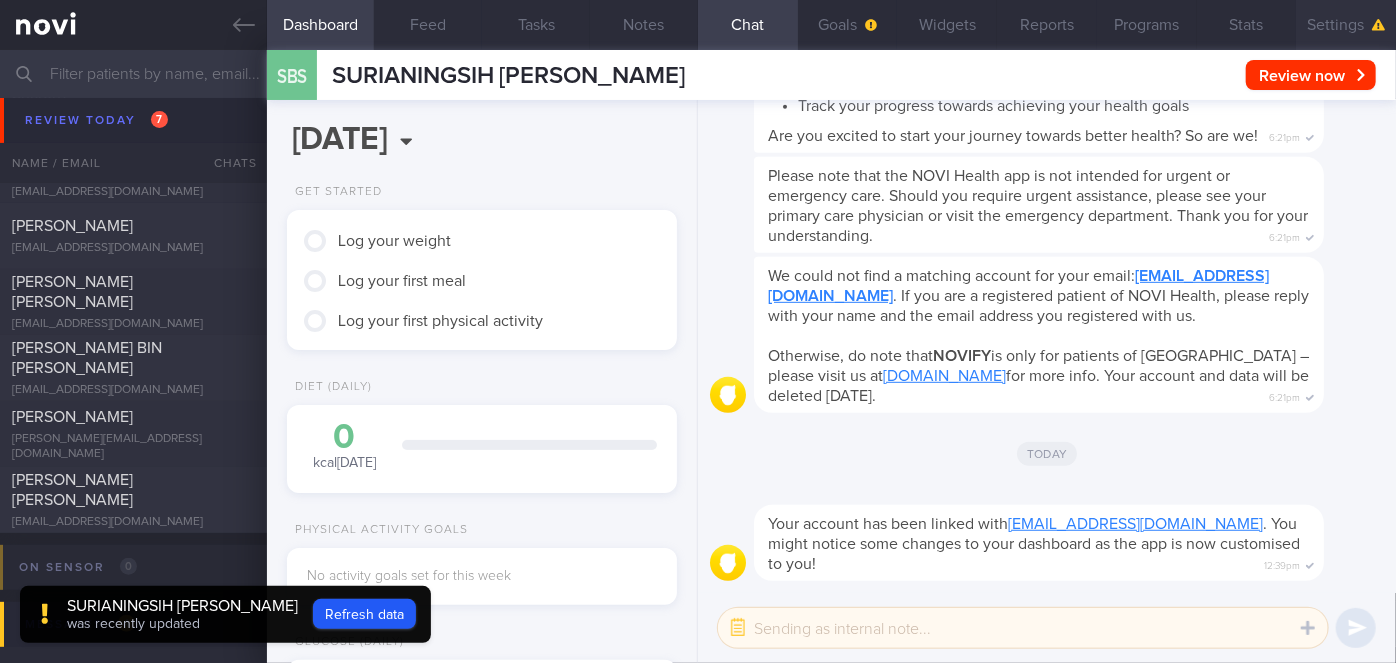 click on "Settings" at bounding box center [1346, 25] 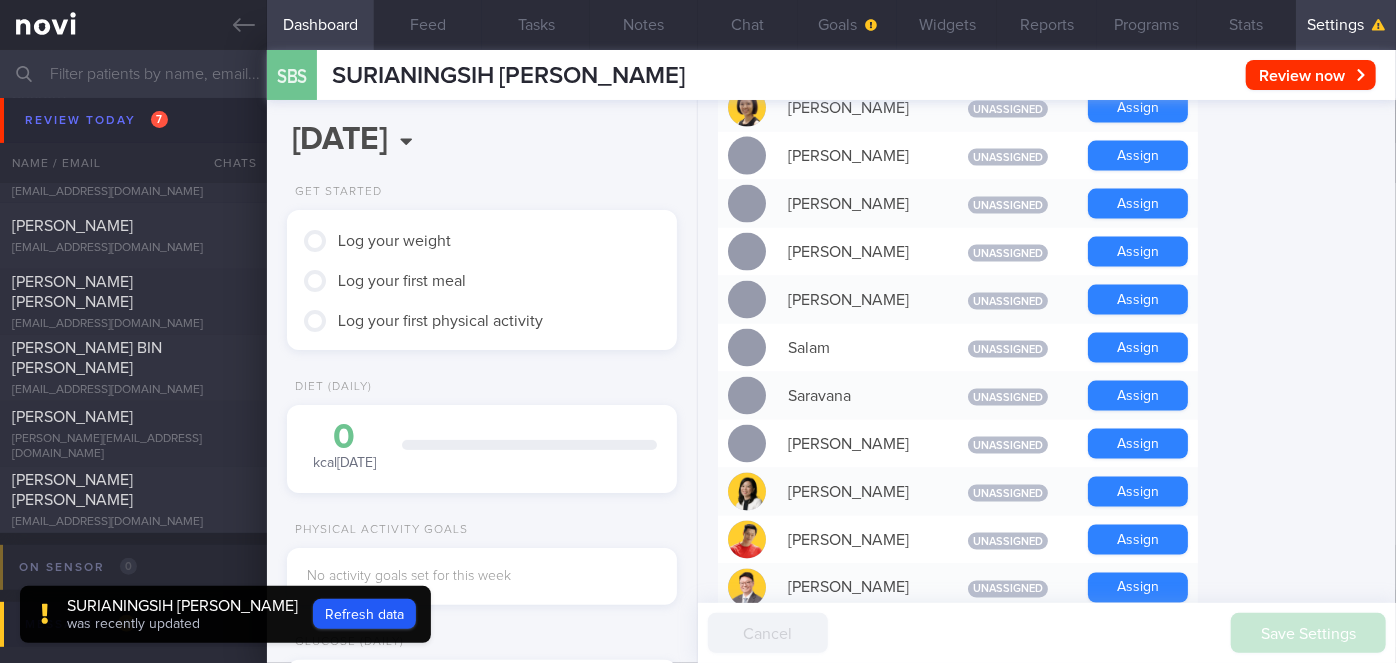 scroll, scrollTop: 1454, scrollLeft: 0, axis: vertical 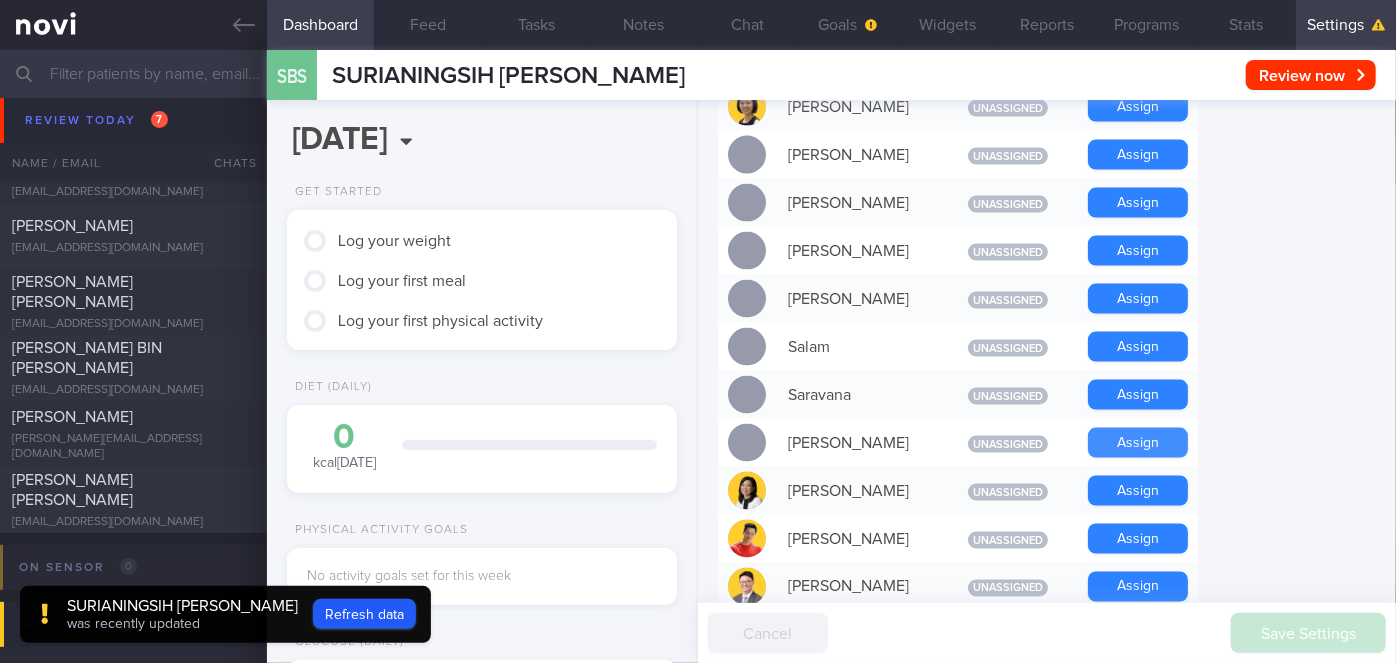 click on "Assign" at bounding box center [1138, 443] 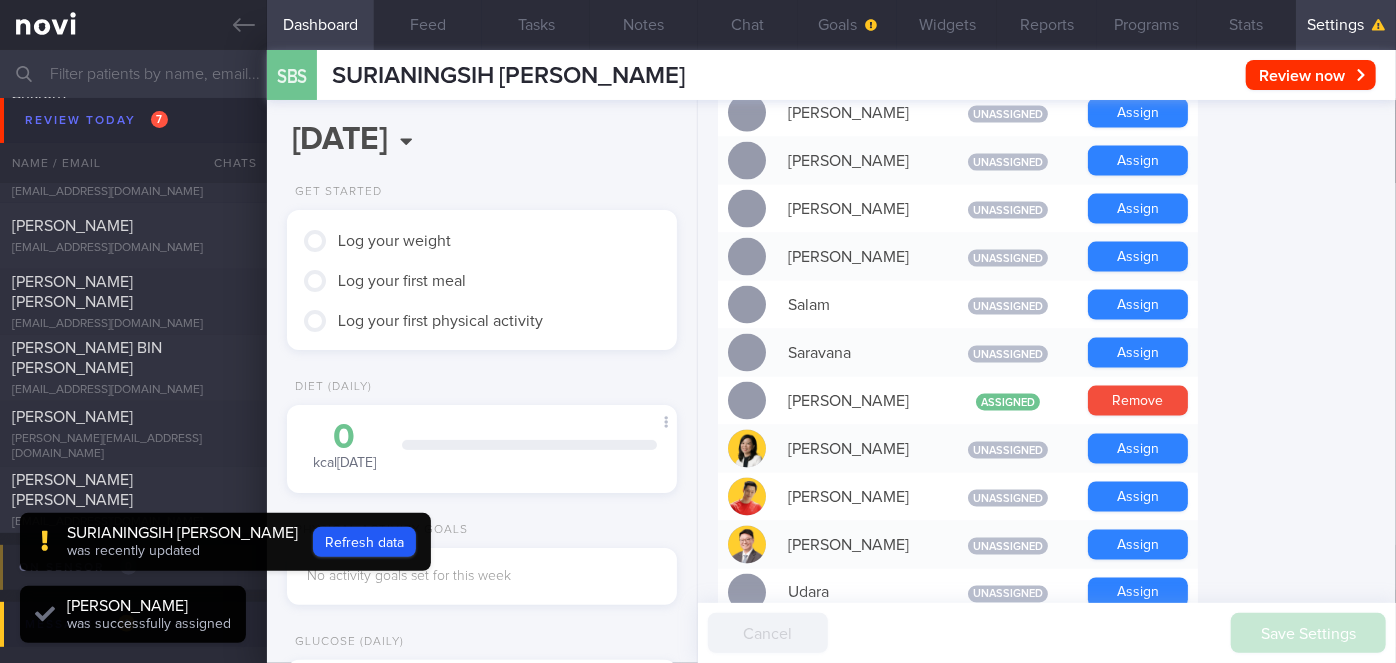 scroll, scrollTop: 1412, scrollLeft: 0, axis: vertical 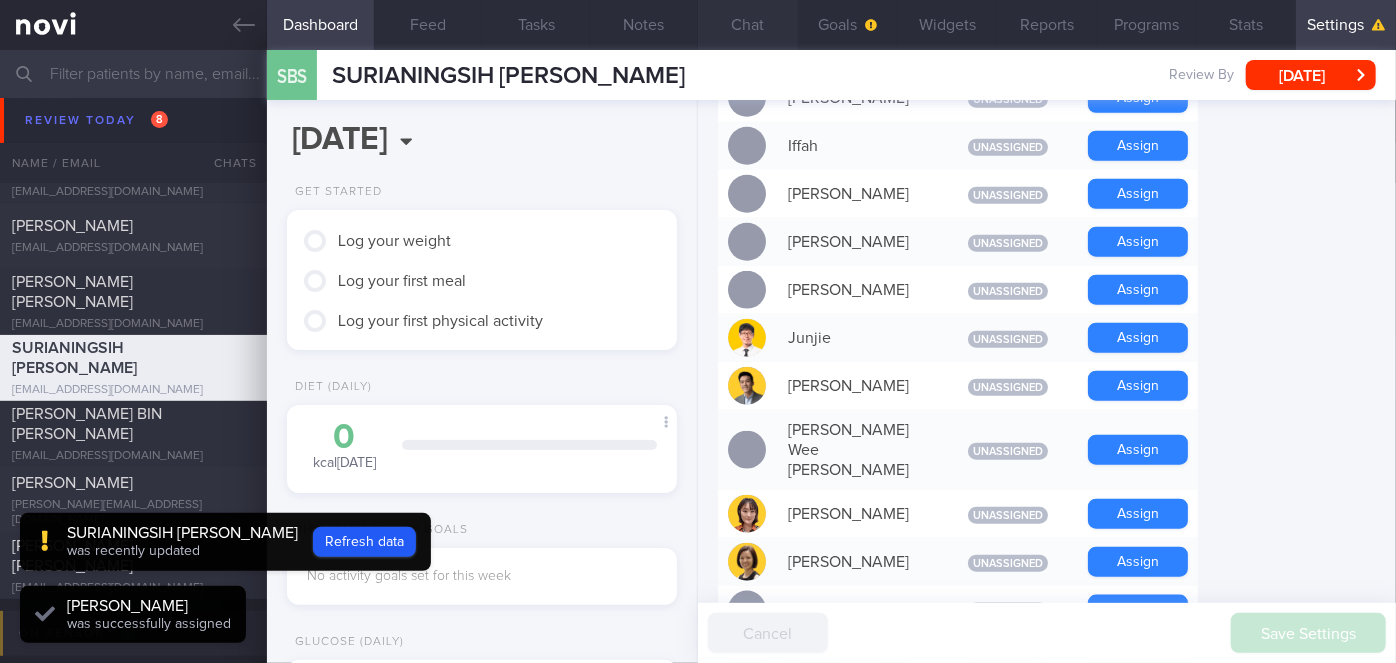 click on "Chat" at bounding box center [748, 25] 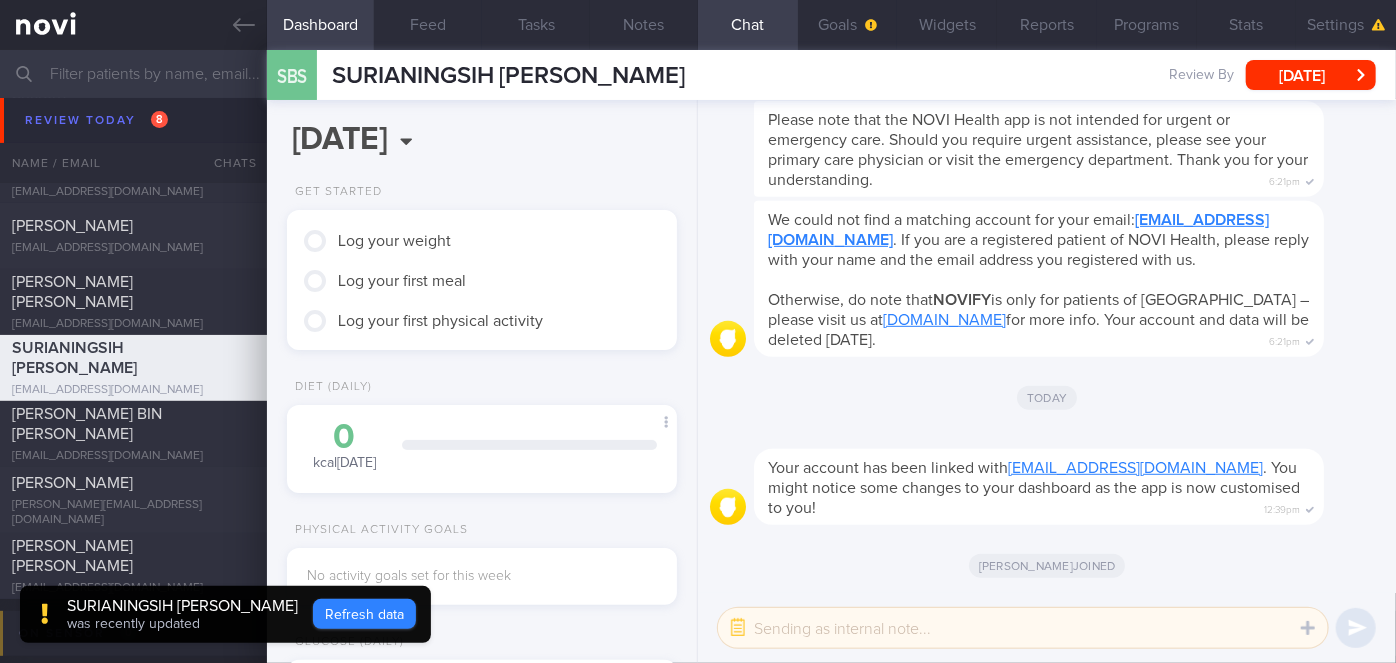 click on "Refresh data" at bounding box center (364, 614) 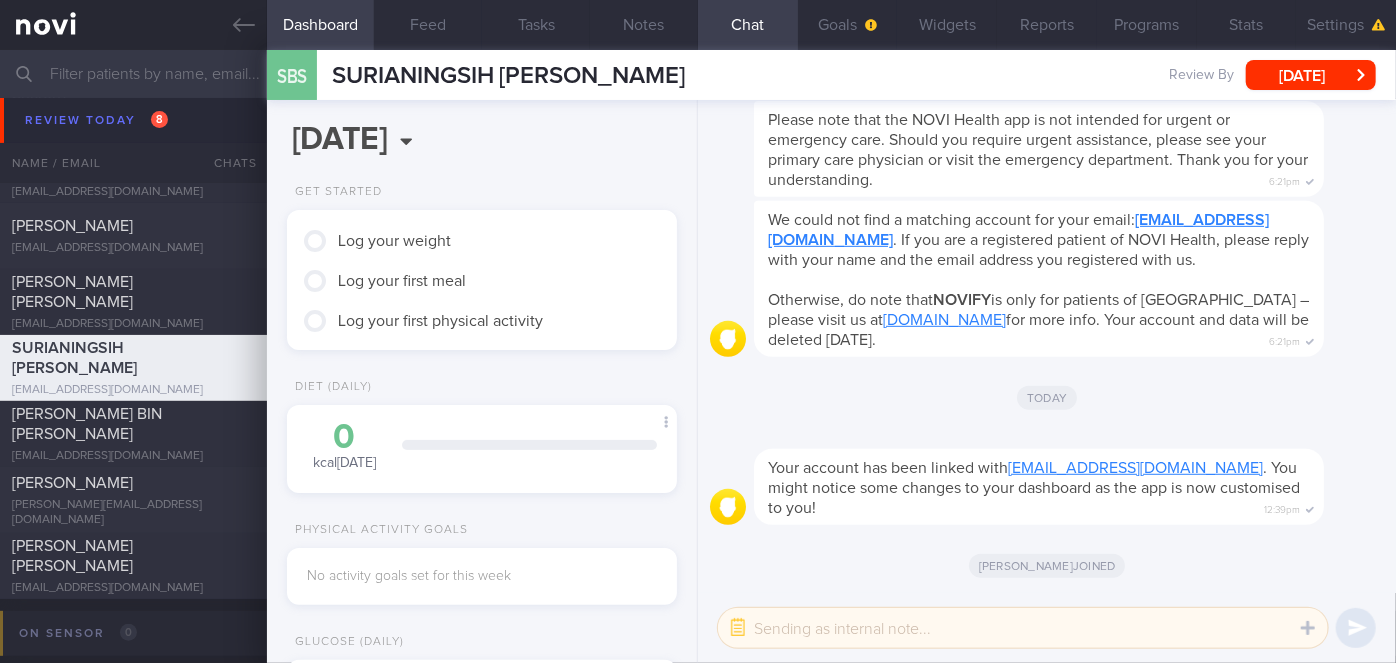scroll, scrollTop: 933, scrollLeft: 0, axis: vertical 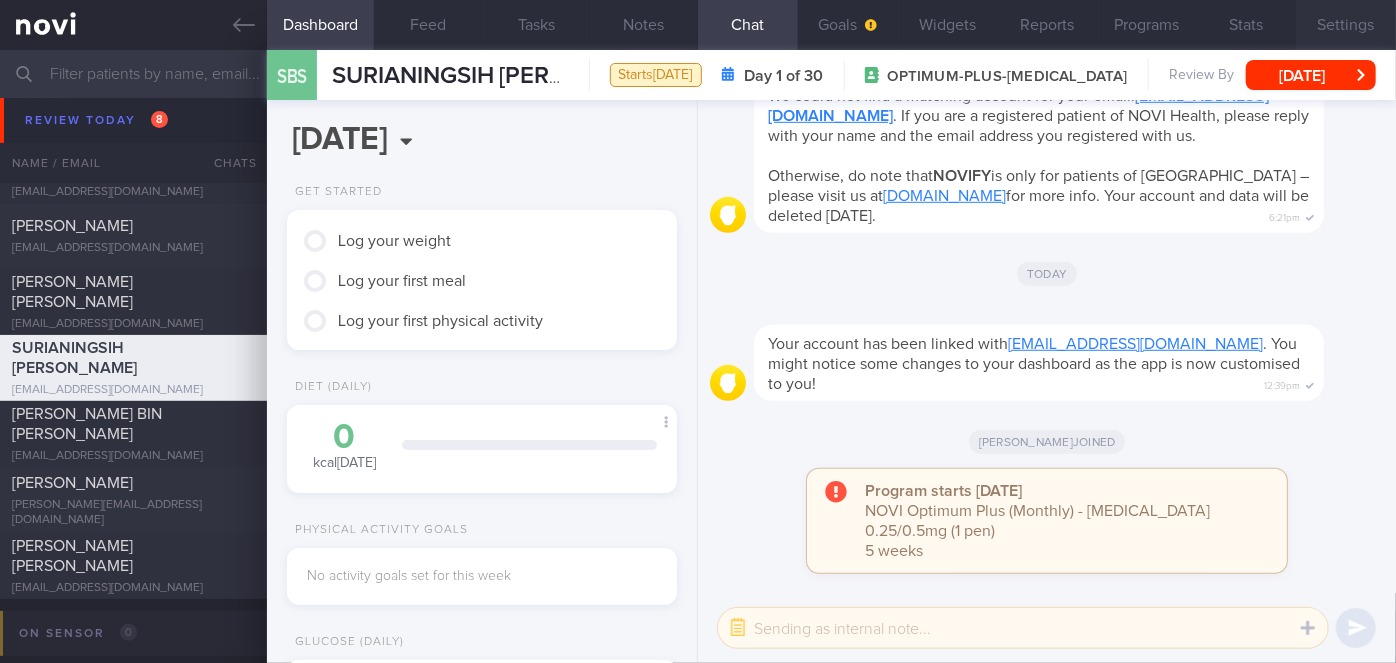 click on "Settings" at bounding box center [1346, 25] 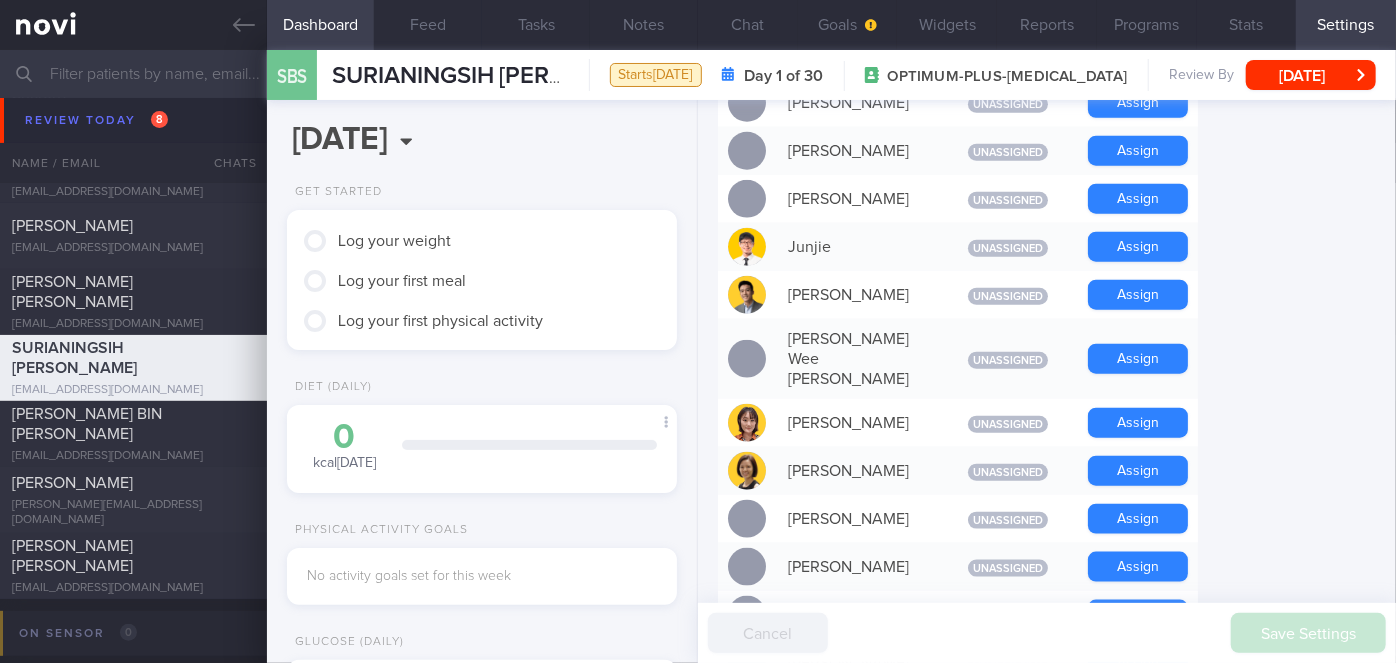 scroll, scrollTop: 842, scrollLeft: 0, axis: vertical 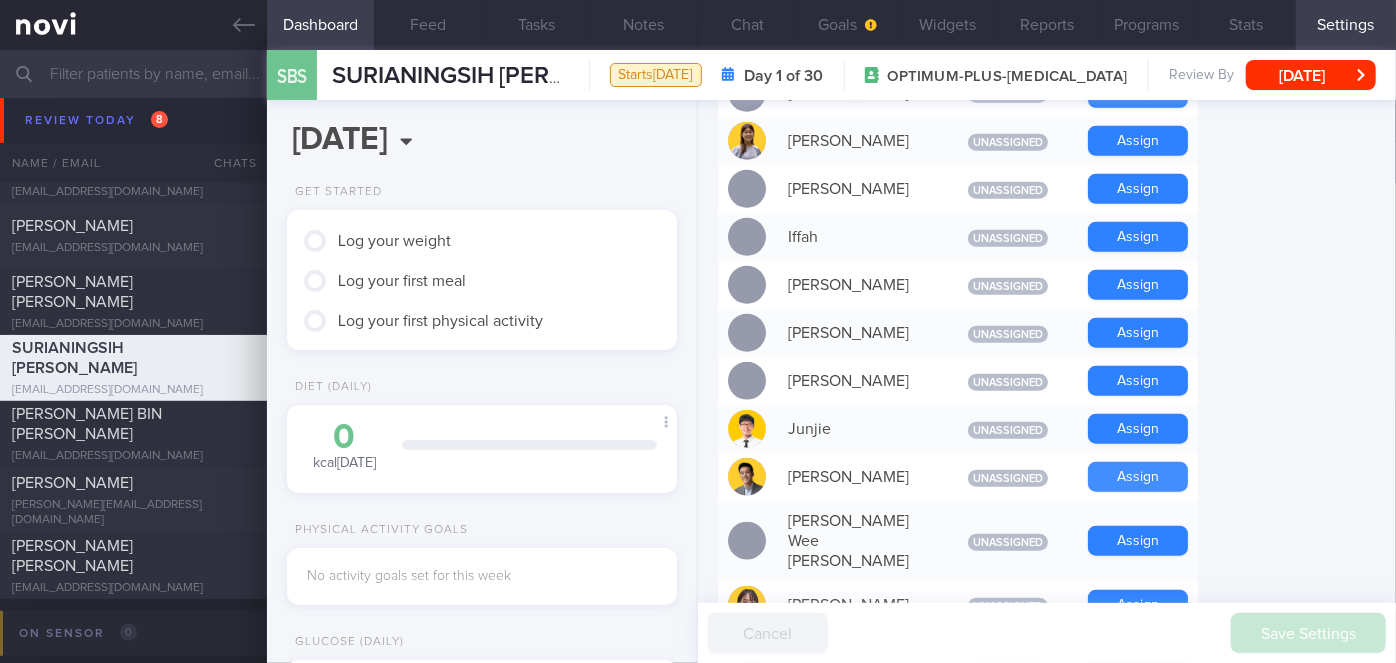 click on "Assign" at bounding box center [1138, 477] 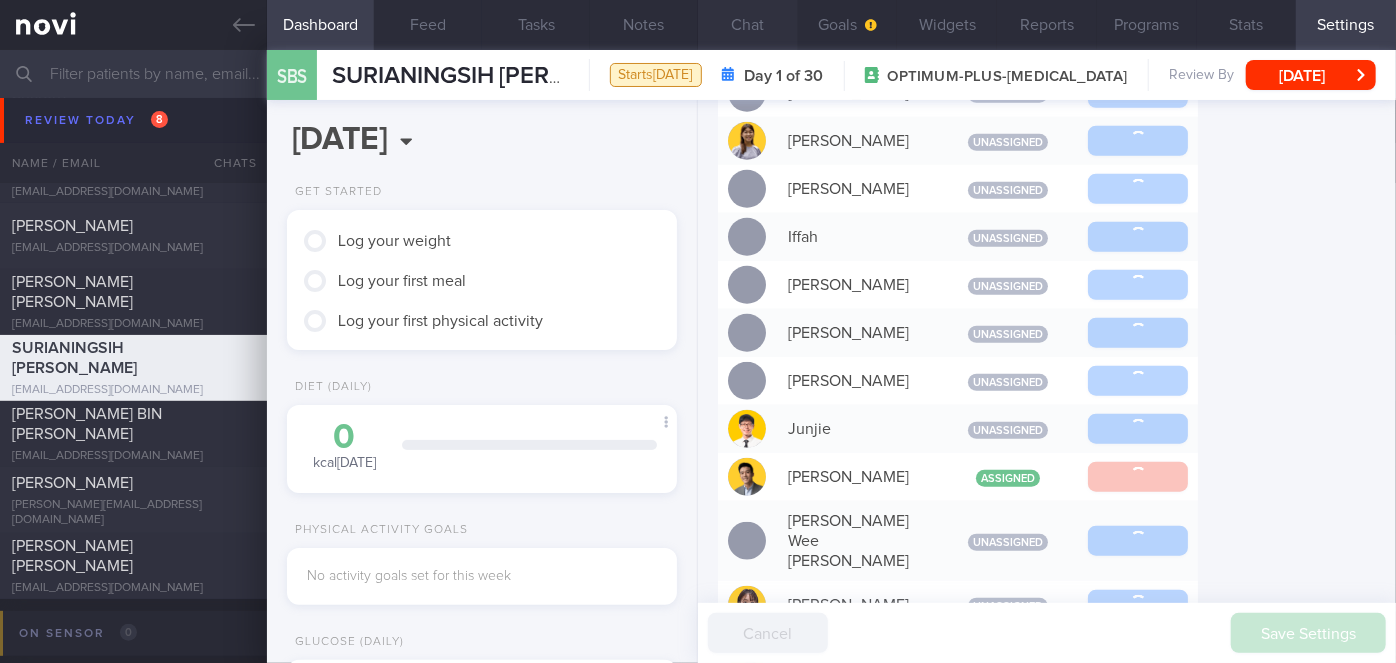 click on "Chat" at bounding box center [748, 25] 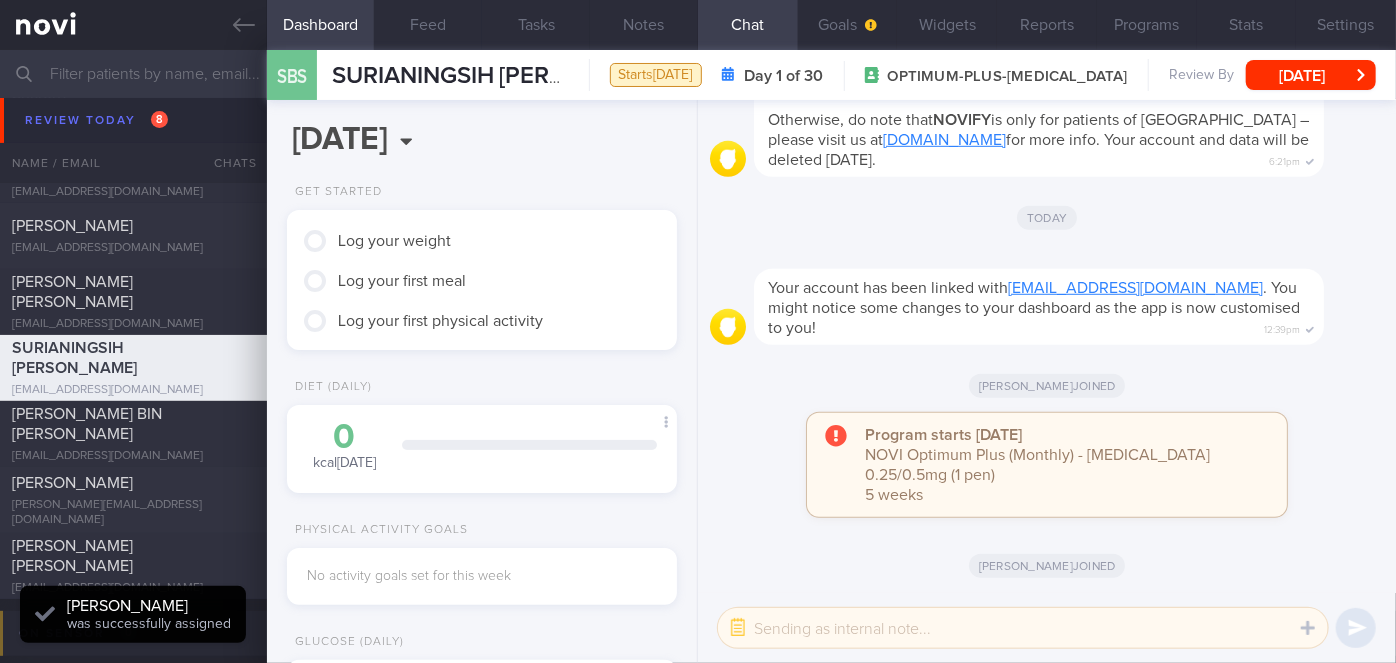 scroll, scrollTop: 999826, scrollLeft: 999650, axis: both 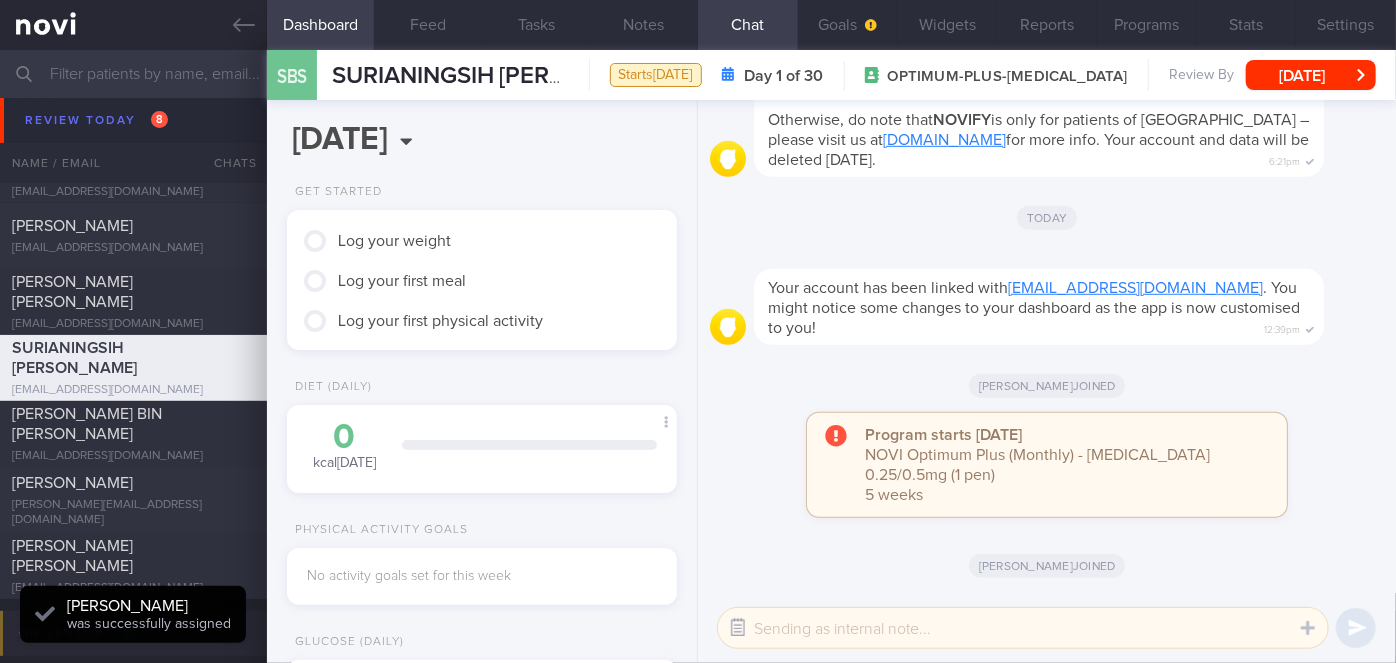 click at bounding box center (738, 628) 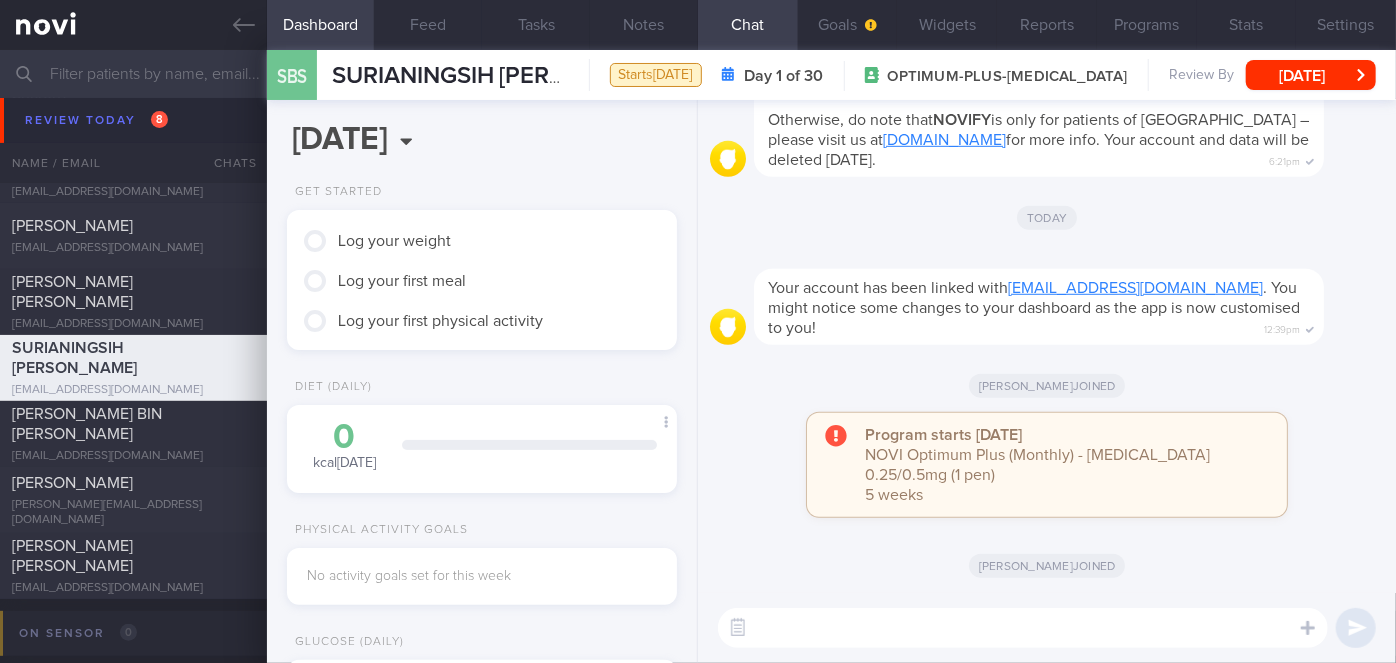 click at bounding box center (1023, 628) 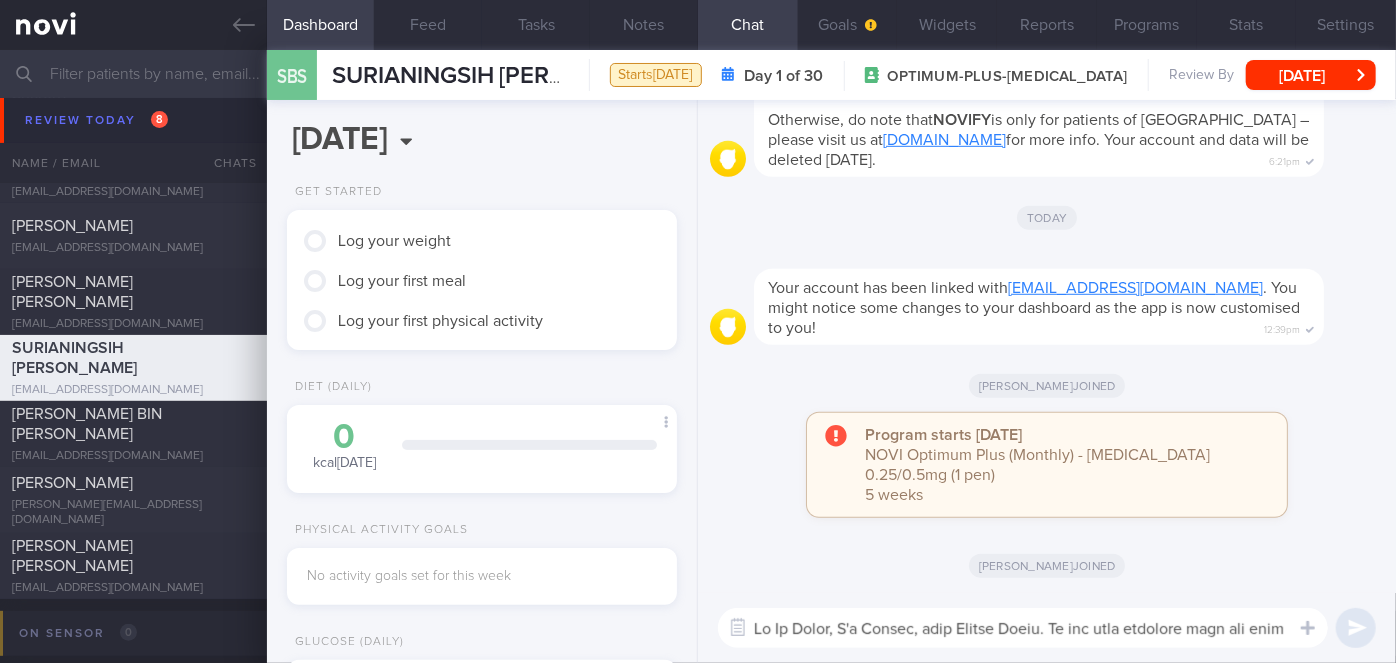scroll, scrollTop: 119, scrollLeft: 0, axis: vertical 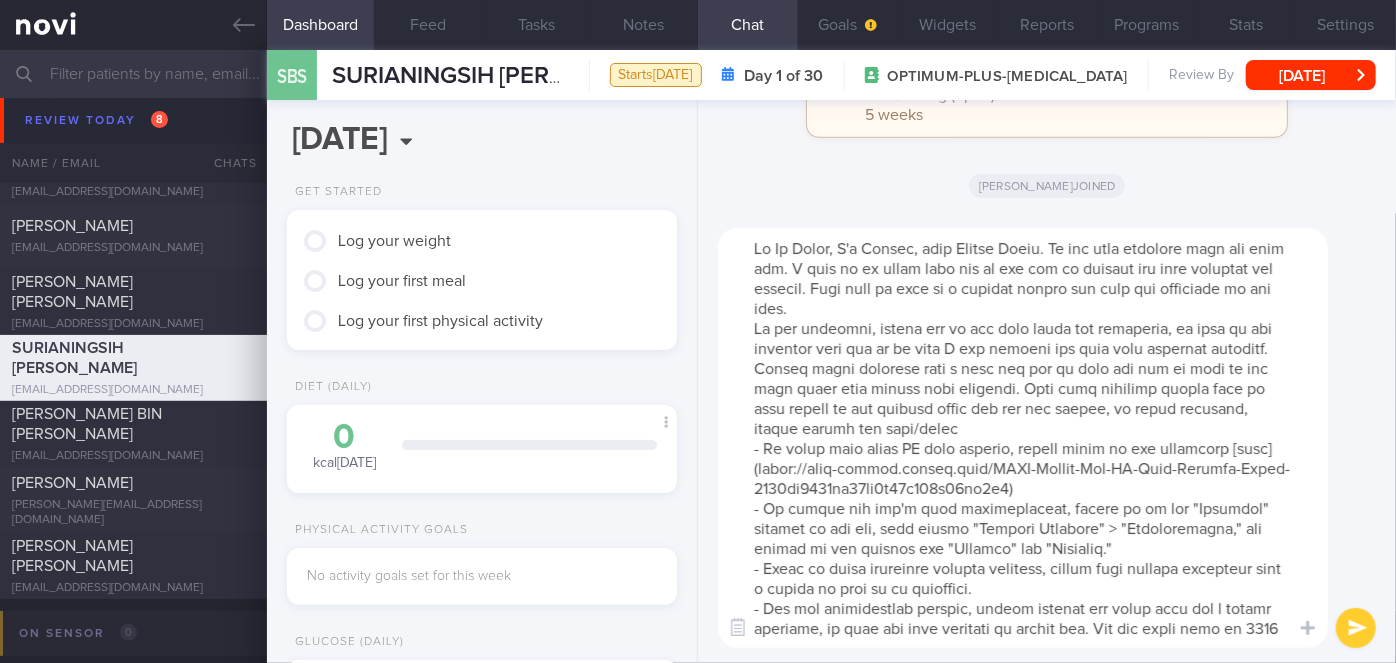 click at bounding box center (1023, 438) 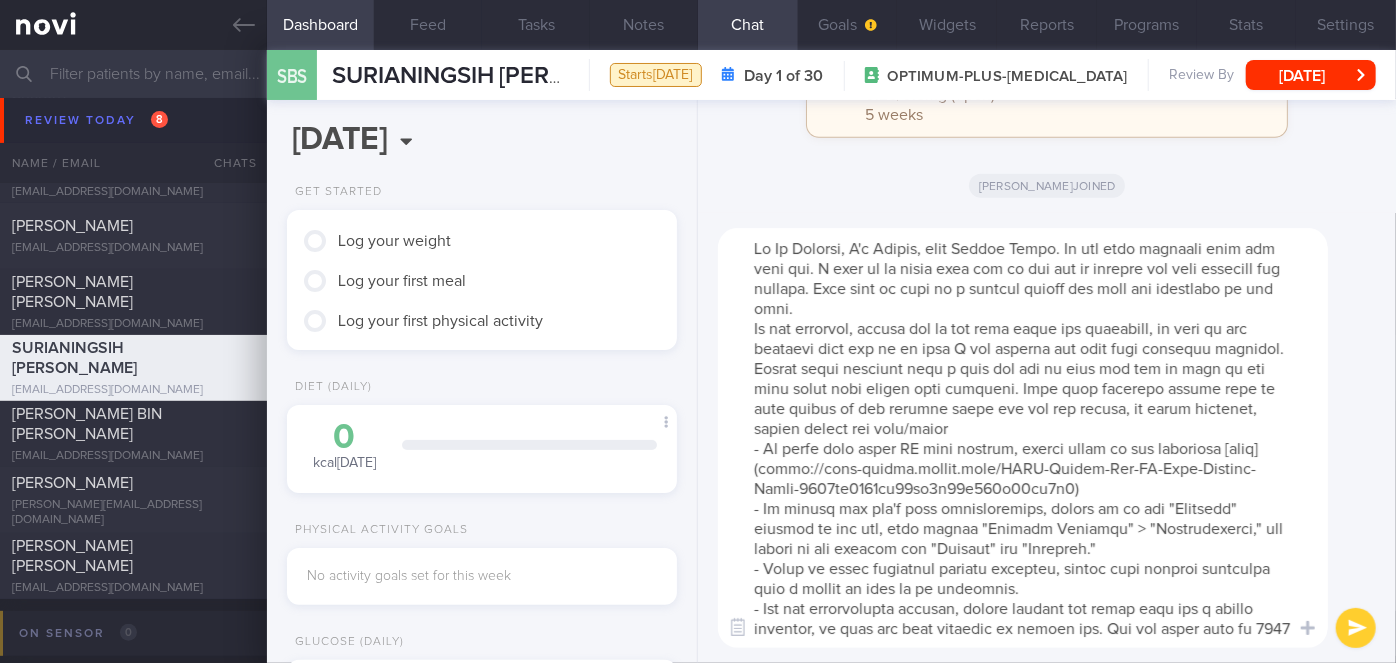 click at bounding box center [1023, 438] 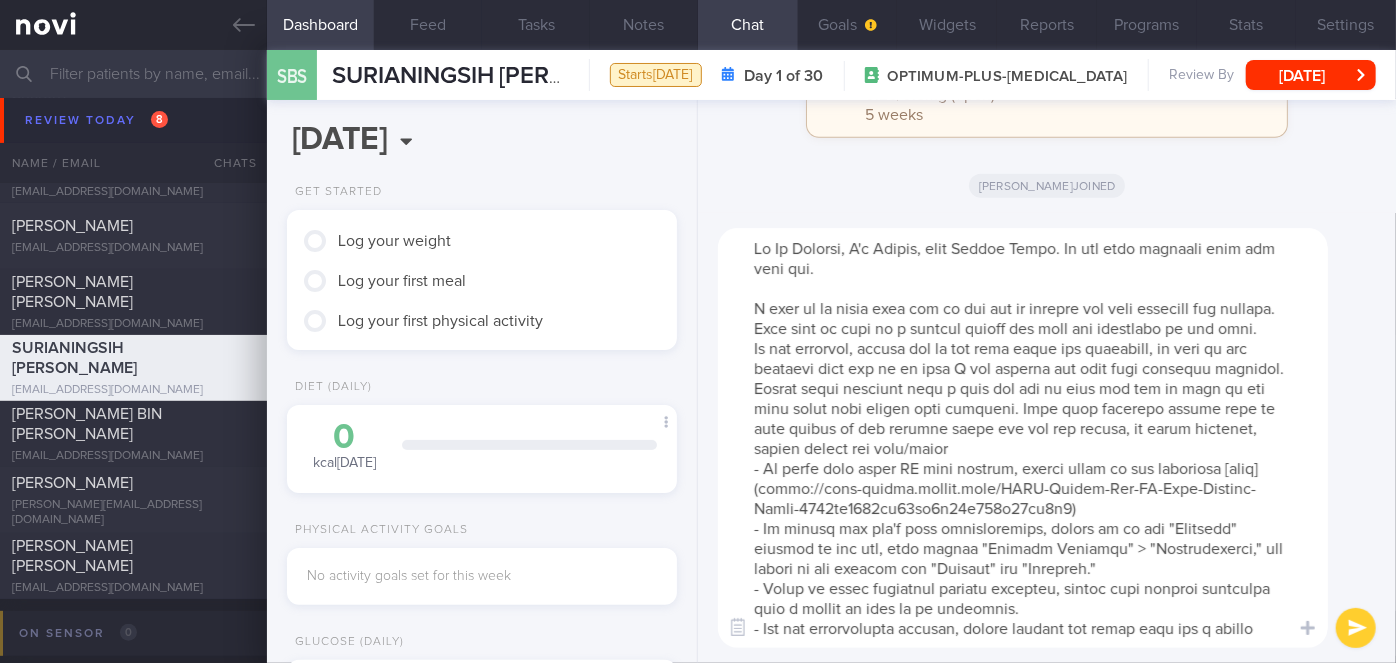 click at bounding box center [1023, 438] 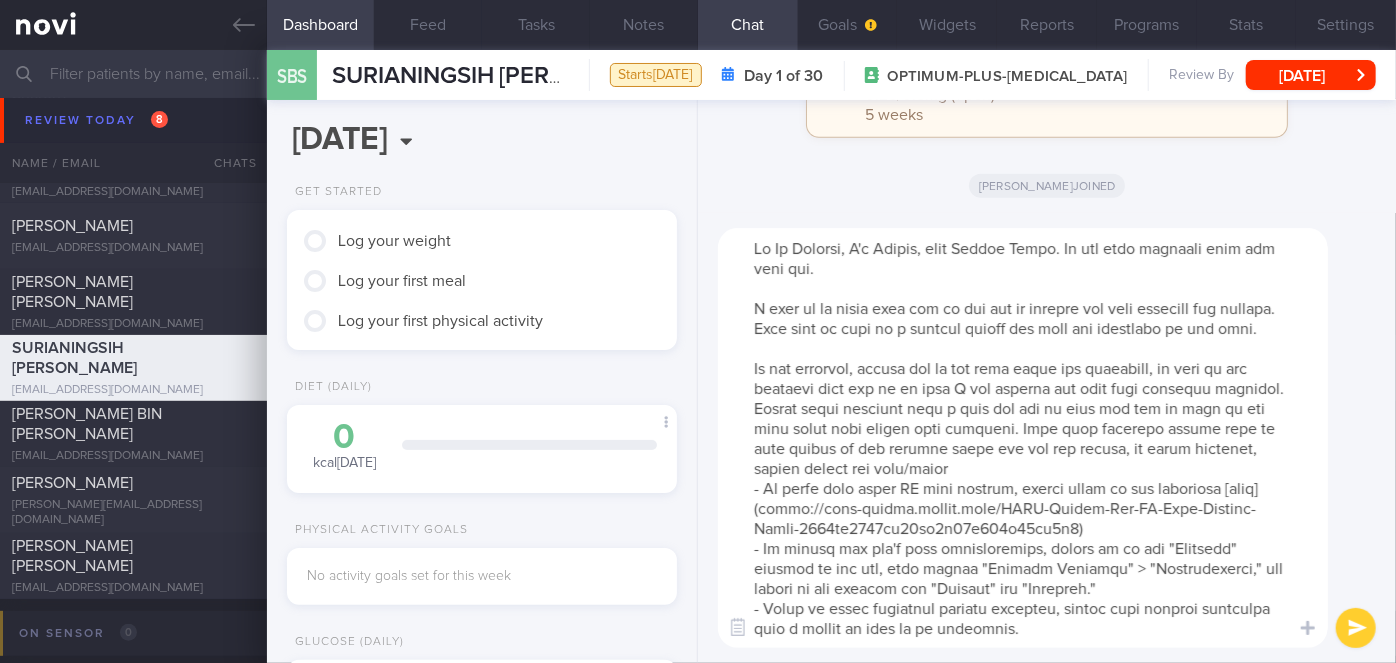 scroll, scrollTop: 127, scrollLeft: 0, axis: vertical 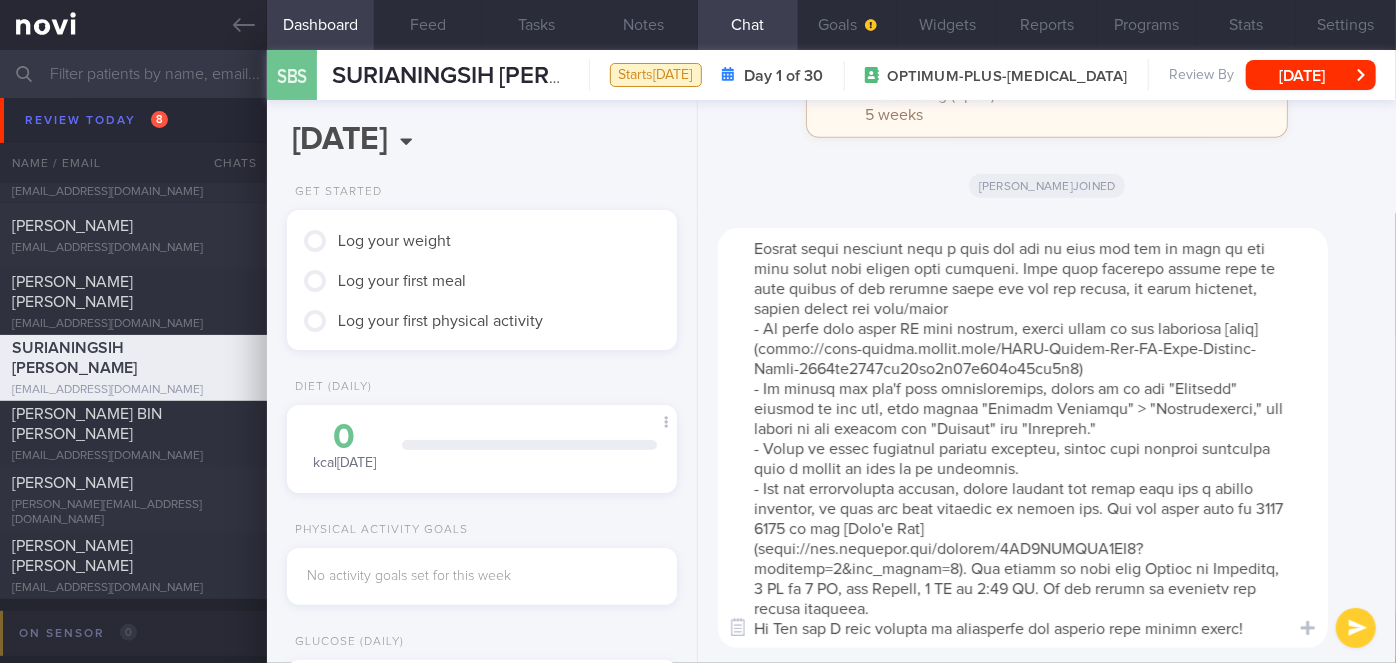 click at bounding box center (1023, 438) 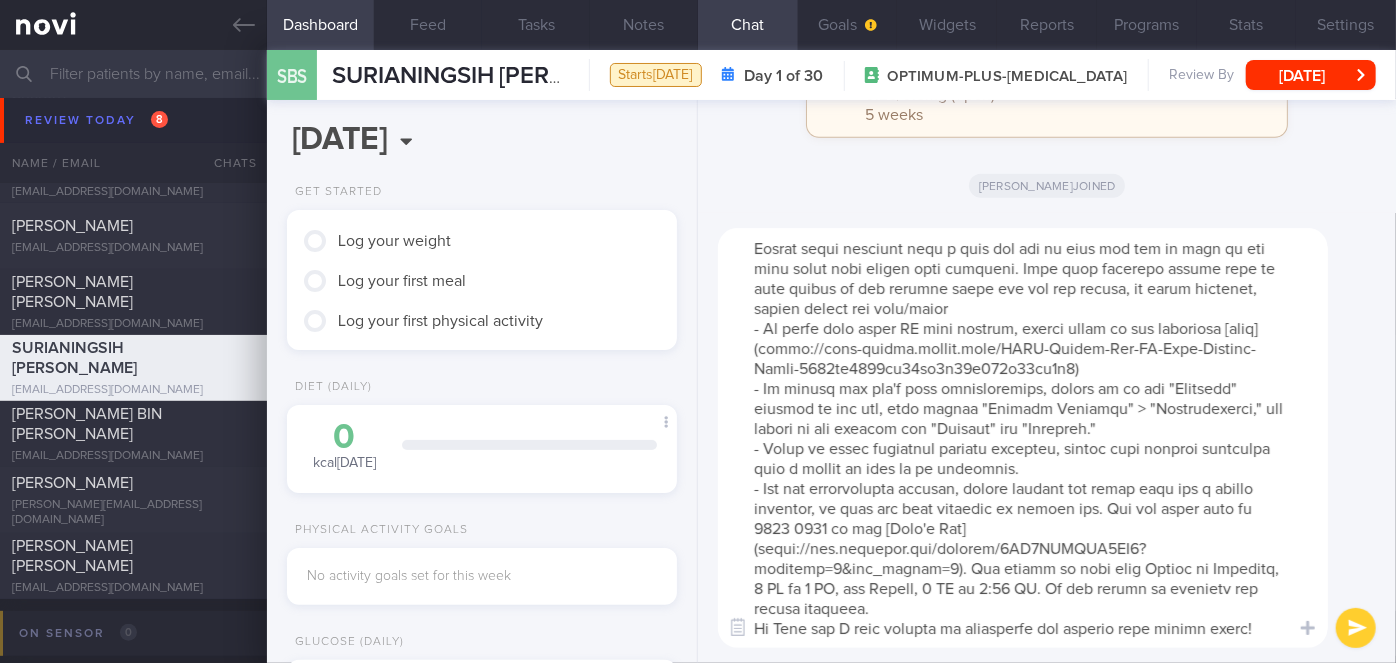 click at bounding box center [1023, 438] 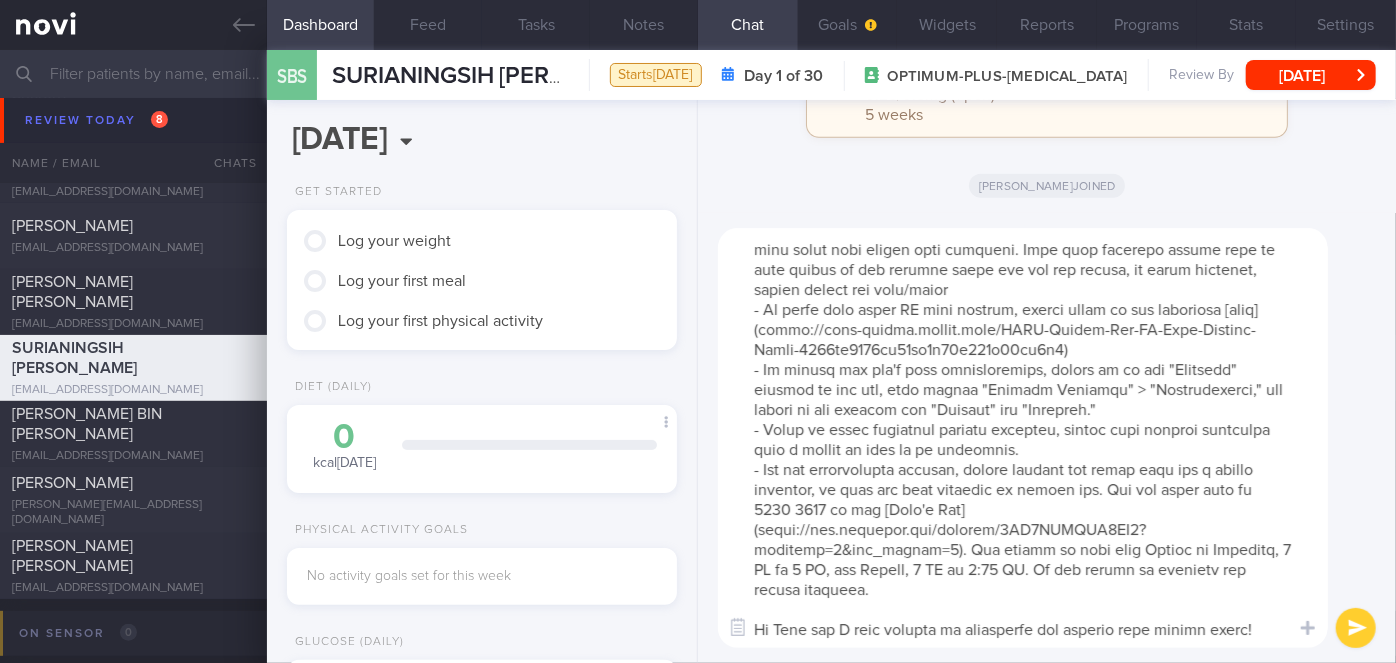scroll, scrollTop: 111, scrollLeft: 0, axis: vertical 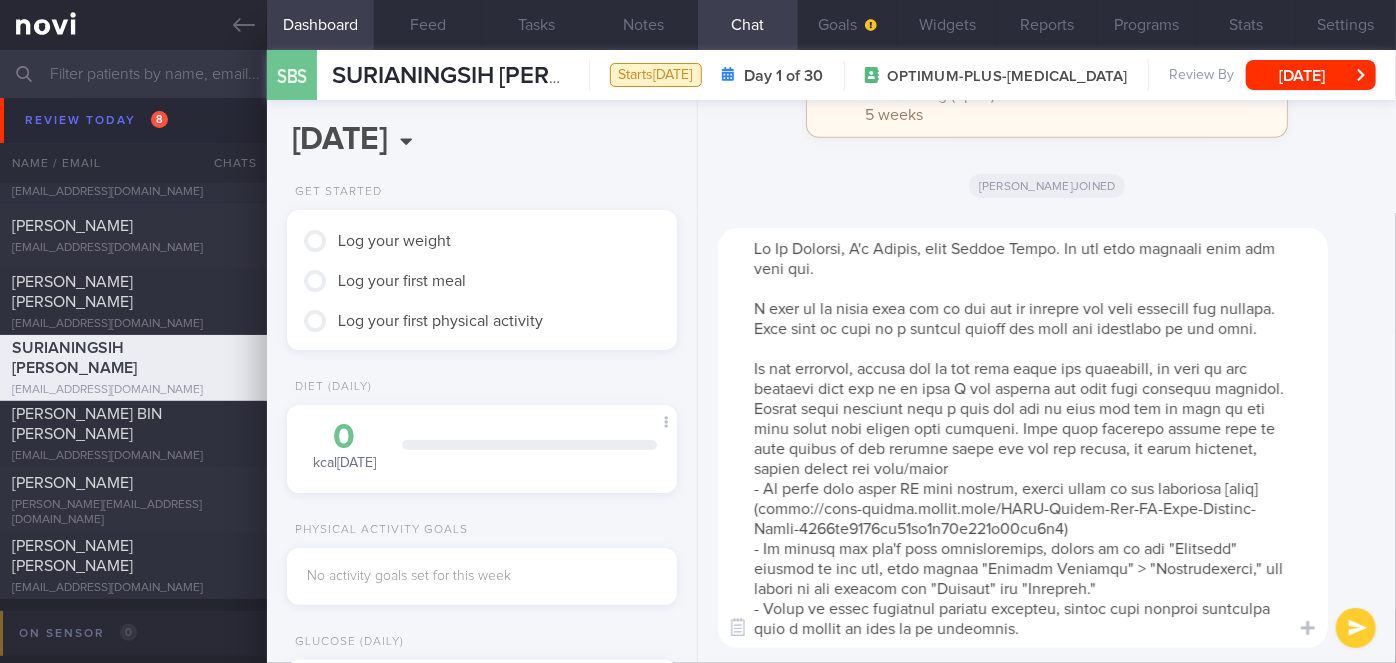 type on "Hi [PERSON_NAME], I'm [PERSON_NAME], your Health Coach. It was nice speaking with you just now.
I will be in touch with you on the app to provide you with guidance and support. Feel free to drop me a message should you have any questions at any time.
In the meantime, please log in all your meals and beverages, as well as the exercise that you do so that I can provide you with more specific feedback. Please weigh yourself once a week and log it into the app so that we can also track your weight loss progress. Your most accurate weight will be your weight in the morning after you use the toilet, in light clothing, before taking any food/drink
- To learn more about AI food logging, please click on the following [link]([URL][DOMAIN_NAME])
- To ensure you don't miss notifications, please go to the "Settings" section of the app, then select "Account Settings" > "Notifications," and toggle on all options for "General" and "Coaching."
- S..." 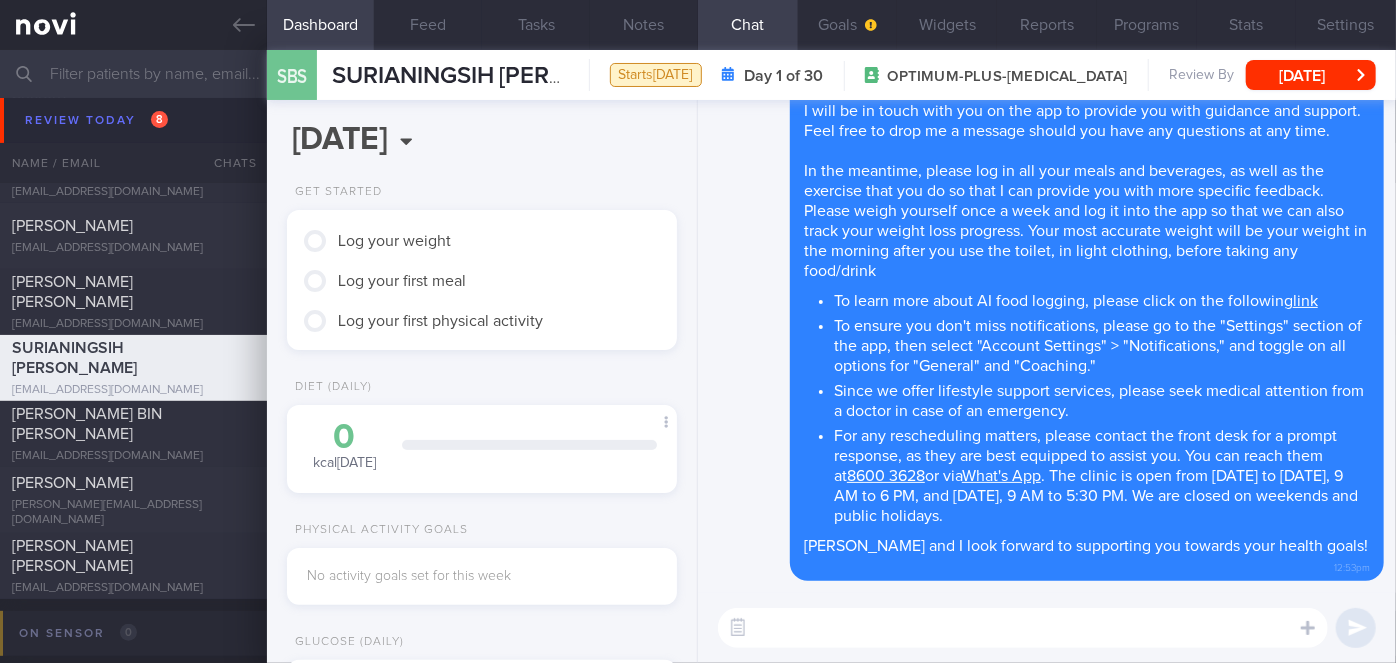 scroll, scrollTop: 0, scrollLeft: 0, axis: both 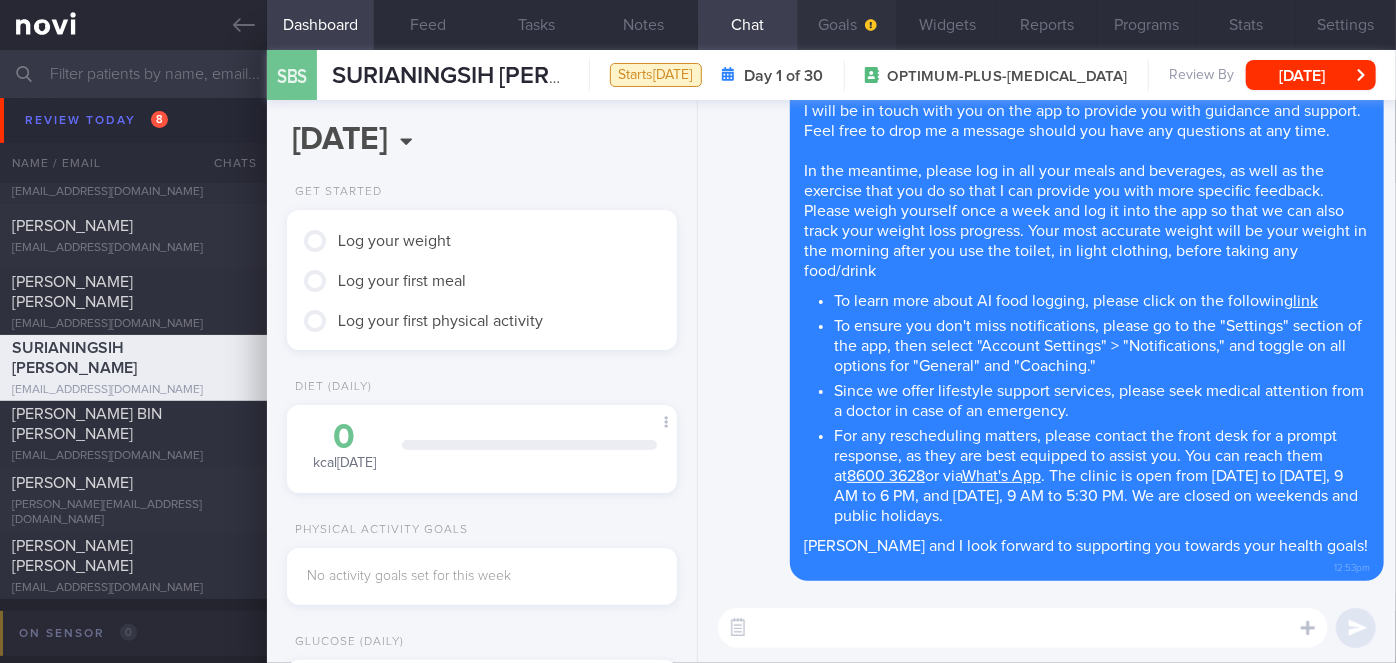 click on "Goals" at bounding box center (848, 25) 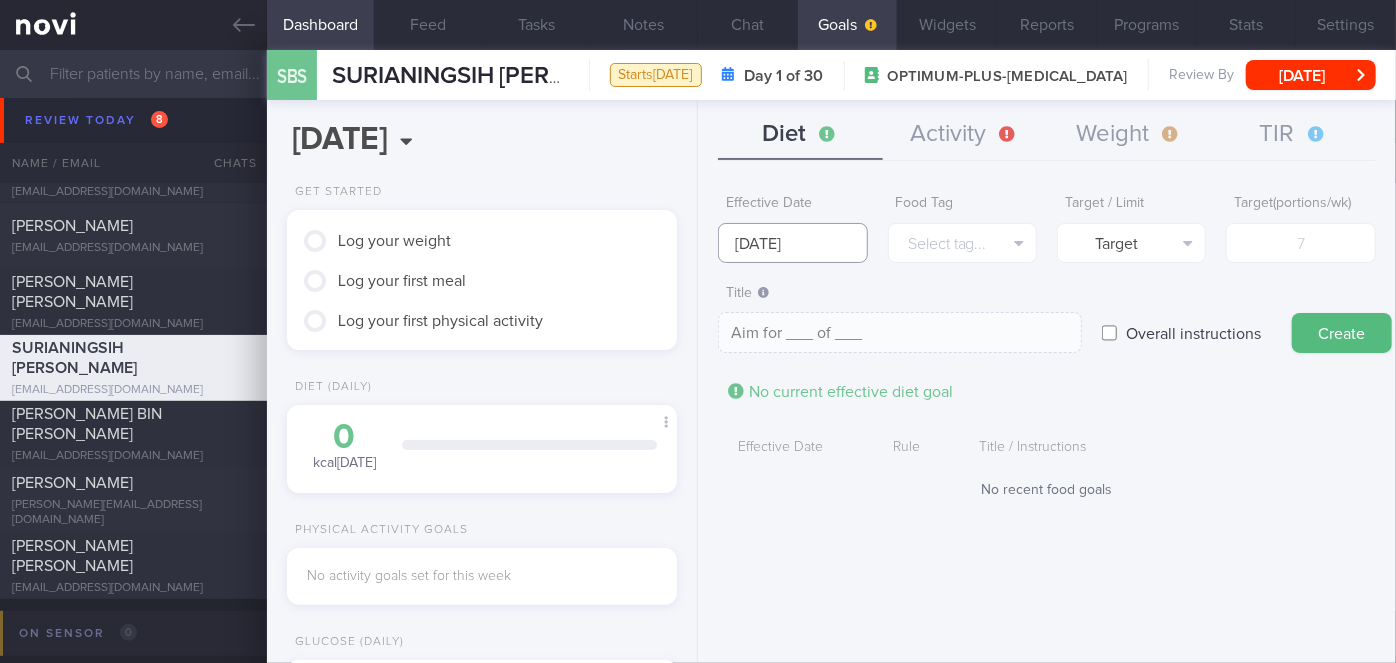 click on "[DATE]" at bounding box center (792, 243) 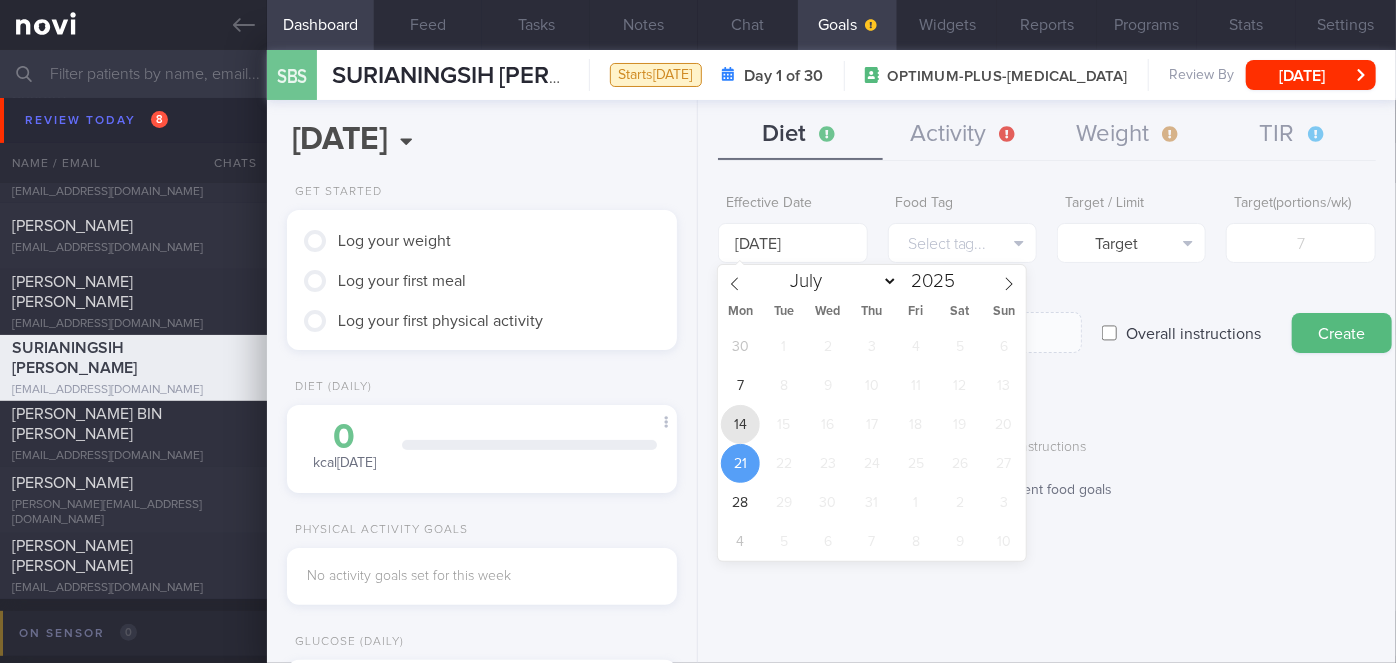 click on "14" at bounding box center (740, 424) 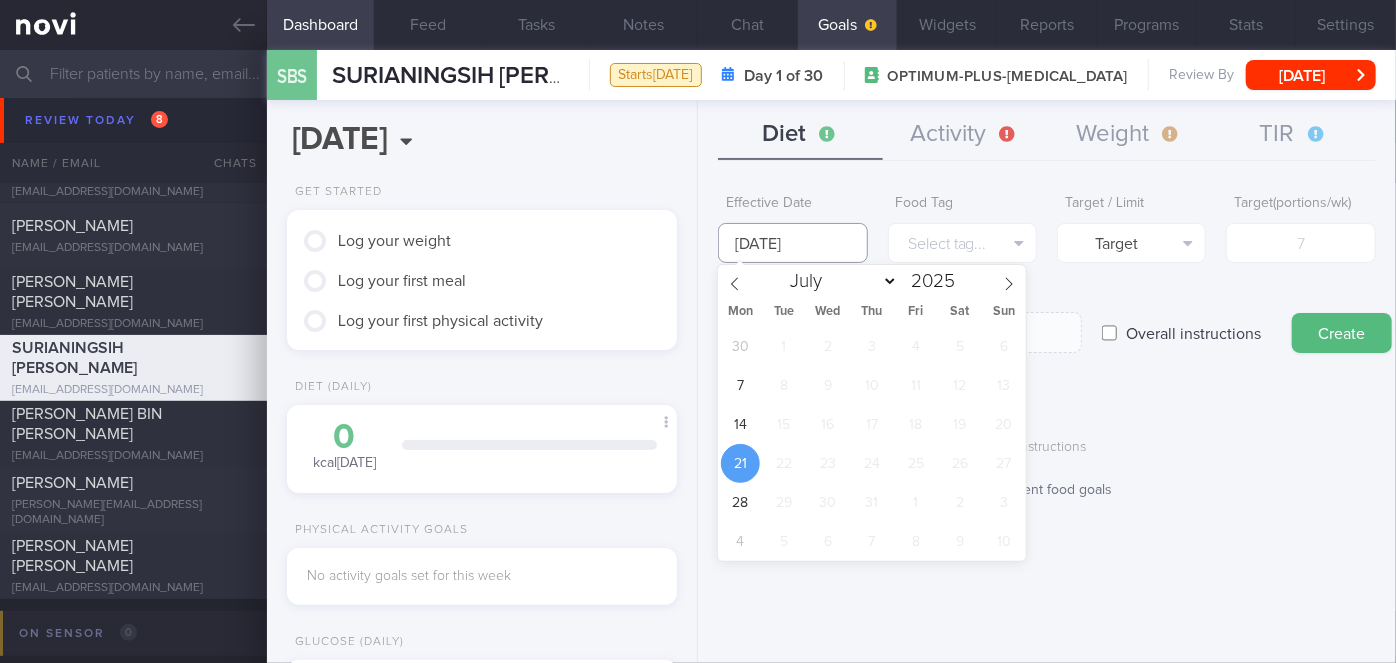 type on "[DATE]" 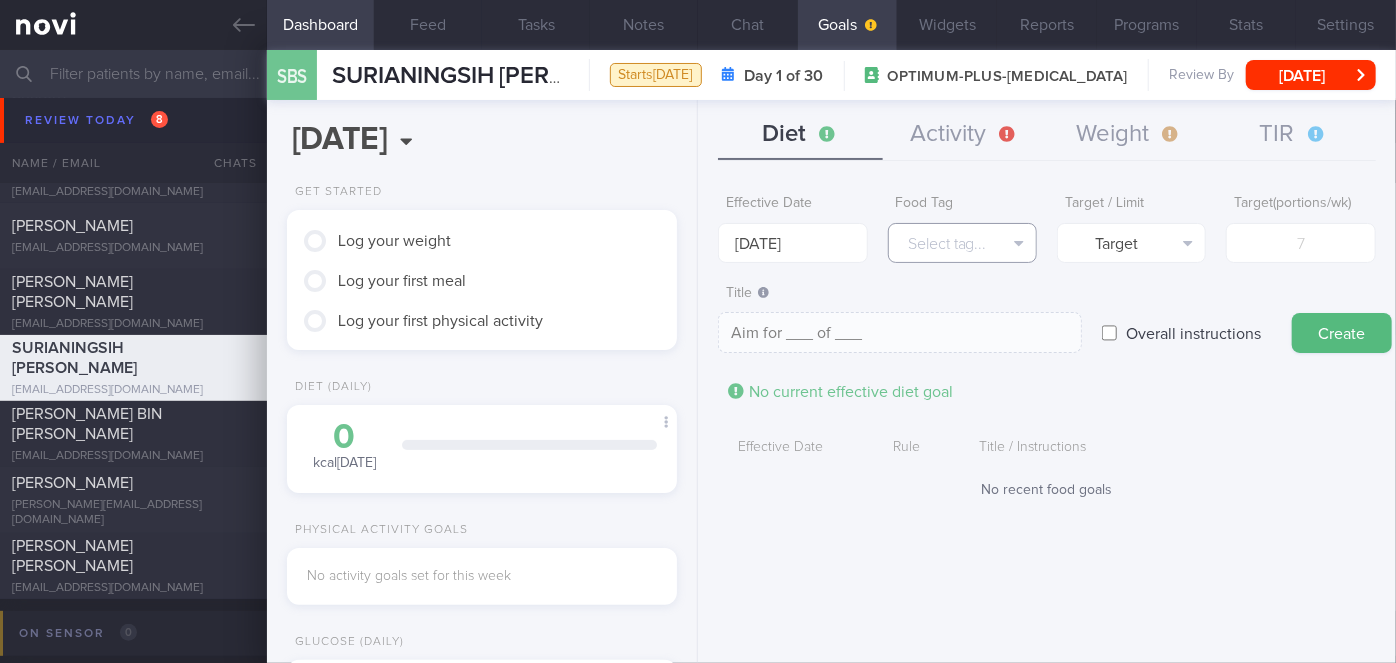 click on "Select tag..." at bounding box center [962, 243] 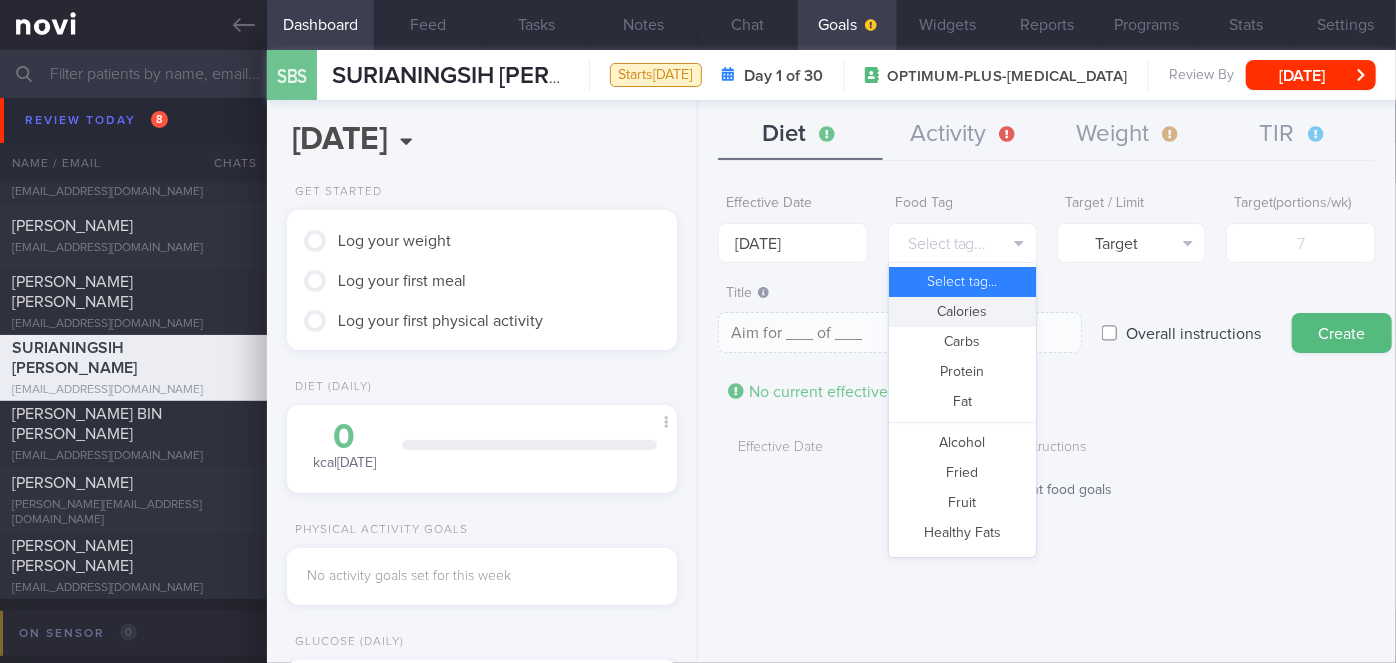 click on "Calories" at bounding box center (962, 312) 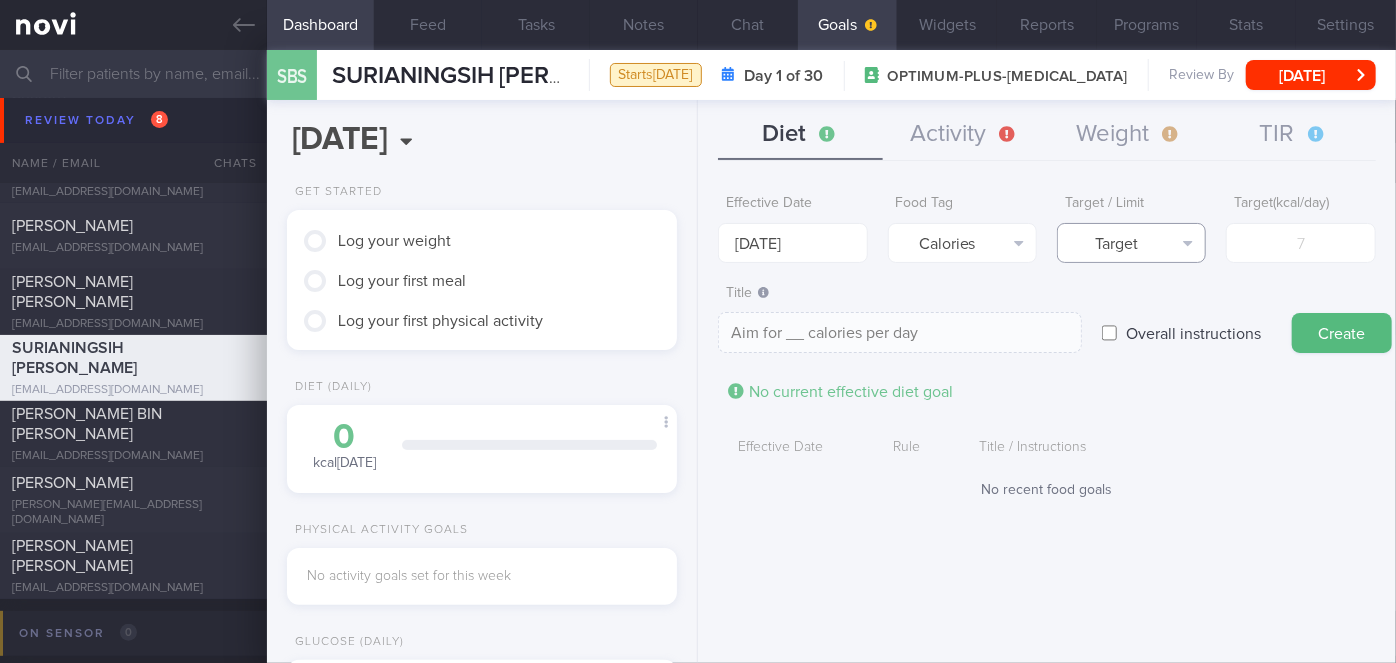 click on "Target" at bounding box center [1131, 243] 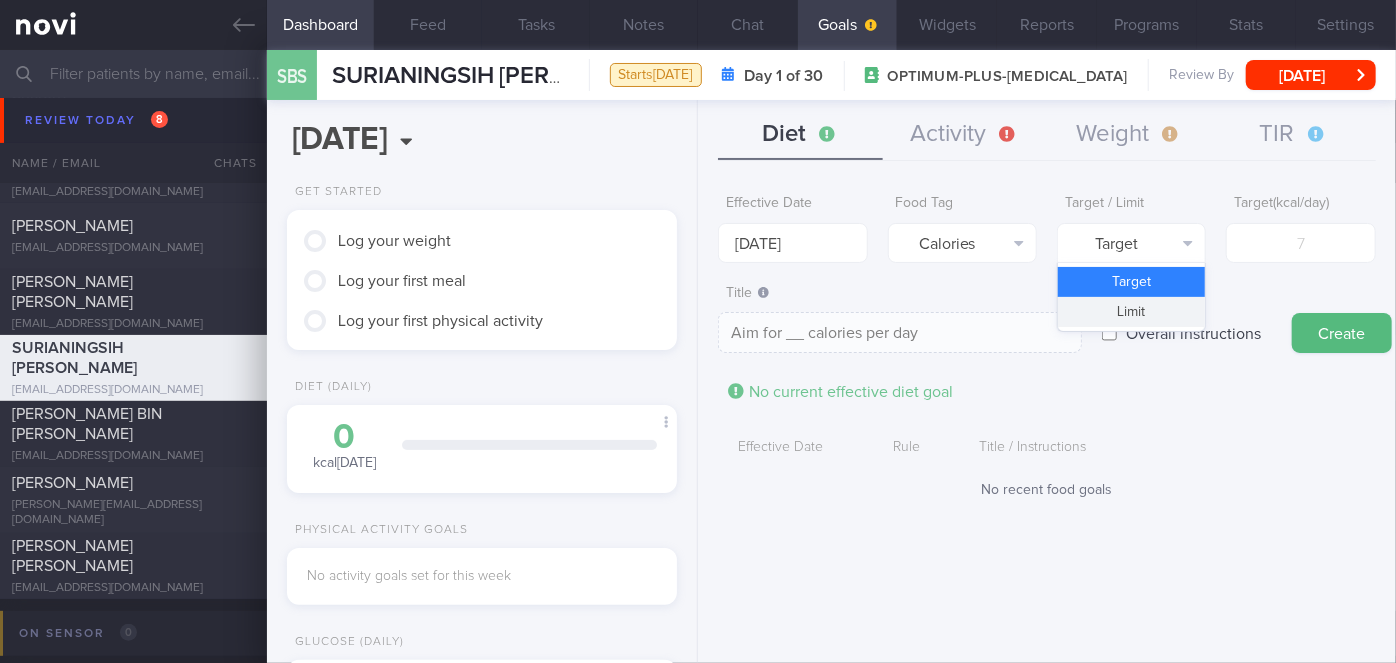 click on "Limit" at bounding box center (1131, 312) 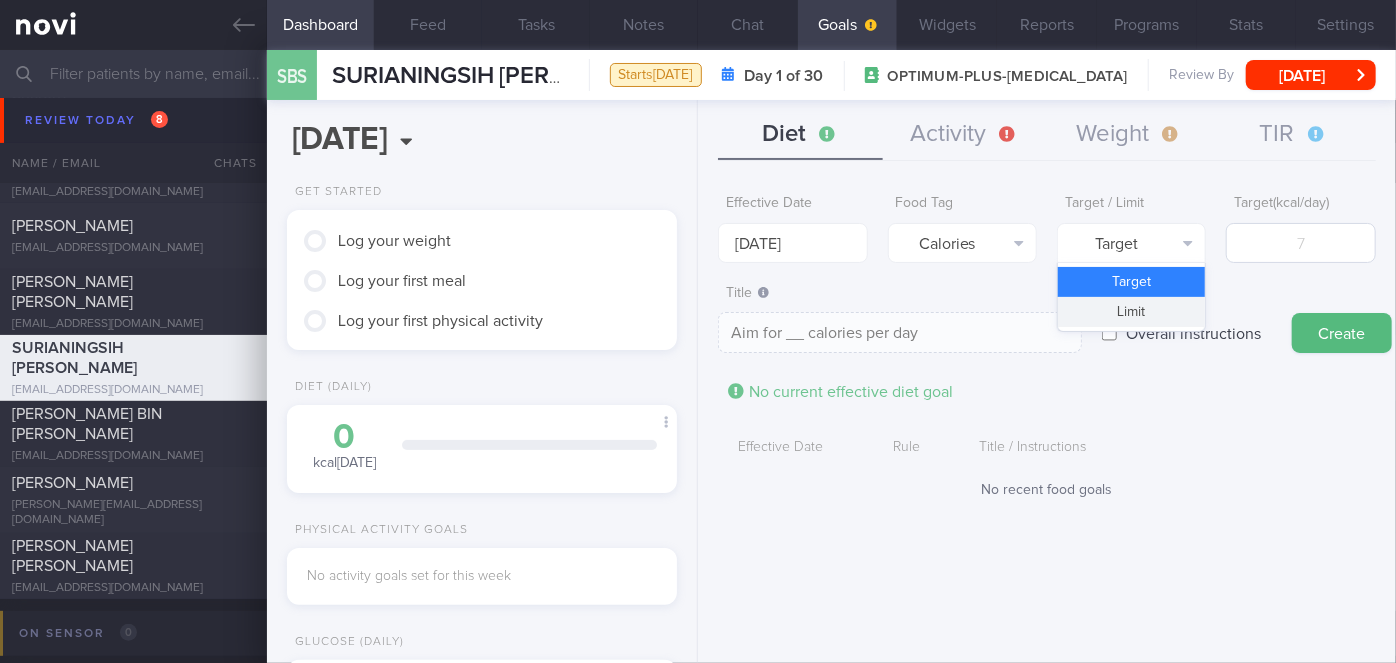 type on "Keep to __ calories per day" 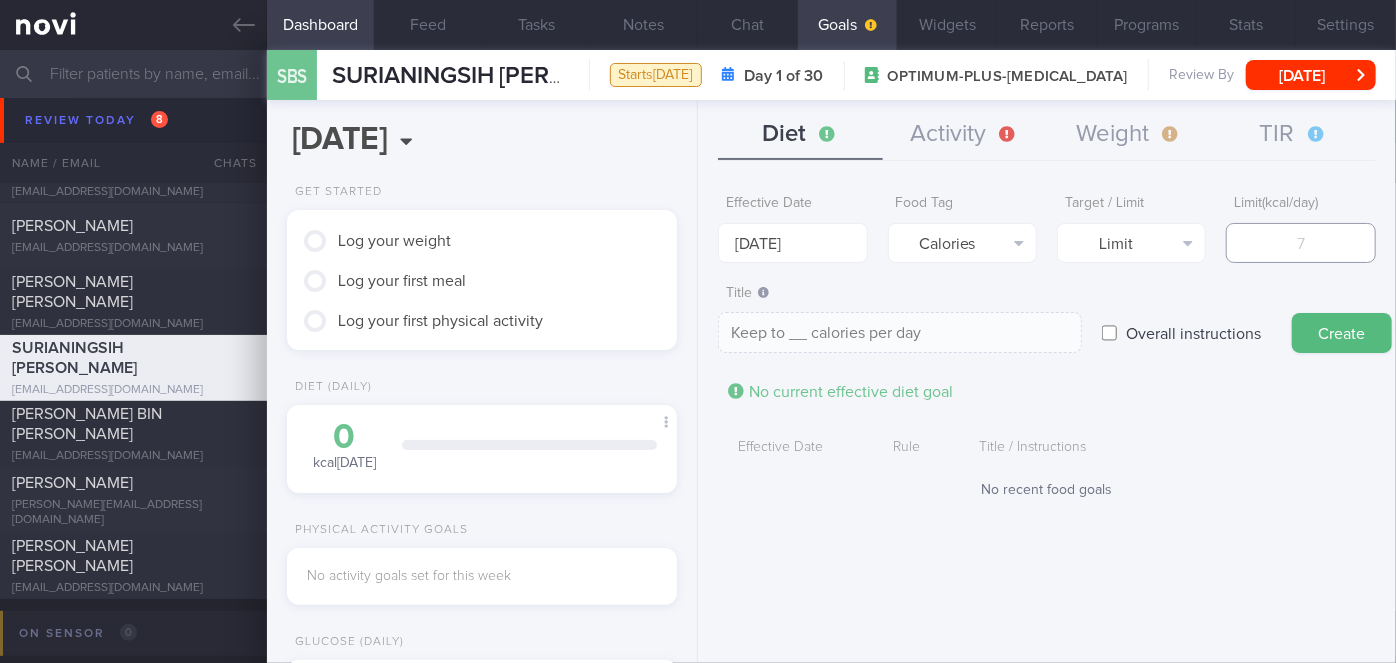 drag, startPoint x: 1285, startPoint y: 240, endPoint x: 1277, endPoint y: 267, distance: 28.160255 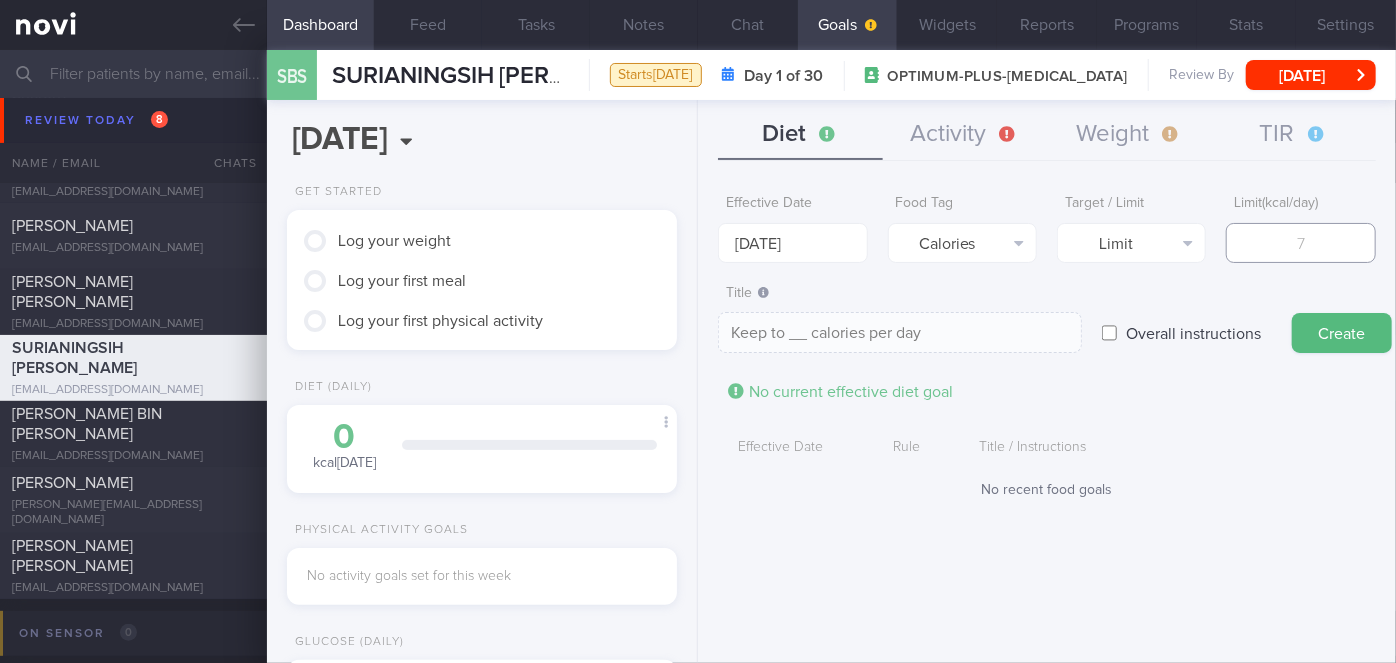 click at bounding box center [1300, 243] 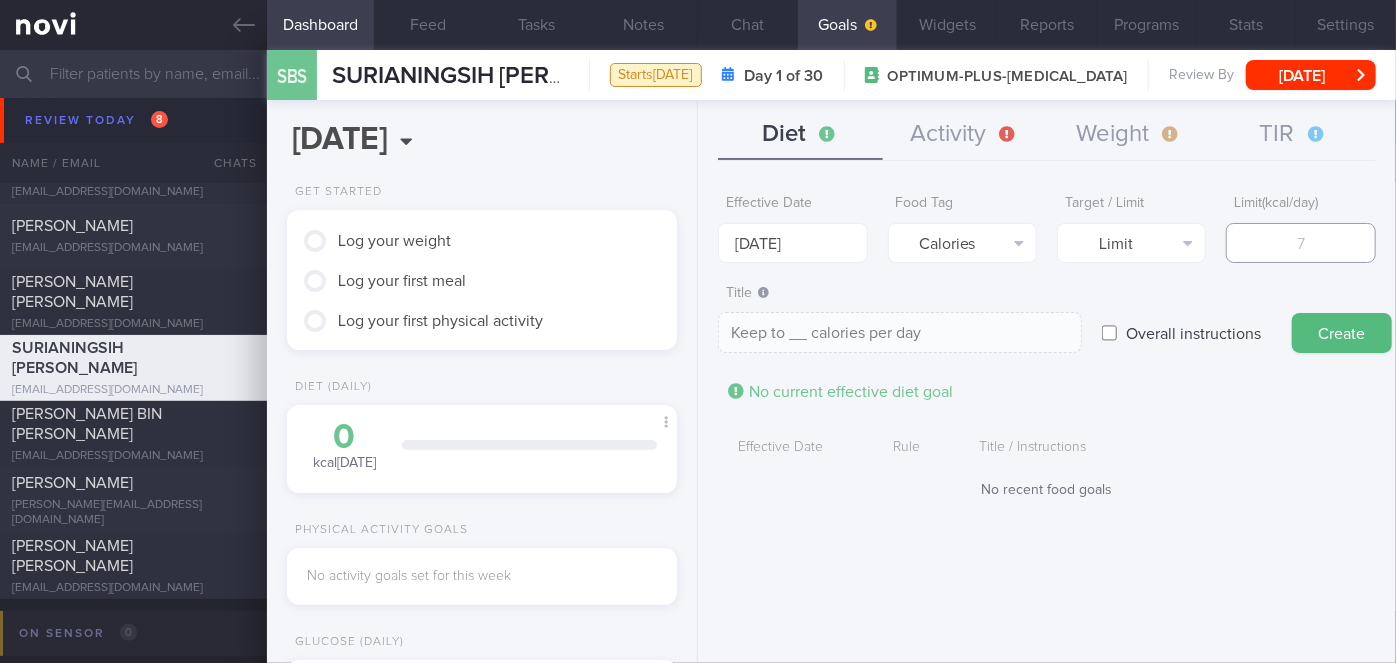 type on "1" 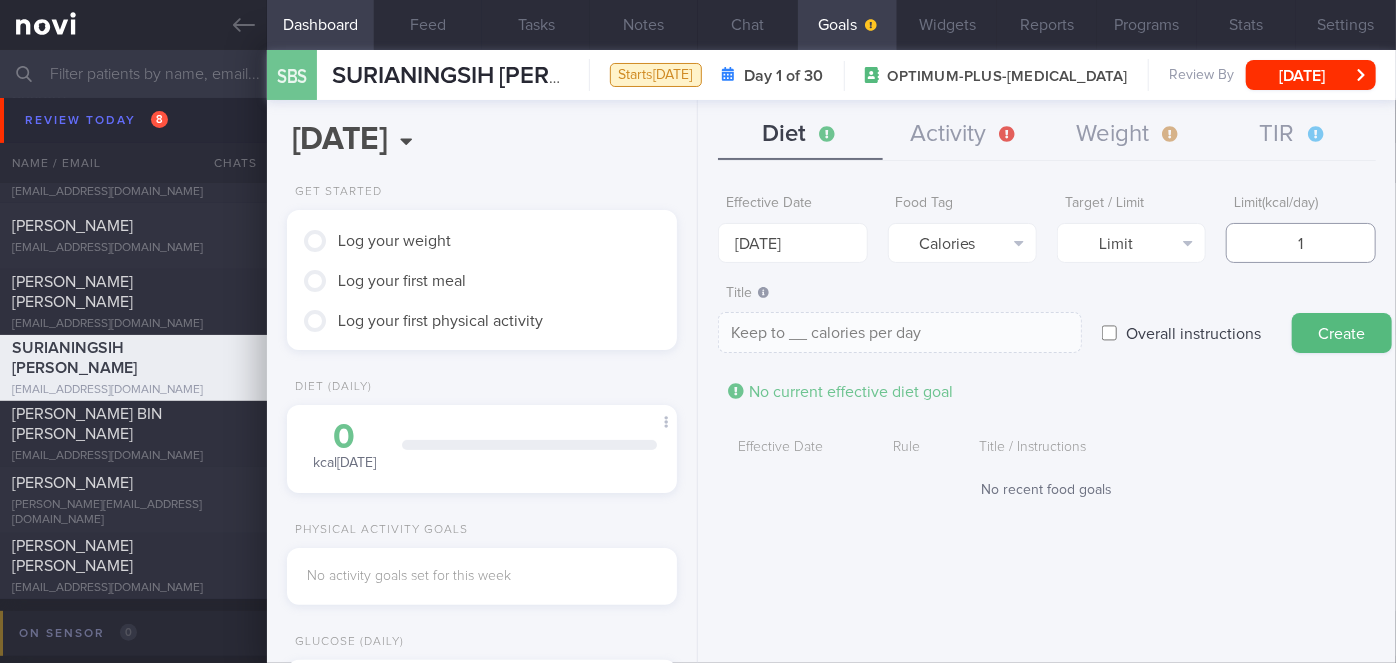 type on "Keep to 1 calories per day" 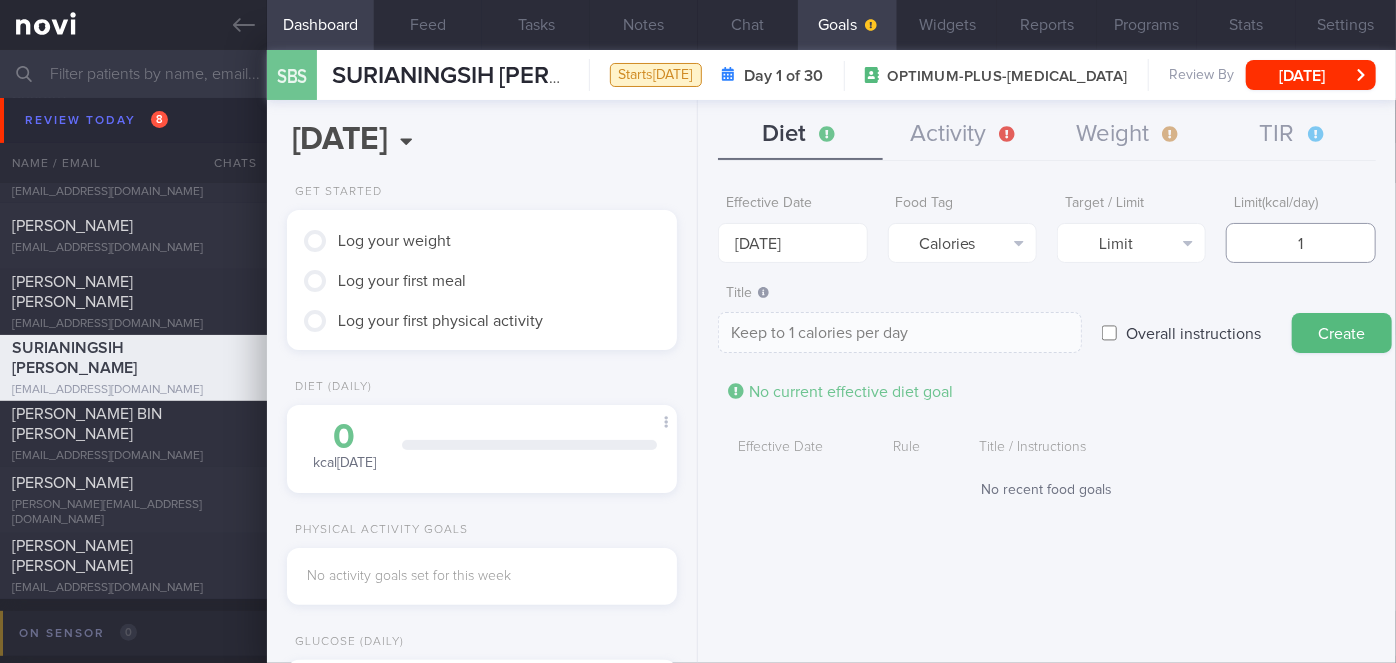 type on "14" 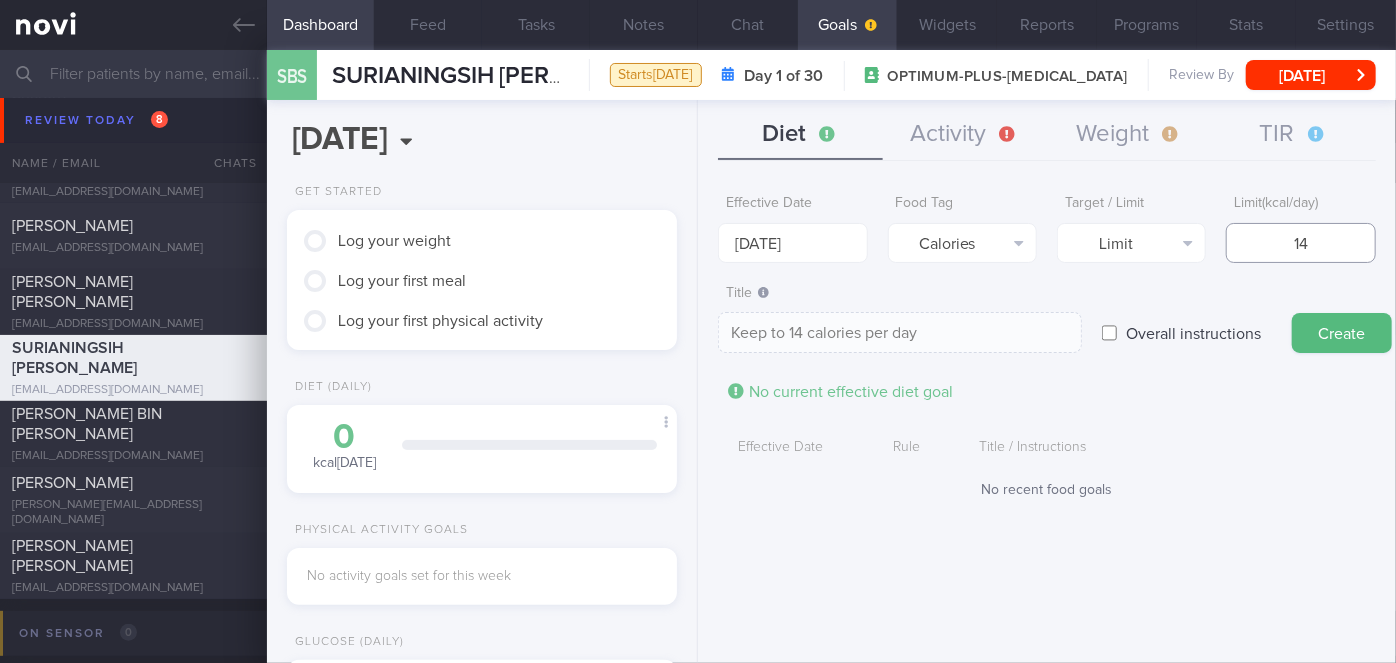 type on "140" 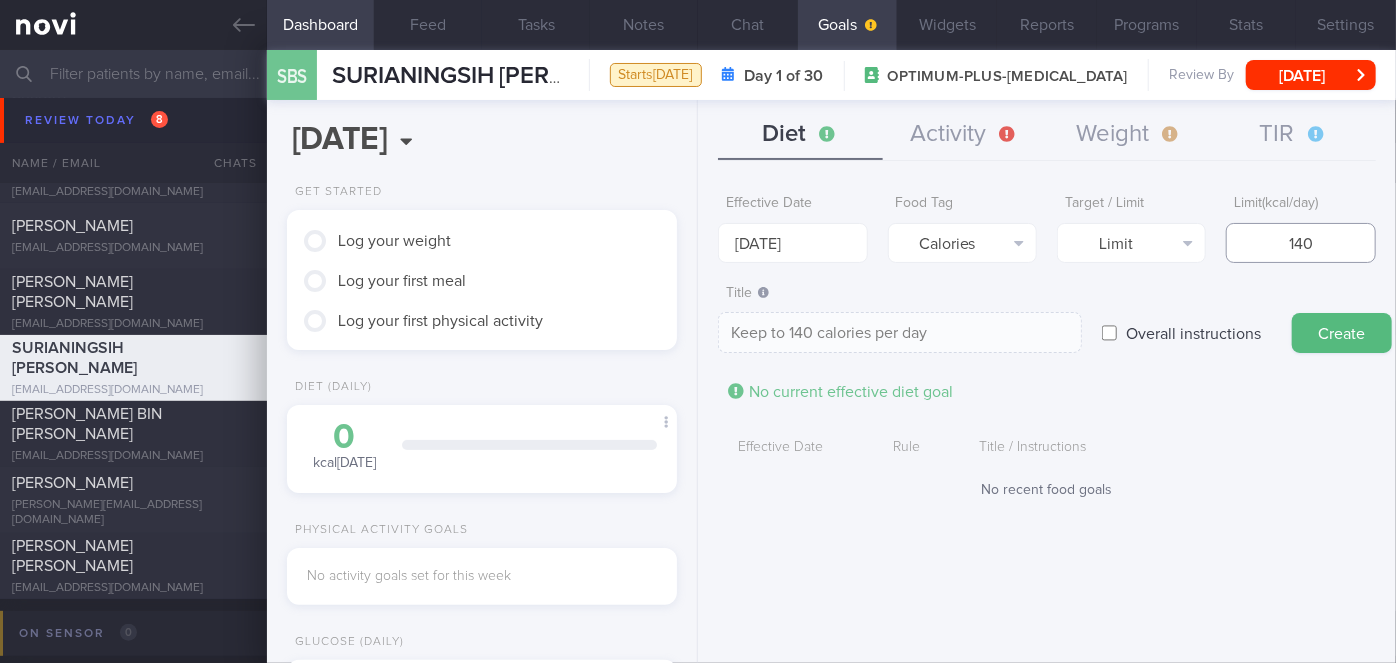 type on "1400" 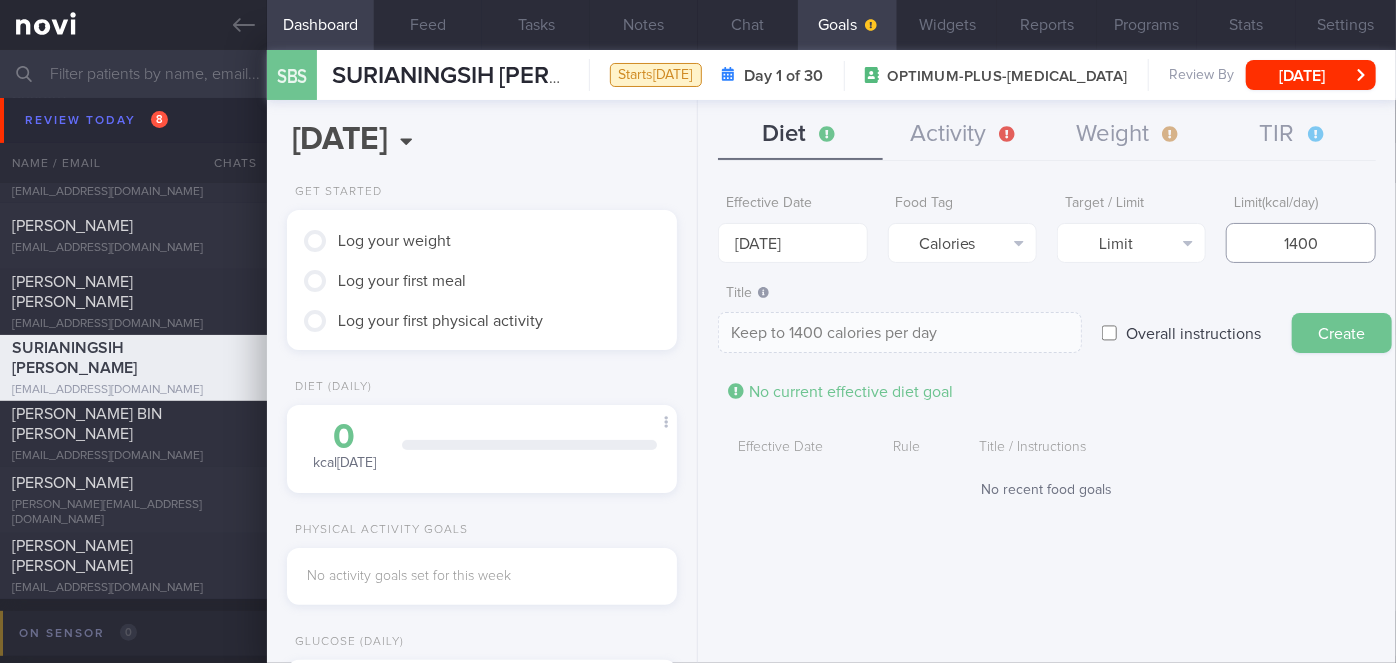 type on "1400" 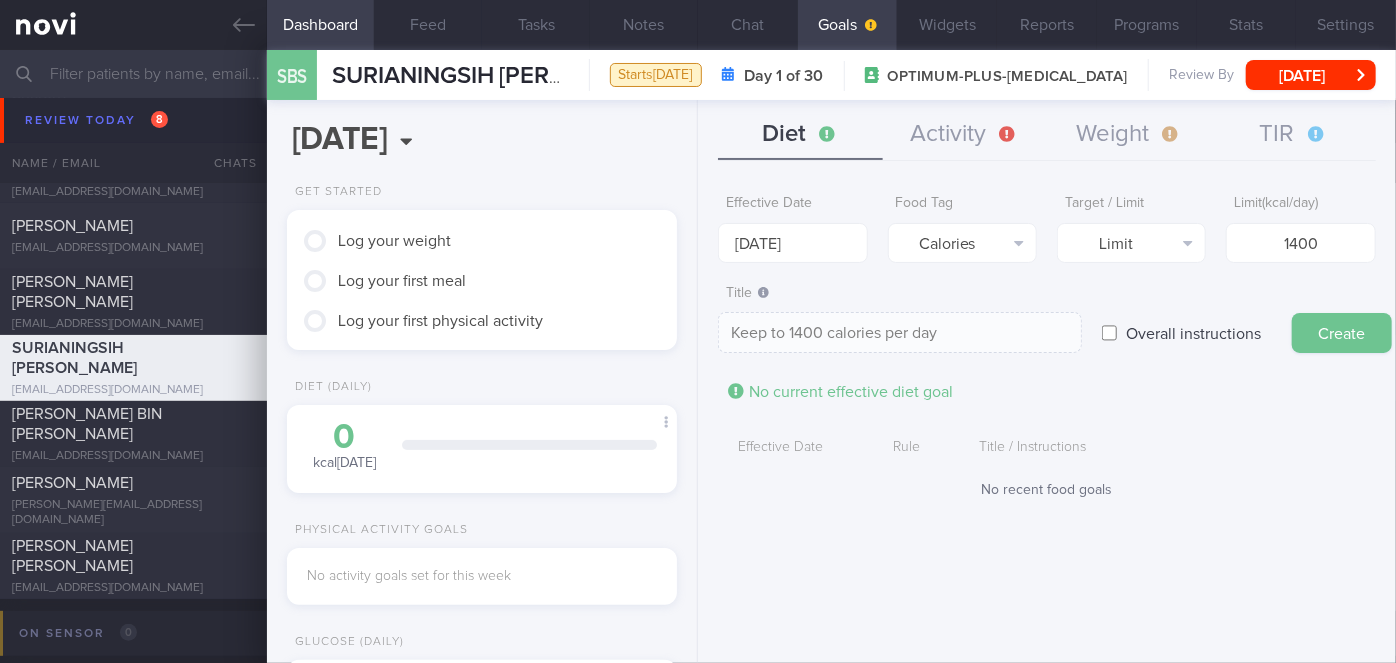 click on "Create" at bounding box center (1342, 333) 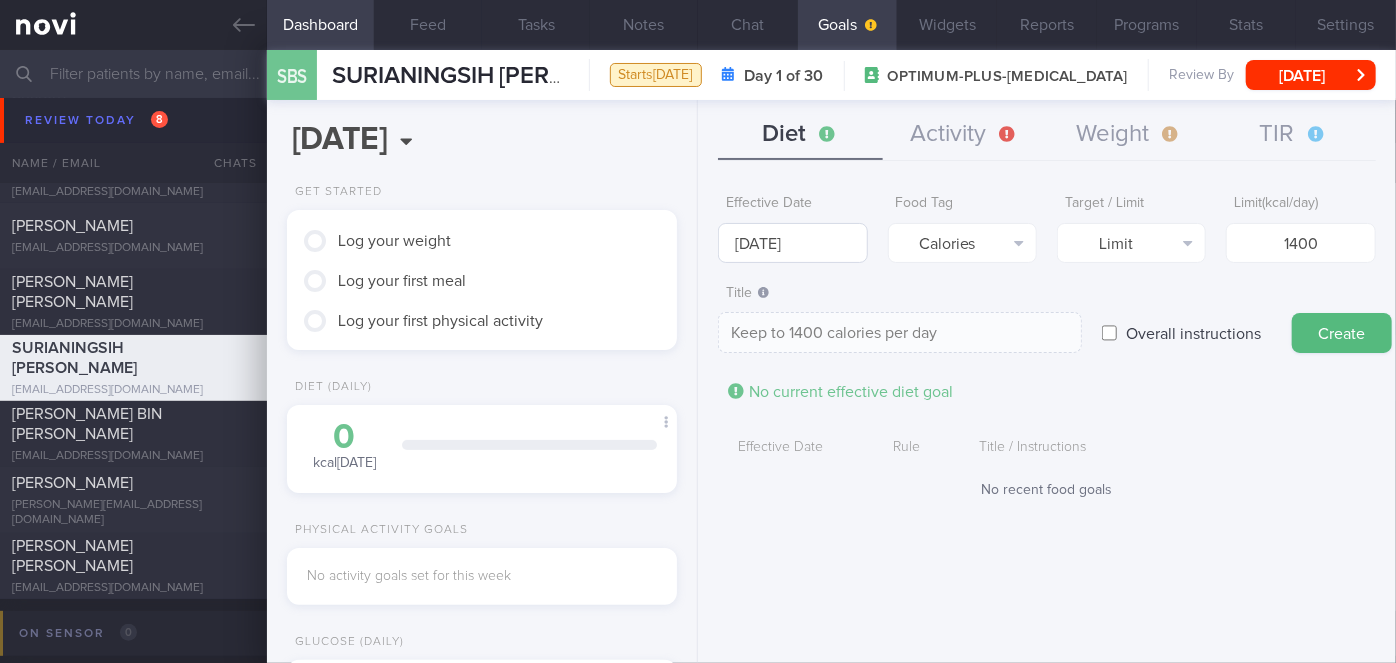 type on "[DATE]" 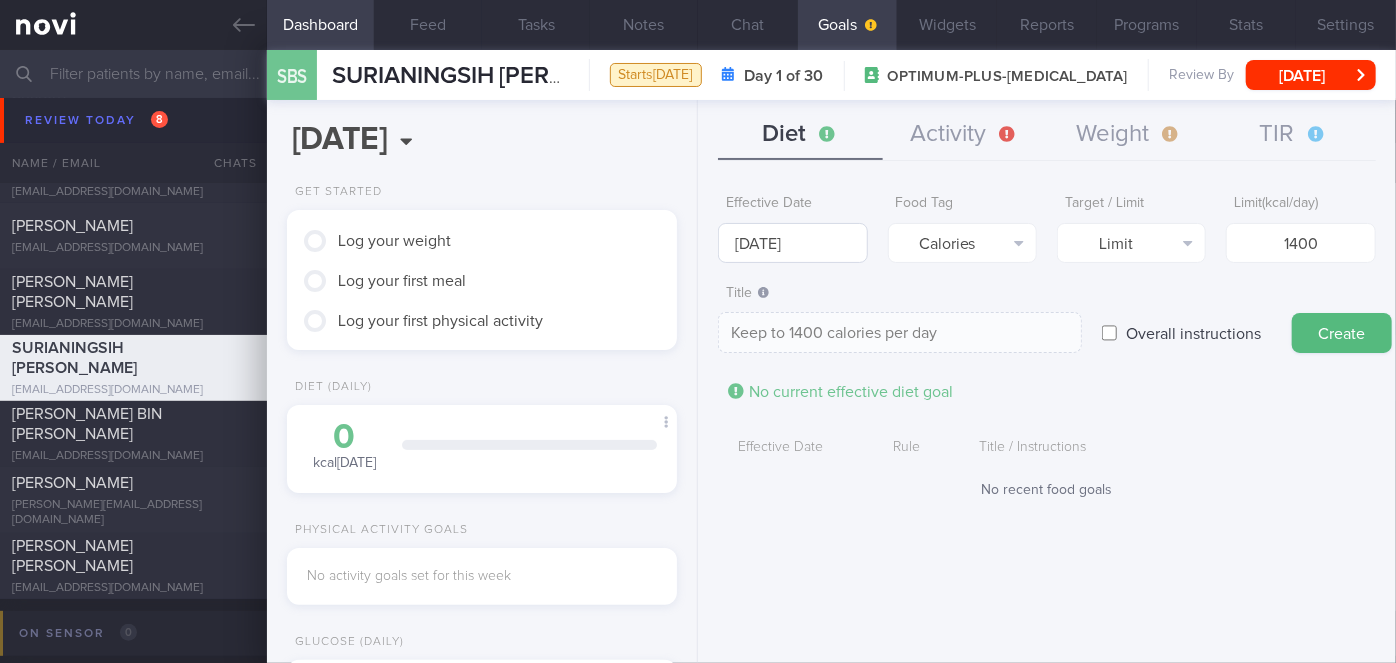 type 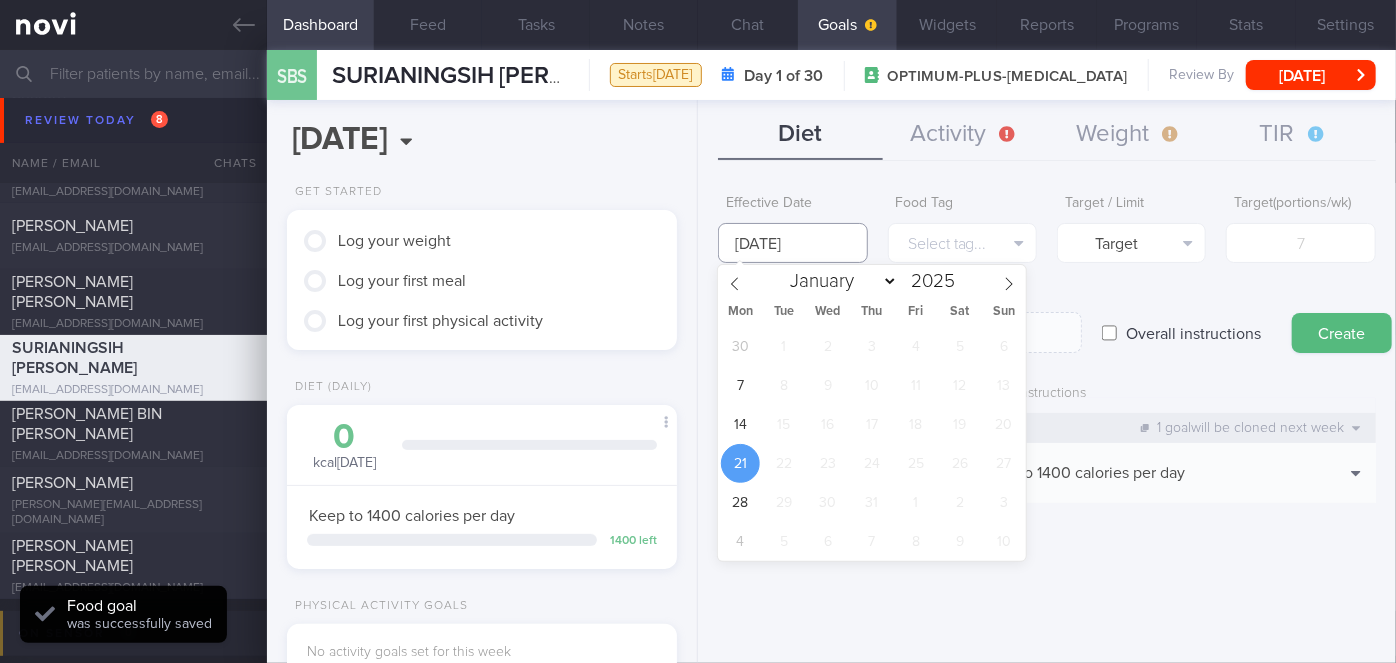 click on "[DATE]" at bounding box center [792, 243] 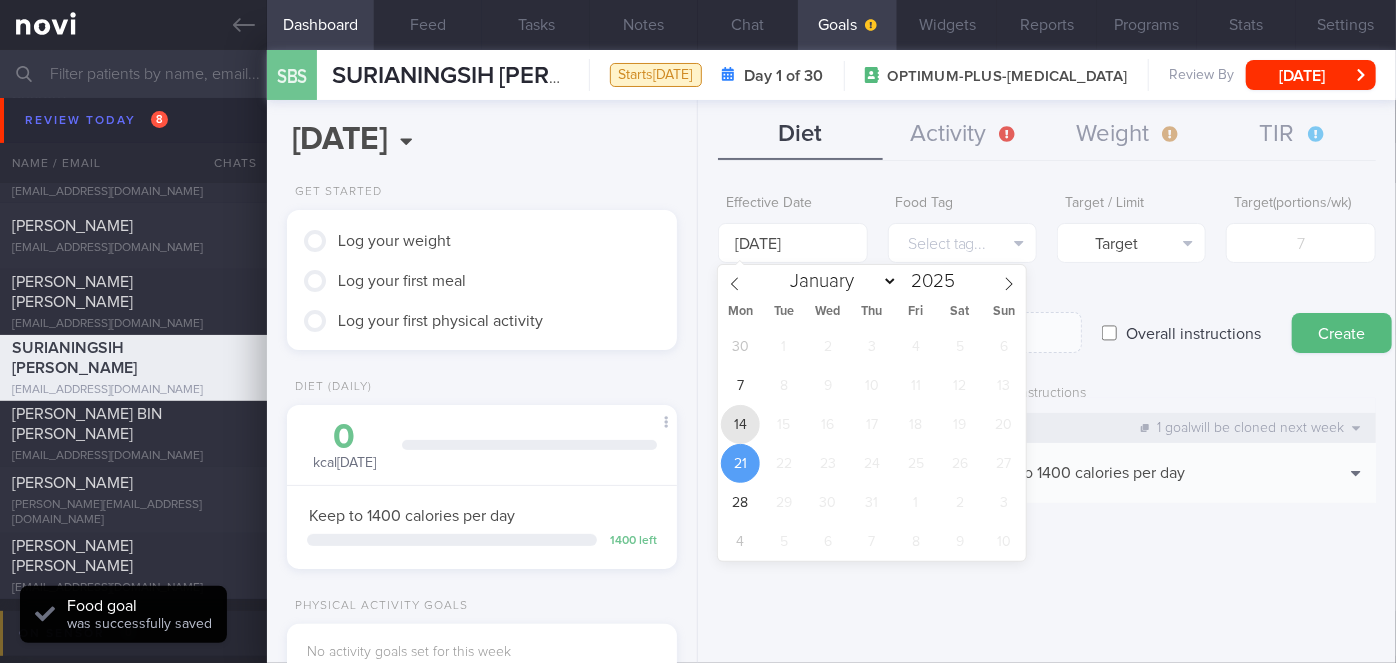 click on "14" at bounding box center (740, 424) 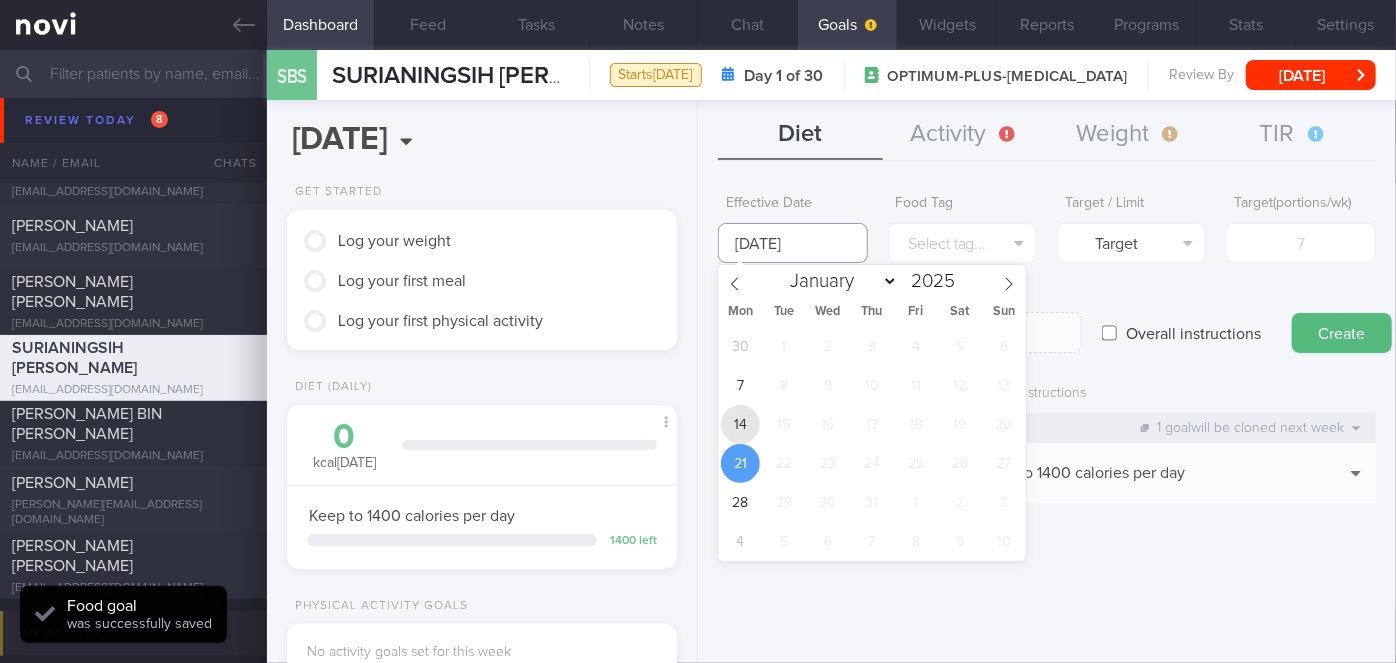 type on "[DATE]" 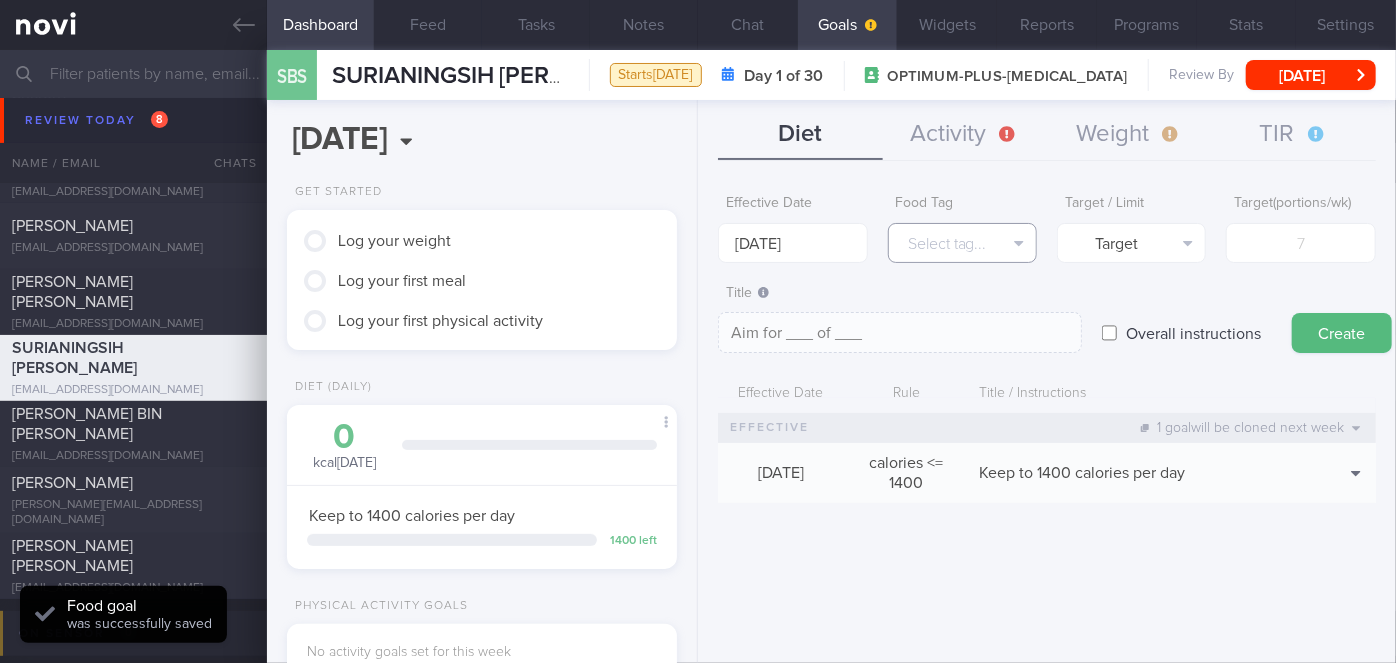 click on "Select tag..." at bounding box center [962, 243] 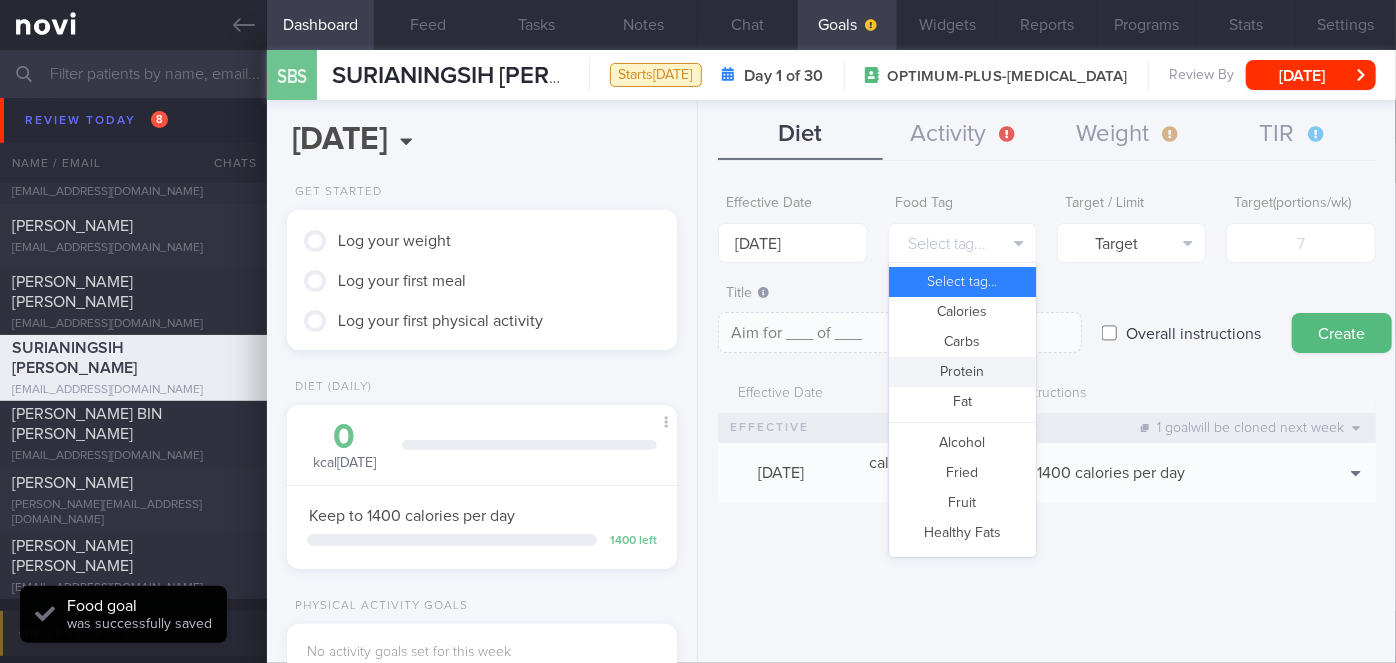 click on "Protein" at bounding box center [962, 372] 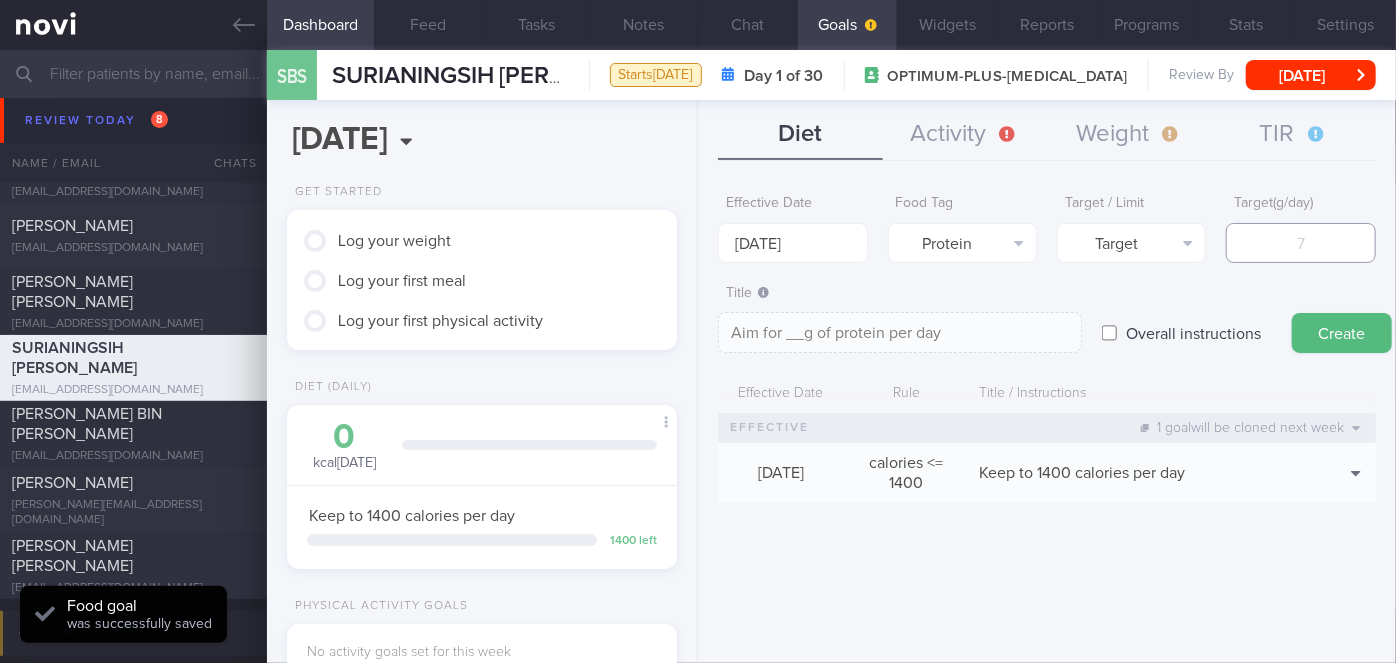 click at bounding box center [1300, 243] 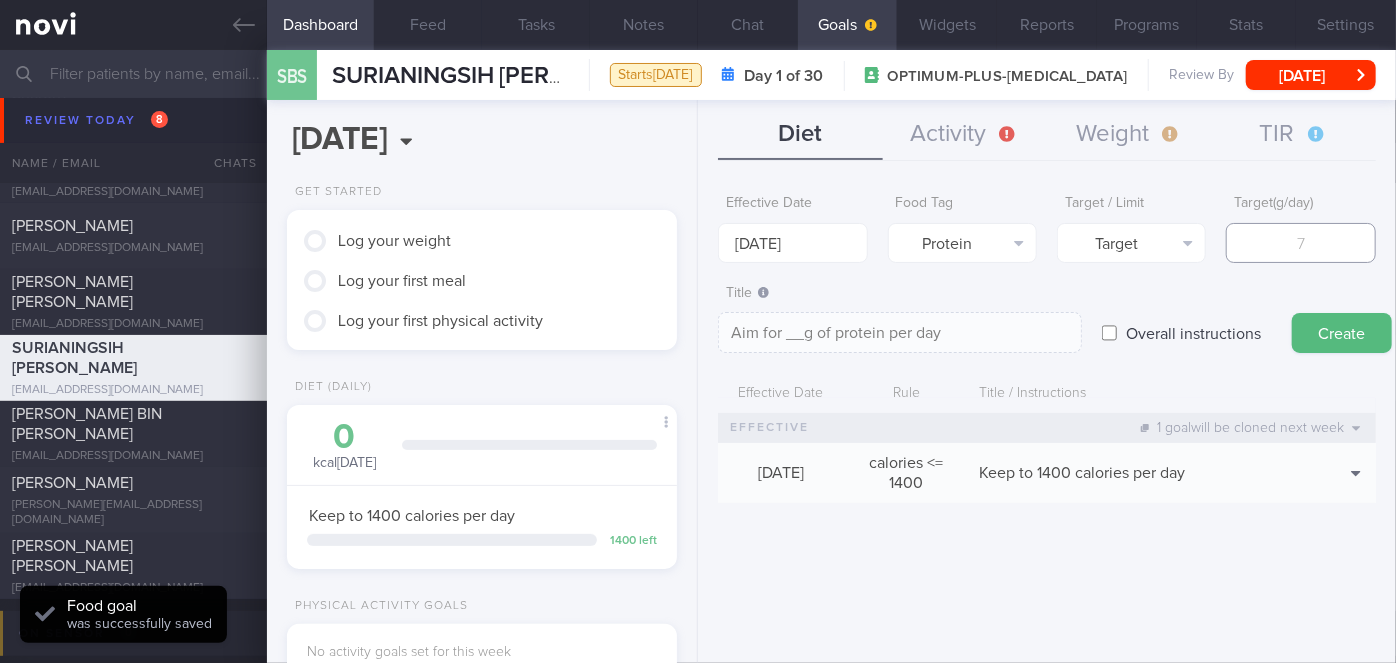 type on "8" 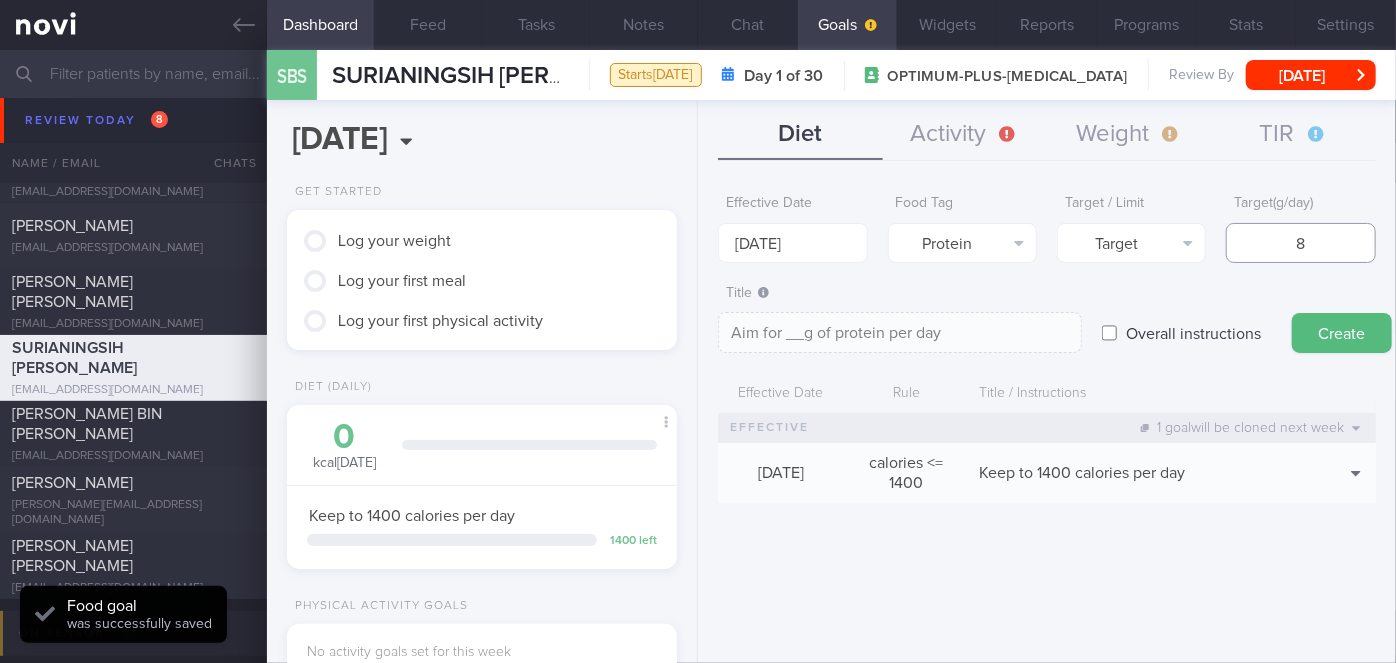 type on "Aim for 8g of protein per day" 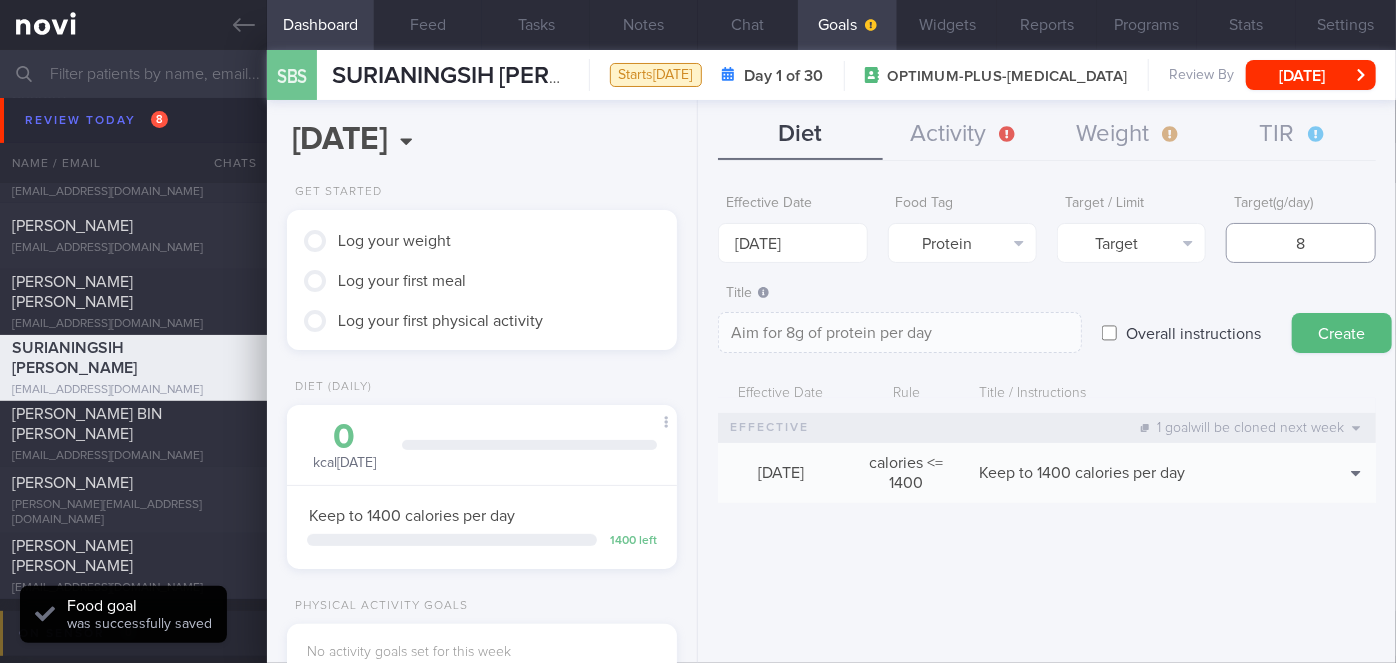type on "87" 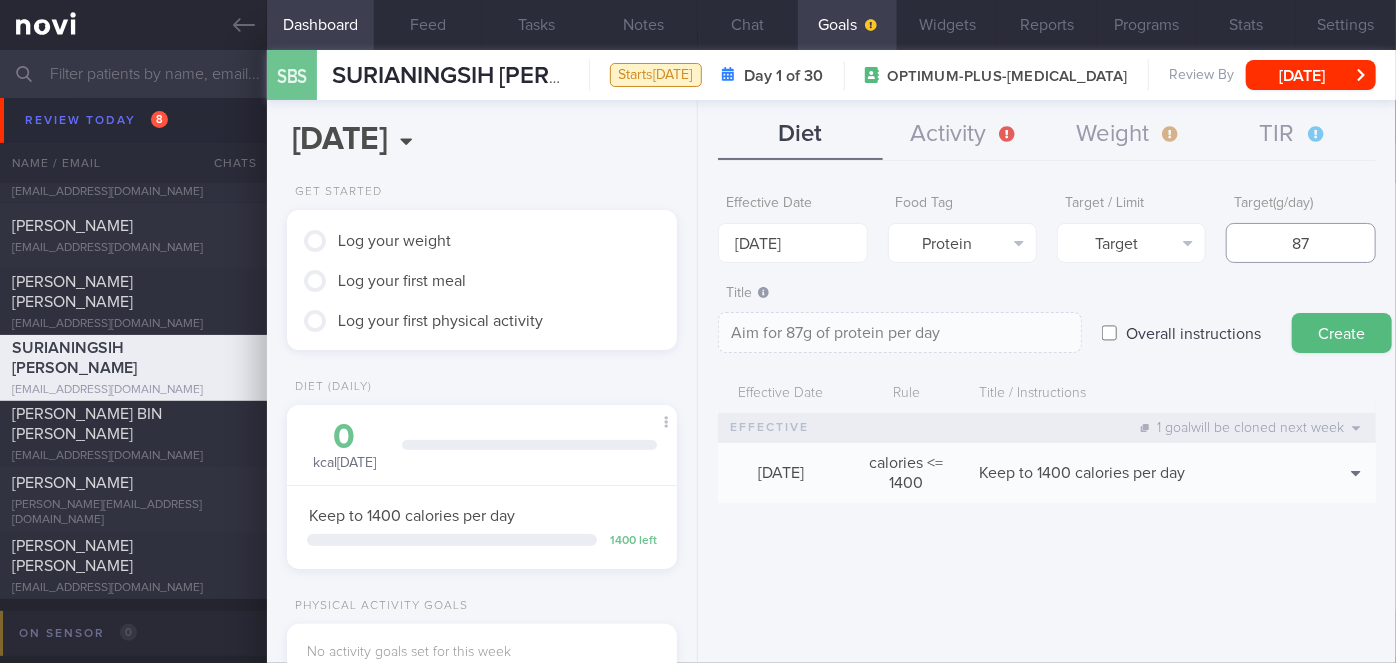 type on "8" 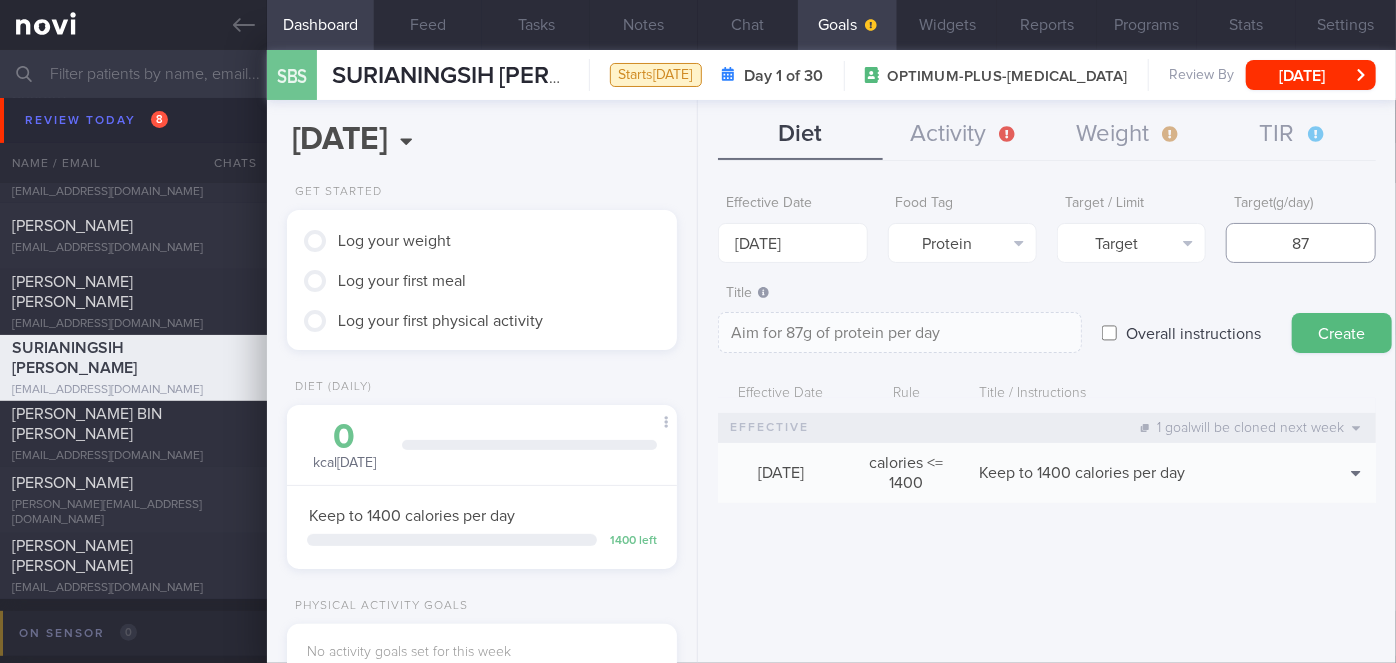 type on "Aim for 8g of protein per day" 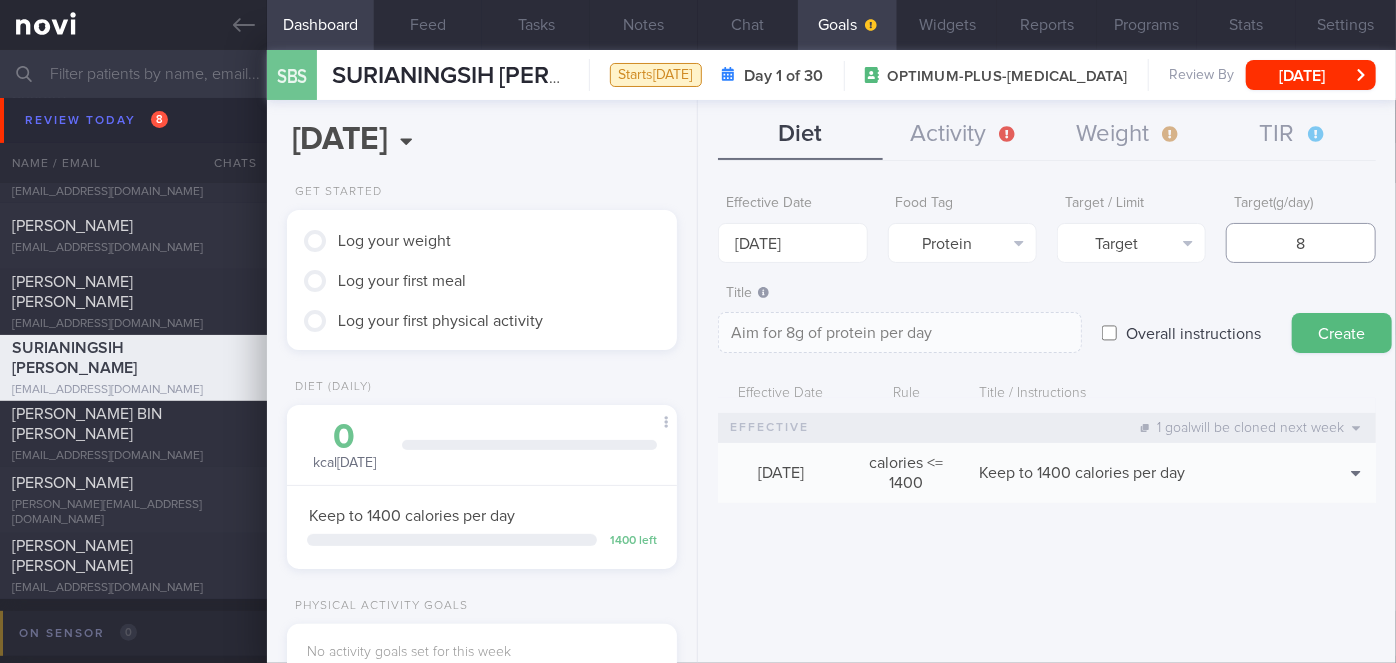 type on "84" 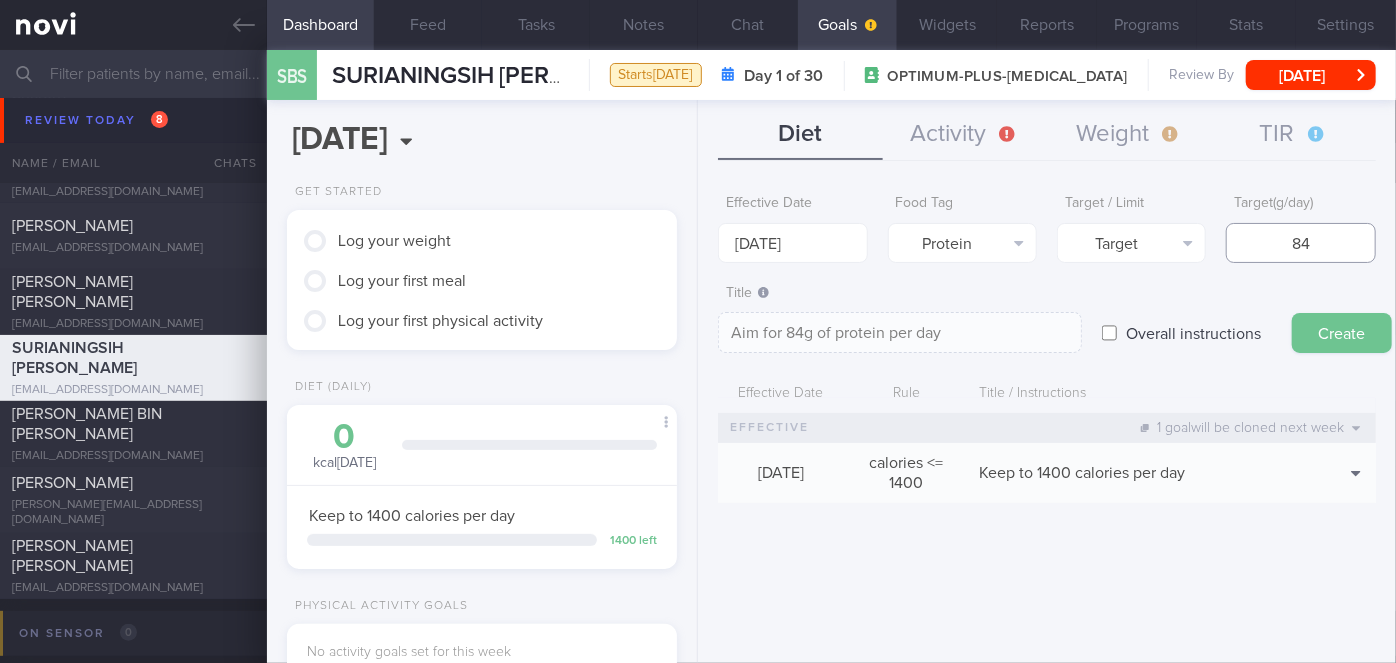 type on "84" 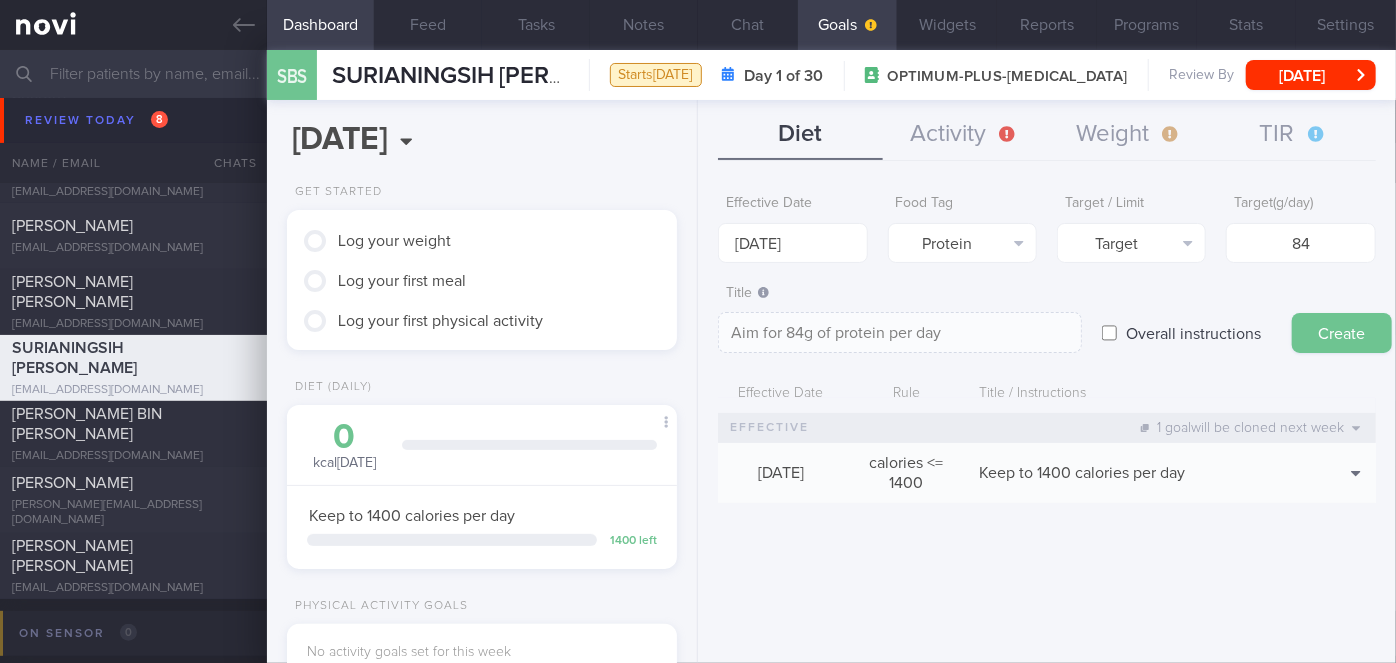 click on "Create" at bounding box center (1342, 333) 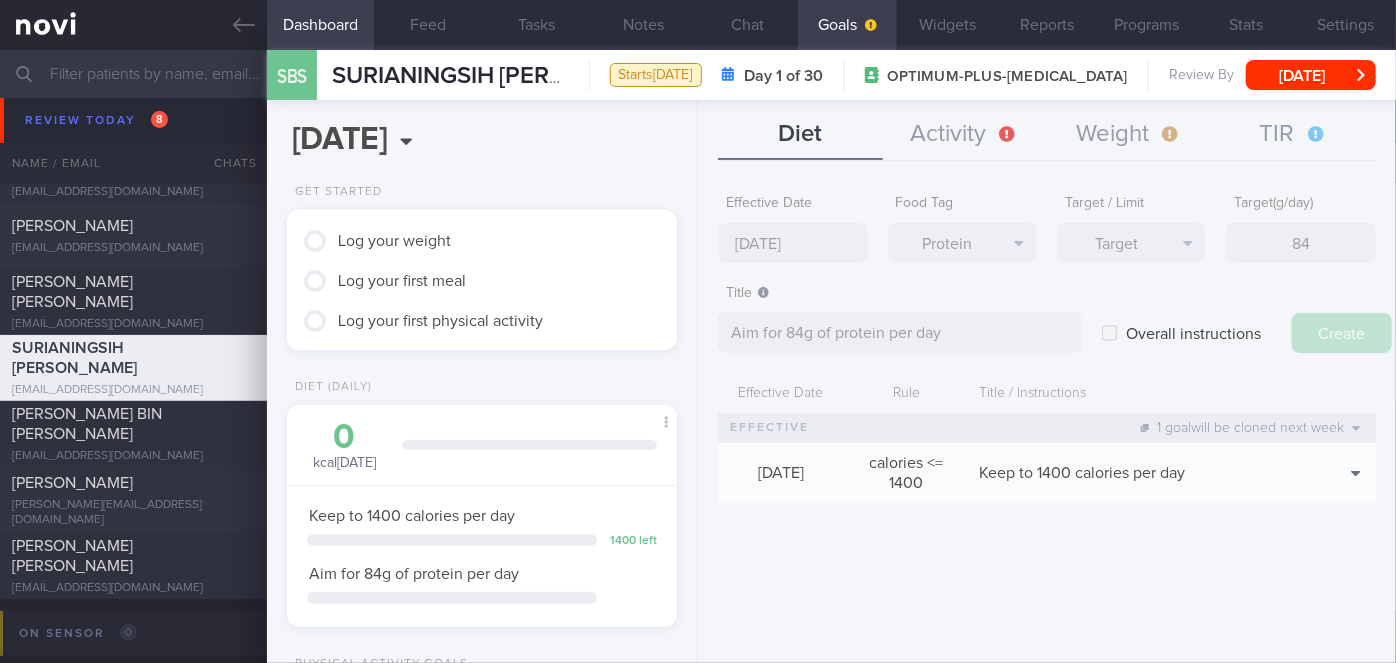 type on "[DATE]" 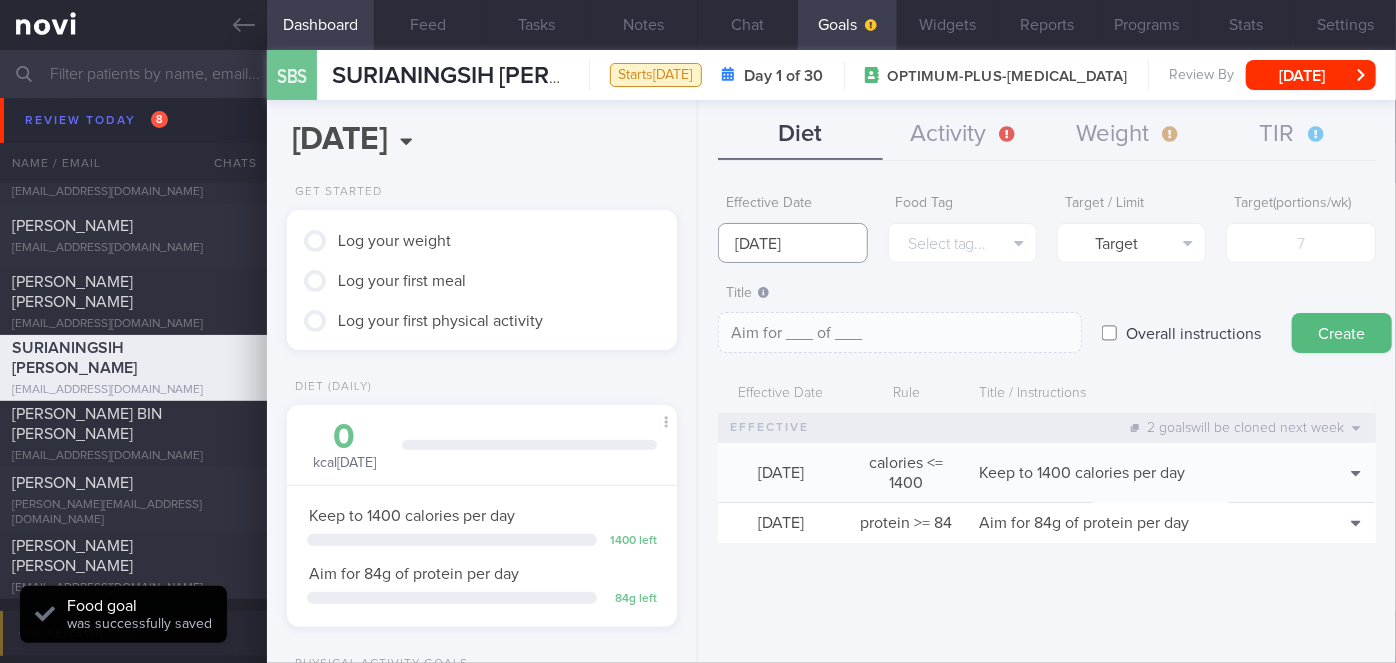 click on "[DATE]" at bounding box center [792, 243] 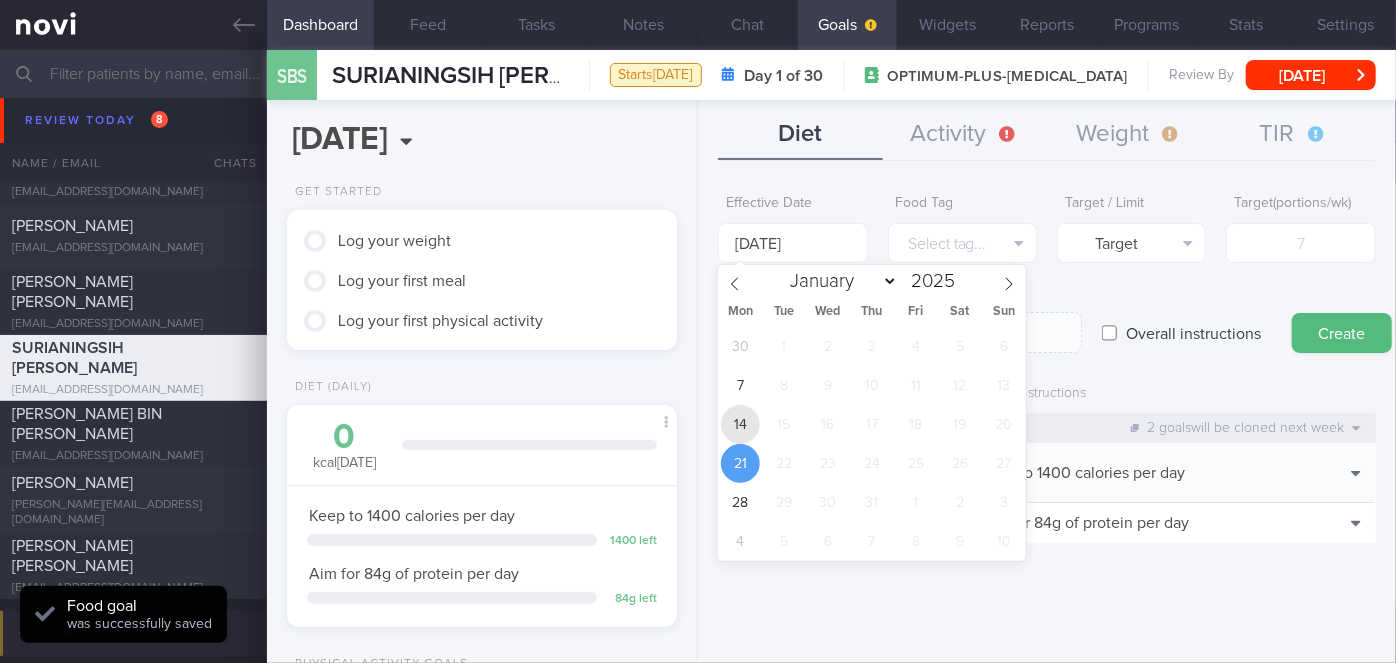 click on "14" at bounding box center (740, 424) 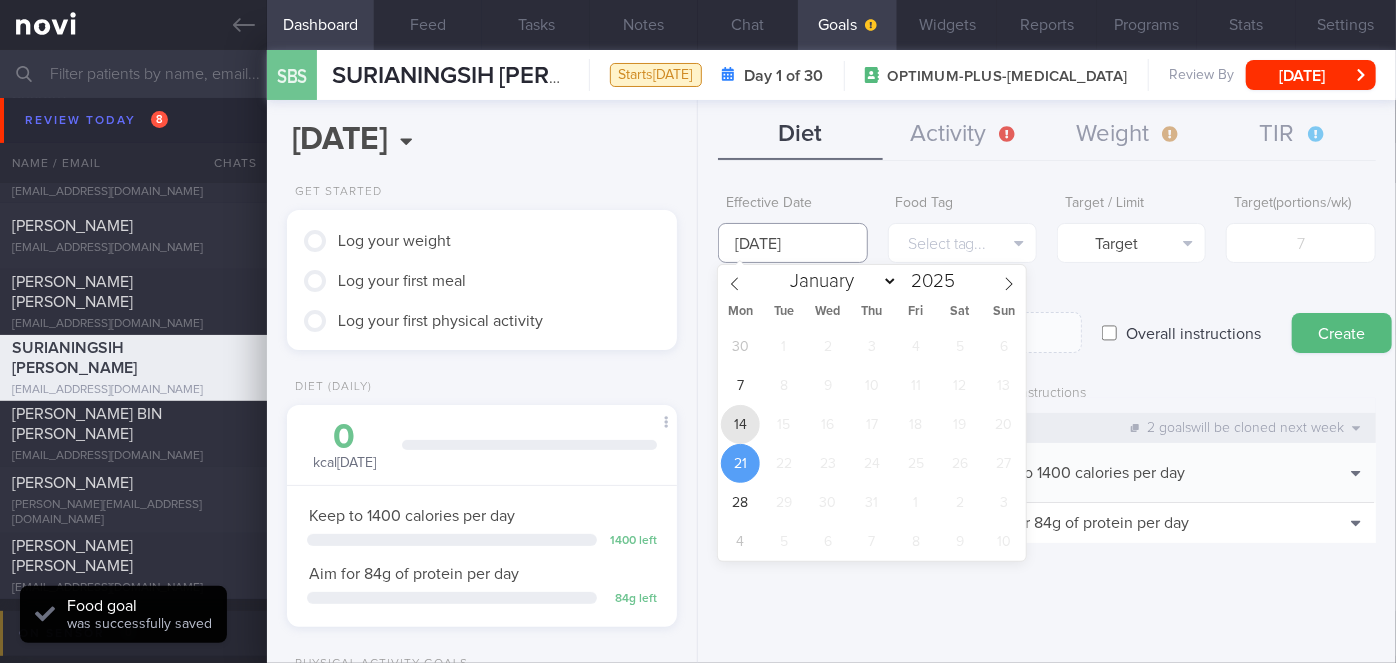 type on "[DATE]" 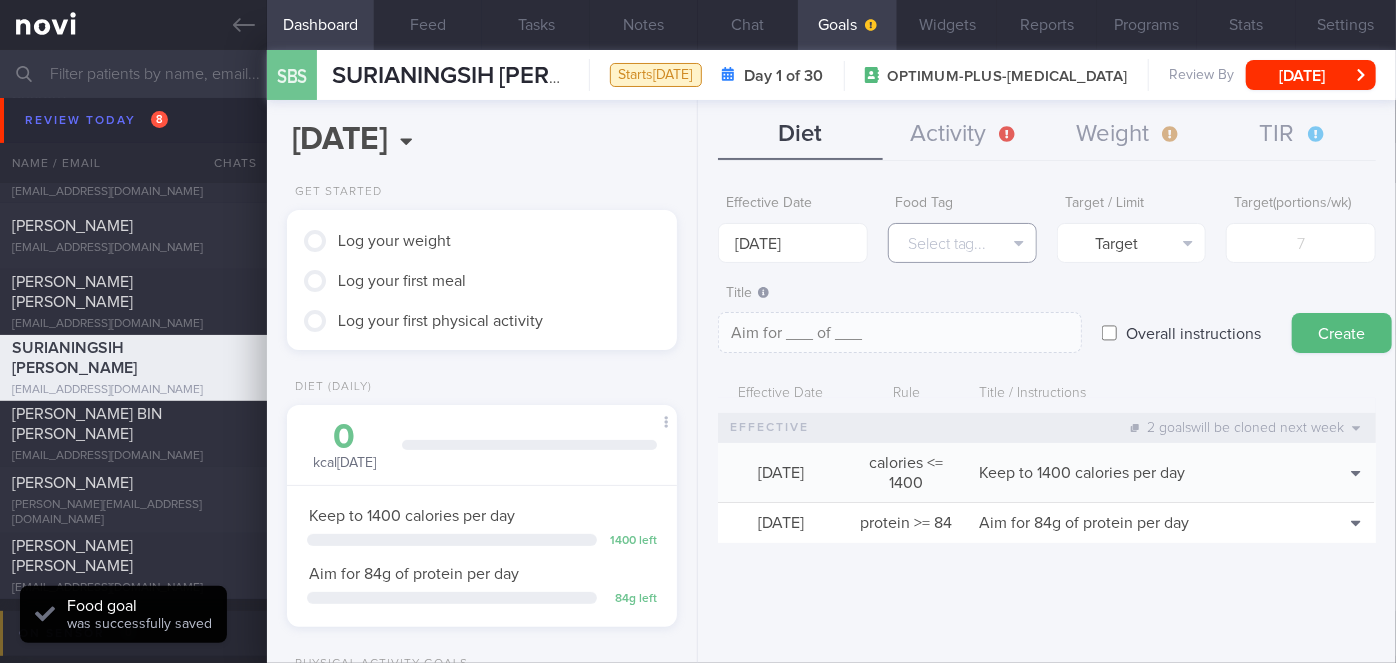 click on "Select tag..." at bounding box center (962, 243) 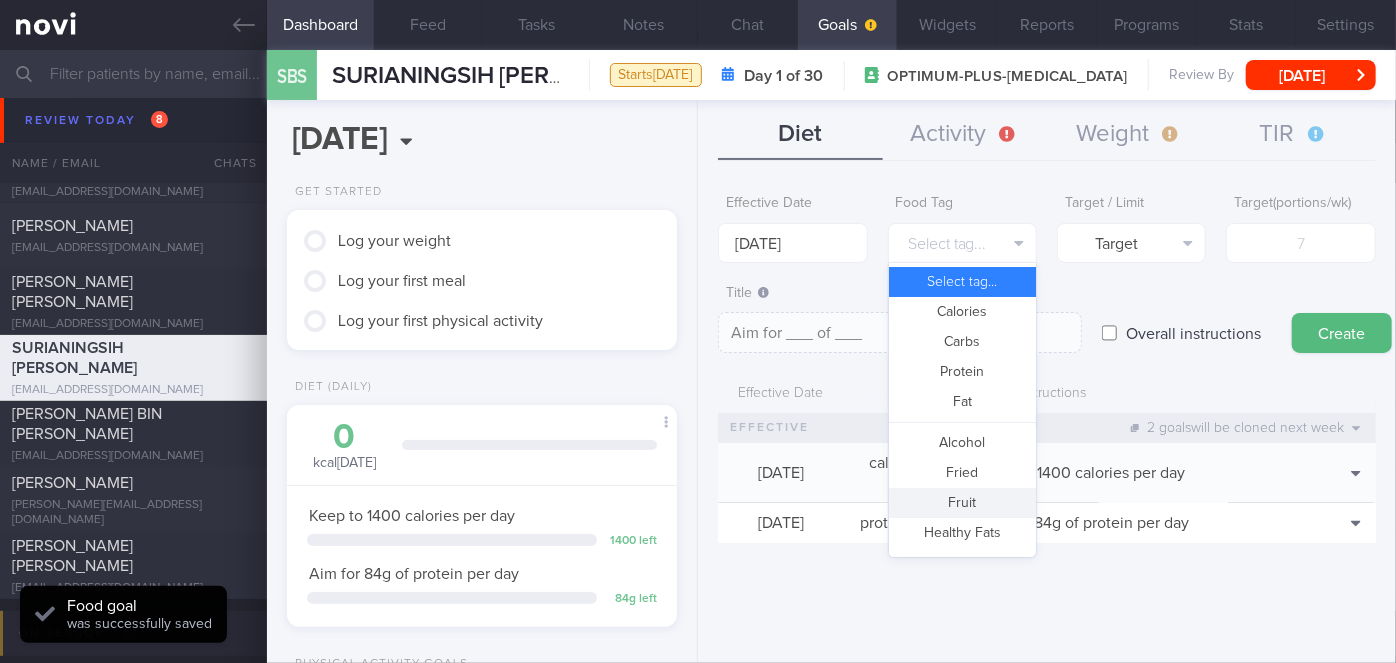 click on "Fruit" at bounding box center (962, 503) 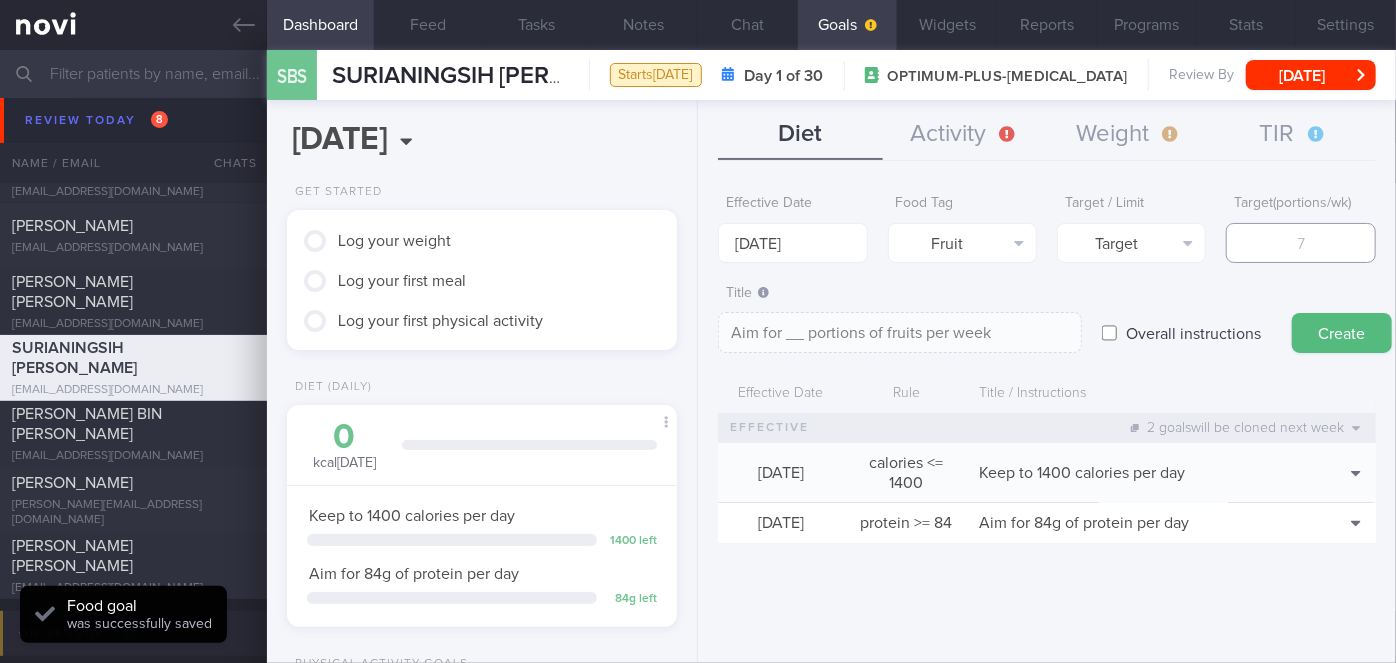 click at bounding box center [1300, 243] 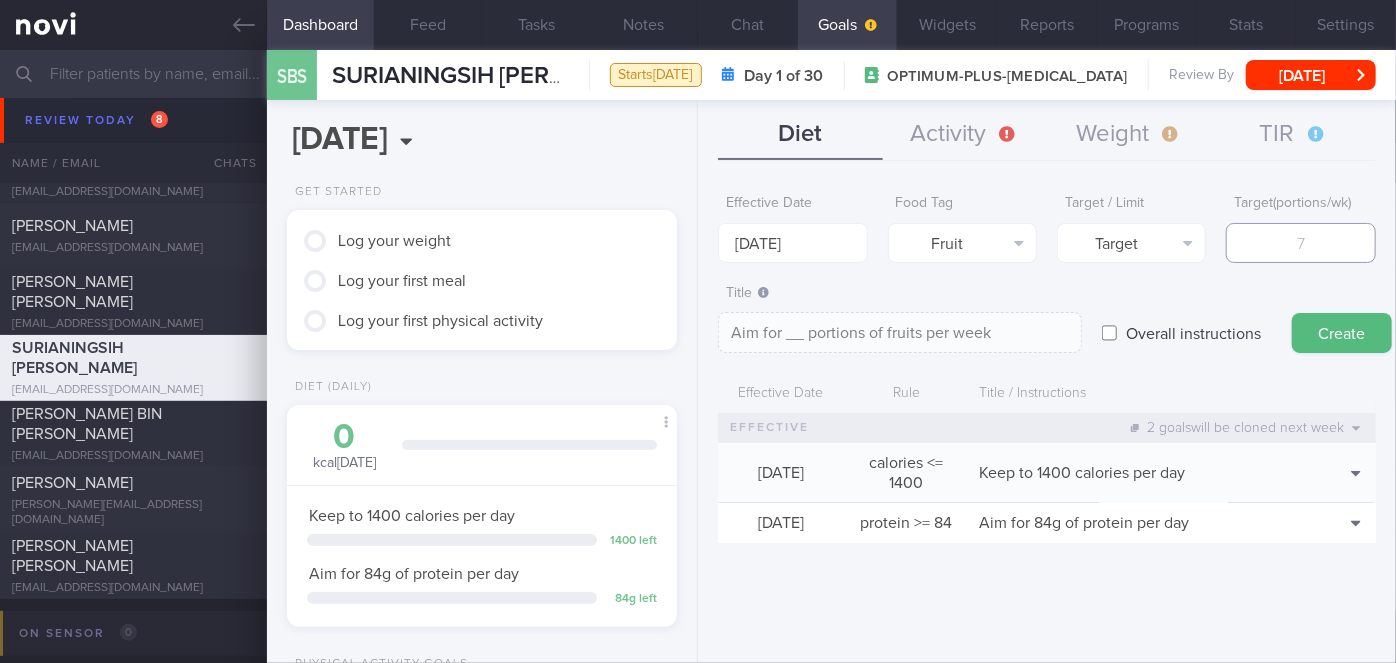 type on "1" 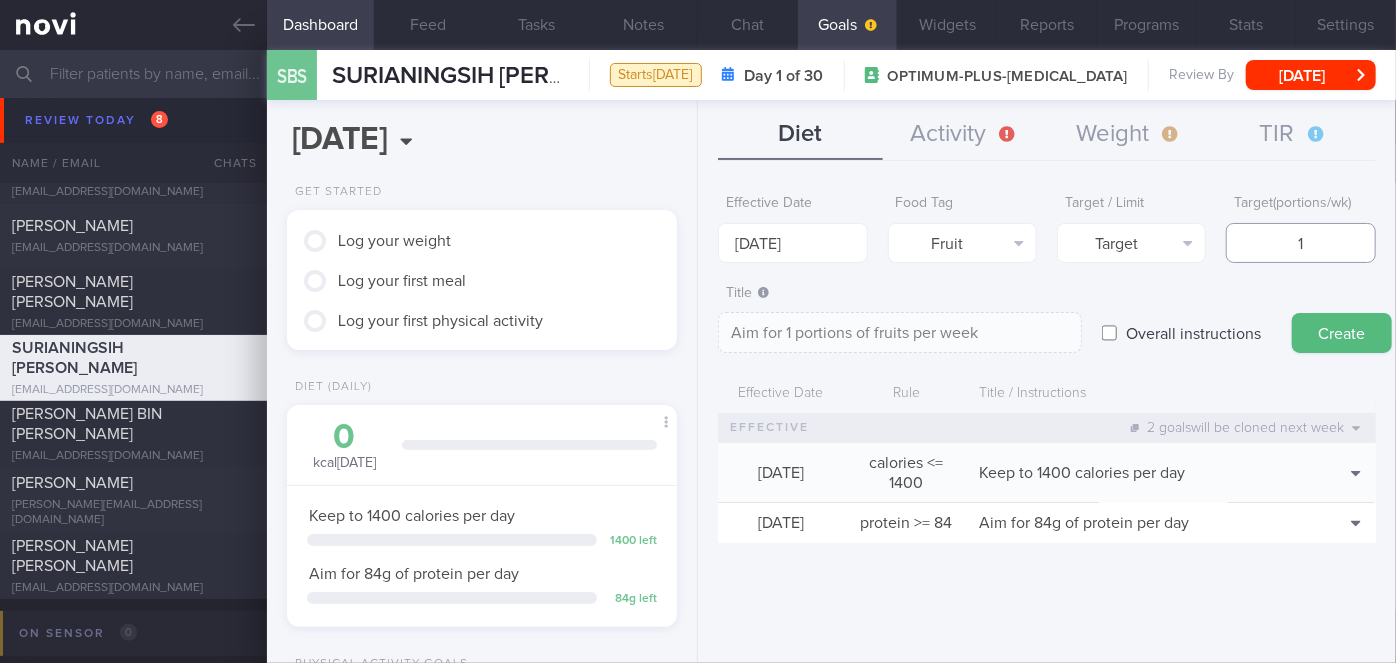 type on "14" 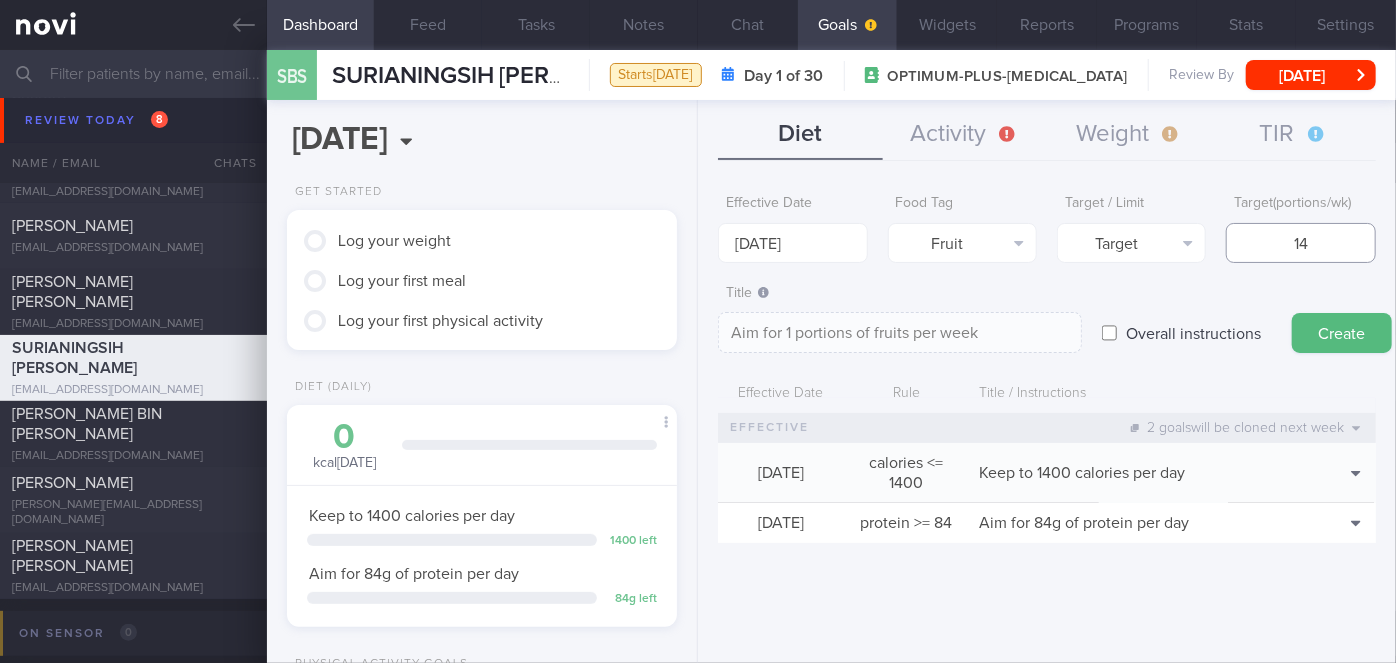 type on "Aim for 14 portions of fruits per week" 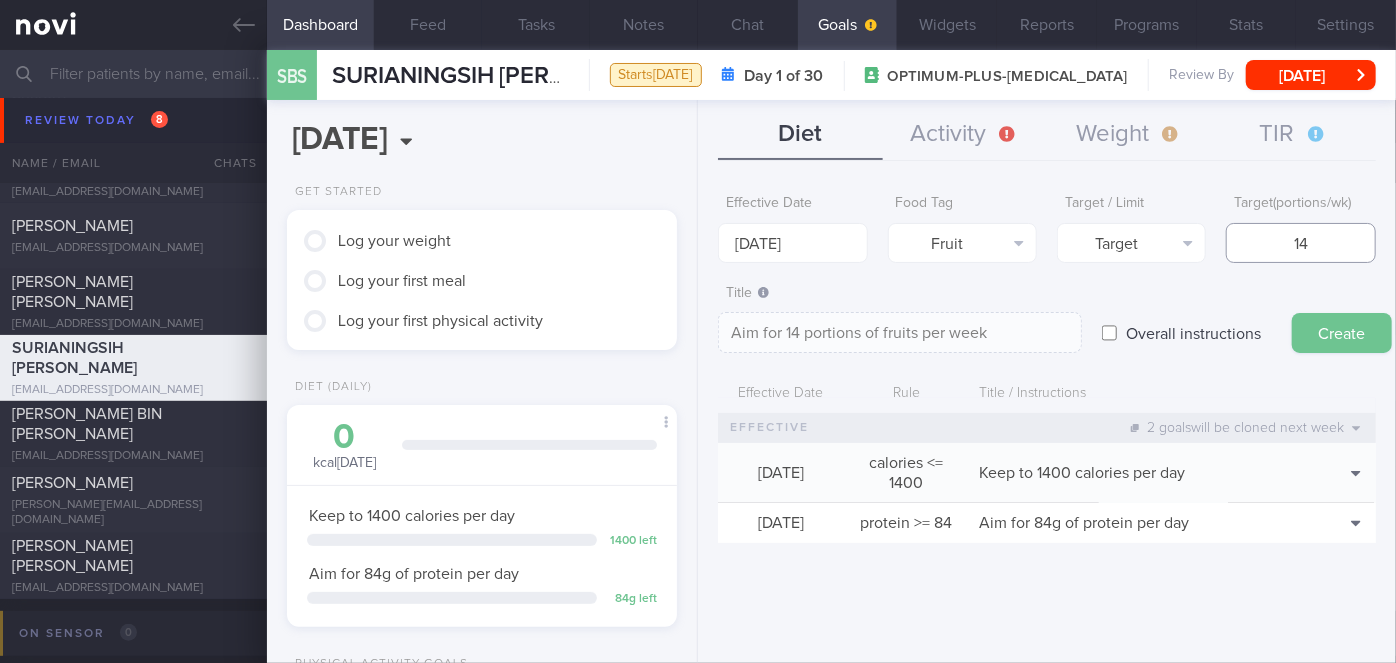 type on "14" 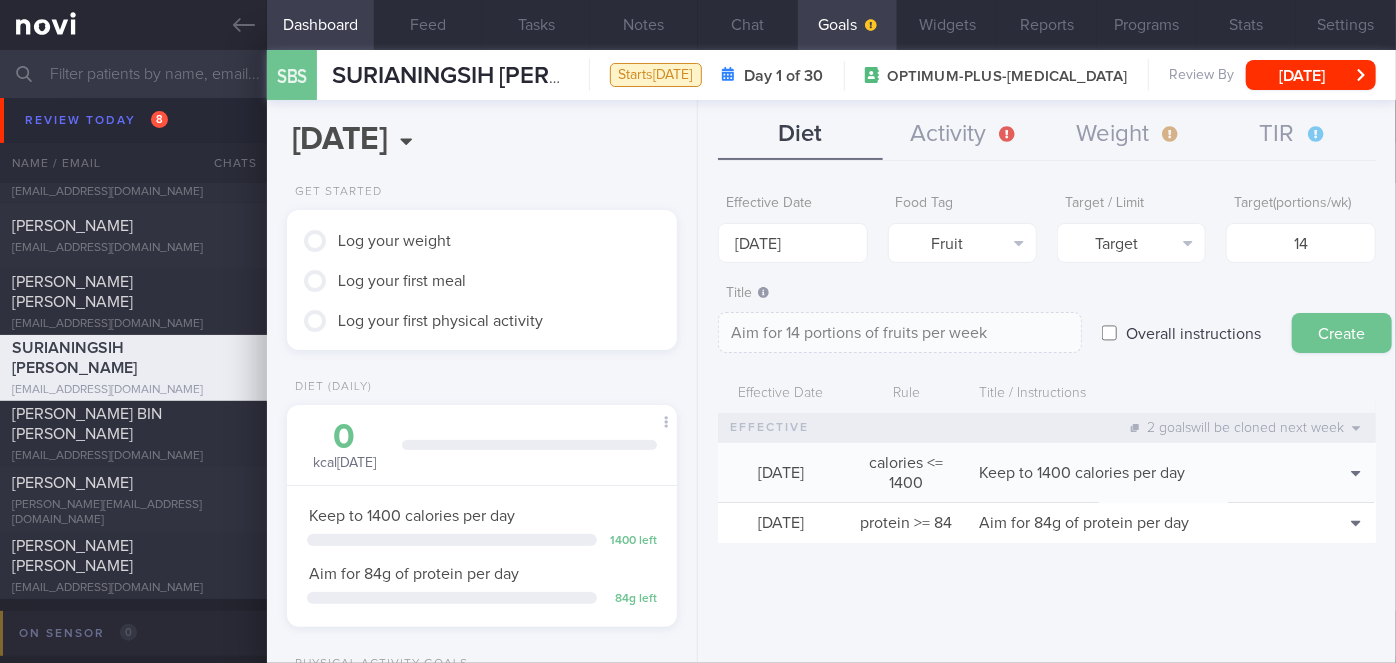 click on "Create" at bounding box center (1342, 333) 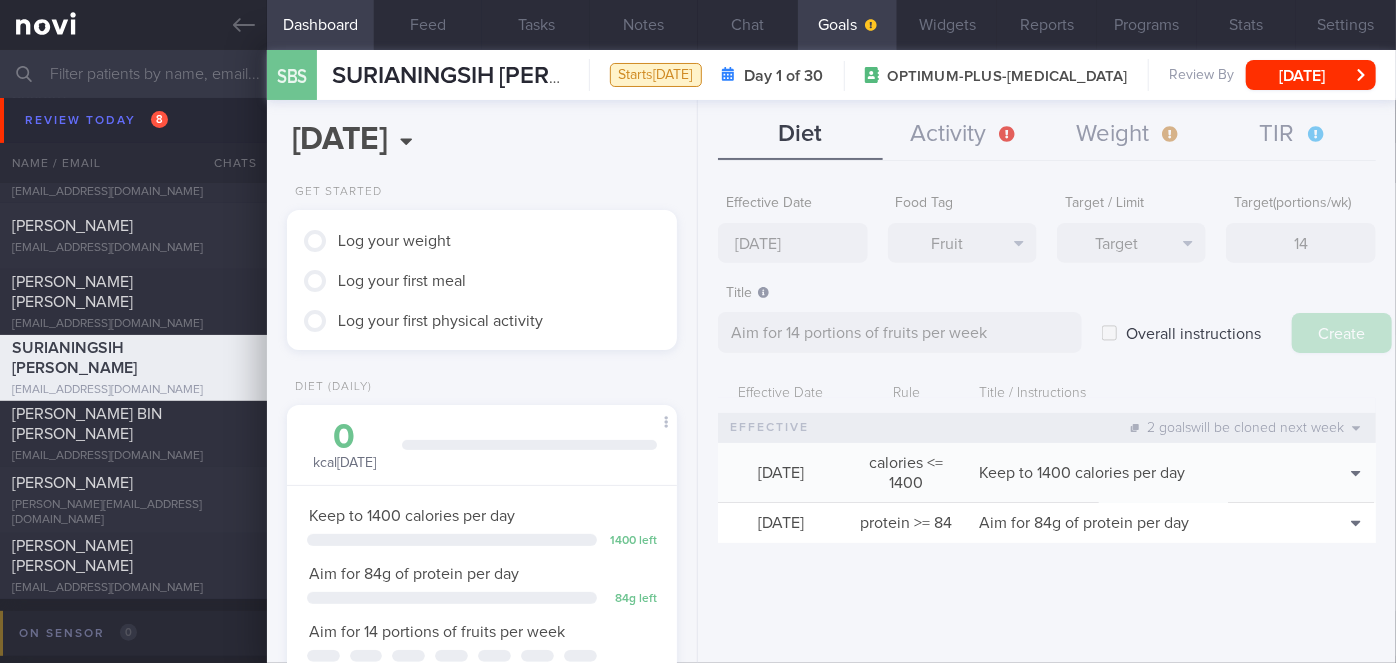 type on "[DATE]" 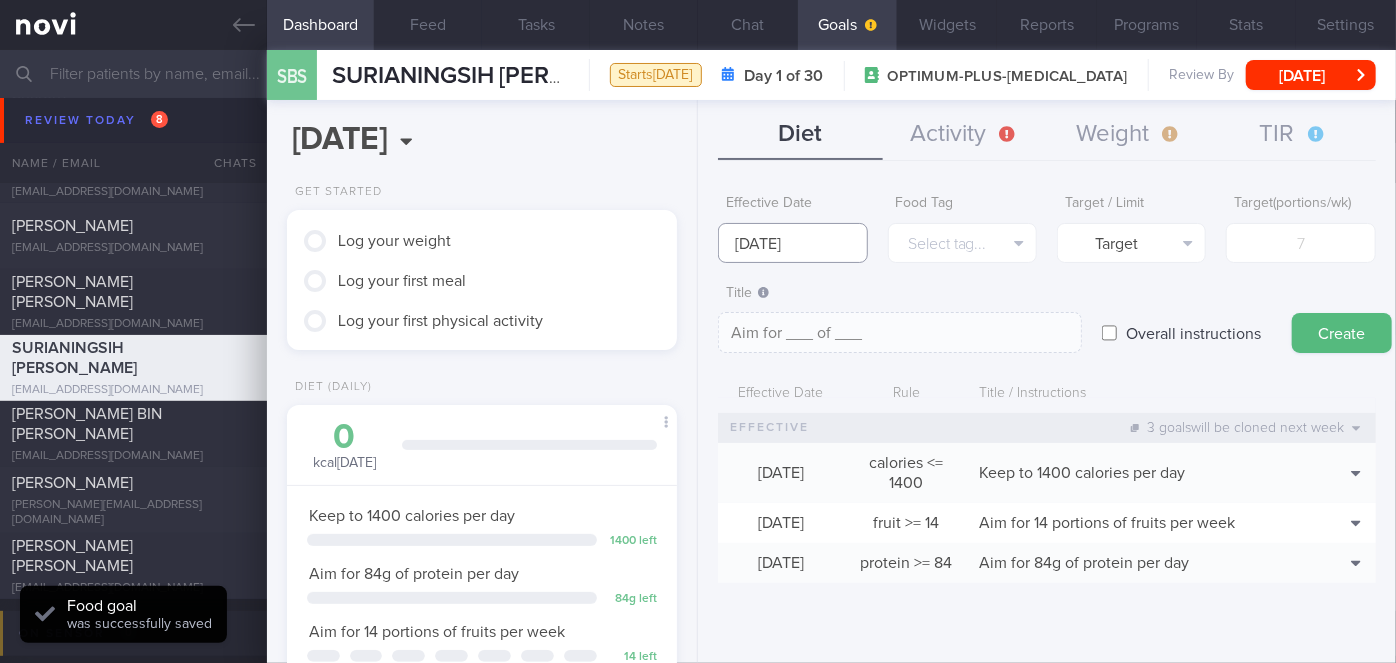 click on "[DATE]" at bounding box center [792, 243] 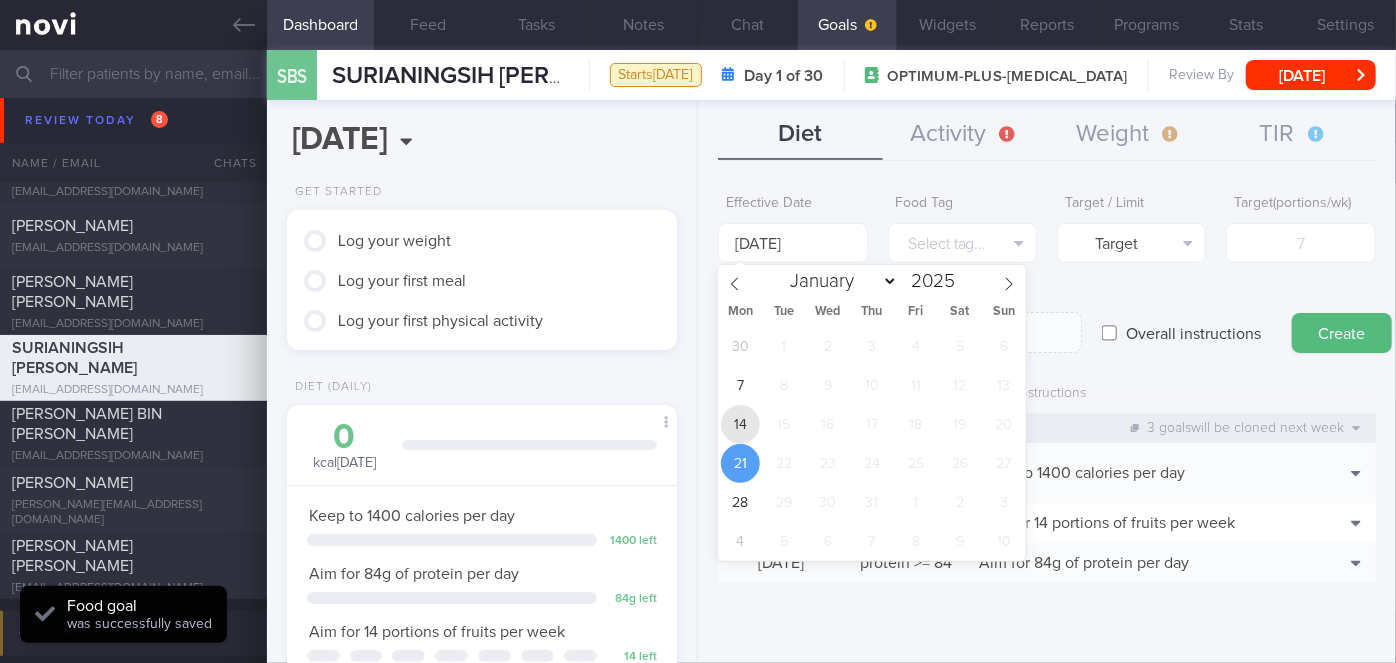 click on "14" at bounding box center (740, 424) 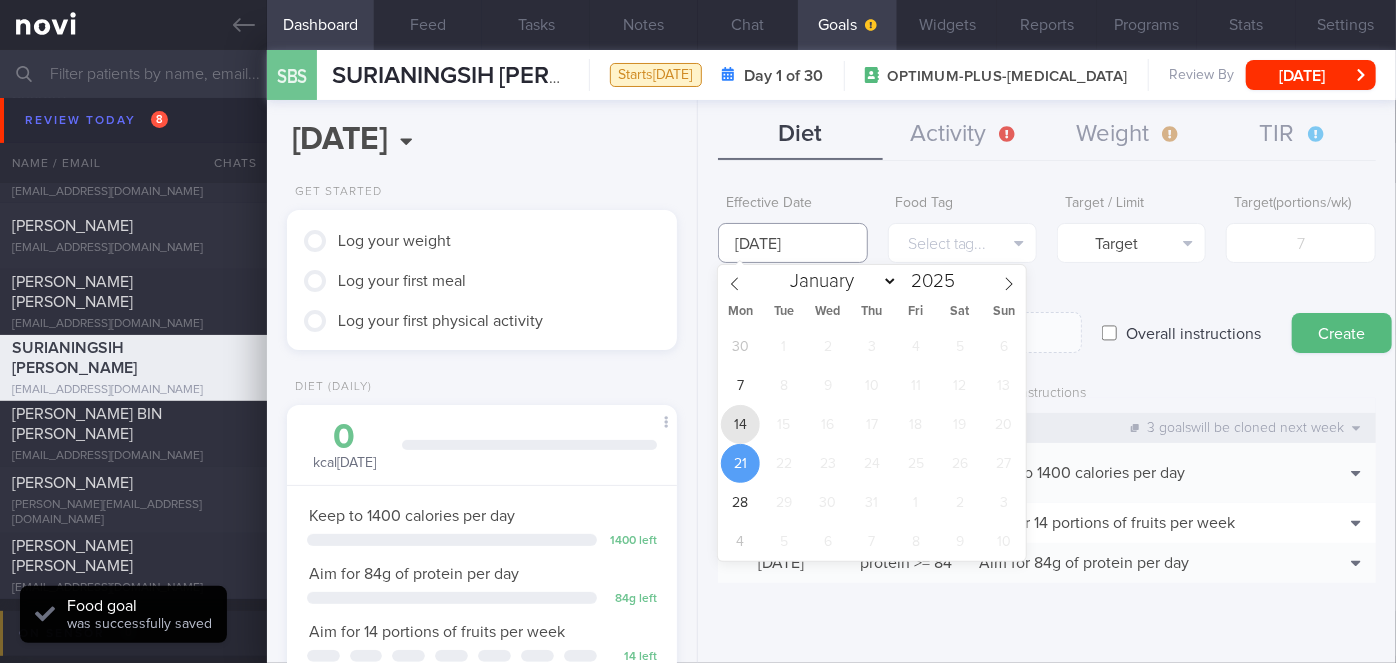 type on "[DATE]" 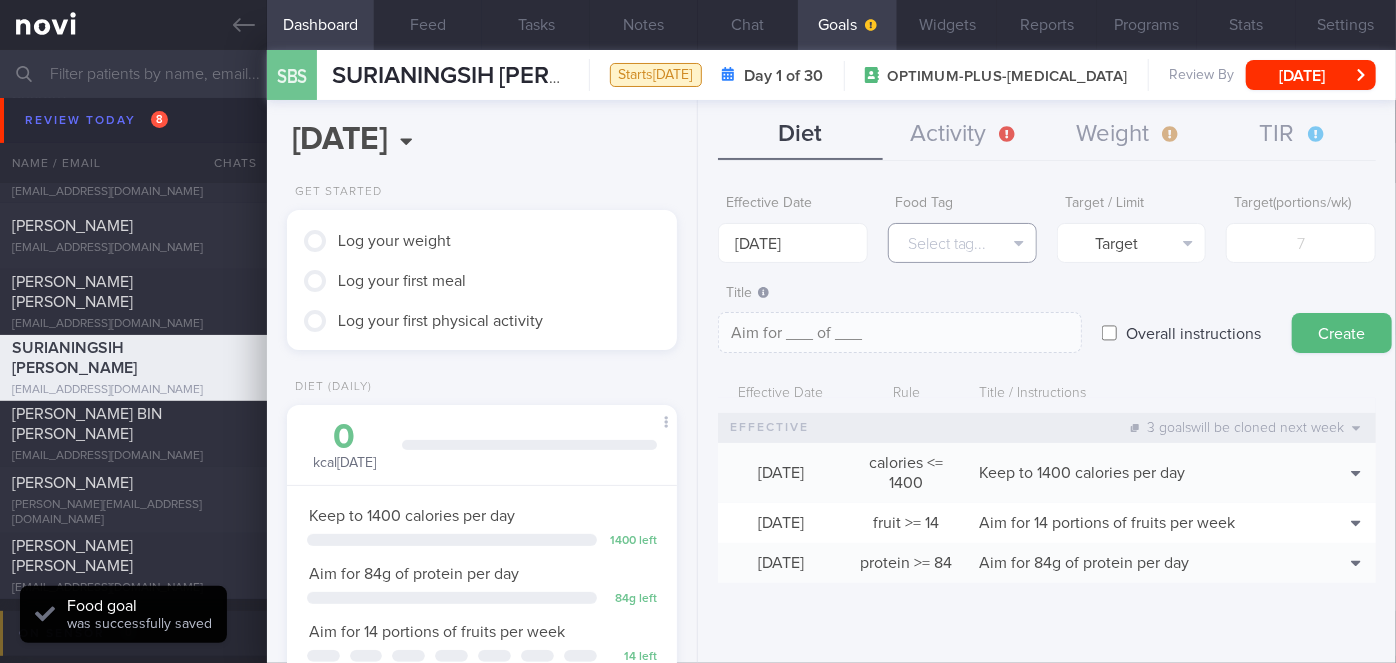 click on "Select tag..." at bounding box center (962, 243) 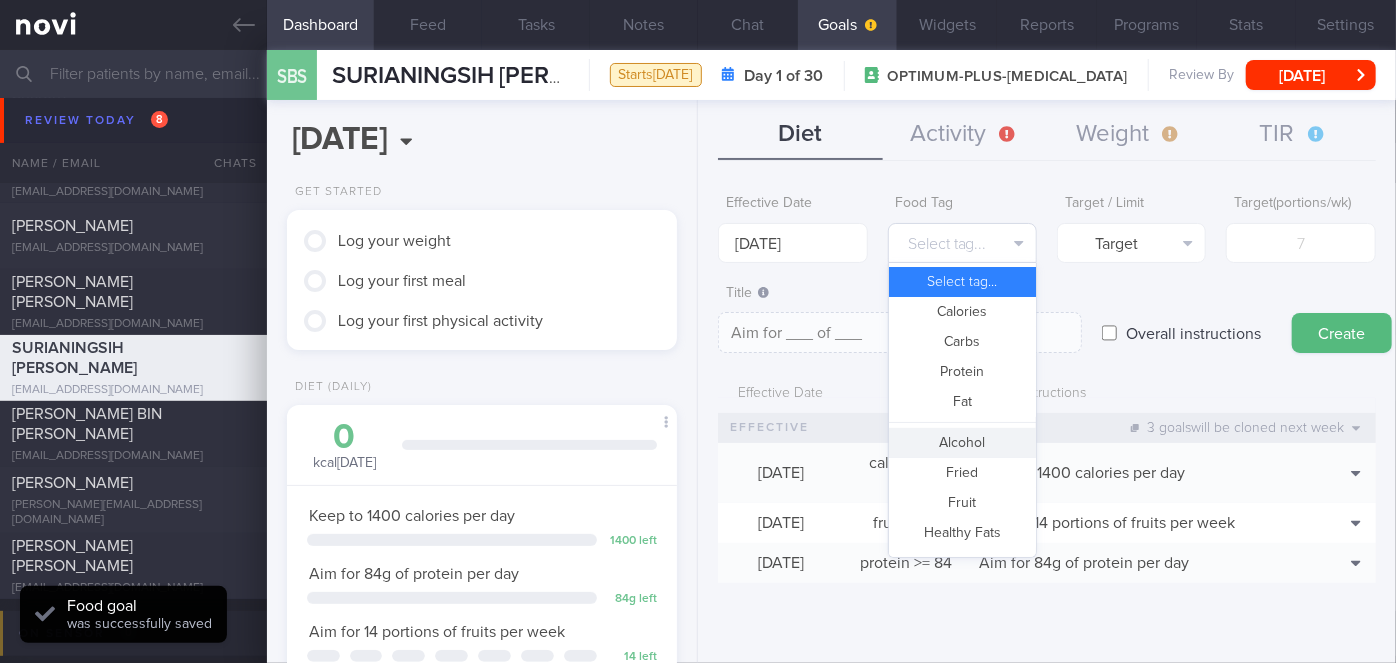scroll, scrollTop: 594, scrollLeft: 0, axis: vertical 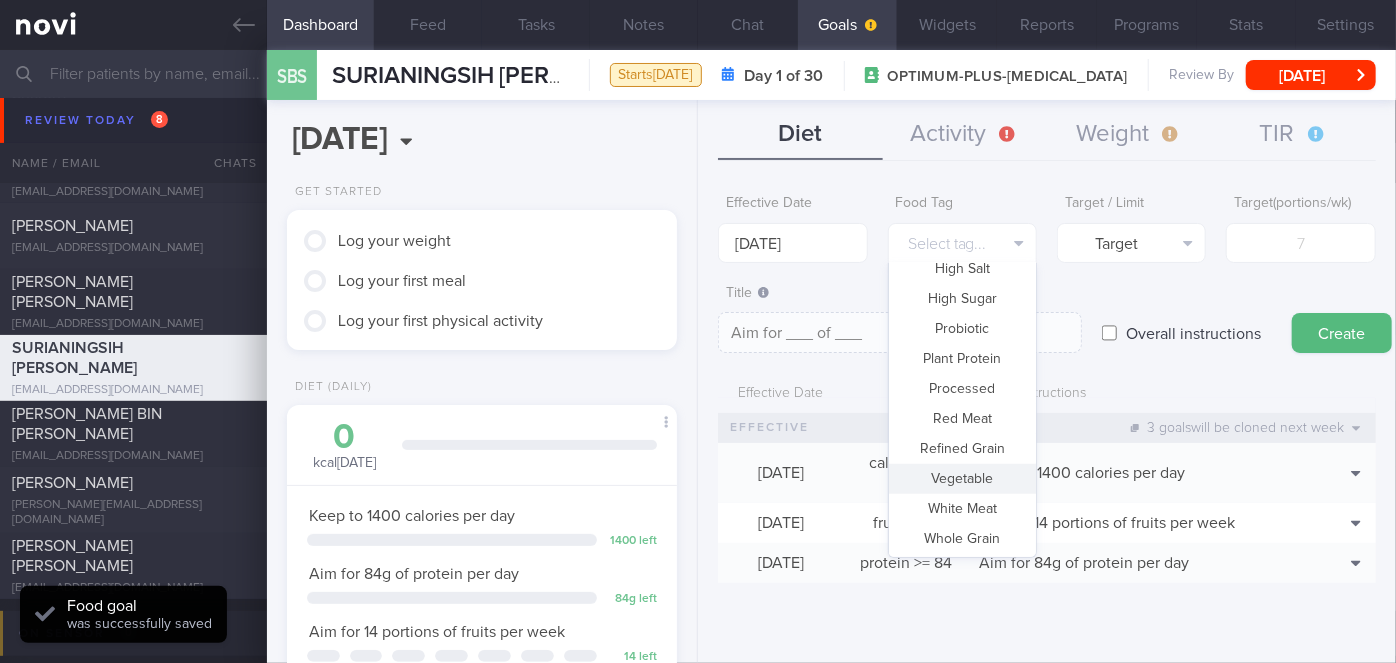 click on "Vegetable" at bounding box center [962, 479] 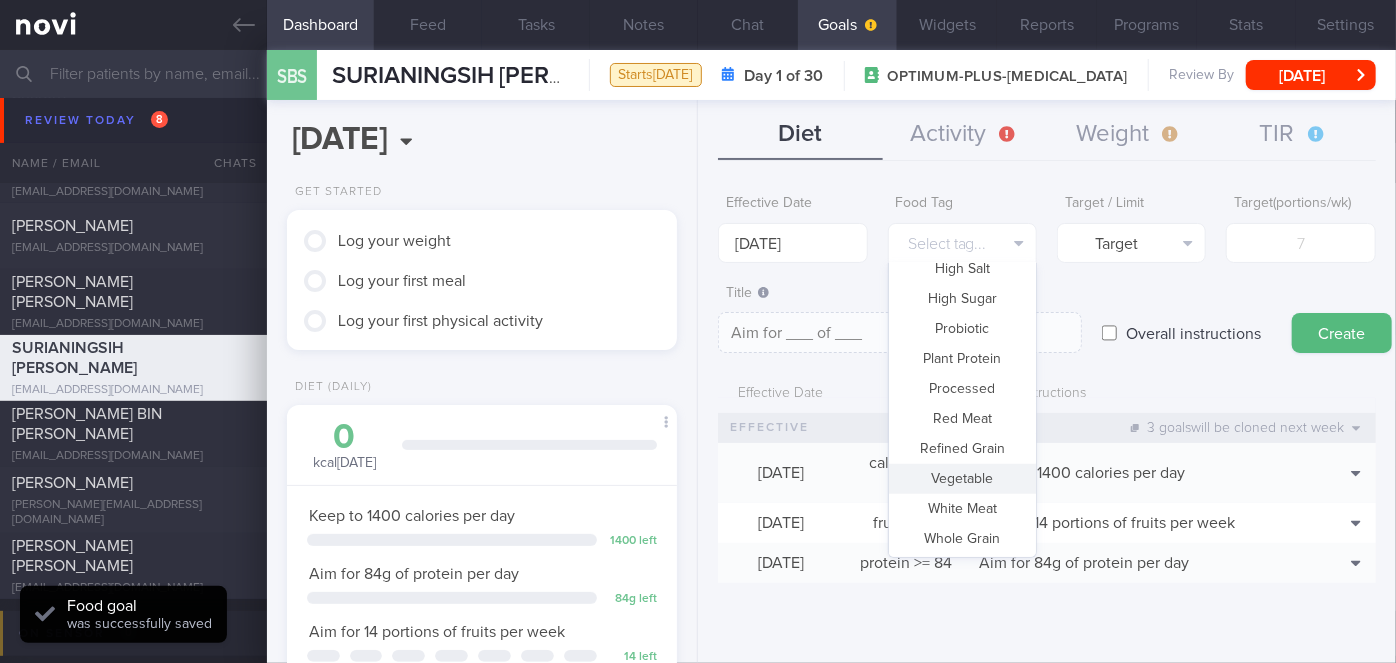 type on "Aim for __ portions of vegetables per week" 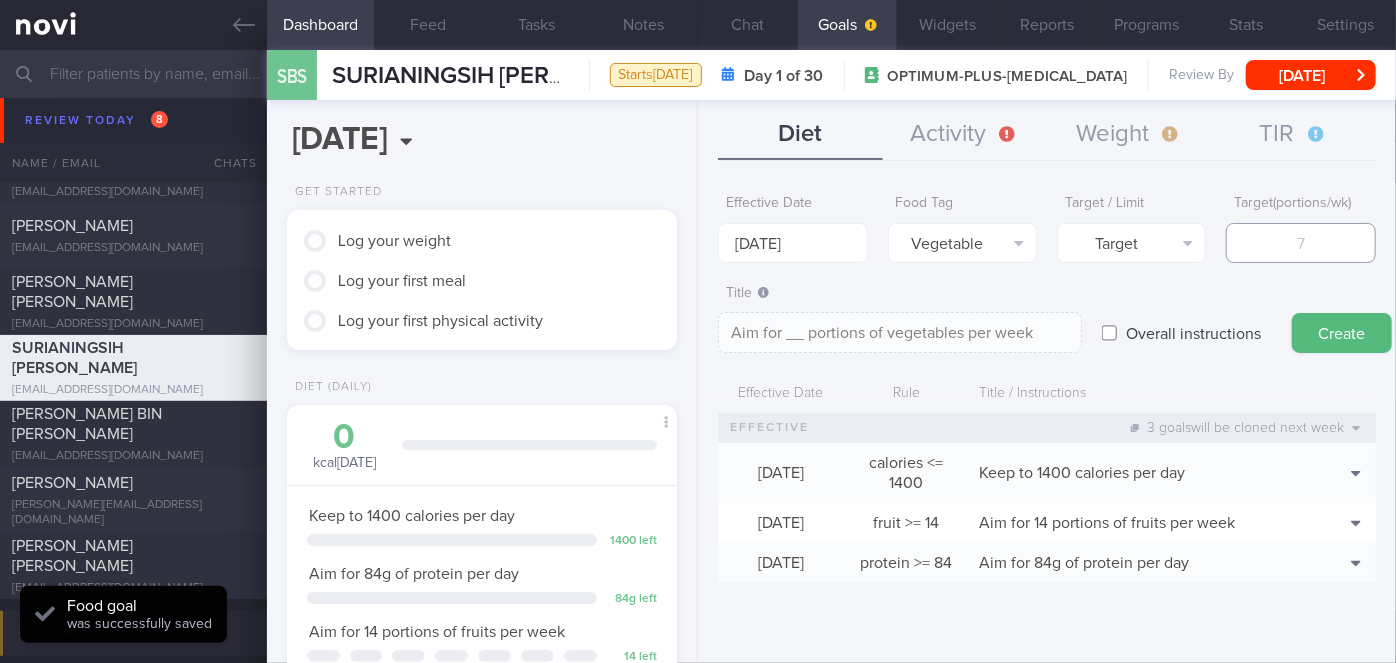 click at bounding box center [1300, 243] 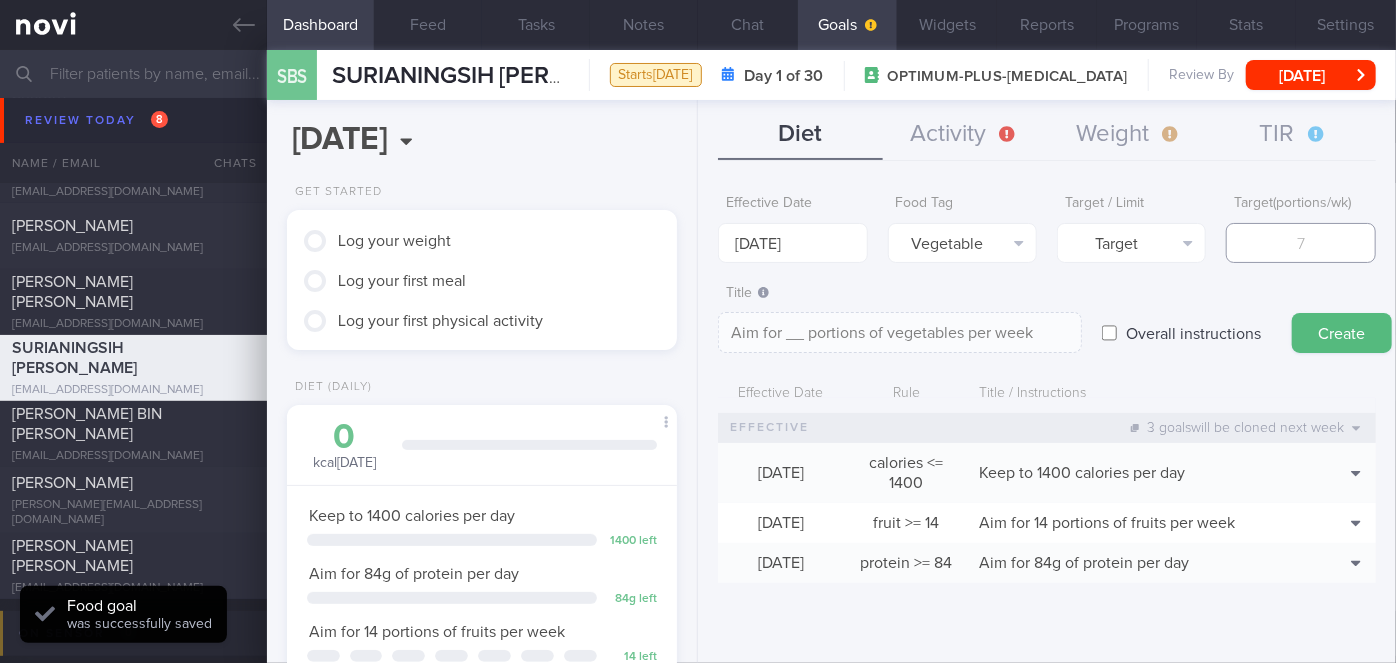 type on "1" 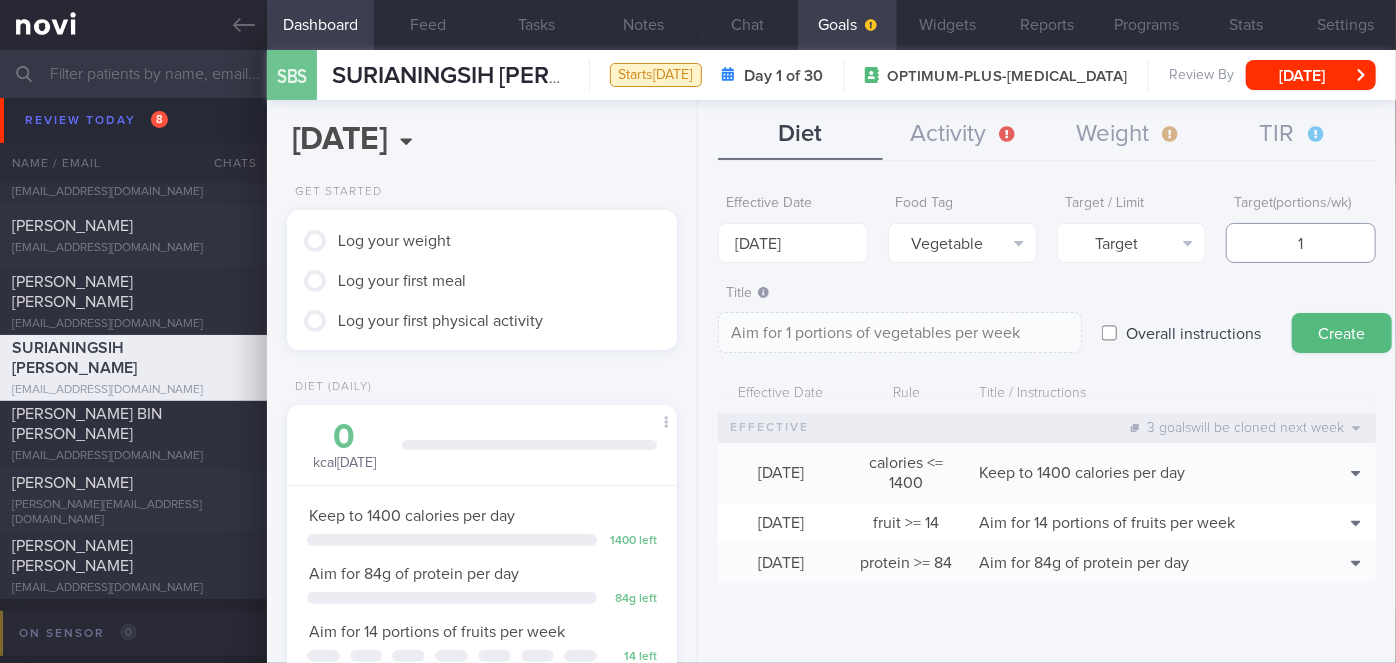 type on "14" 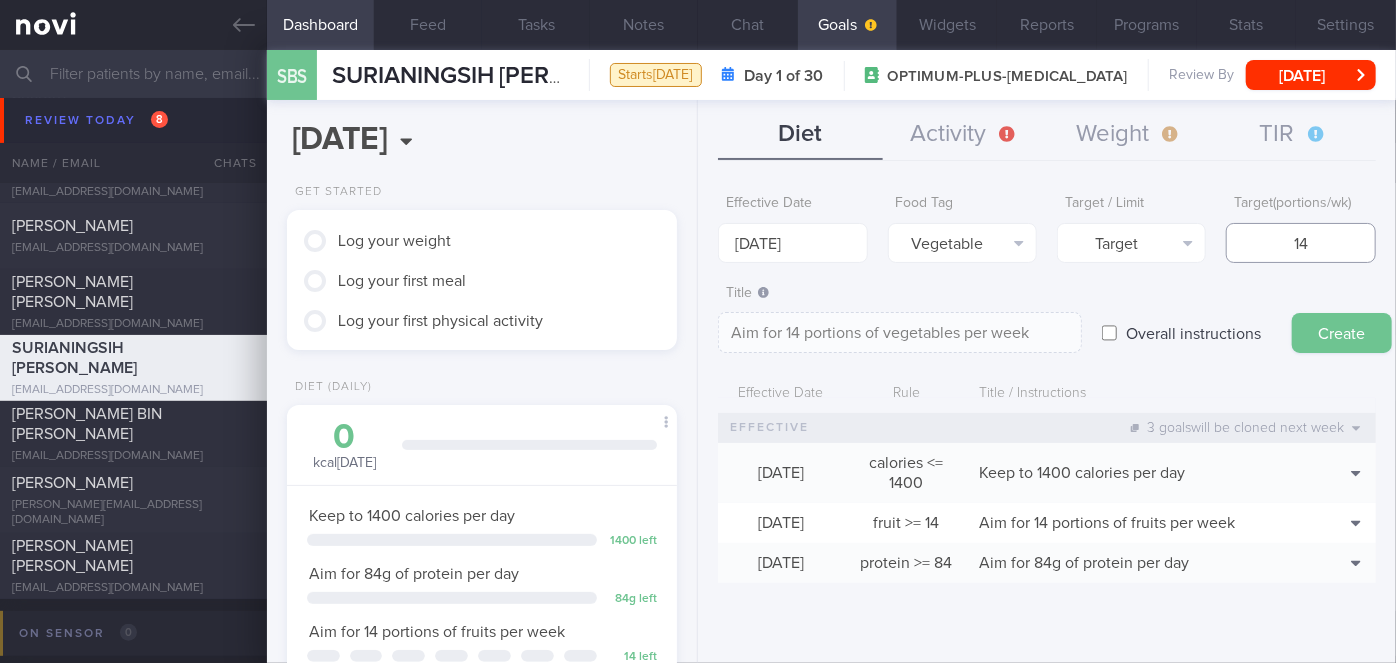type on "14" 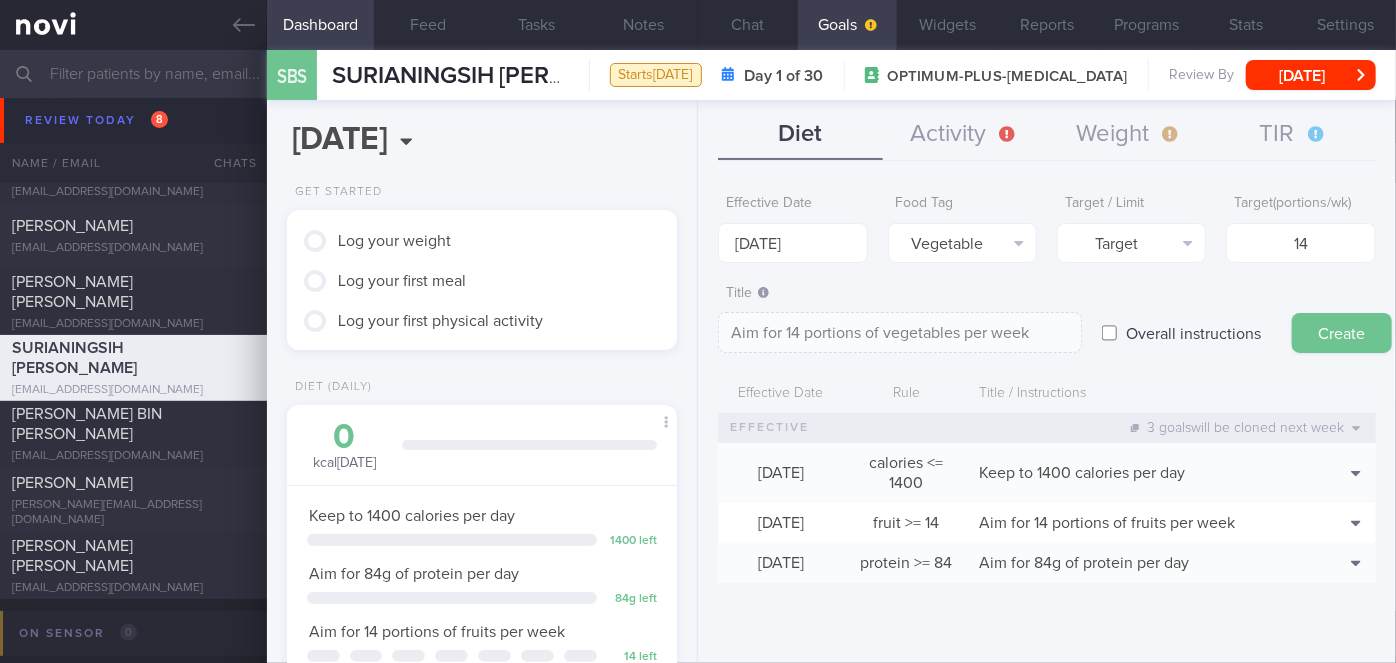 click on "Create" at bounding box center (1342, 333) 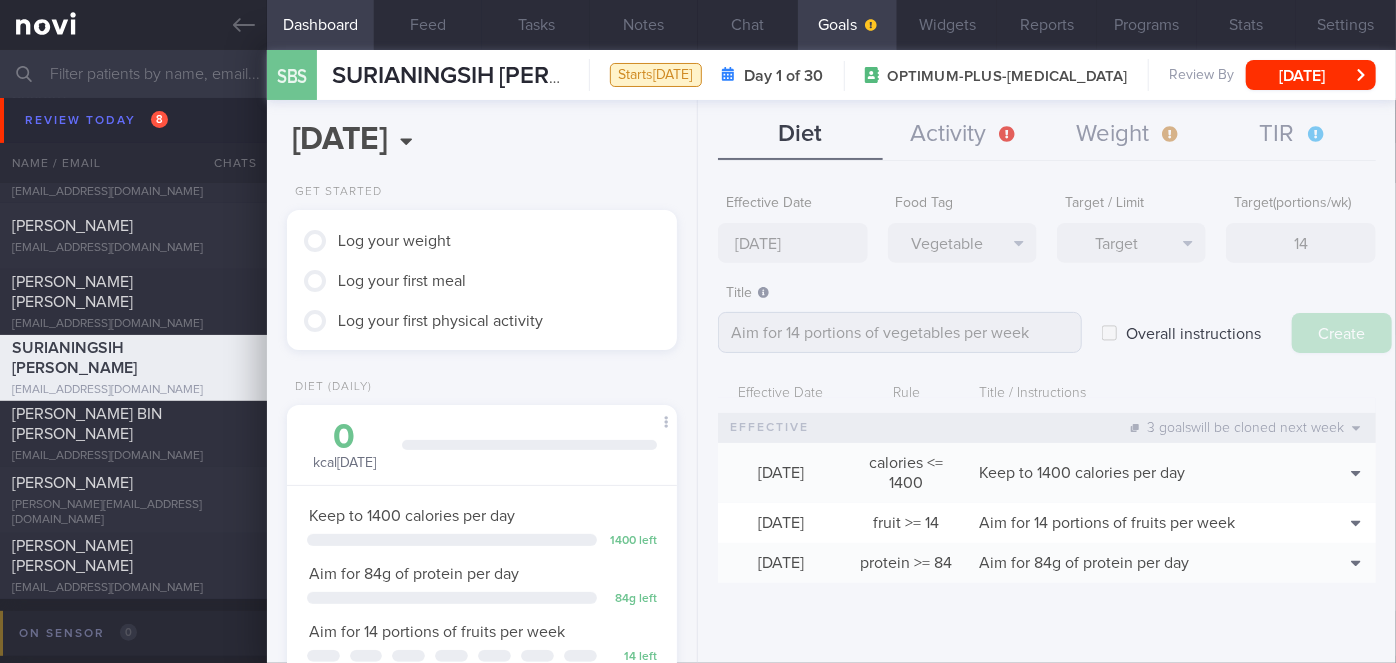 type on "[DATE]" 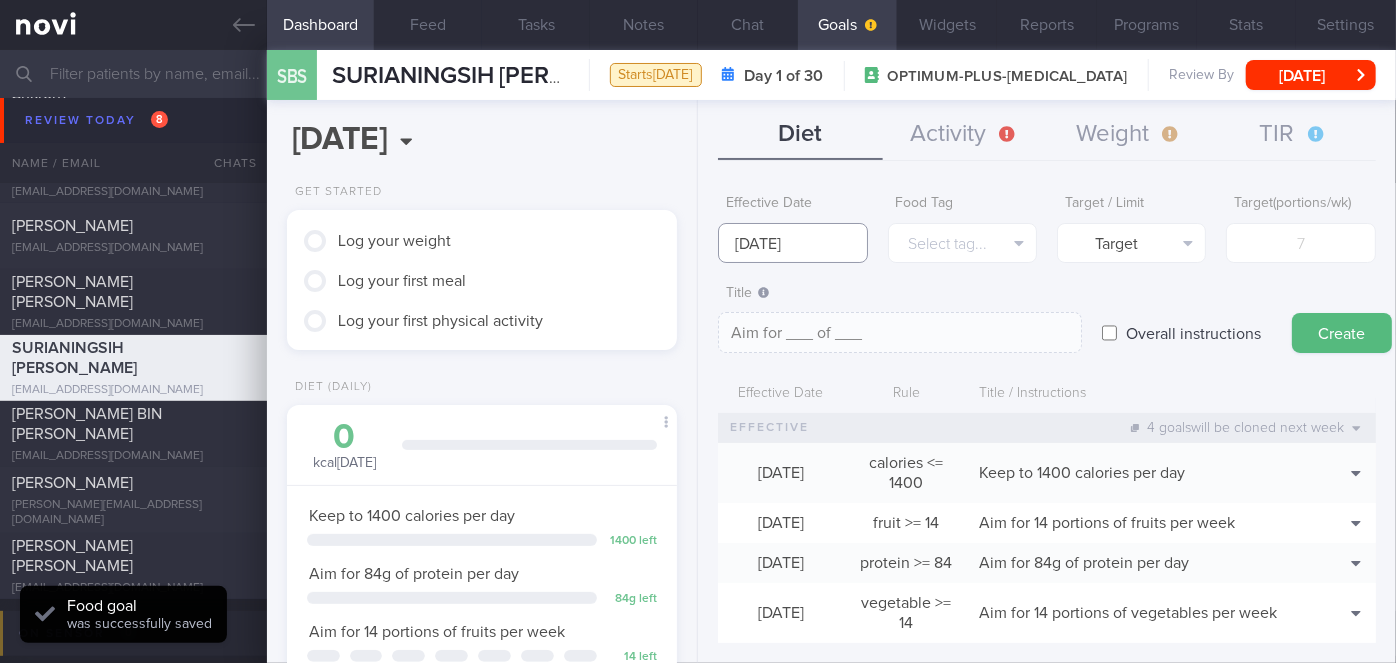 click on "You are offline!  Some functionality will be unavailable
Patients
New Users
Coaches
Assigned patients
Assigned patients
All active patients
Archived patients
Needs setup
69
Name / Email
Chats" at bounding box center [698, 331] 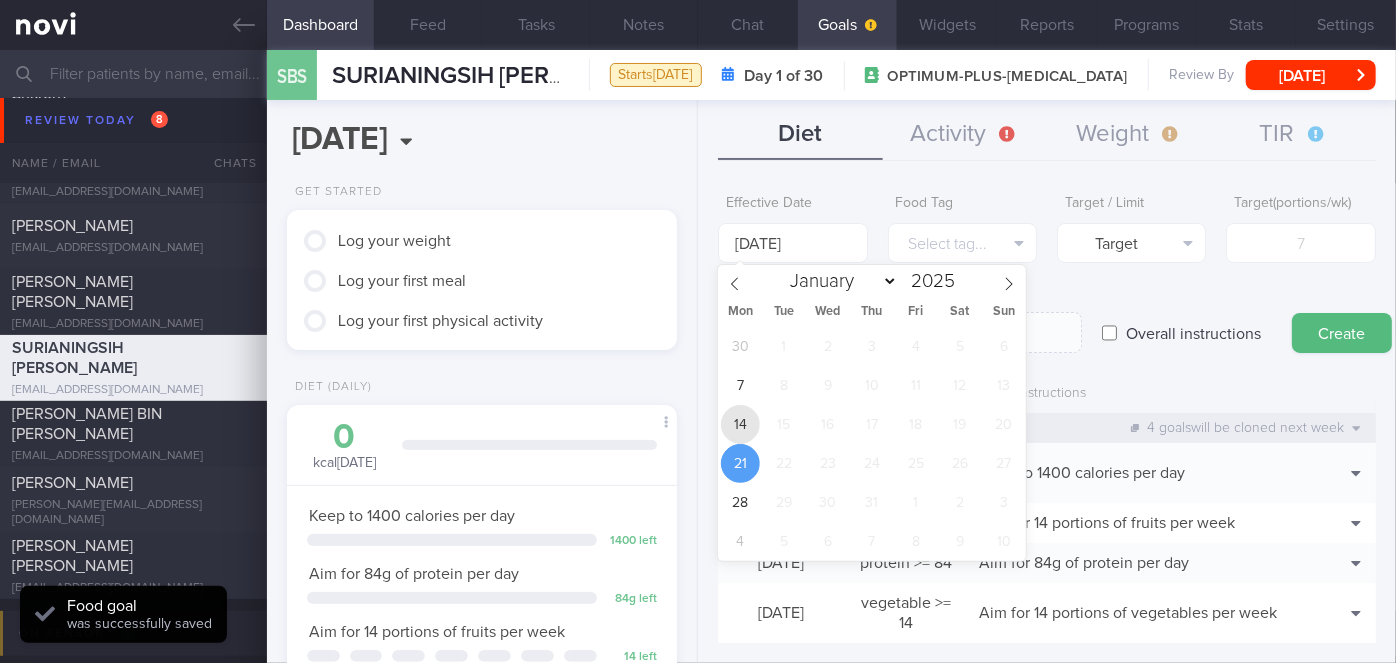 click on "14" at bounding box center (740, 424) 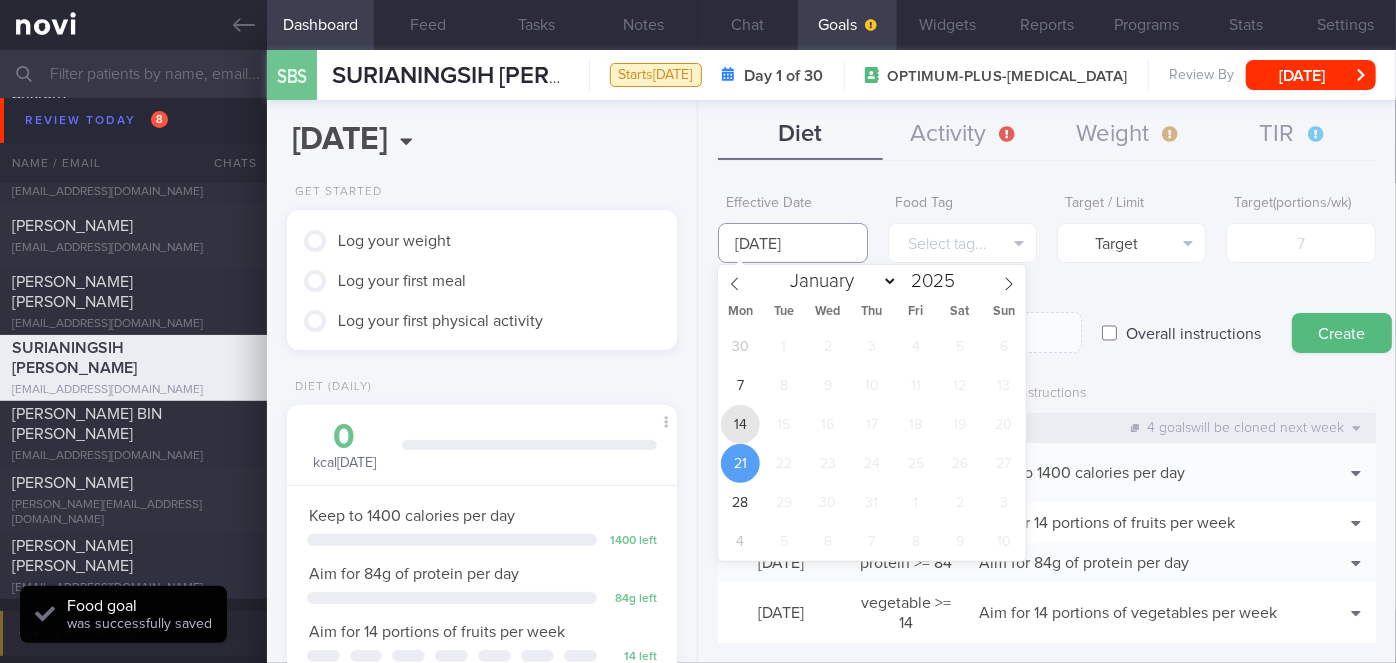 type on "[DATE]" 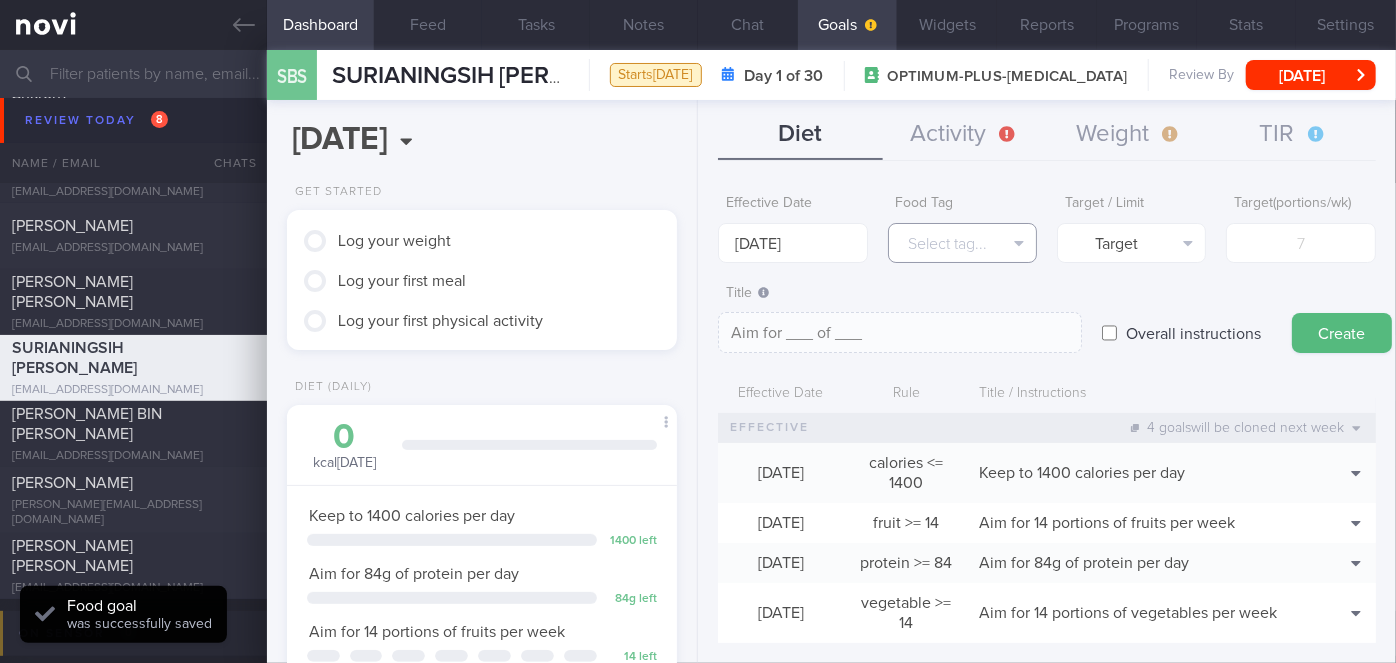click on "Select tag..." at bounding box center [962, 243] 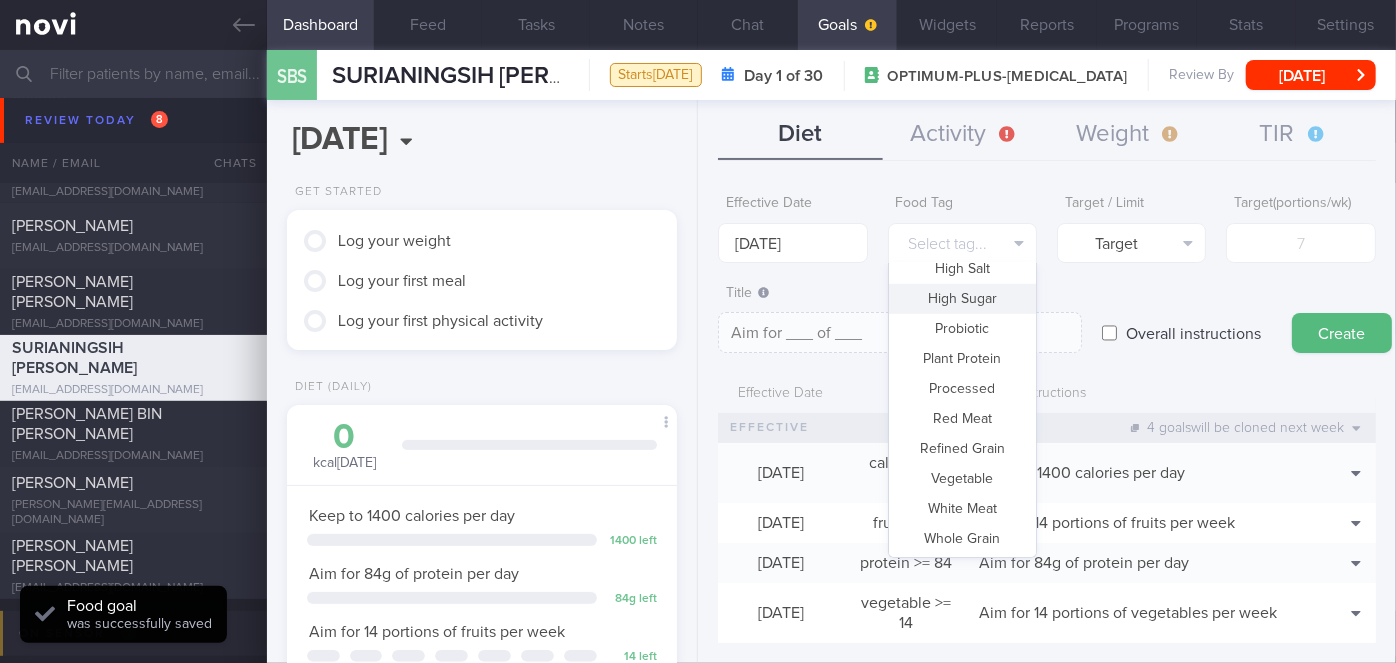 click on "High Sugar" at bounding box center [962, 299] 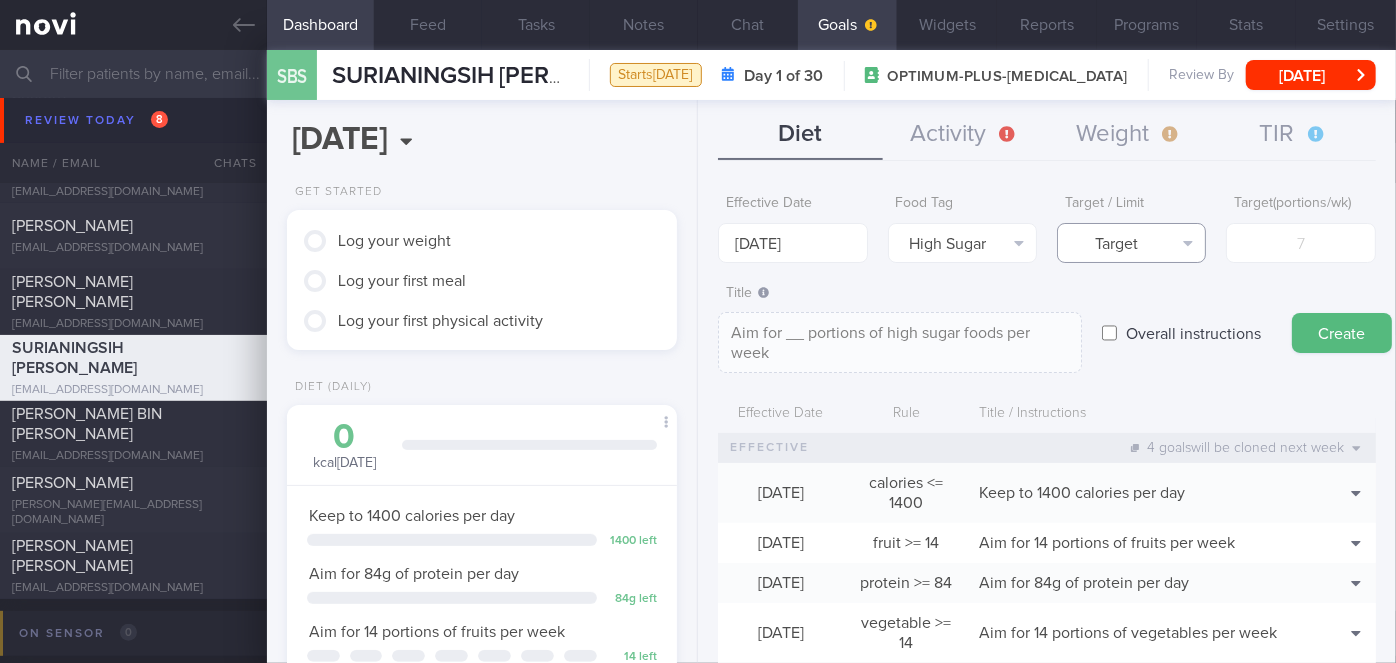 click on "Target" at bounding box center (1131, 243) 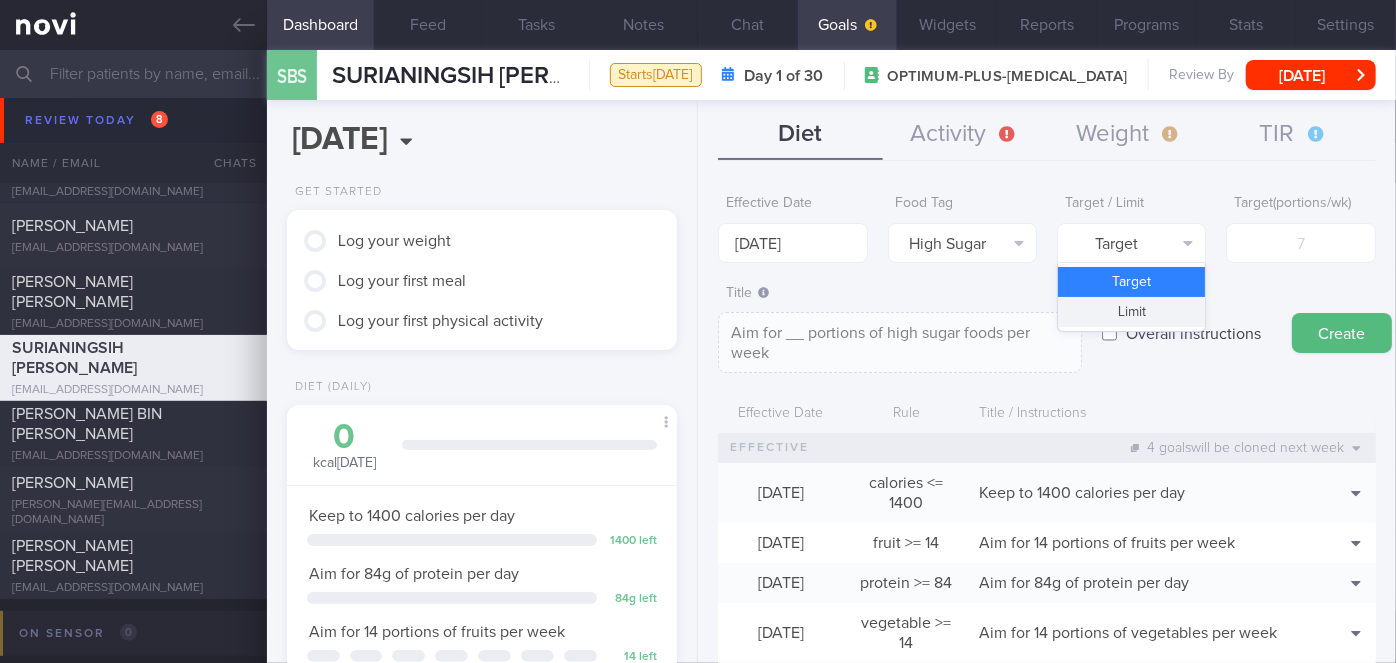 click on "Limit" at bounding box center (1131, 312) 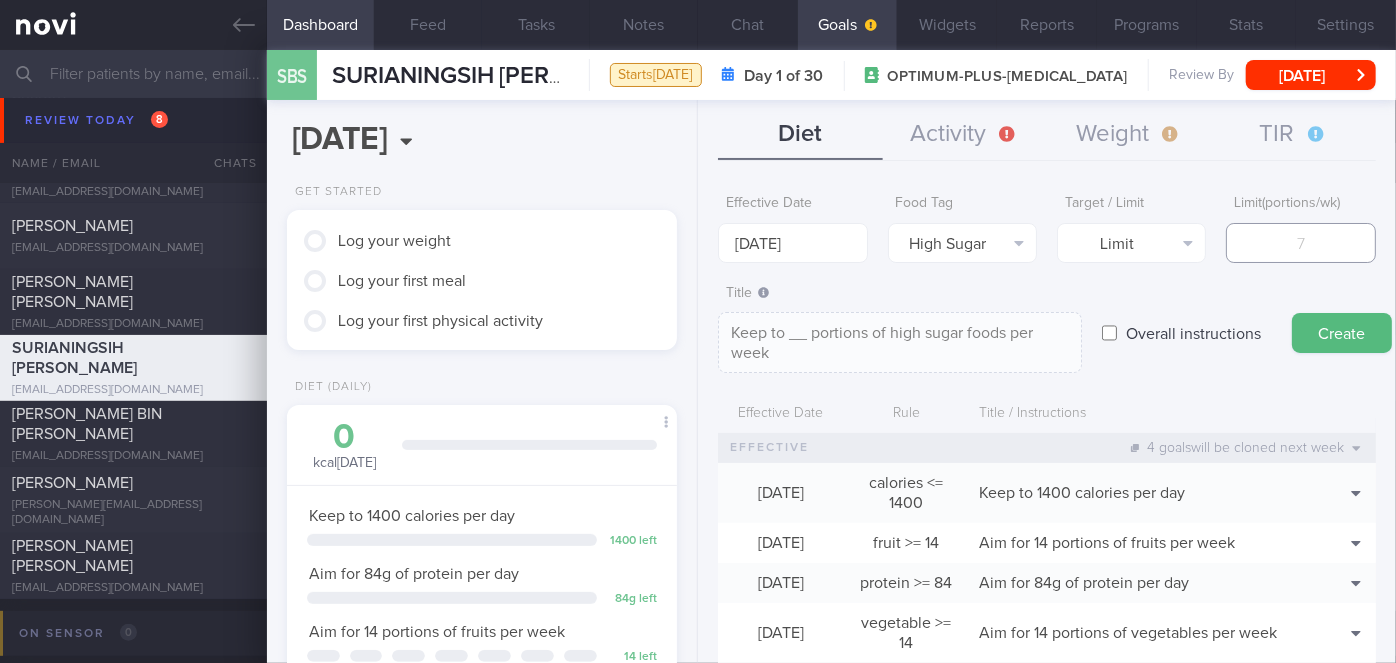 click at bounding box center (1300, 243) 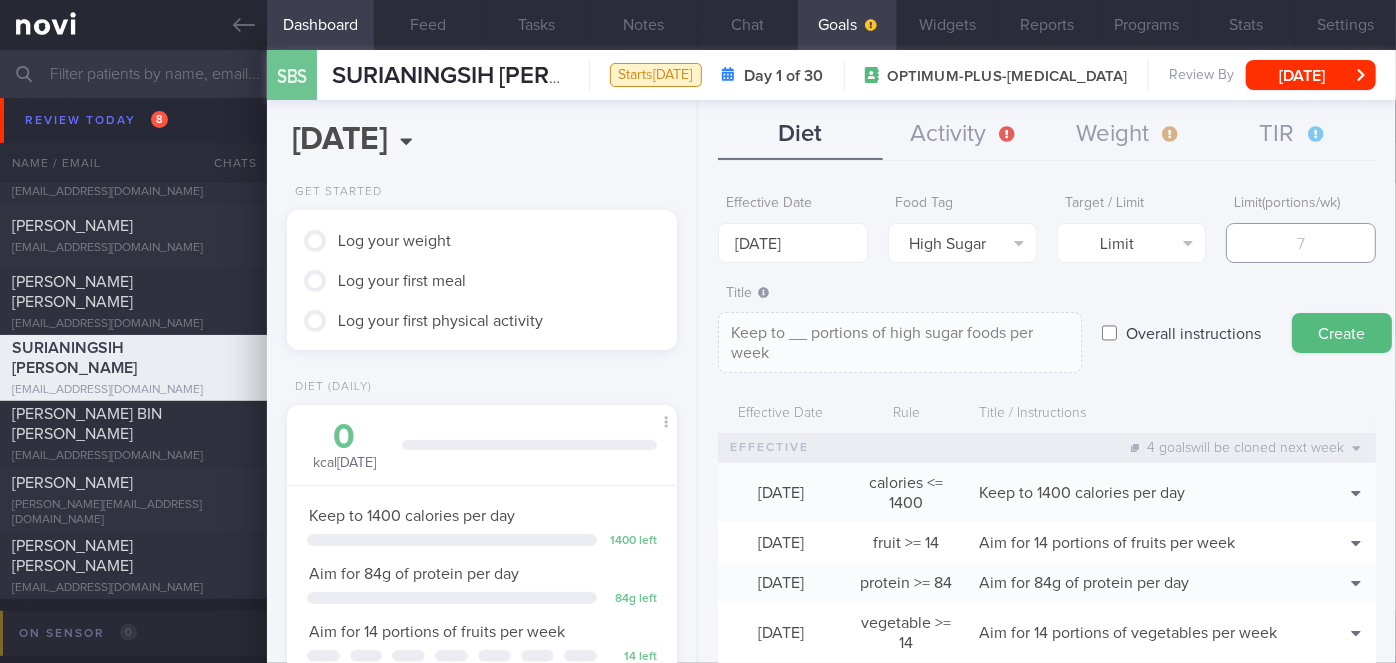 type on "2" 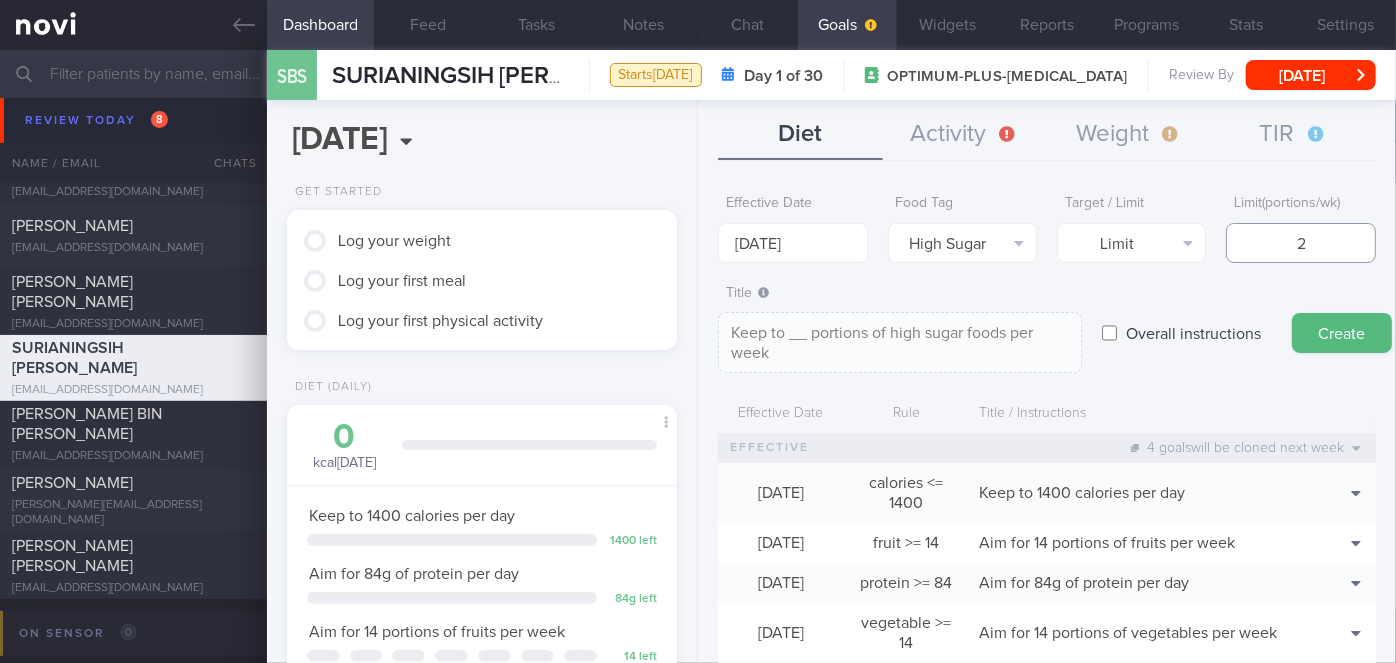 type on "Keep to 2 portions of high sugar foods per week" 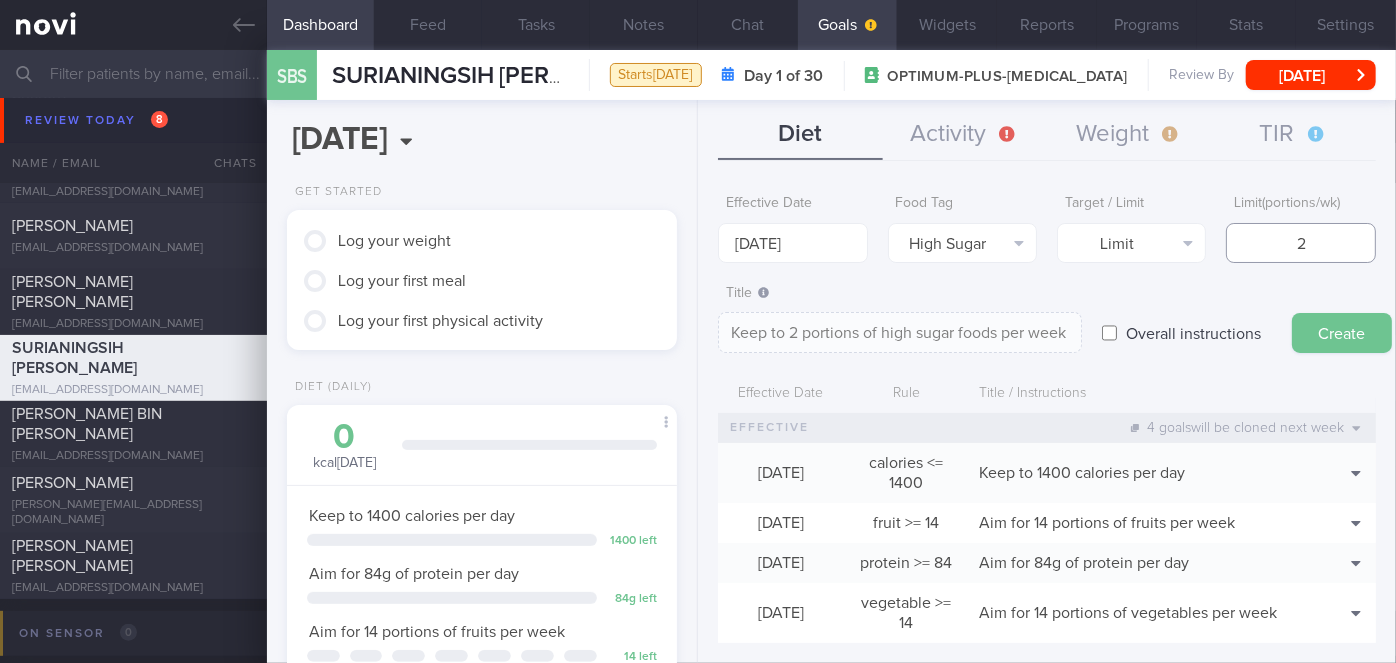 type on "2" 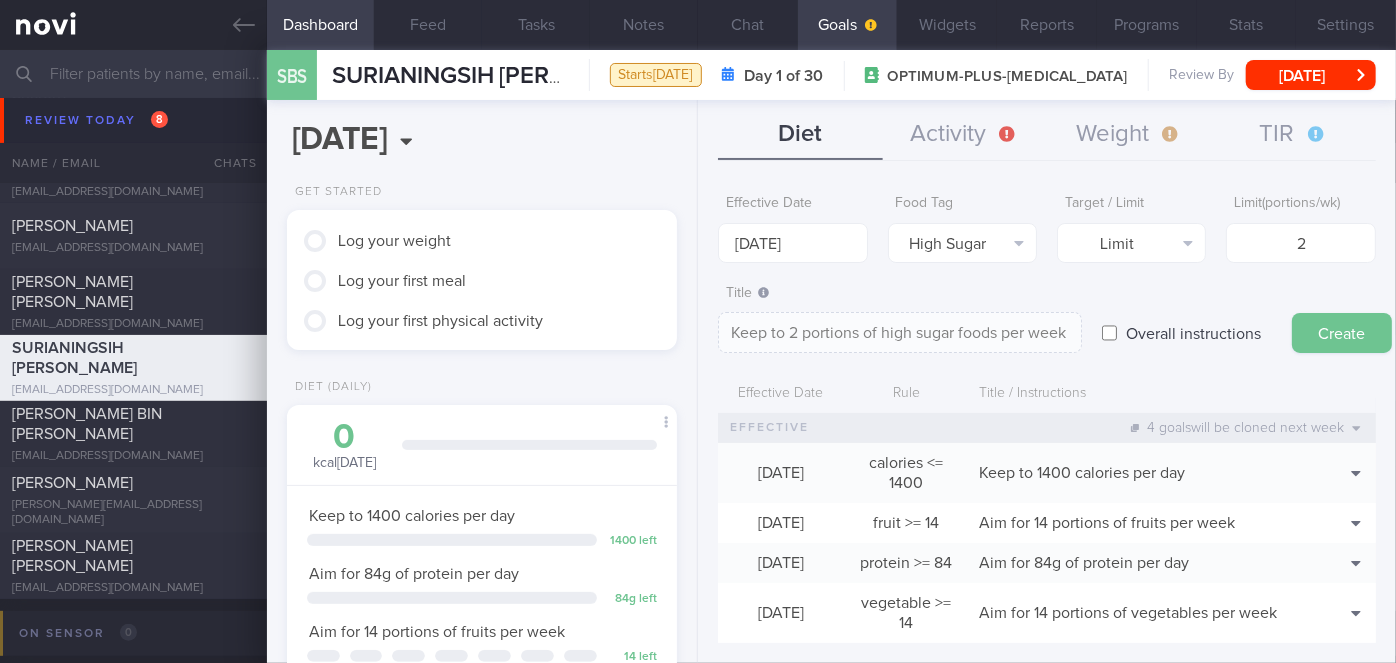 click on "Create" at bounding box center (1342, 333) 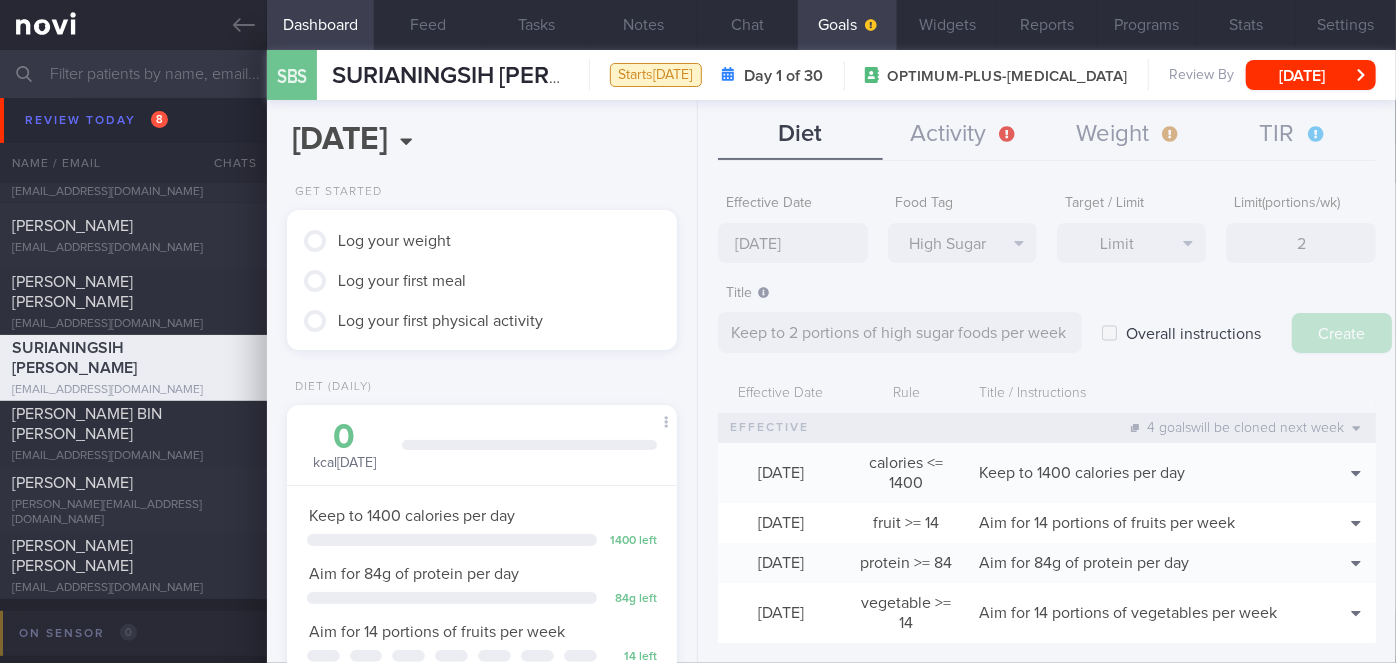 type on "[DATE]" 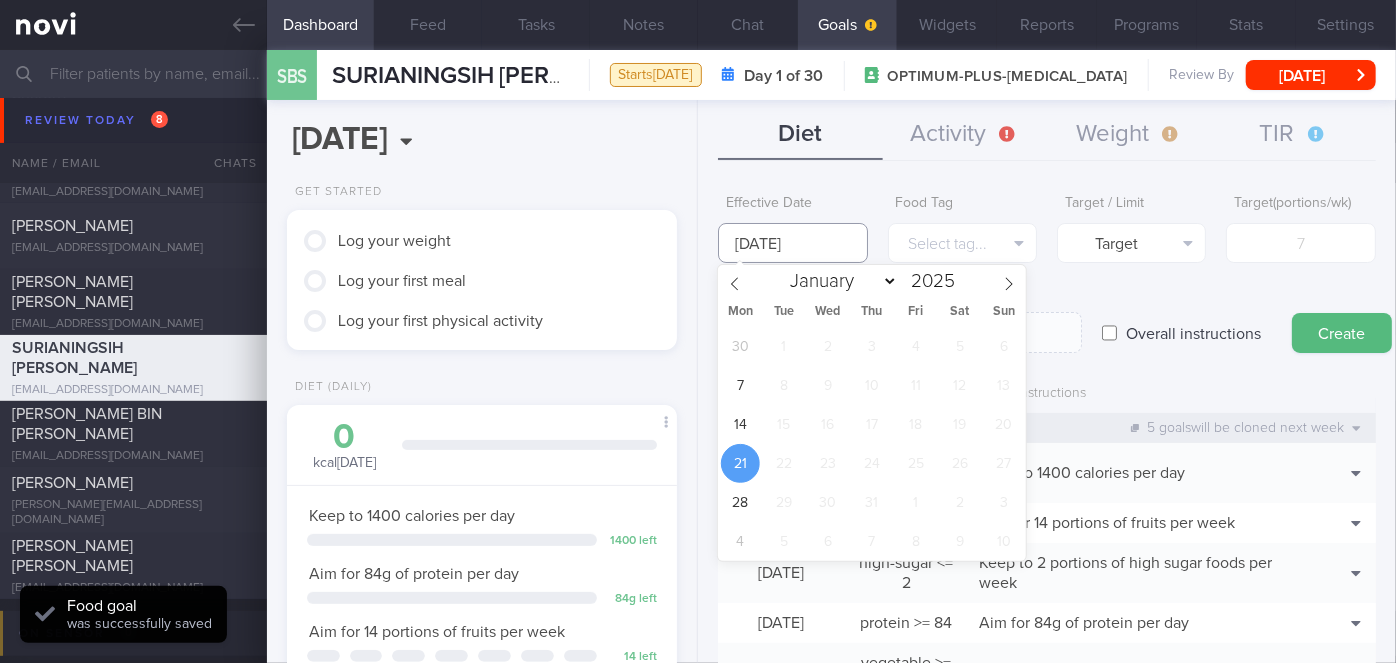click on "[DATE]" at bounding box center (792, 243) 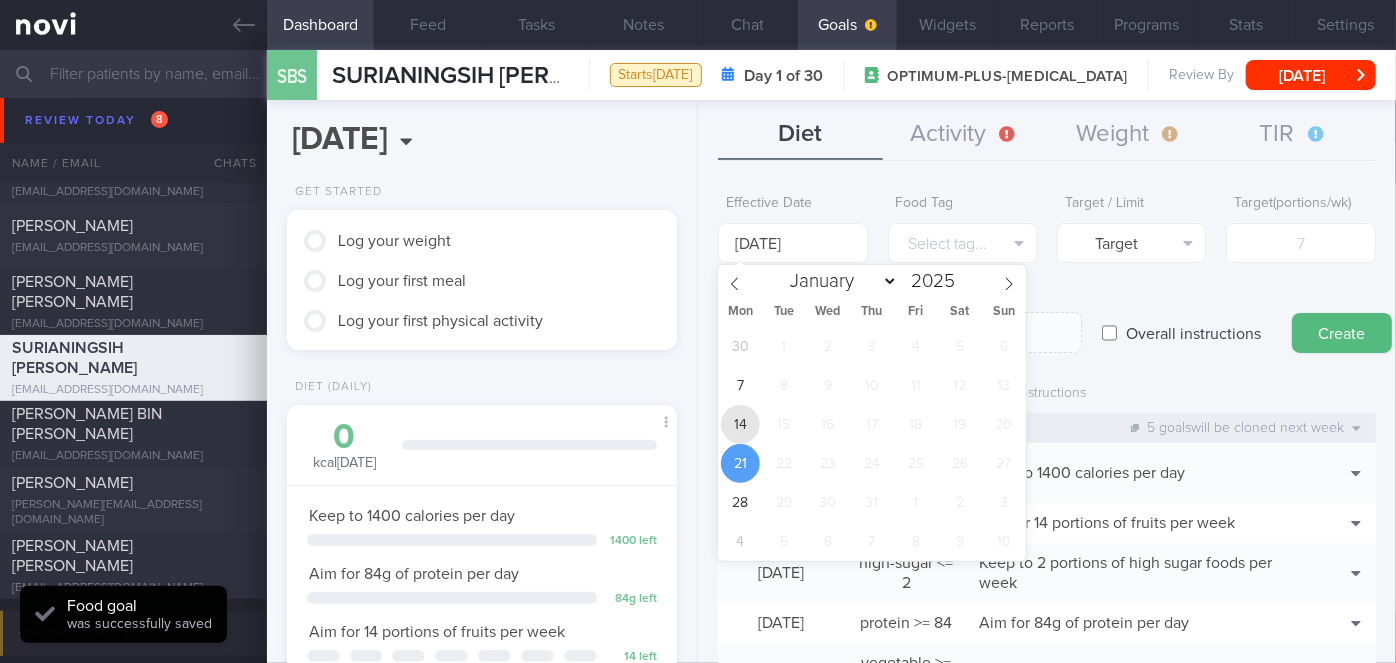 click on "14" at bounding box center (740, 424) 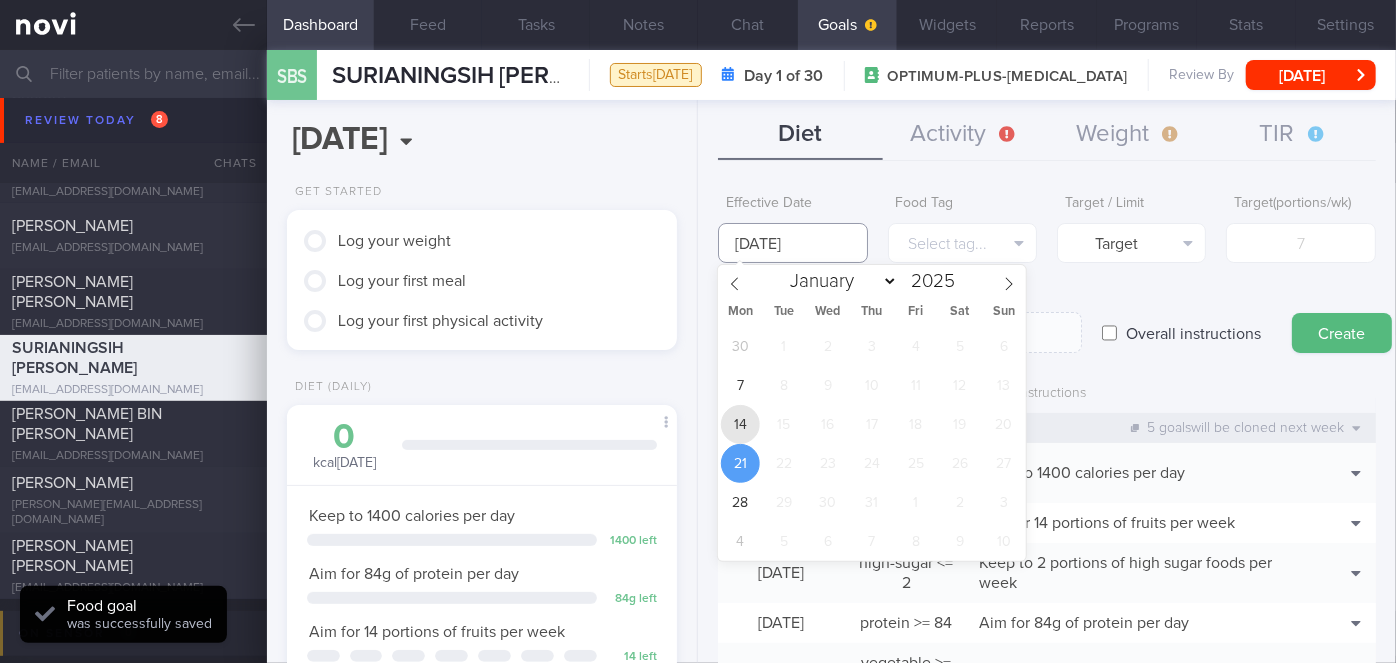 type on "[DATE]" 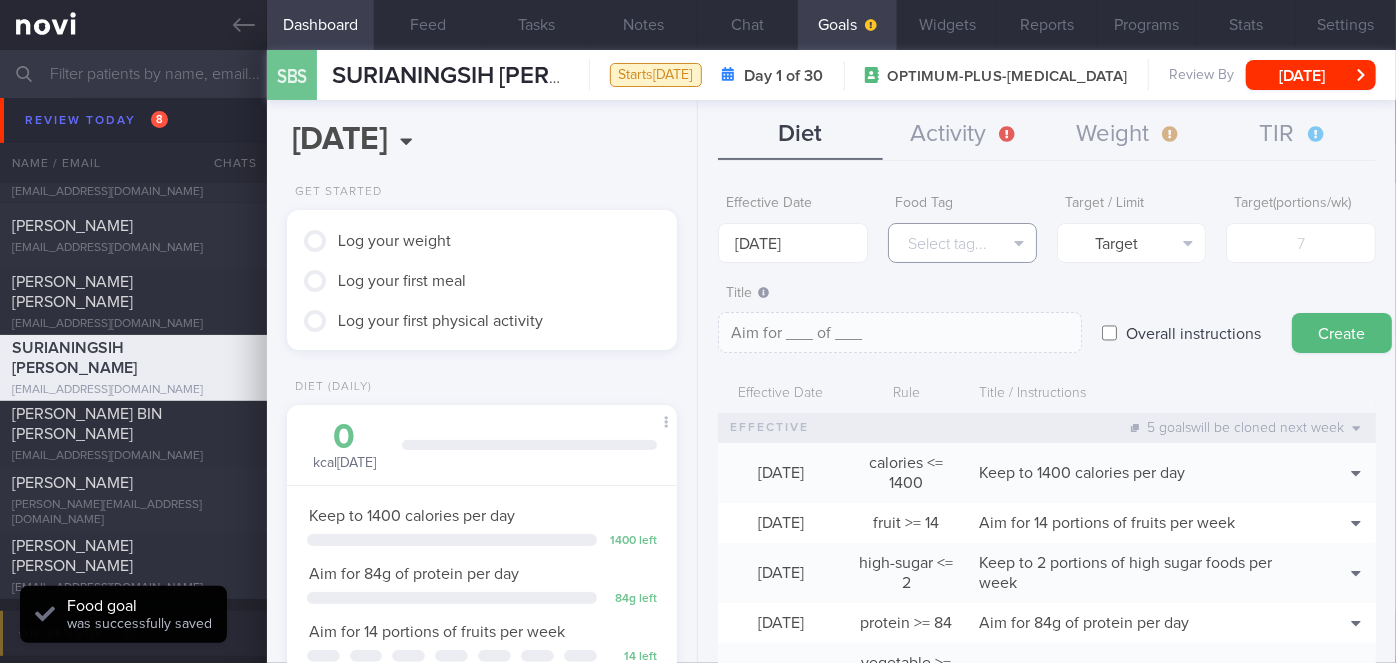 click on "Select tag..." at bounding box center [962, 243] 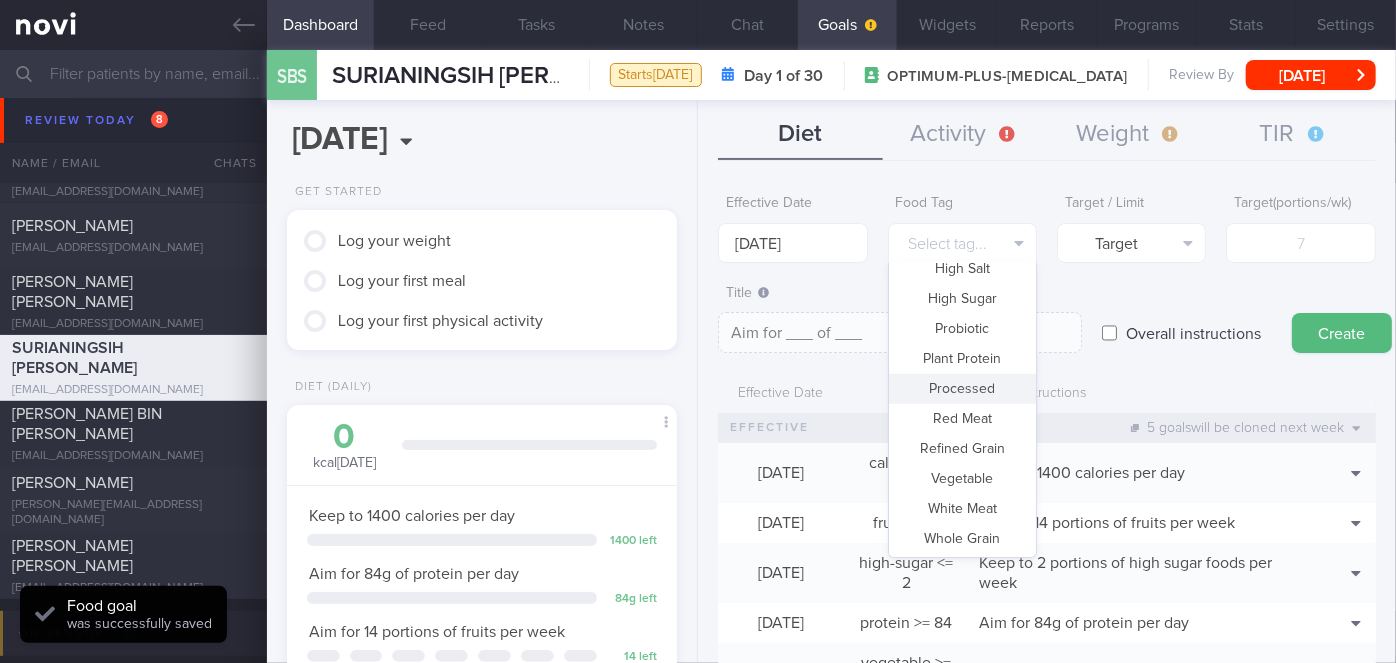 click on "Processed" at bounding box center (962, 389) 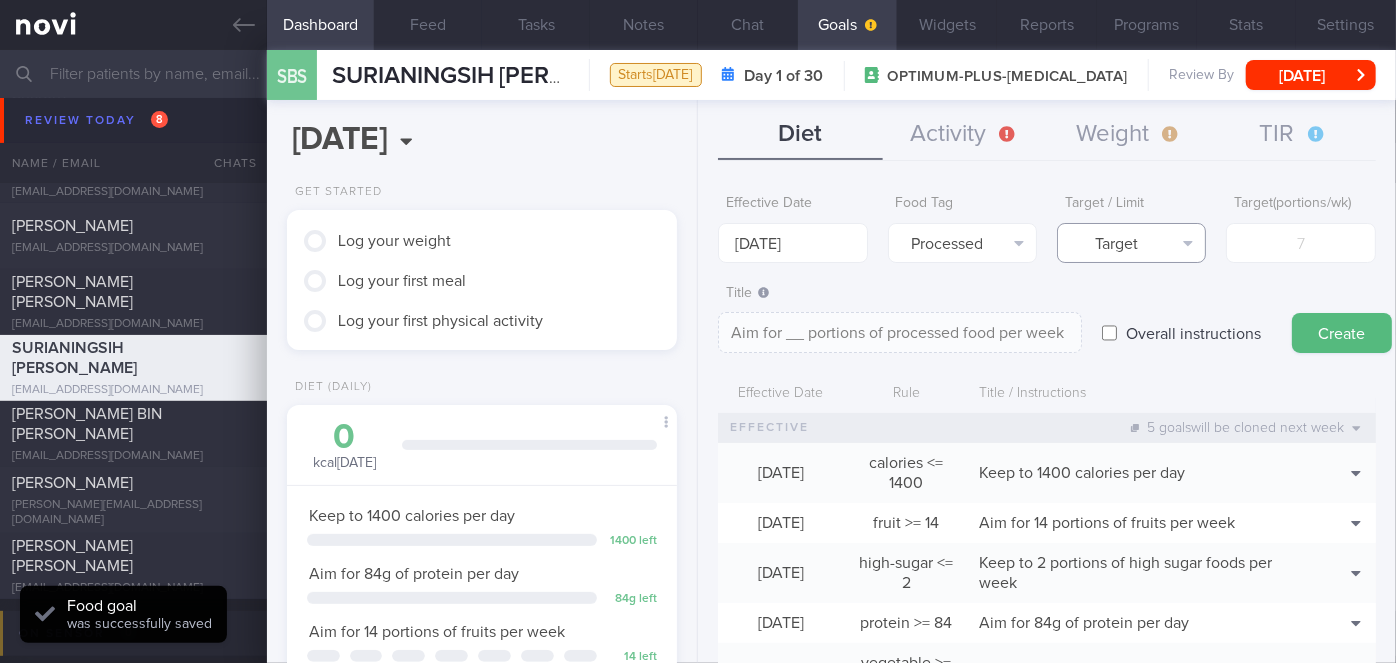 click on "Target" at bounding box center [1131, 243] 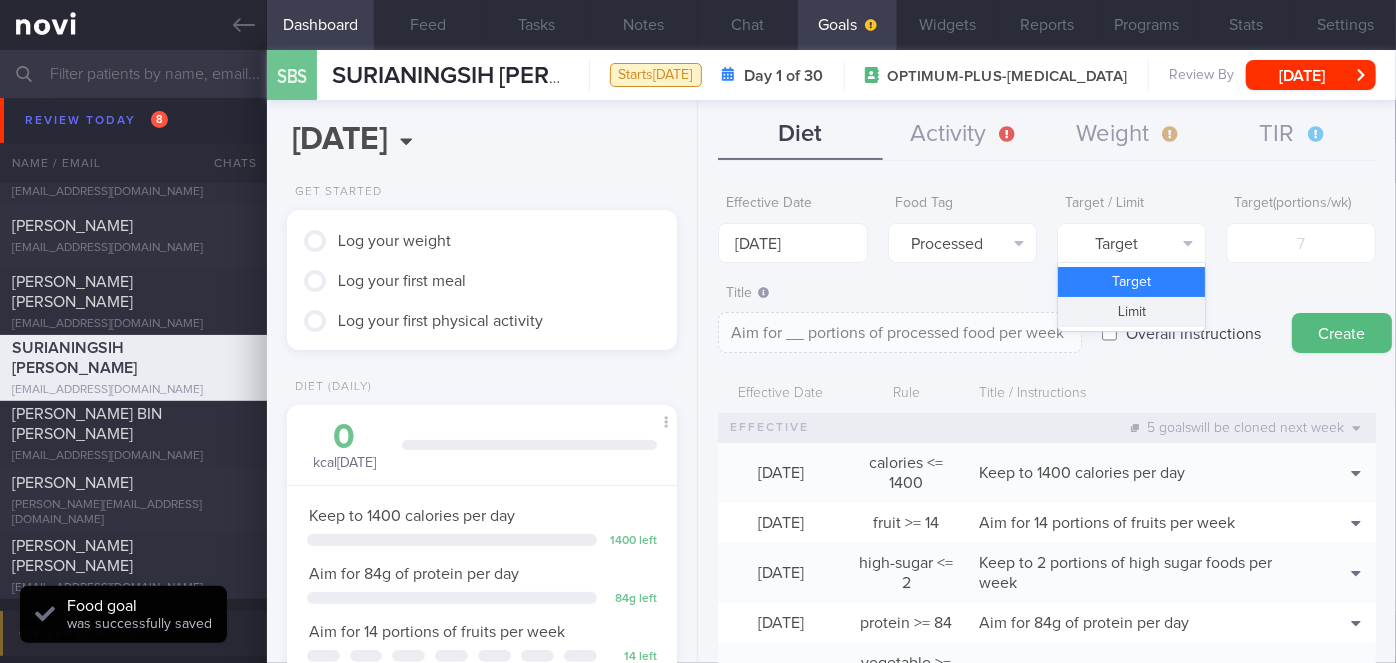 click on "Limit" at bounding box center [1131, 312] 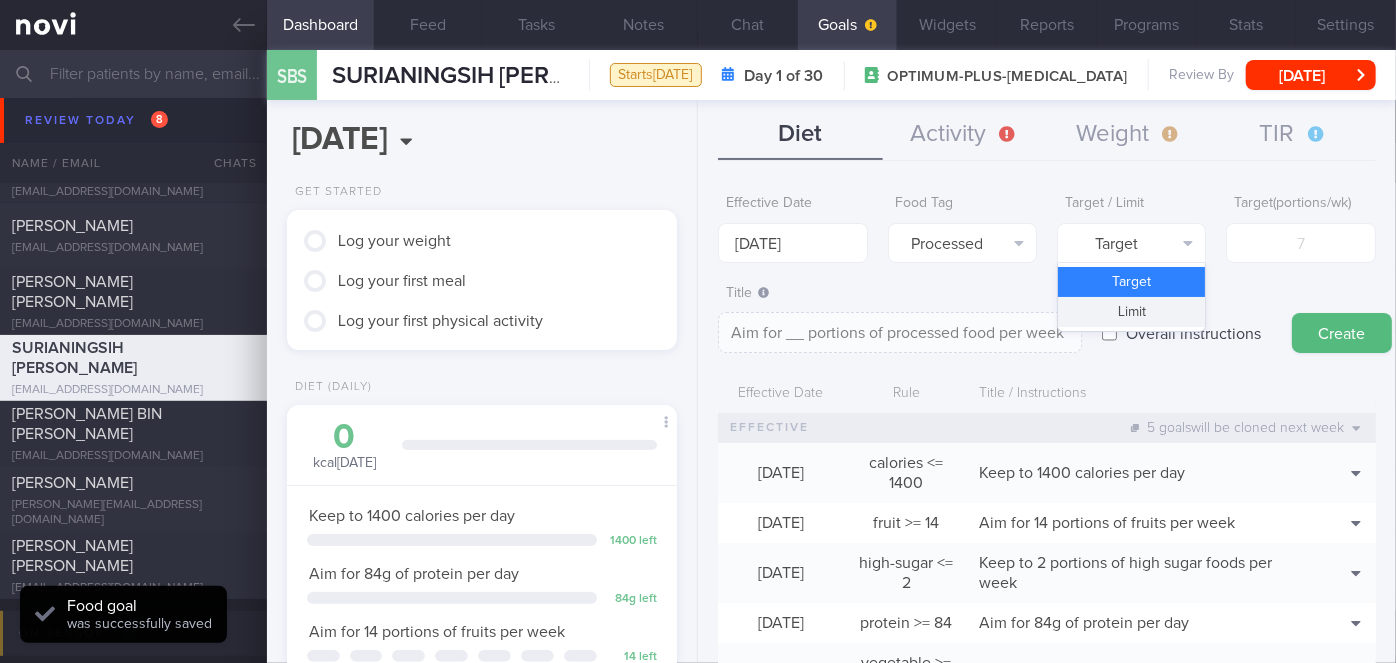 type on "Keep to __ portions of processed food per week" 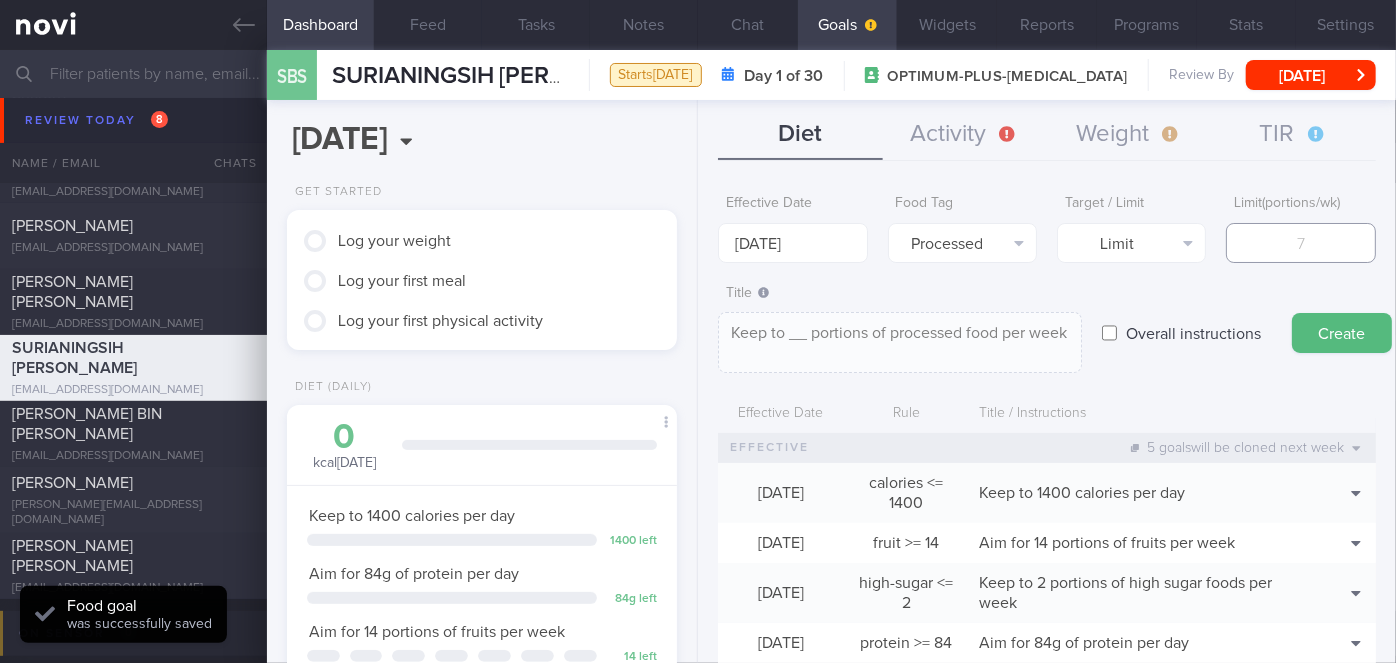click at bounding box center [1300, 243] 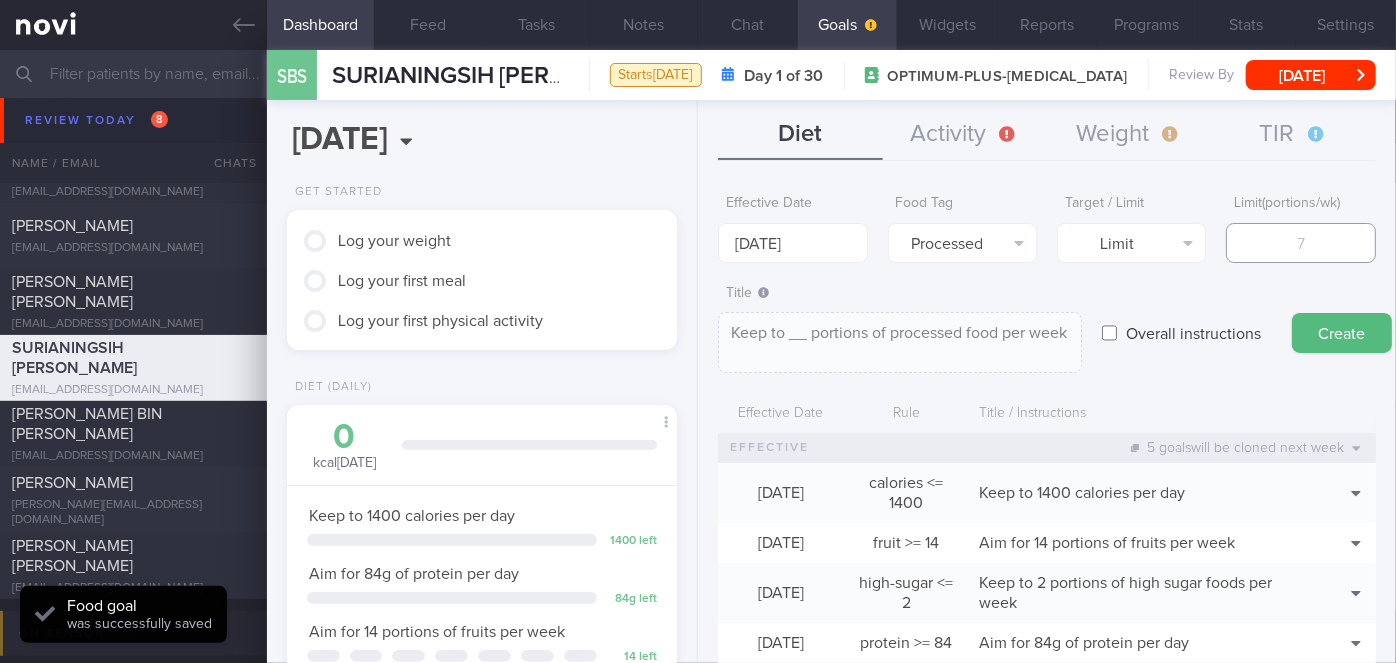 type on "2" 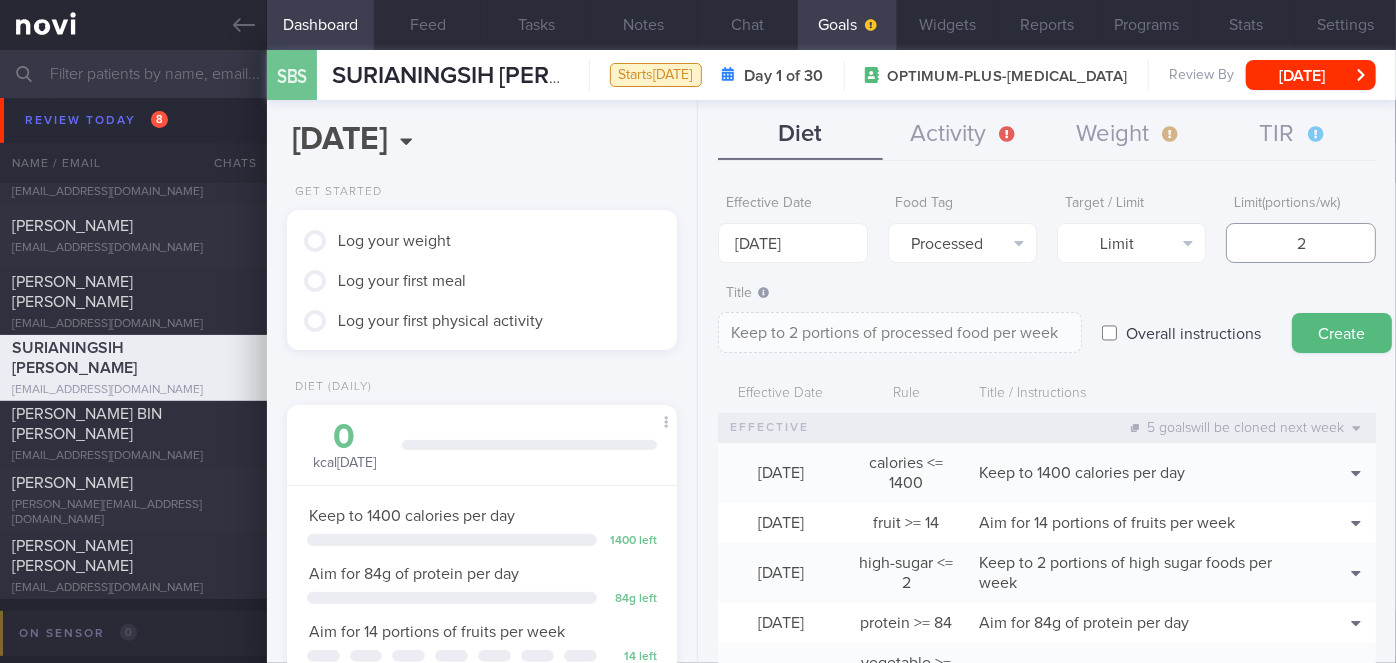 type 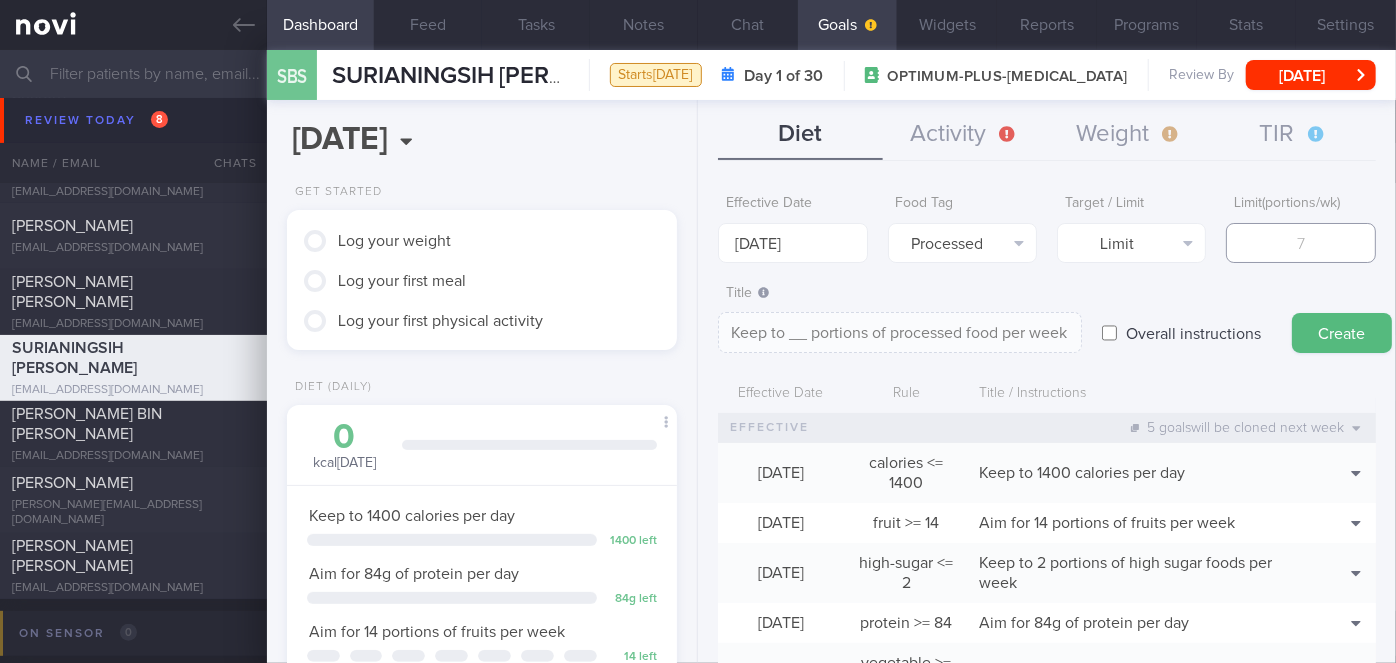 type on "1" 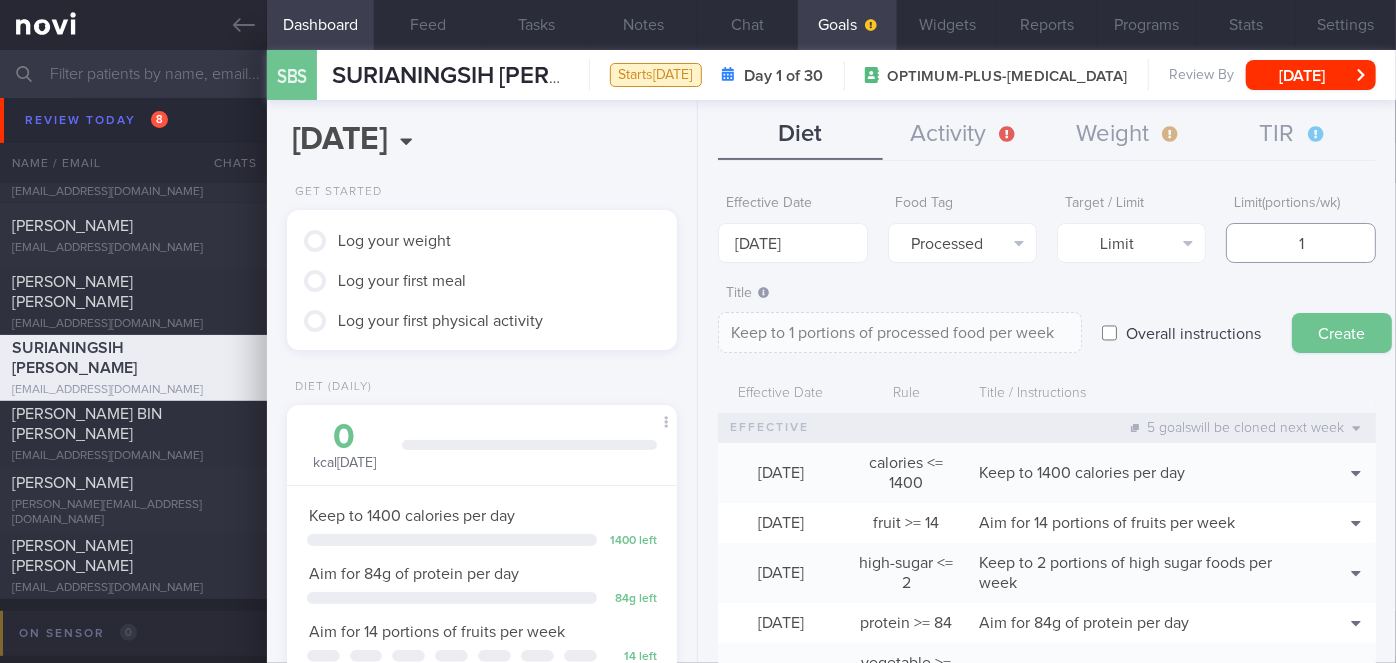 type on "1" 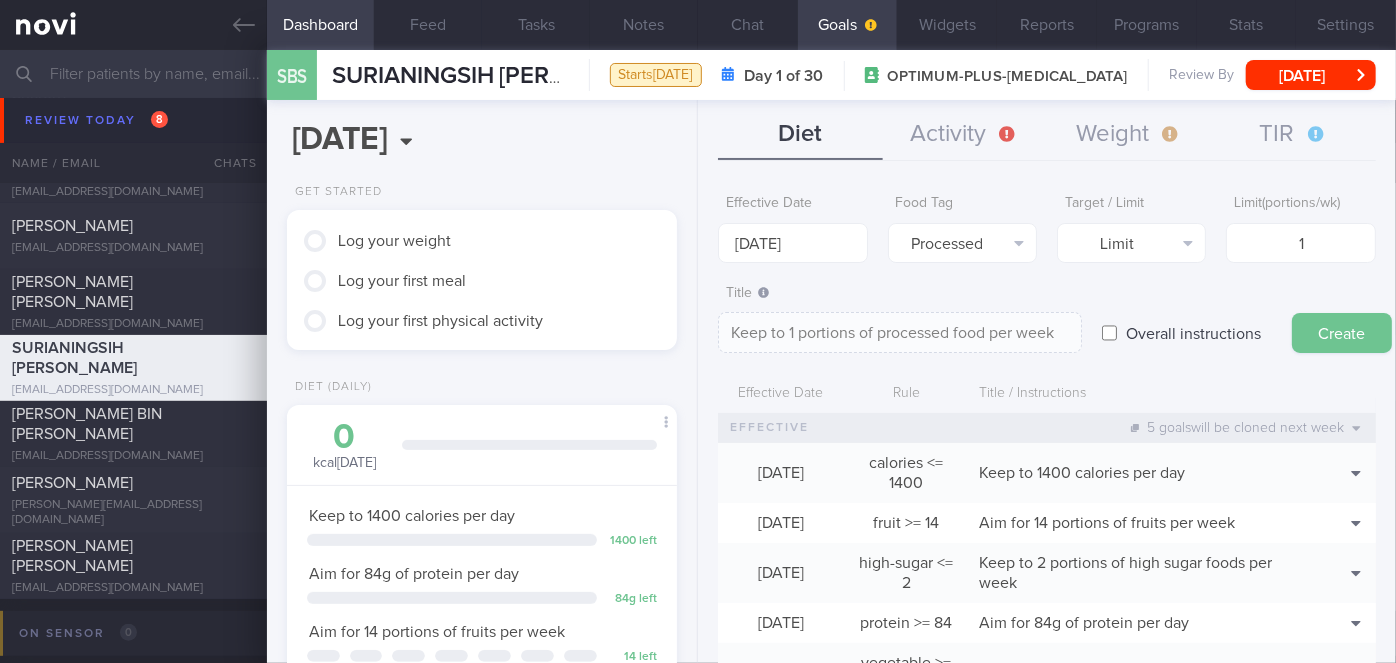 drag, startPoint x: 1334, startPoint y: 317, endPoint x: 754, endPoint y: 187, distance: 594.39044 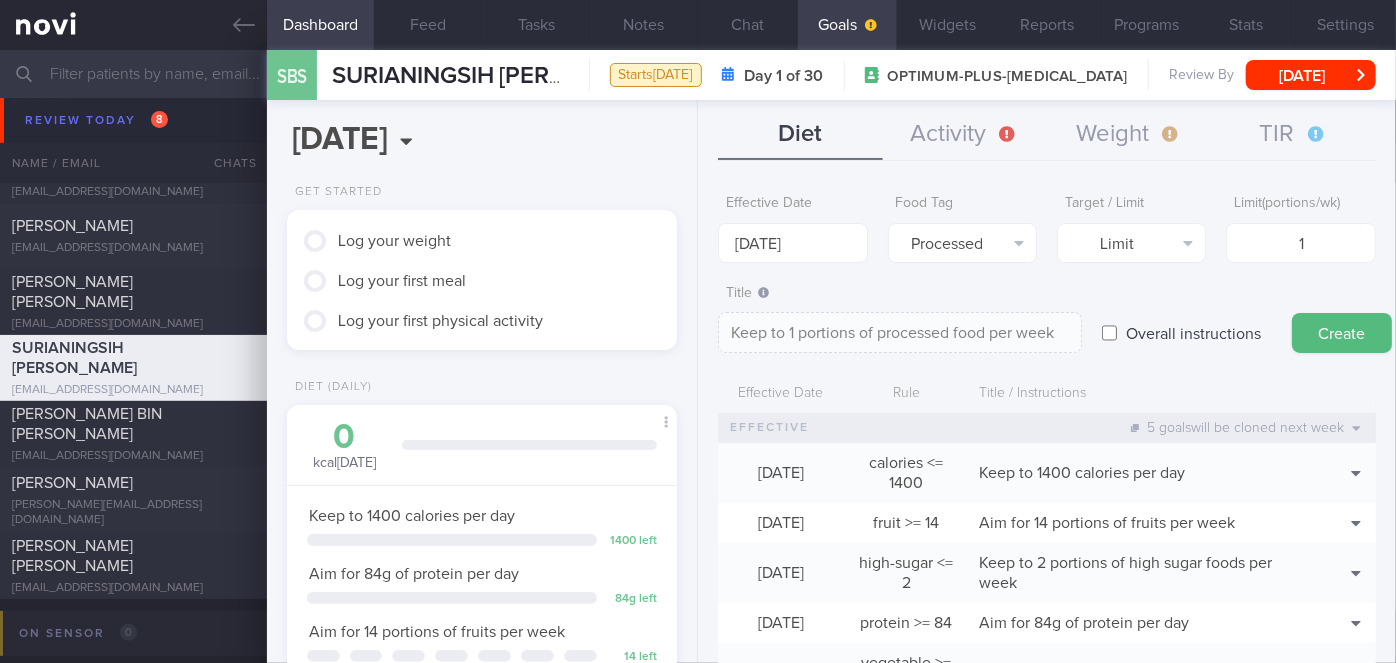 click on "Create" at bounding box center (1342, 333) 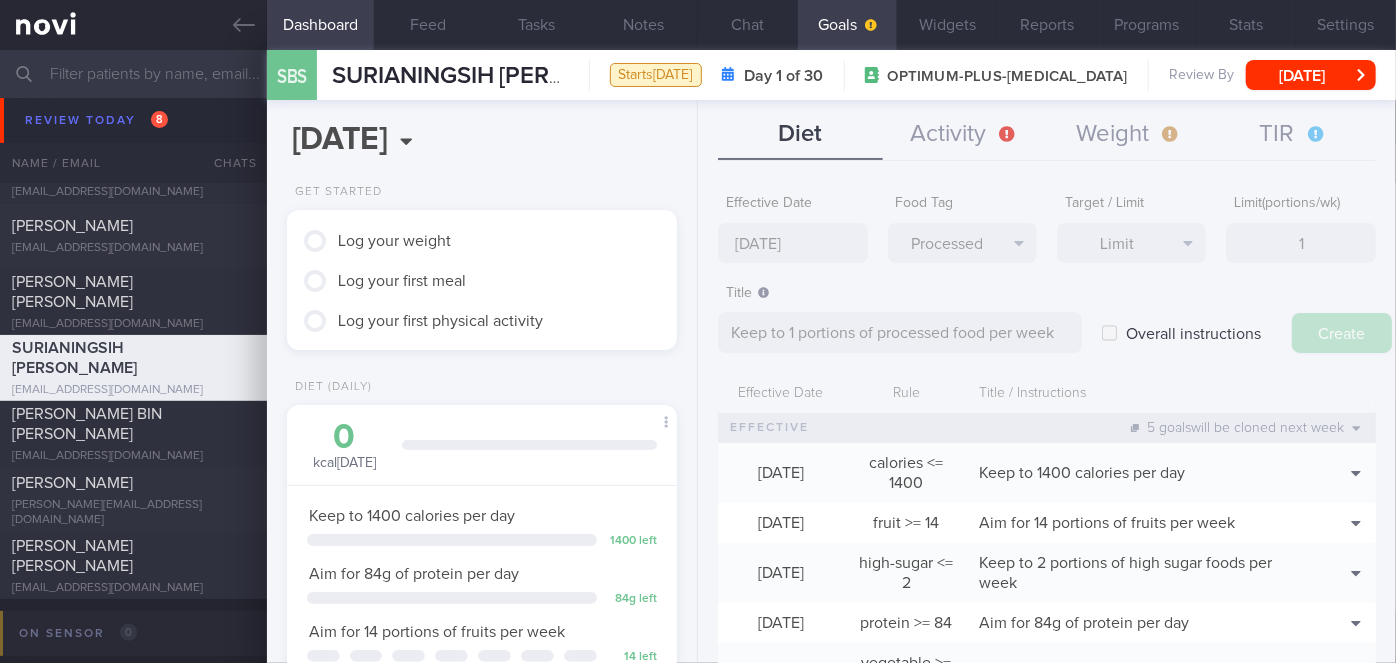type on "[DATE]" 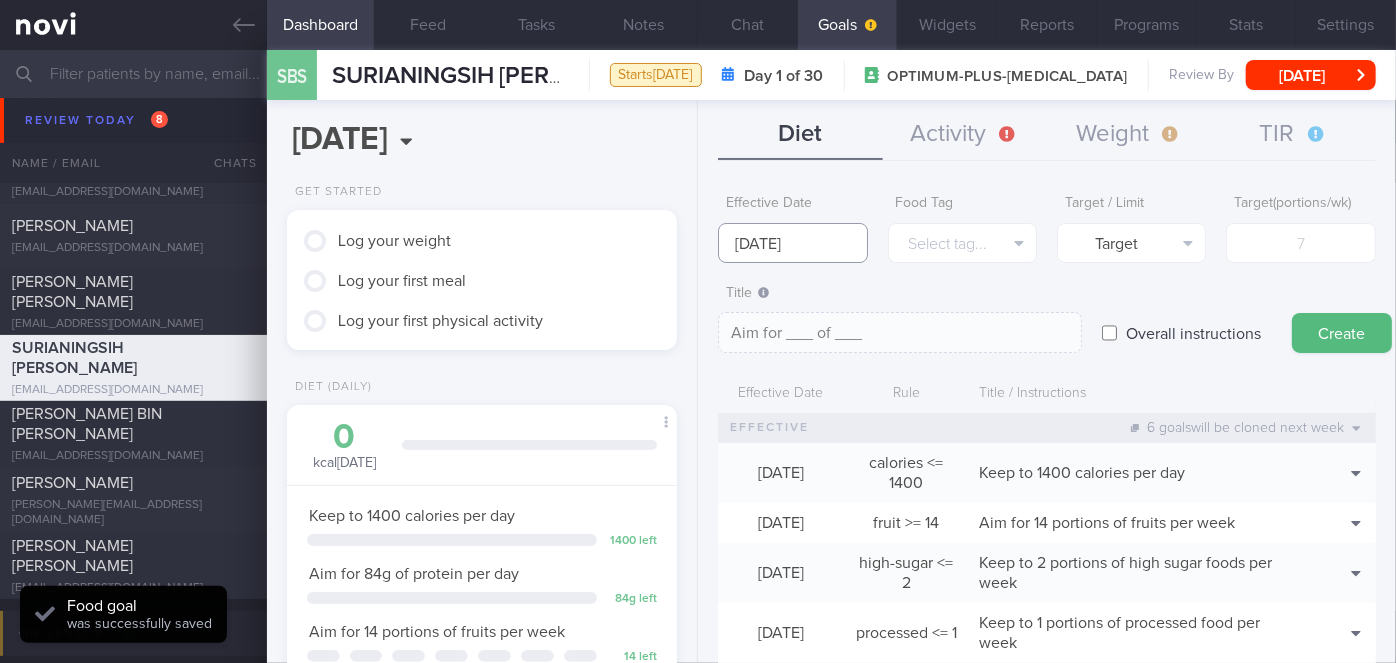 click on "[DATE]" at bounding box center [792, 243] 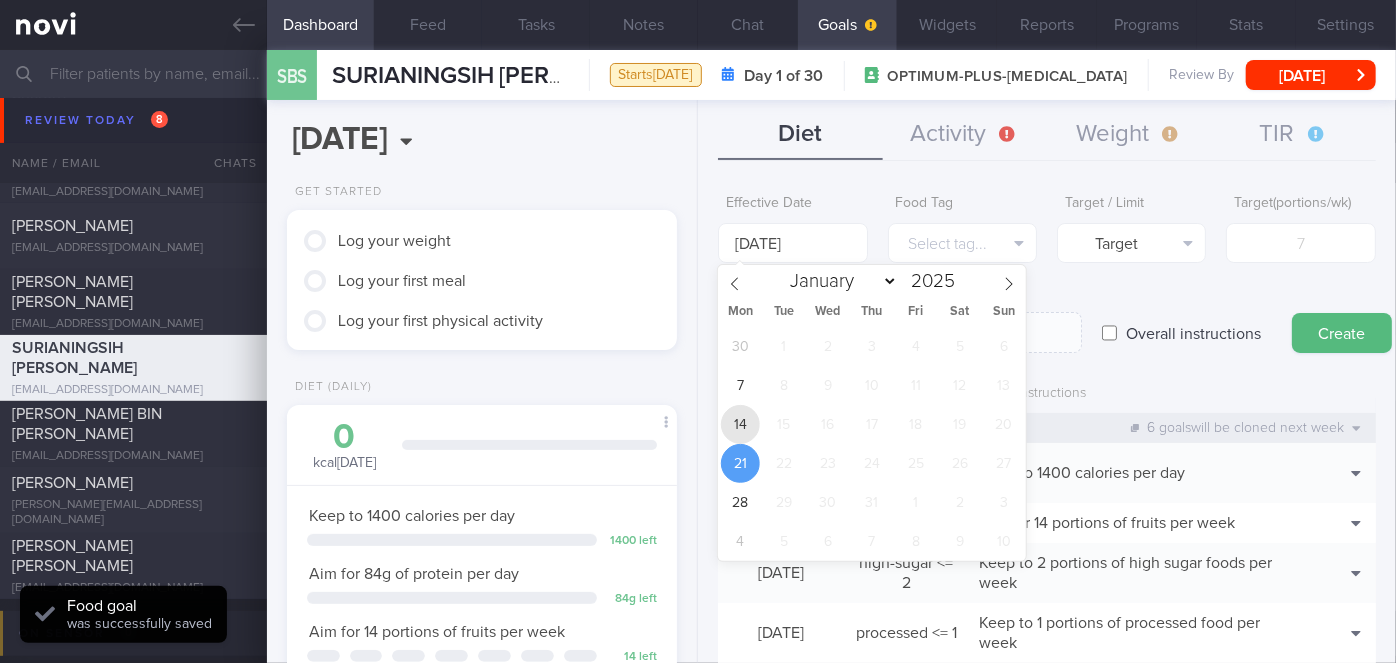 click on "14" at bounding box center [740, 424] 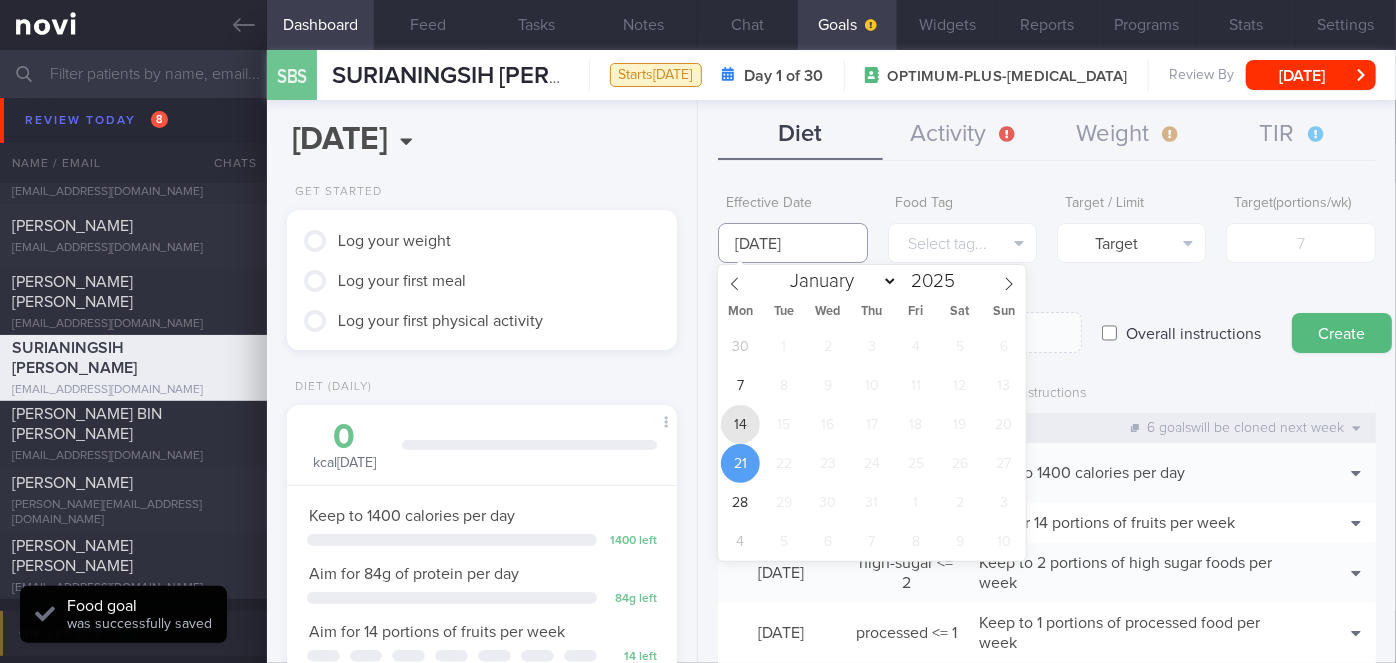 type on "[DATE]" 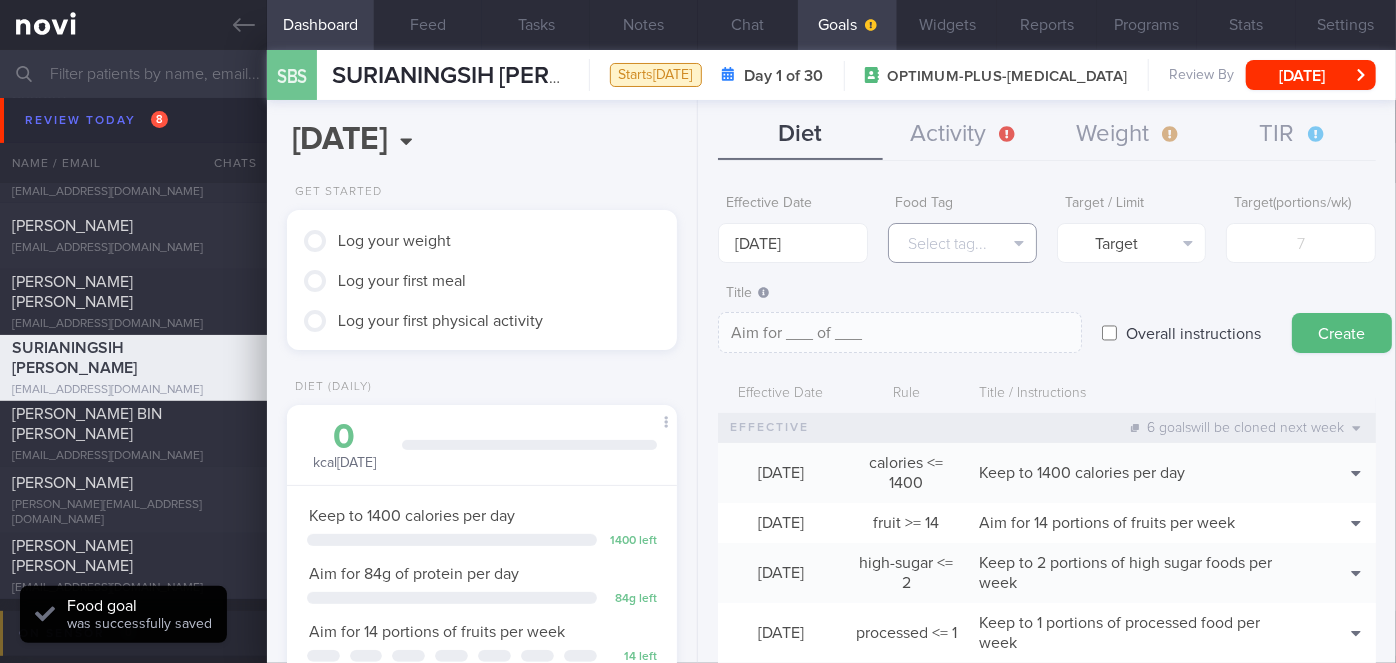 click on "Select tag..." at bounding box center (962, 243) 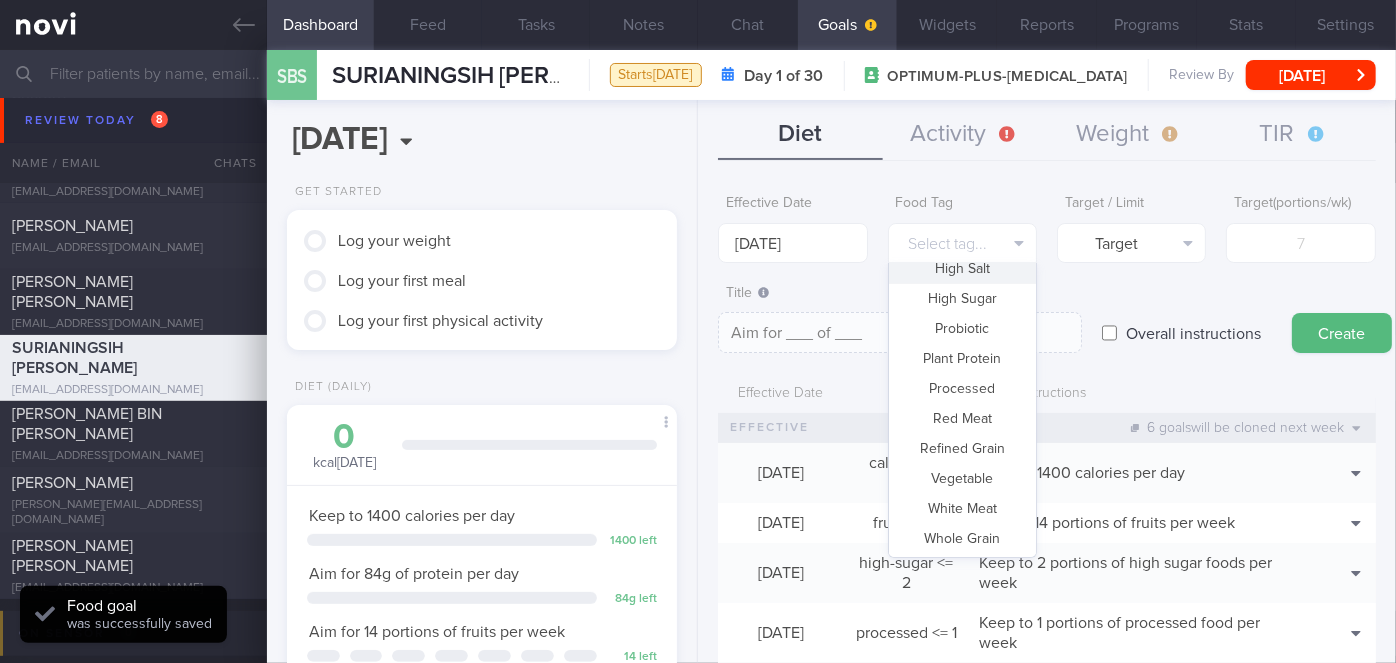 click on "High Salt" at bounding box center (962, 269) 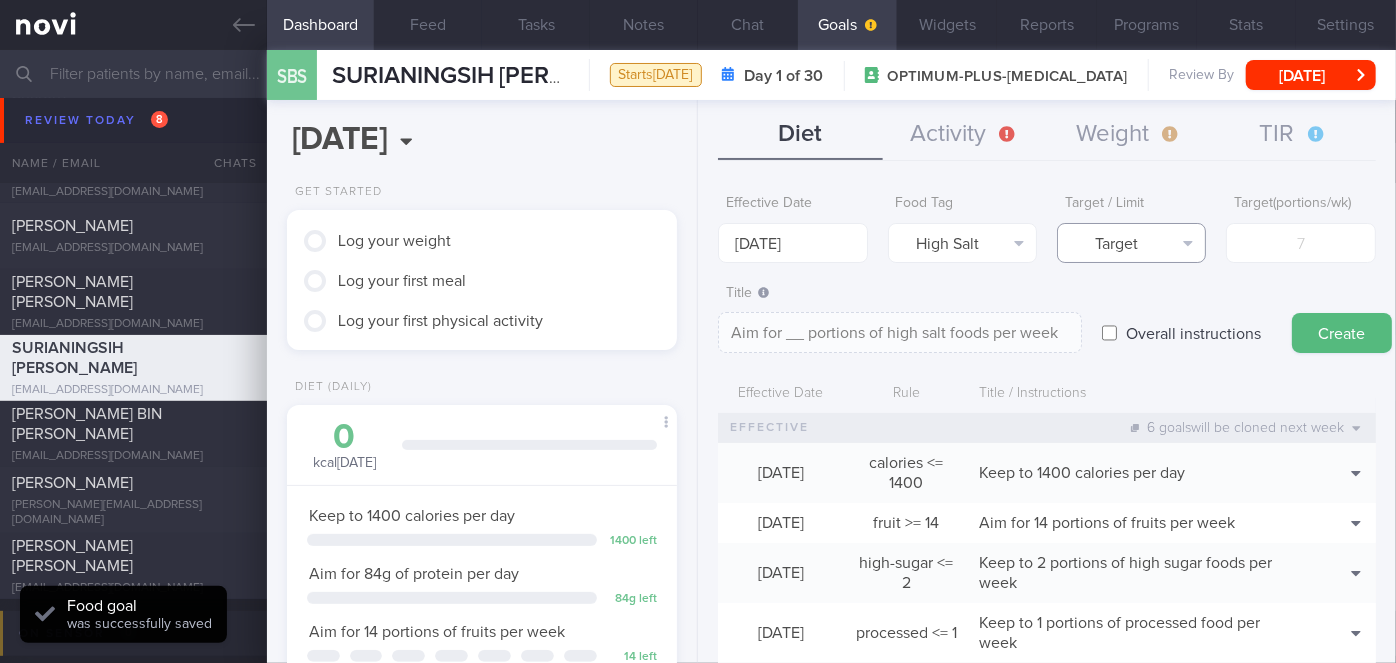 click on "Target" at bounding box center [1131, 243] 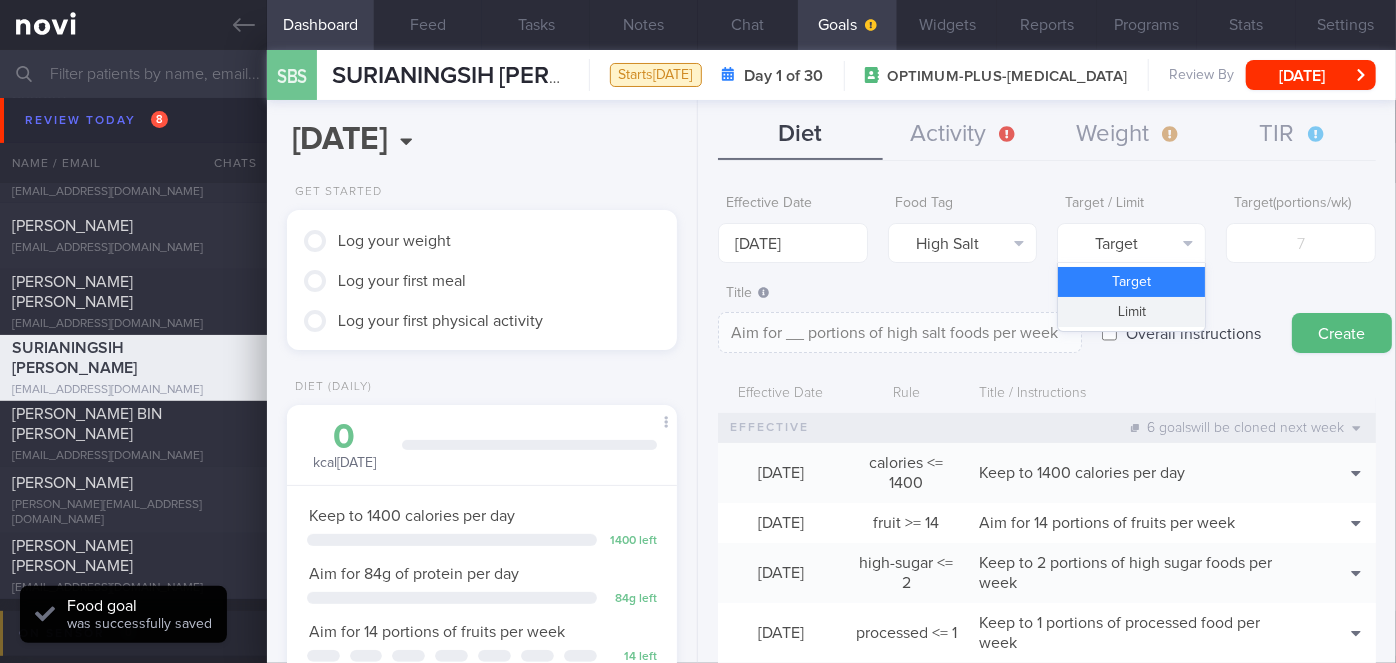 click on "Limit" at bounding box center (1131, 312) 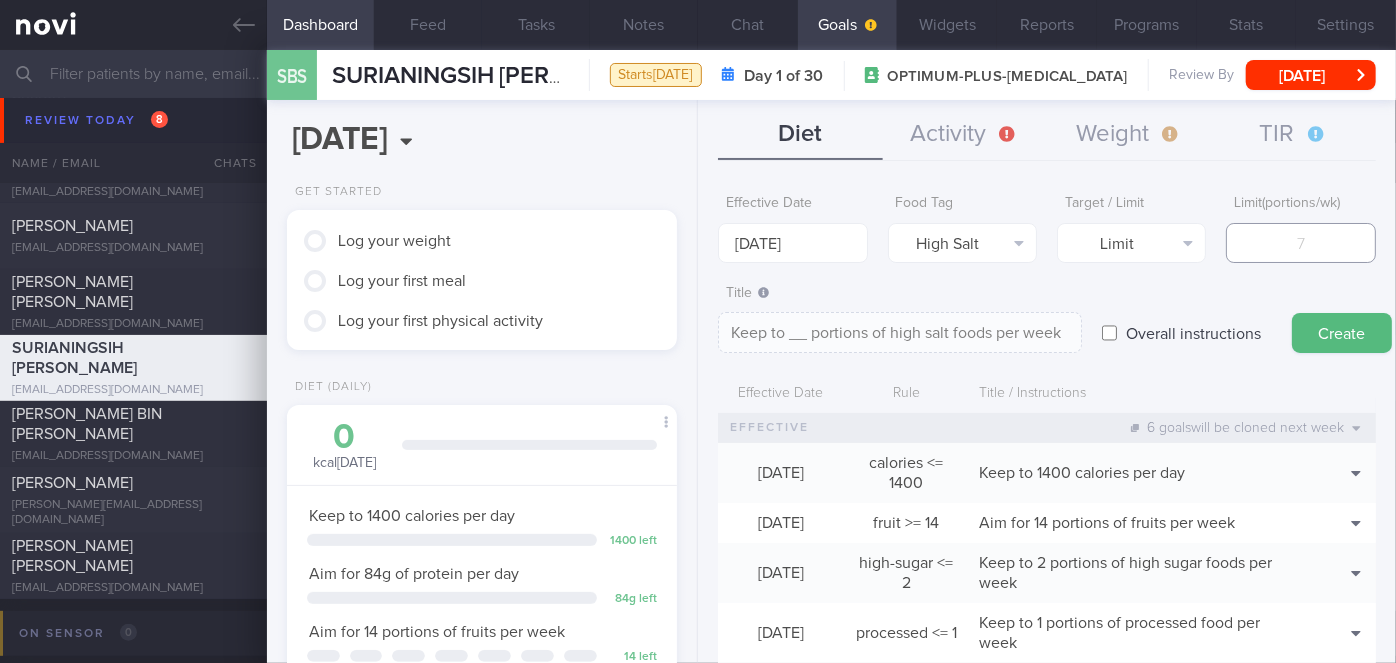 click at bounding box center [1300, 243] 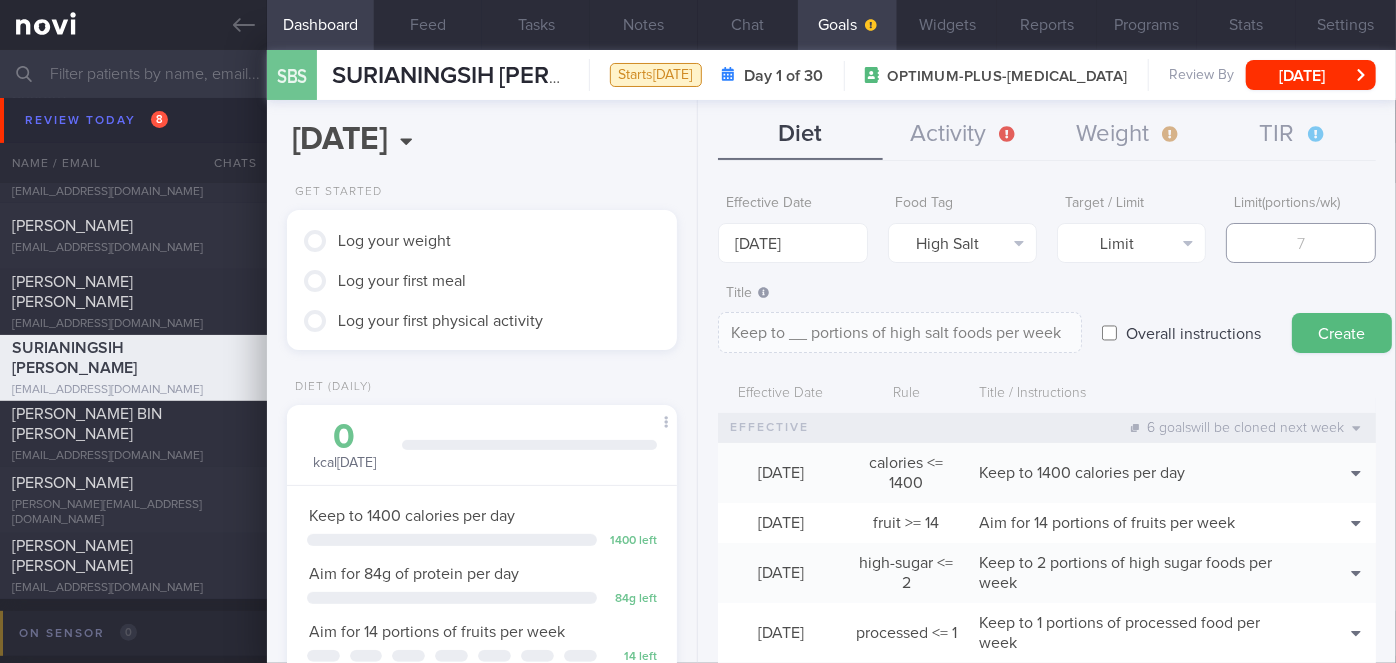 type on "2" 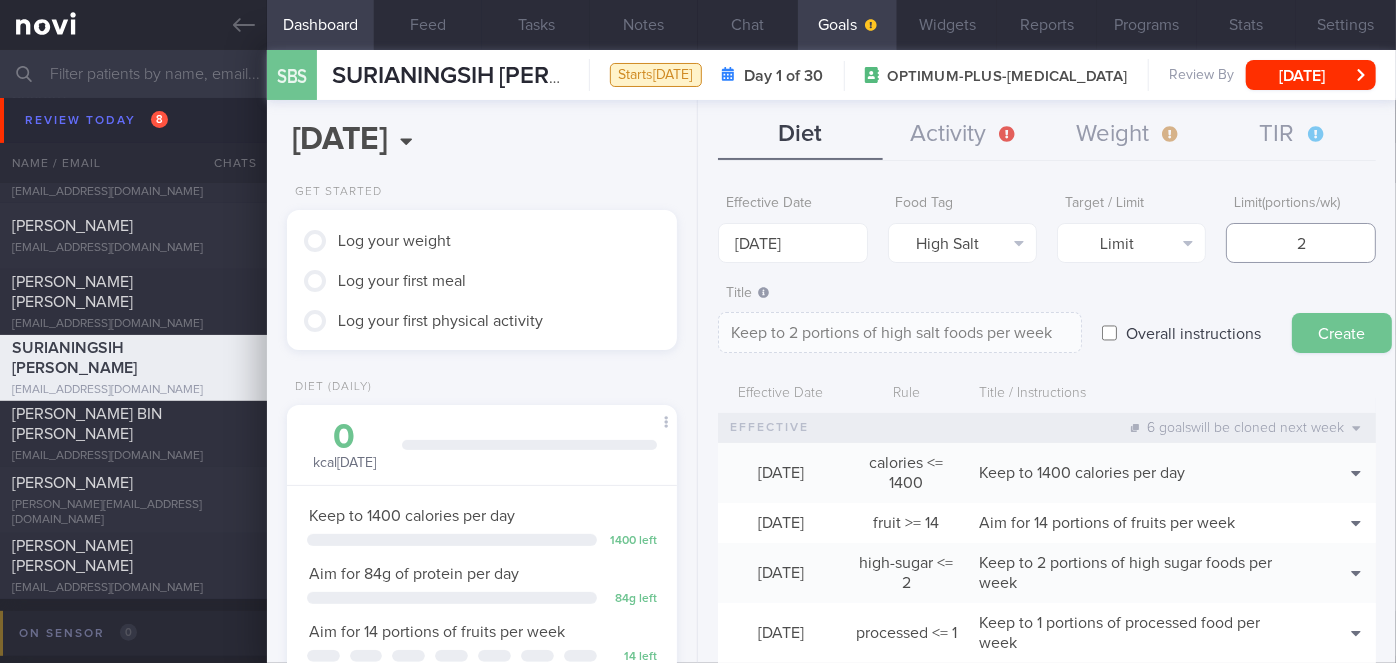 type on "2" 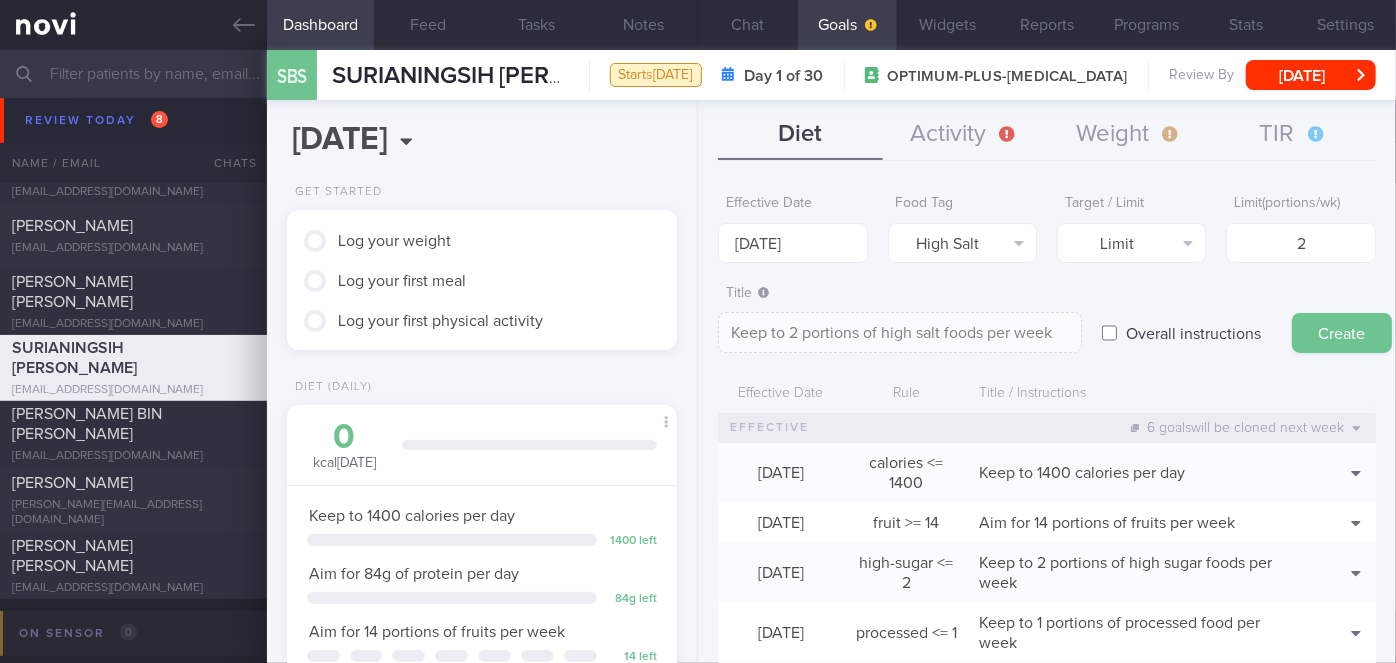 click on "Create" at bounding box center (1342, 333) 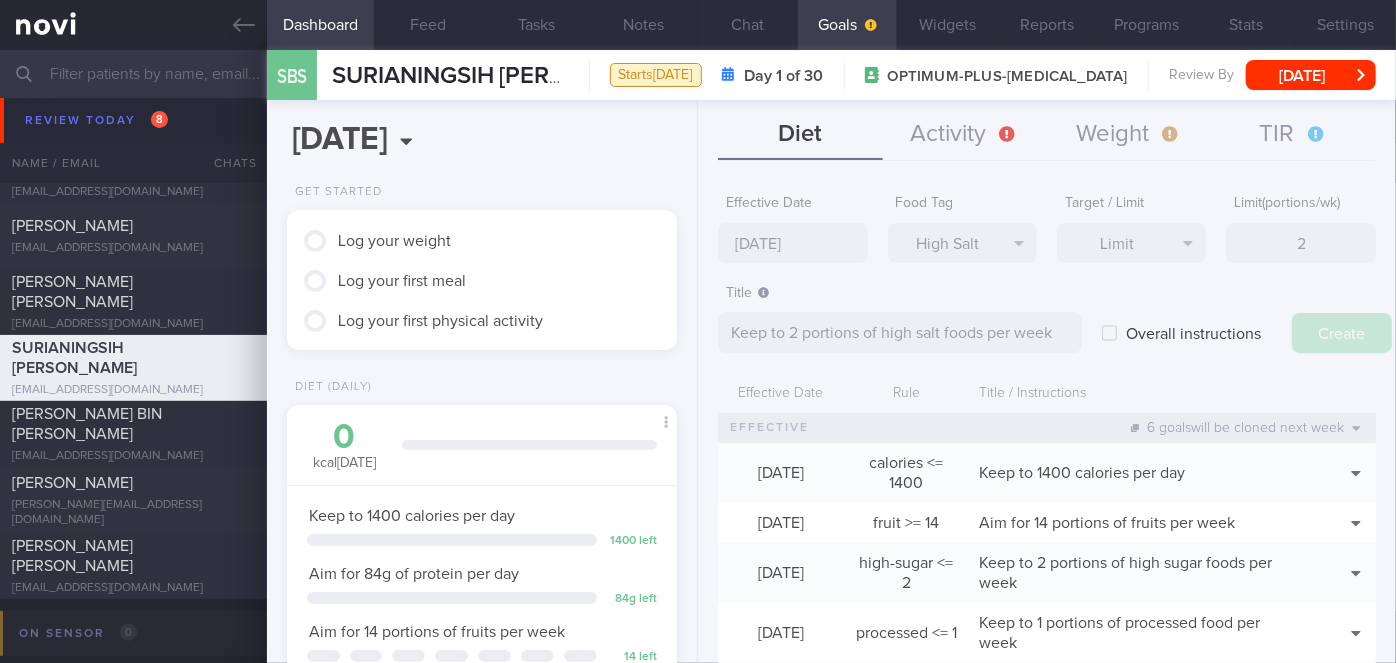 type on "[DATE]" 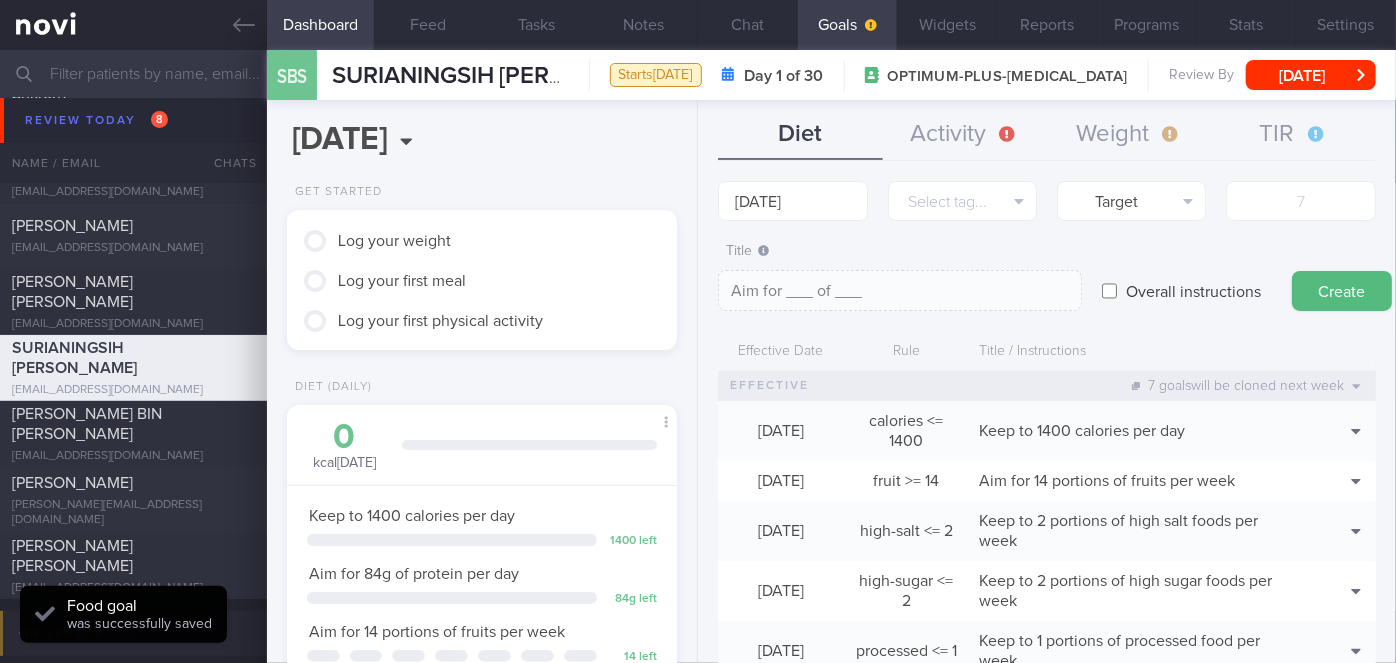 scroll, scrollTop: 0, scrollLeft: 0, axis: both 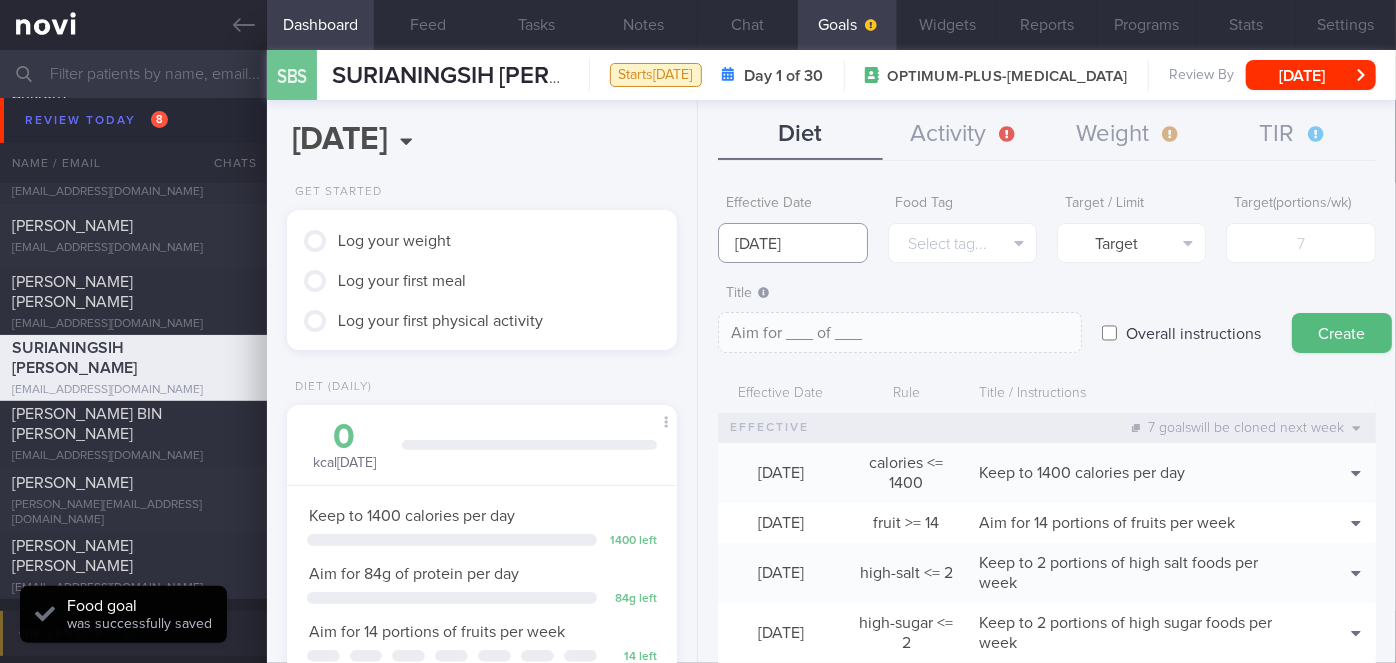 click on "[DATE]" at bounding box center [792, 243] 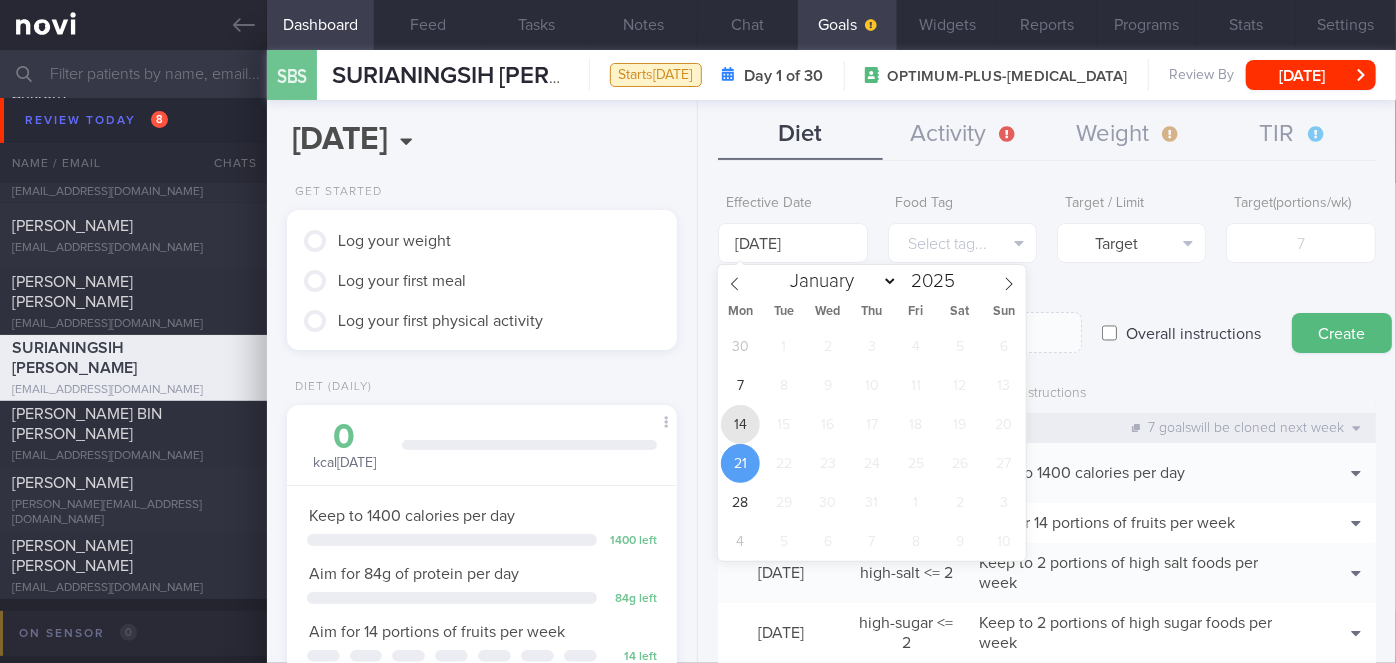 click on "14" at bounding box center (740, 424) 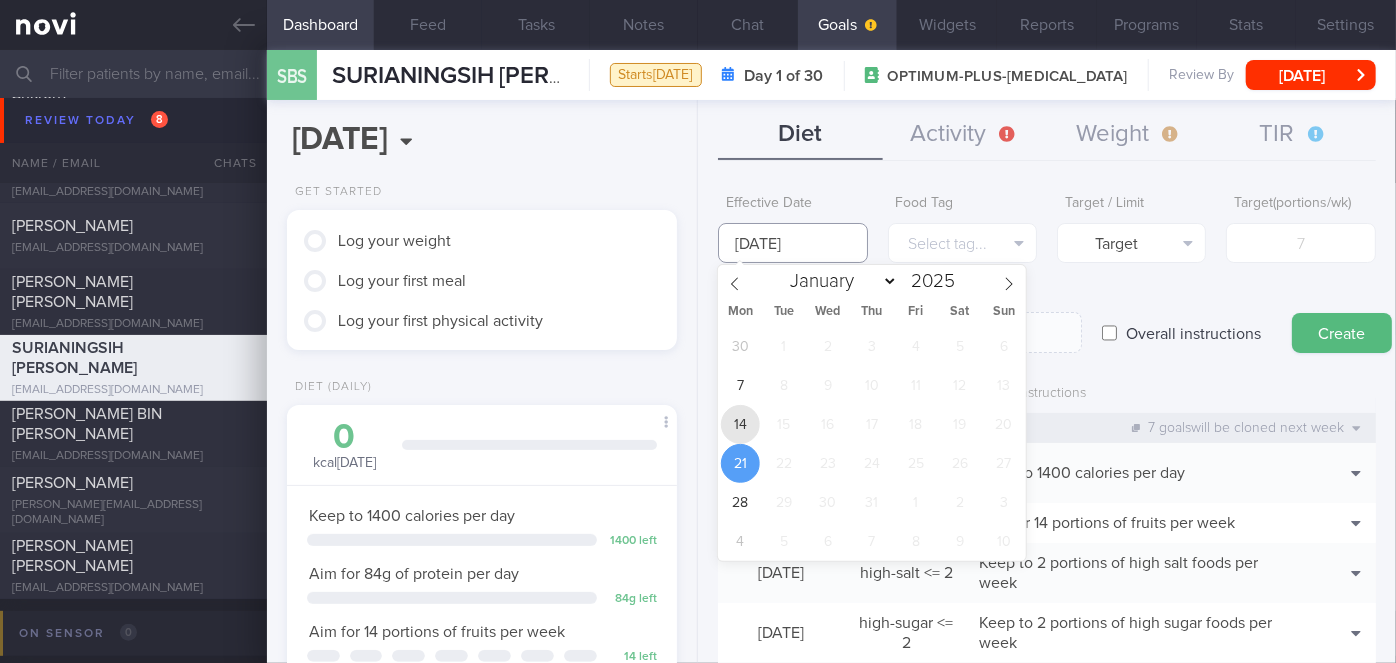 type on "[DATE]" 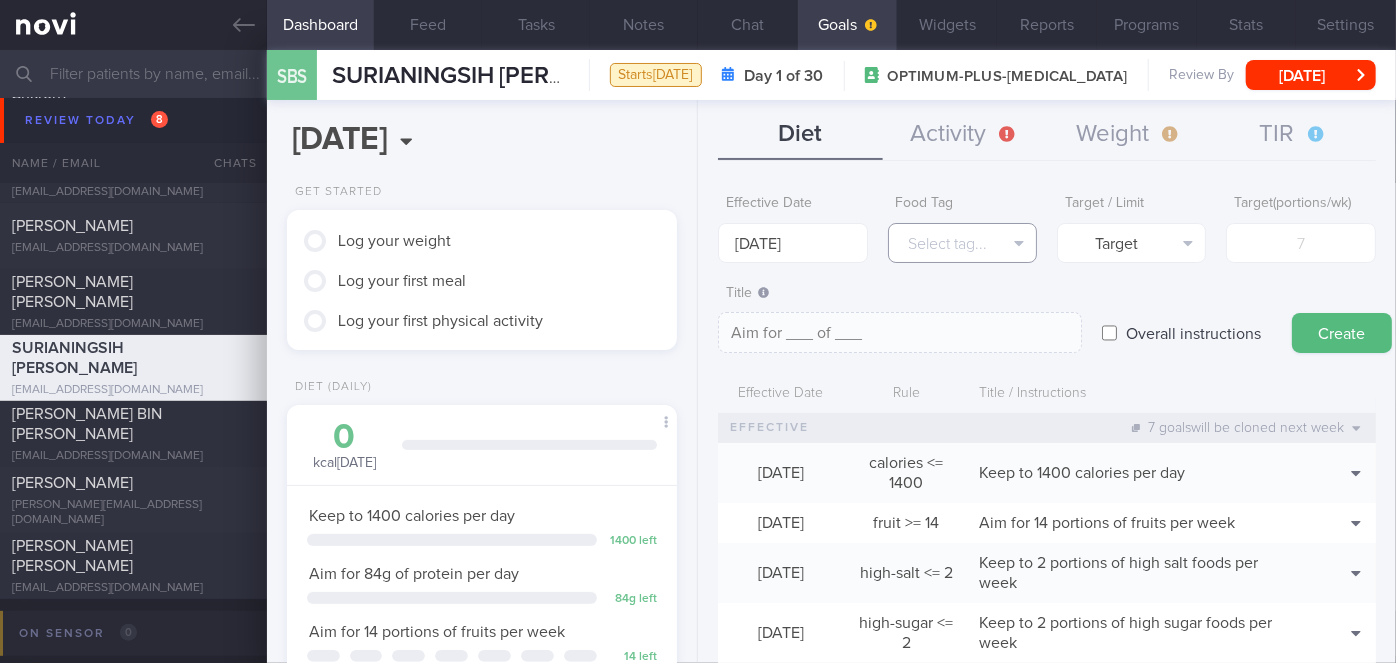 click on "Select tag..." at bounding box center [962, 243] 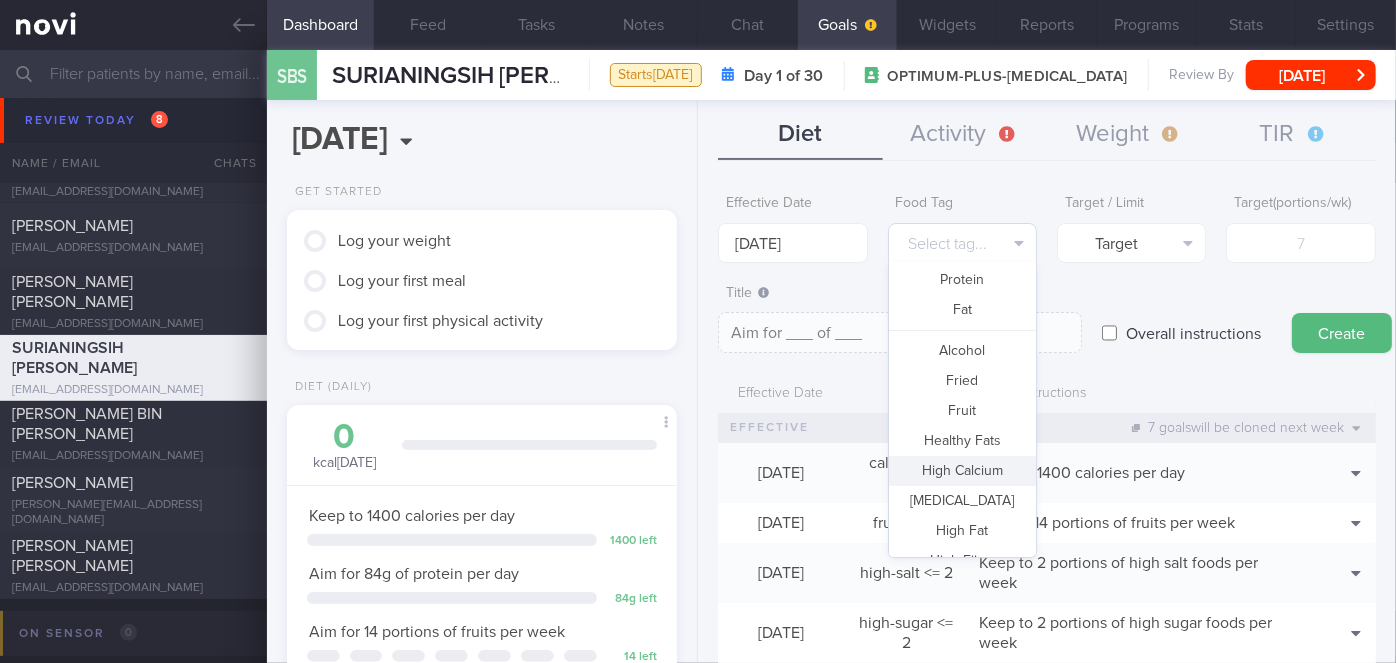 scroll, scrollTop: 48, scrollLeft: 0, axis: vertical 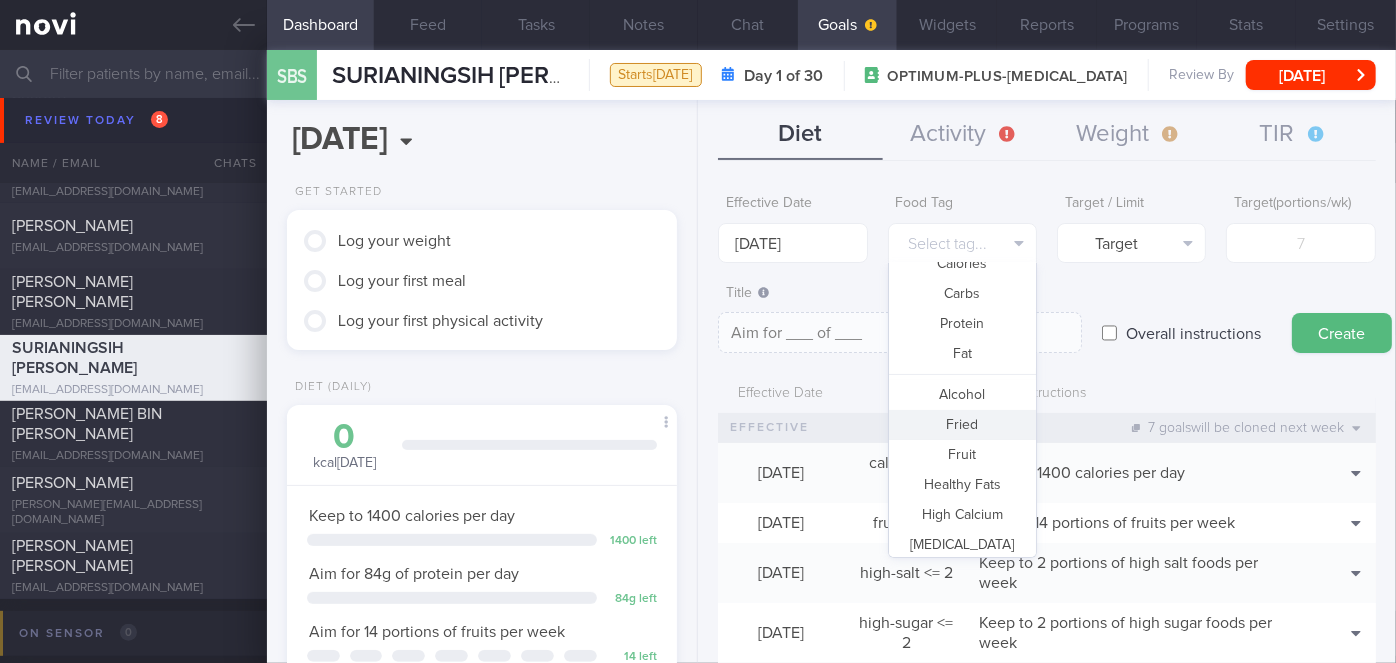 click on "Fried" at bounding box center [962, 425] 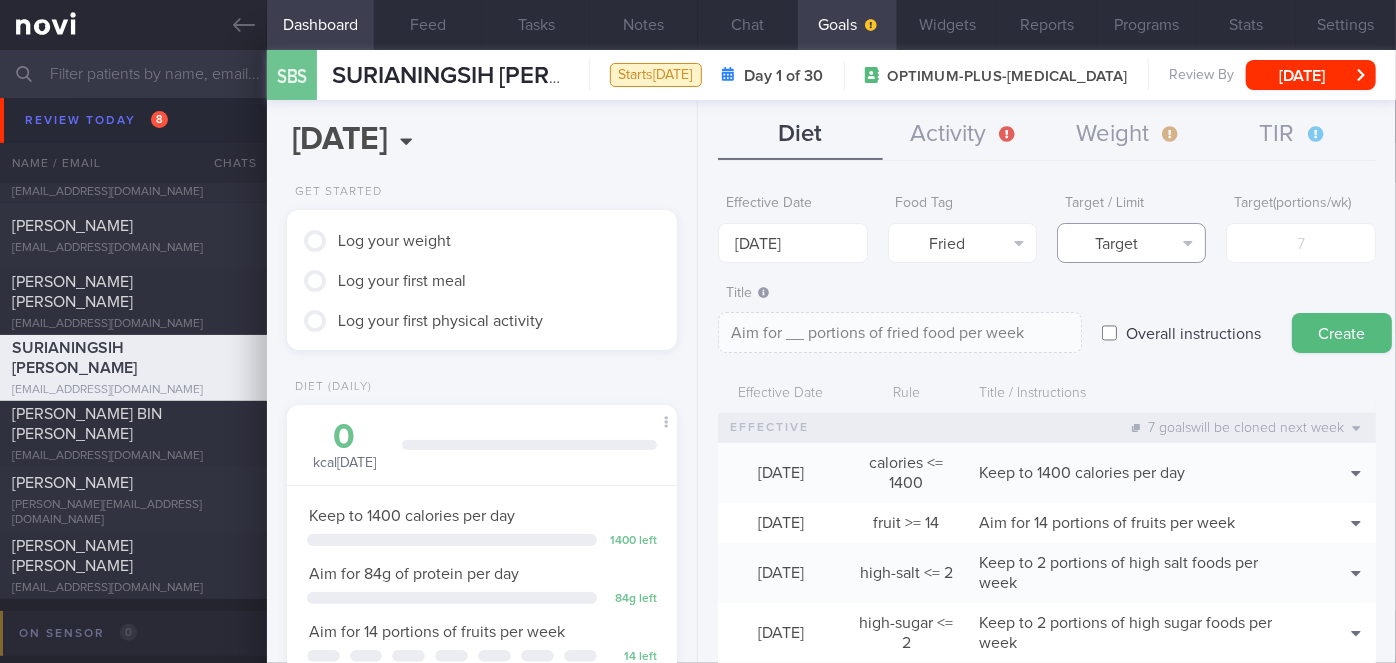click on "Target" at bounding box center [1131, 243] 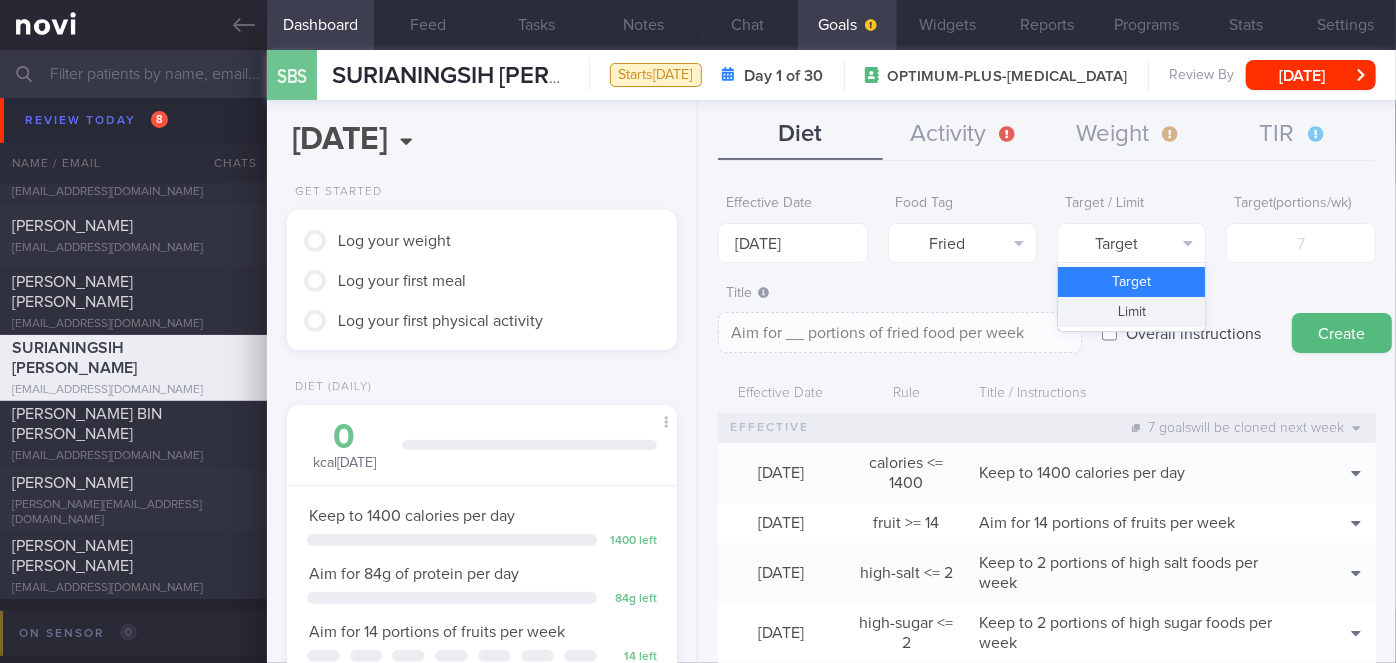 click on "Limit" at bounding box center [1131, 312] 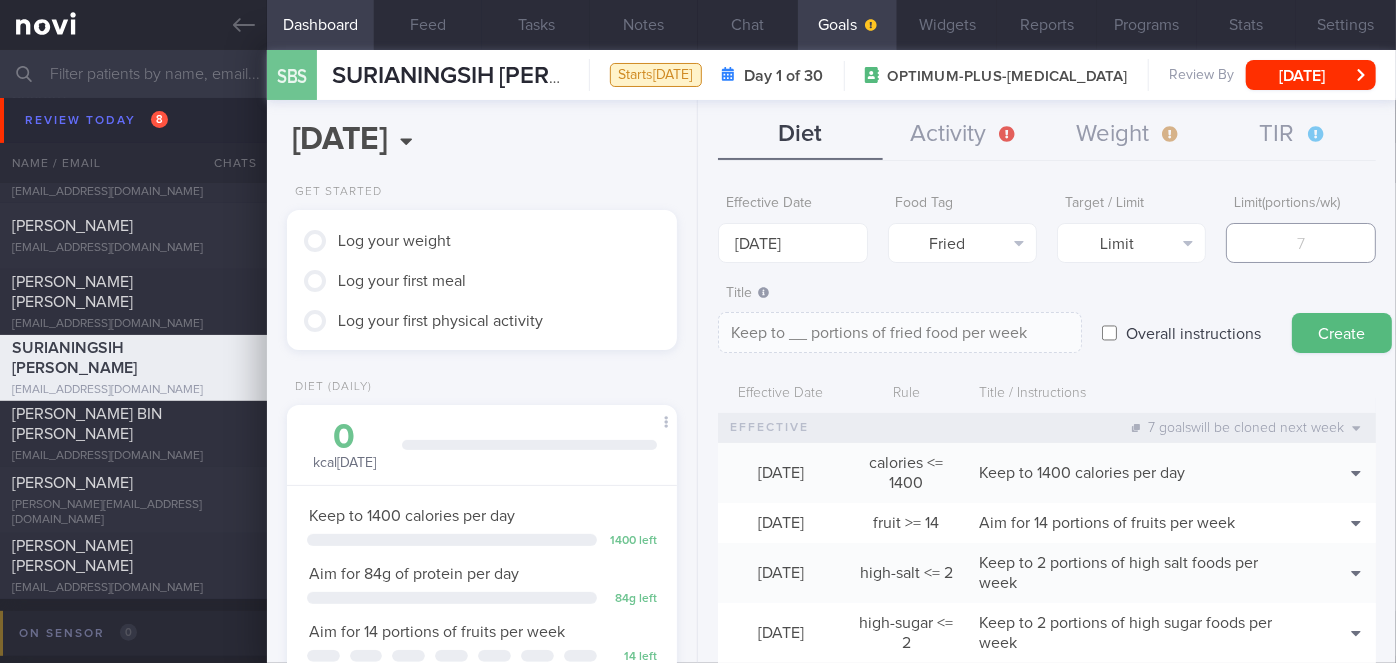 click at bounding box center (1300, 243) 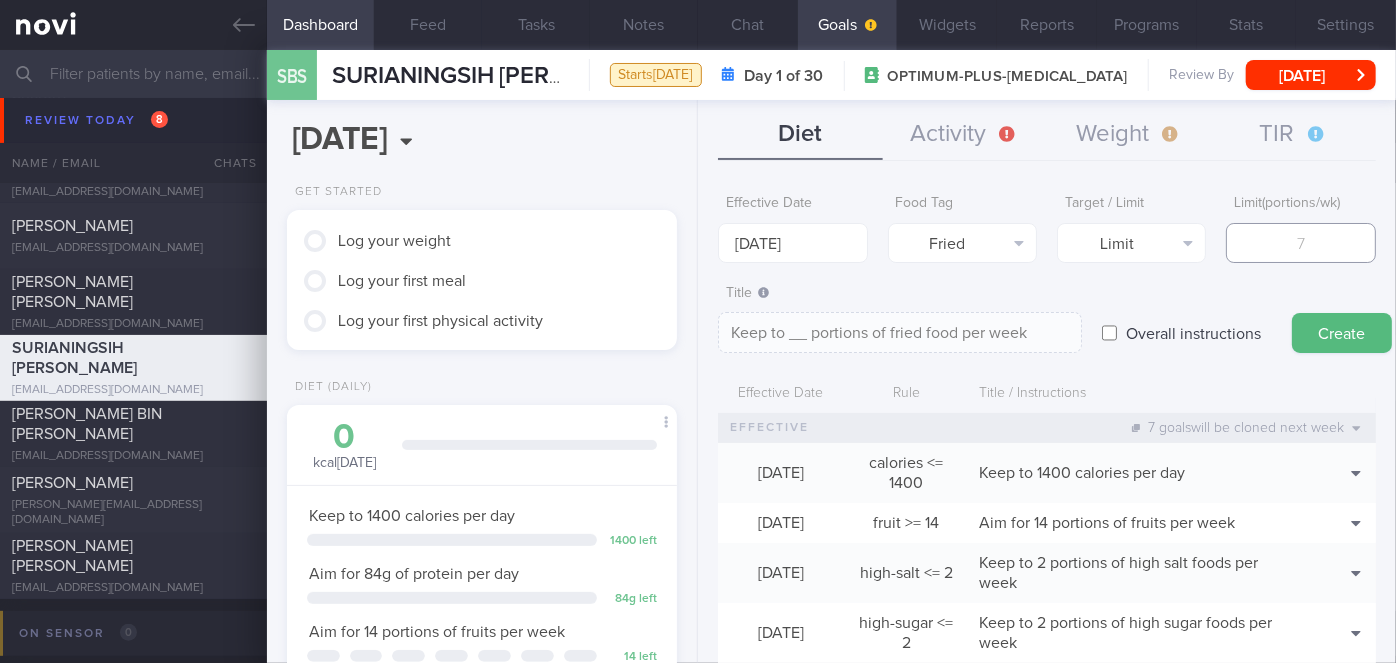 type on "2" 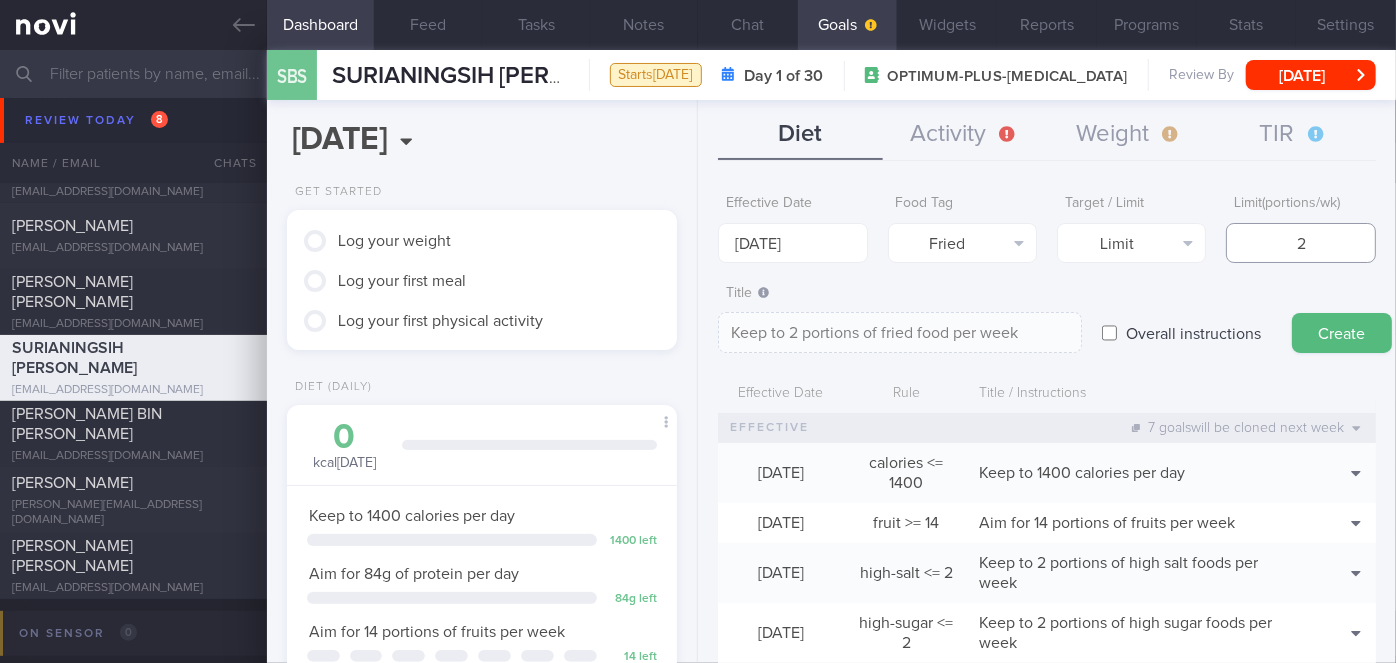 type on "2" 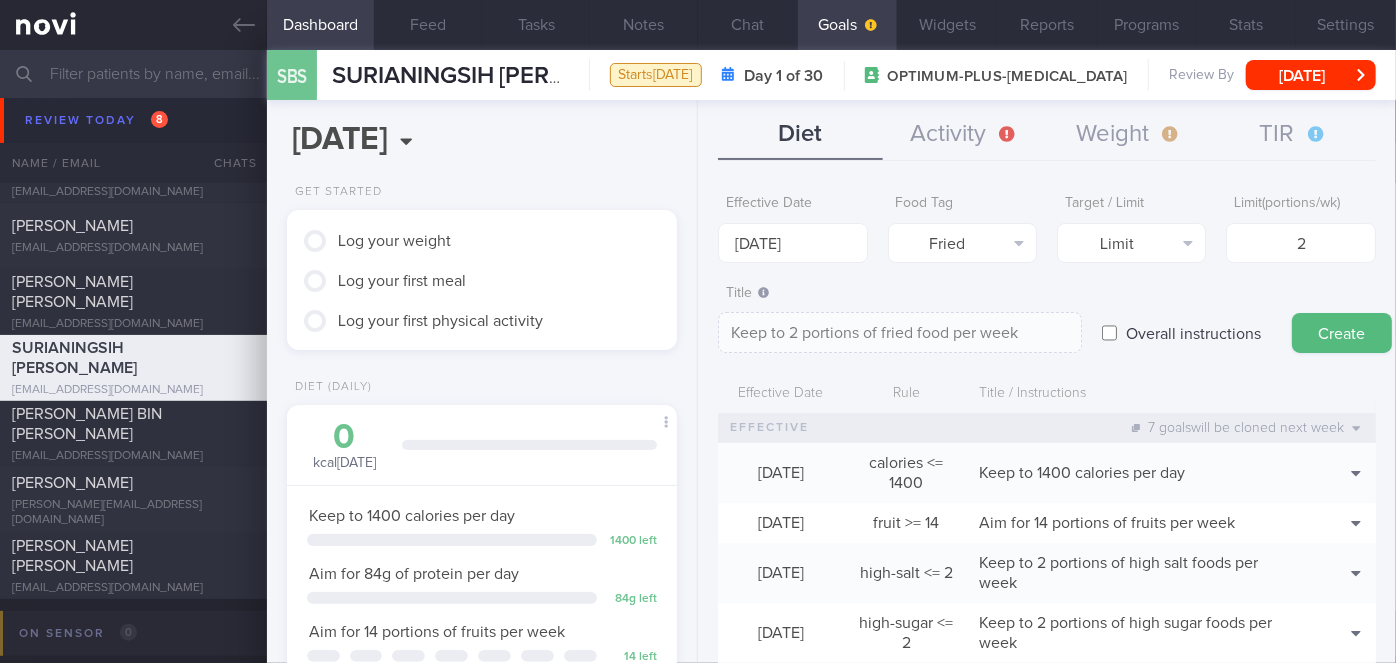 click on "Create" at bounding box center [1342, 333] 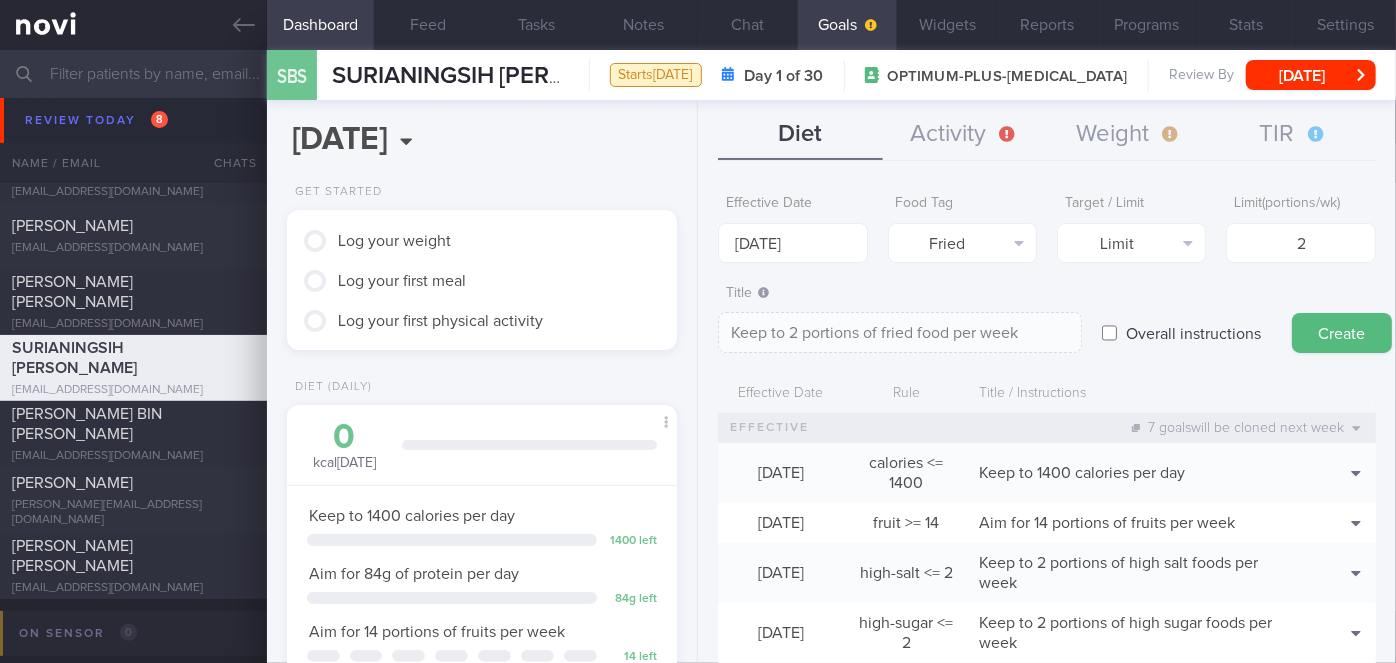 type on "[DATE]" 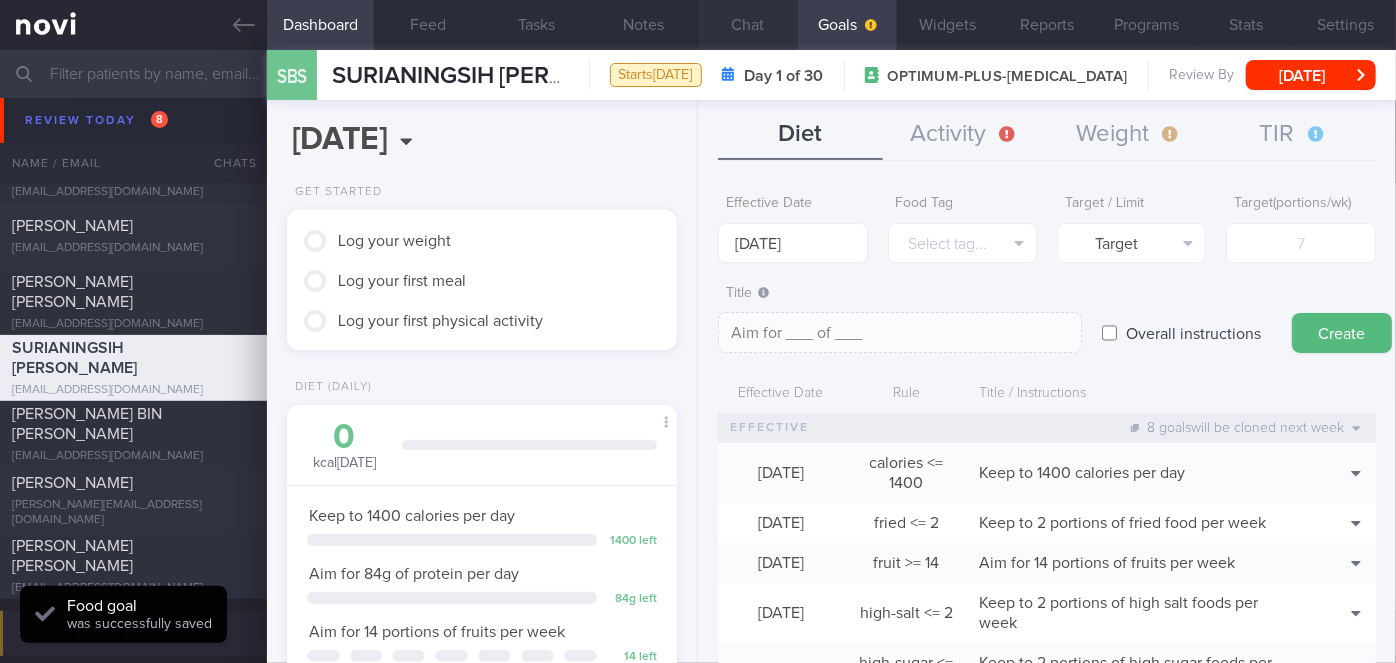 click on "Chat" at bounding box center [748, 25] 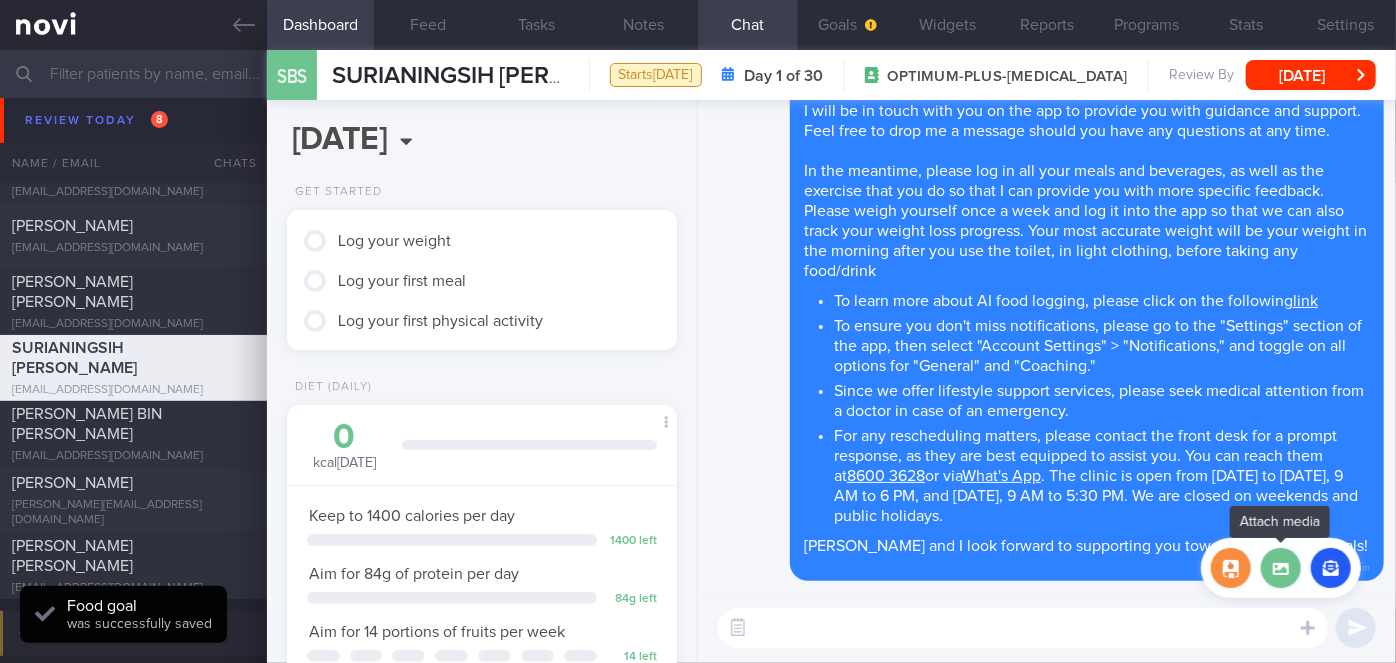click at bounding box center [1281, 568] 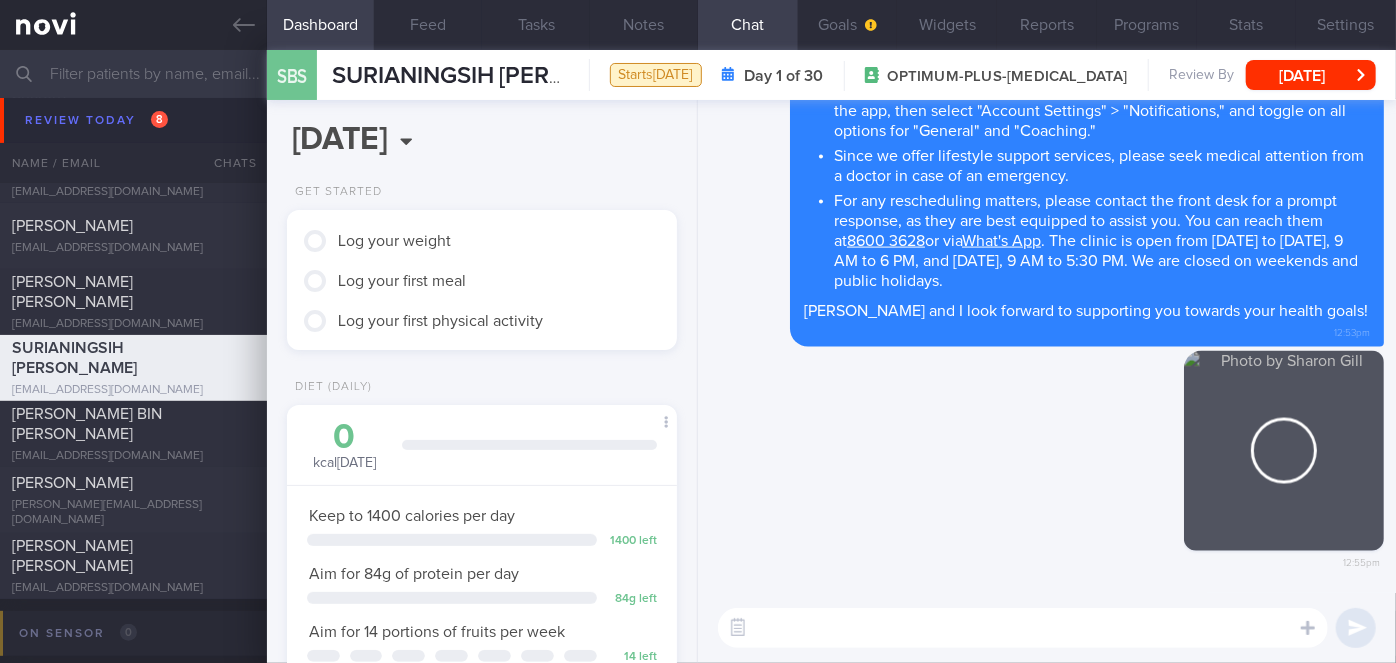 click at bounding box center (1023, 628) 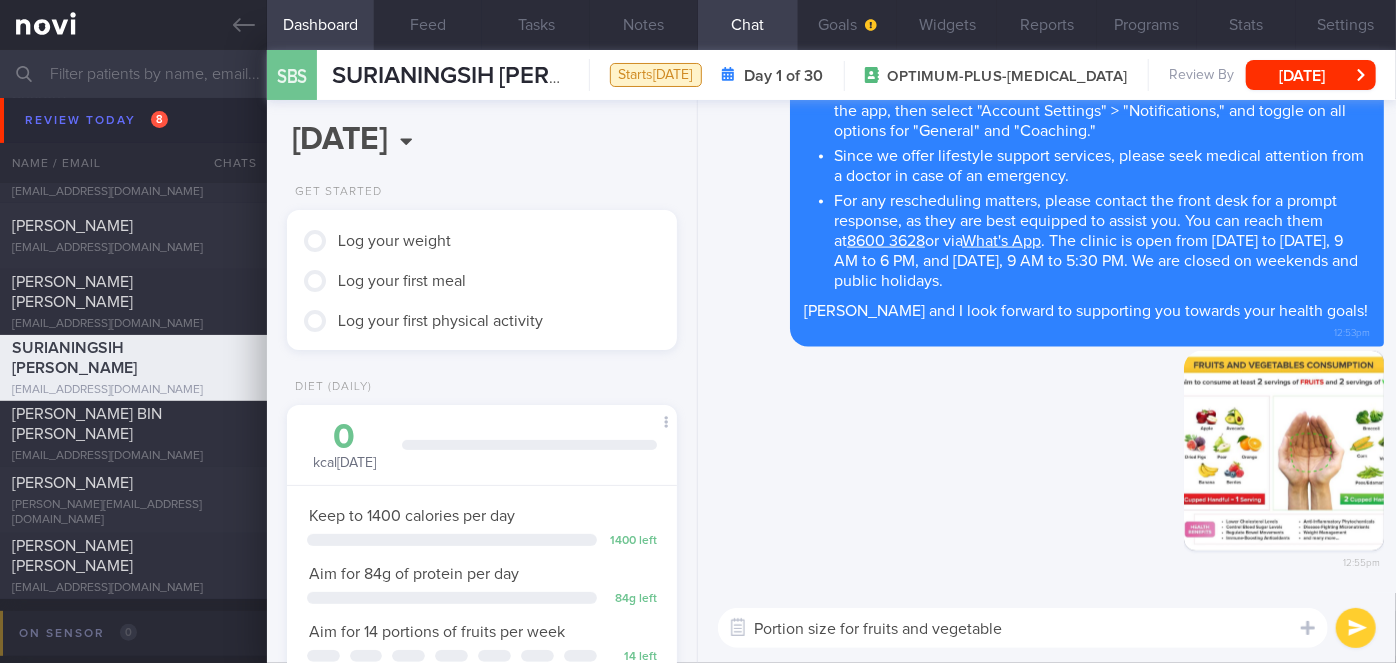 type on "Portion size for fruits and vegetables" 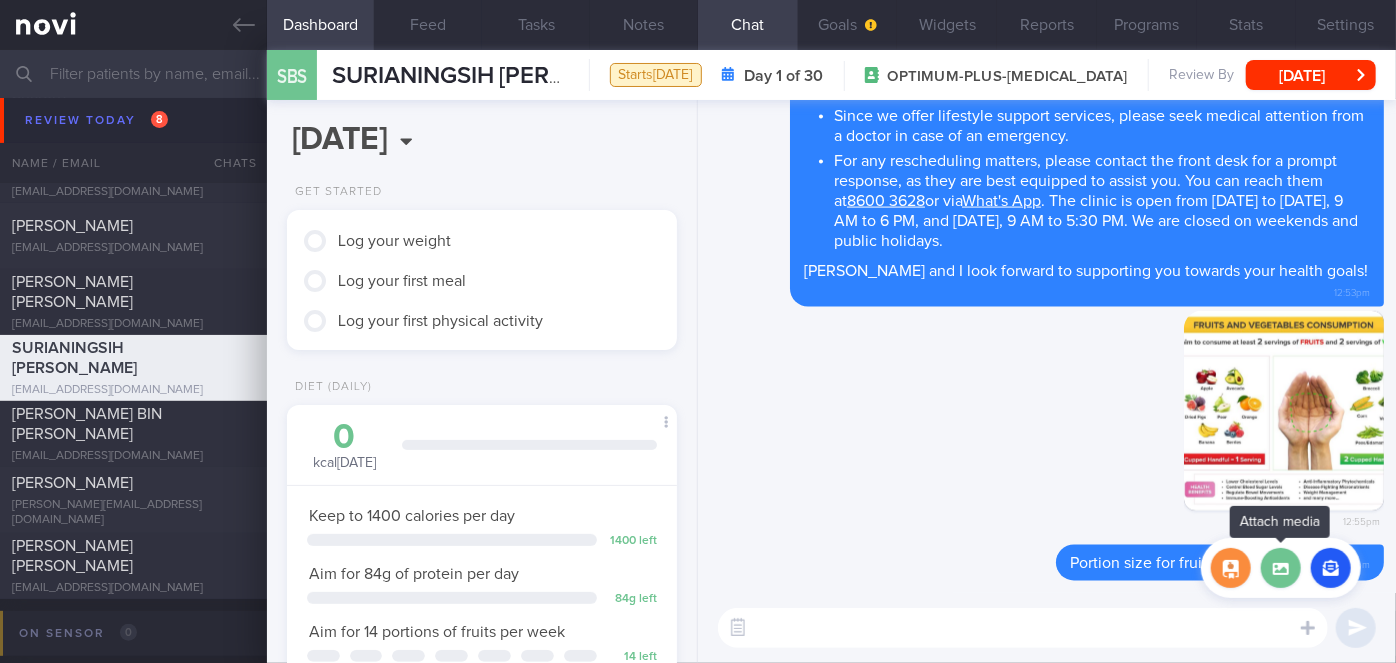 click at bounding box center [1281, 568] 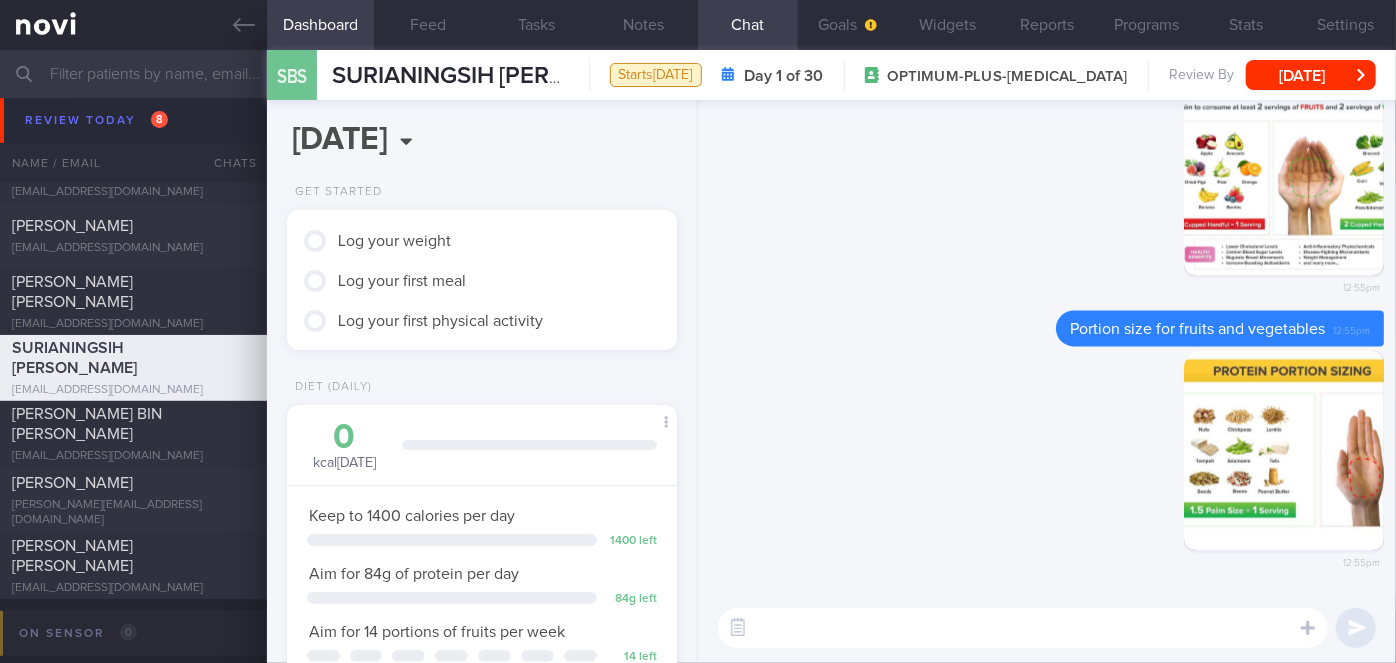 click at bounding box center (1023, 628) 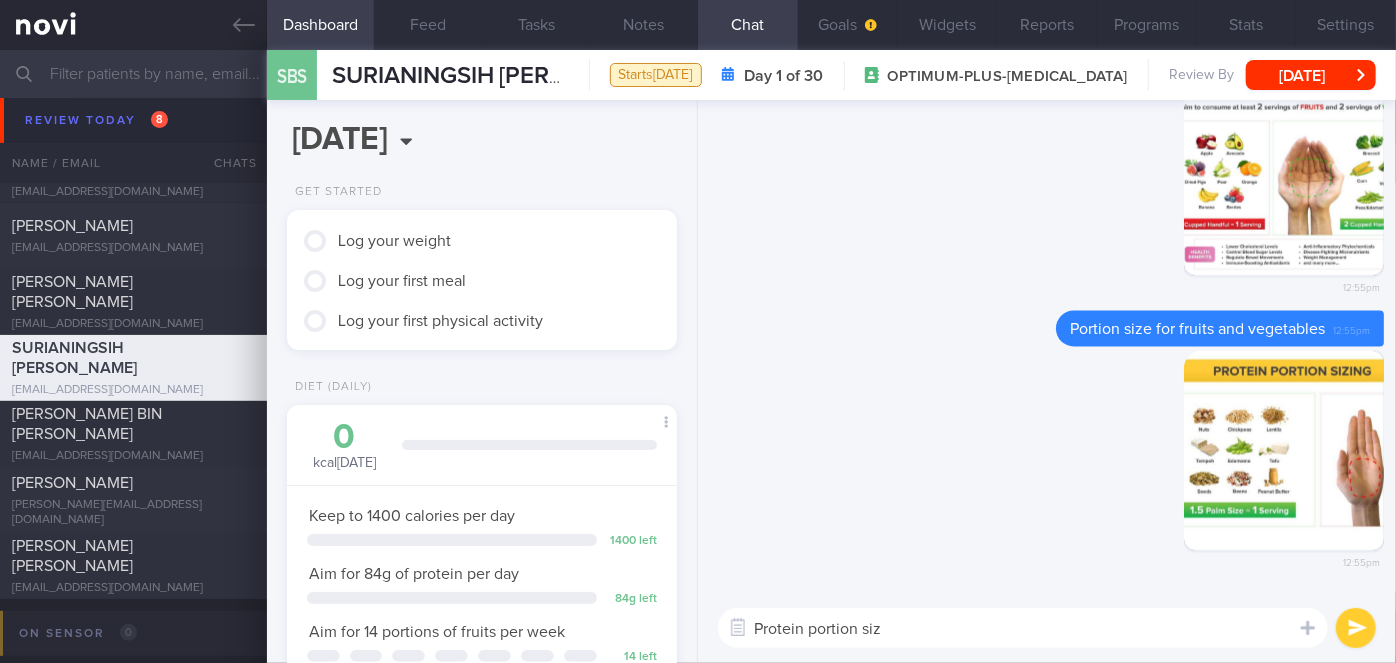 type on "Protein portion size" 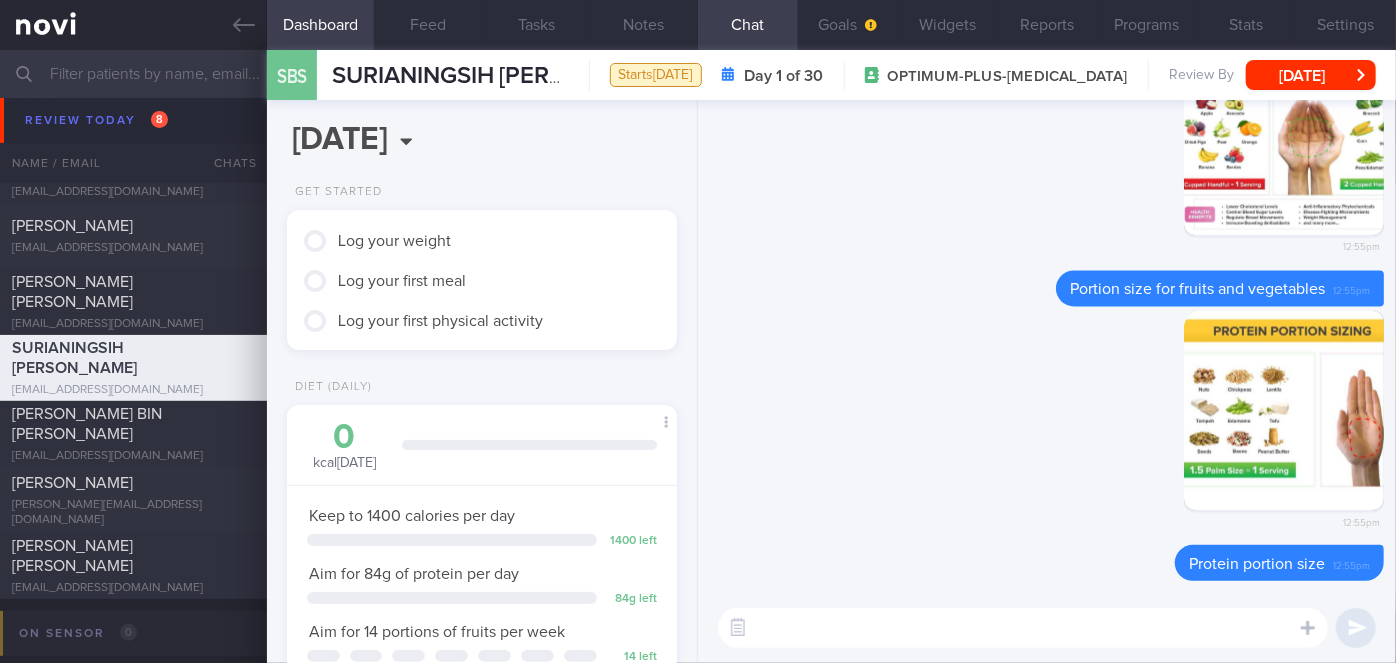 click at bounding box center (1023, 628) 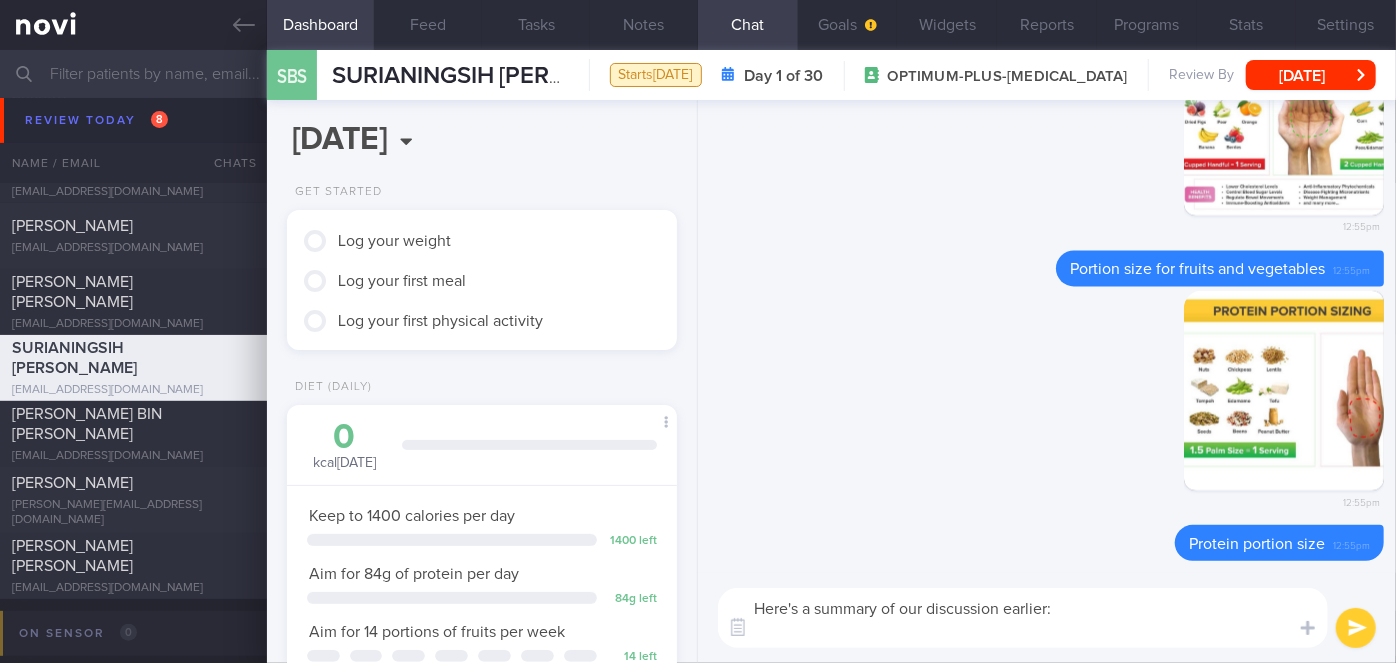 scroll, scrollTop: 0, scrollLeft: 0, axis: both 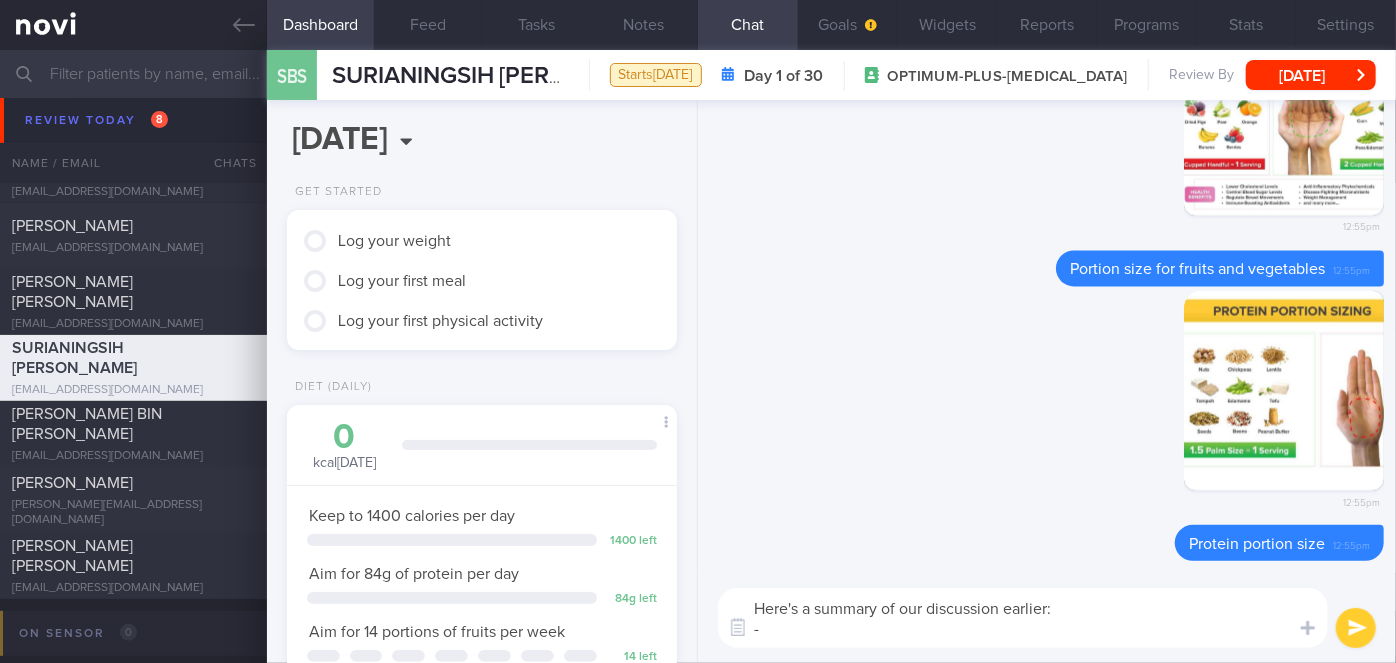 click on "Here's a summary of our discussion earlier:
-" at bounding box center [1023, 618] 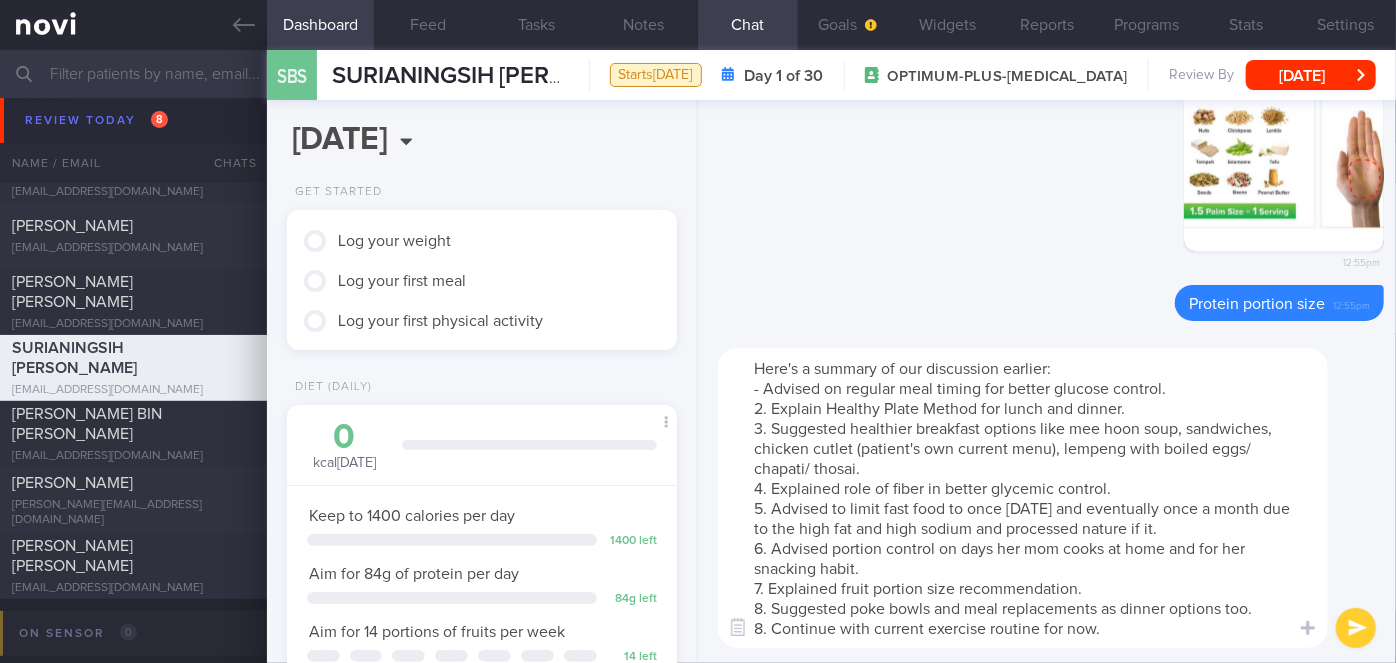 scroll, scrollTop: 0, scrollLeft: 0, axis: both 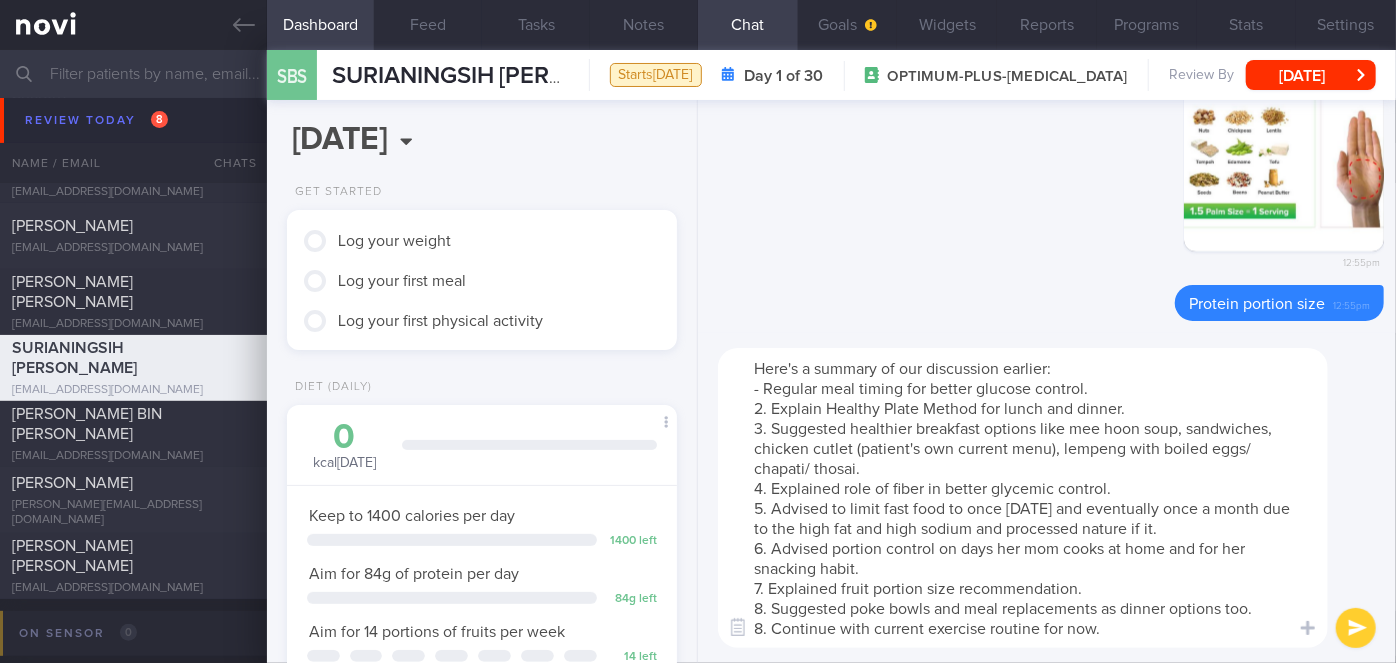 drag, startPoint x: 1089, startPoint y: 386, endPoint x: 906, endPoint y: 384, distance: 183.01093 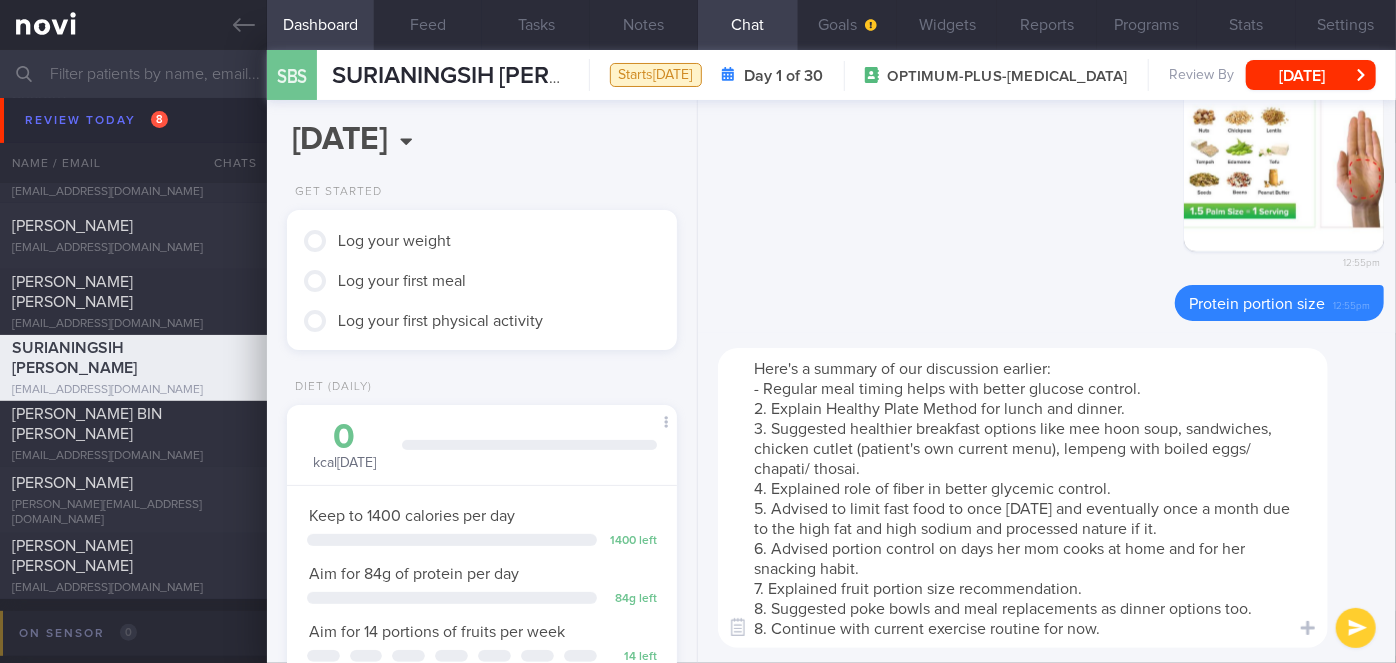 click on "Here's a summary of our discussion earlier:
- Regular meal timing helps with better glucose control.
2. Explain Healthy Plate Method for lunch and dinner.
3. Suggested healthier breakfast options like mee hoon soup, sandwiches, chicken cutlet (patient's own current menu), lempeng with boiled eggs/ chapati/ thosai.
4. Explained role of fiber in better glycemic control.
5. Advised to limit fast food to once [DATE] and eventually once a month due to the high fat and high sodium and processed nature if it.
6. Advised portion control on days her mom cooks at home and for her snacking habit.
7. Explained fruit portion size recommendation.
8. Suggested poke bowls and meal replacements as dinner options too.
8. Continue with current exercise routine for now." at bounding box center [1023, 498] 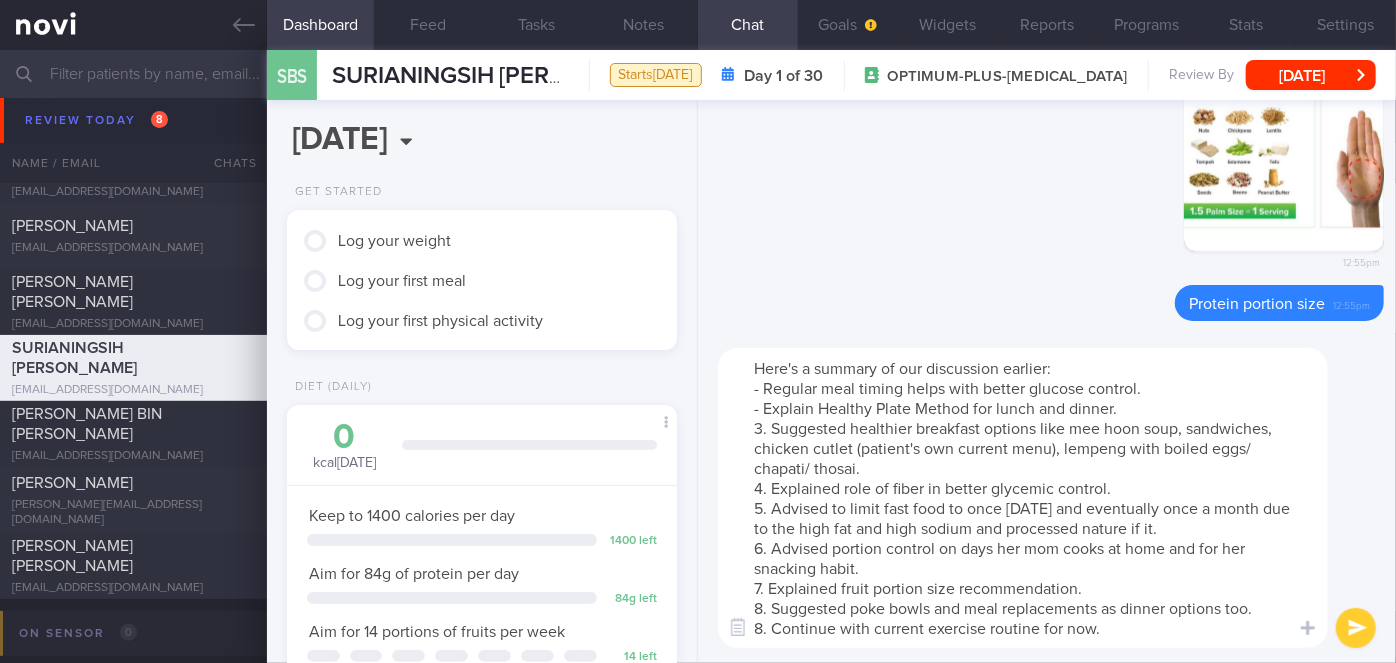 click on "Here's a summary of our discussion earlier:
- Regular meal timing helps with better glucose control.
- Explain Healthy Plate Method for lunch and dinner.
3. Suggested healthier breakfast options like mee hoon soup, sandwiches, chicken cutlet (patient's own current menu), lempeng with boiled eggs/ chapati/ thosai.
4. Explained role of fiber in better glycemic control.
5. Advised to limit fast food to once [DATE] and eventually once a month due to the high fat and high sodium and processed nature if it.
6. Advised portion control on days her mom cooks at home and for her snacking habit.
7. Explained fruit portion size recommendation.
8. Suggested poke bowls and meal replacements as dinner options too.
8. Continue with current exercise routine for now." at bounding box center [1023, 498] 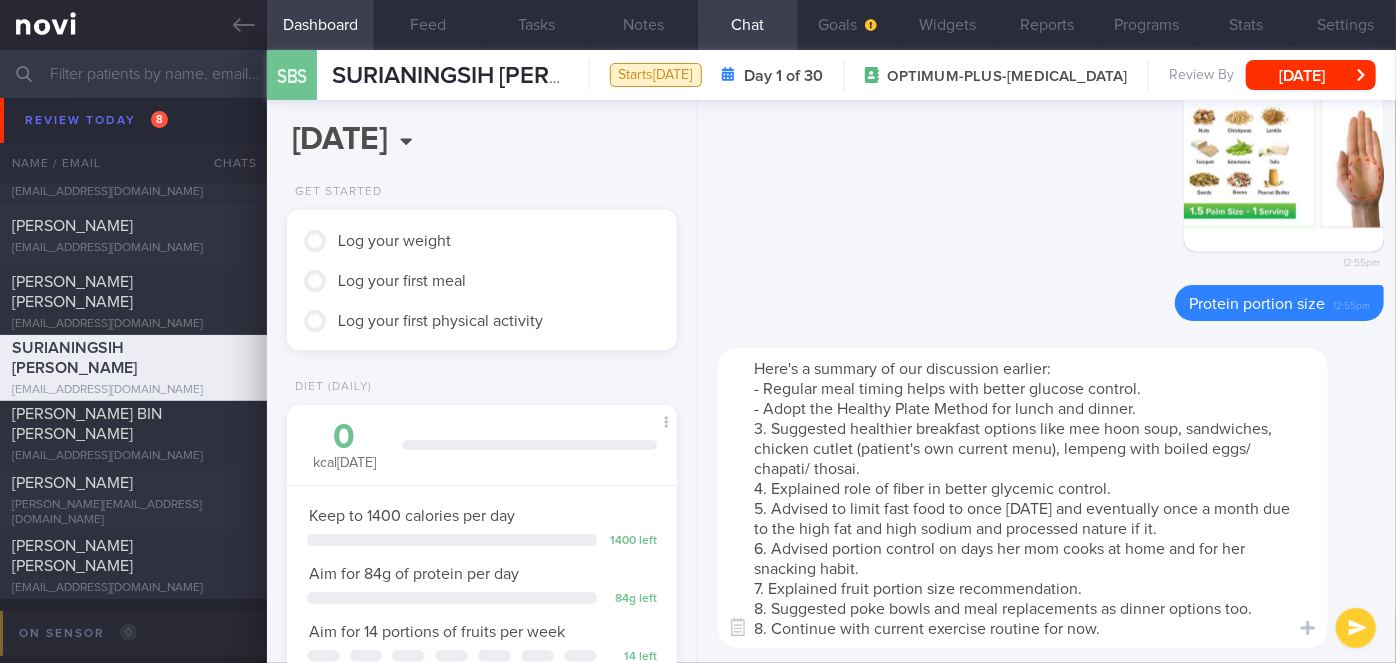 click on "Here's a summary of our discussion earlier:
- Regular meal timing helps with better glucose control.
- Adopt the Healthy Plate Method for lunch and dinner.
3. Suggested healthier breakfast options like mee hoon soup, sandwiches, chicken cutlet (patient's own current menu), lempeng with boiled eggs/ chapati/ thosai.
4. Explained role of fiber in better glycemic control.
5. Advised to limit fast food to once [DATE] and eventually once a month due to the high fat and high sodium and processed nature if it.
6. Advised portion control on days her mom cooks at home and for her snacking habit.
7. Explained fruit portion size recommendation.
8. Suggested poke bowls and meal replacements as dinner options too.
8. Continue with current exercise routine for now." at bounding box center (1023, 498) 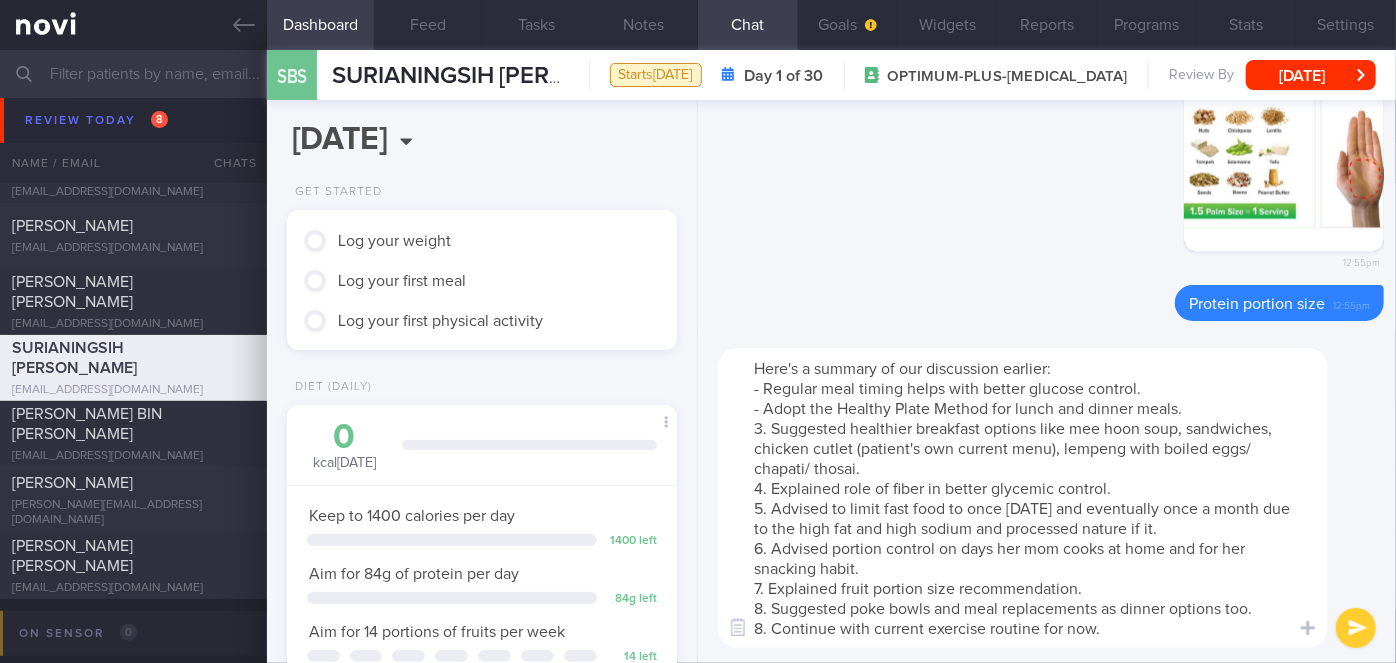 click on "Here's a summary of our discussion earlier:
- Regular meal timing helps with better glucose control.
- Adopt the Healthy Plate Method for lunch and dinner meals.
3. Suggested healthier breakfast options like mee hoon soup, sandwiches, chicken cutlet (patient's own current menu), lempeng with boiled eggs/ chapati/ thosai.
4. Explained role of fiber in better glycemic control.
5. Advised to limit fast food to once [DATE] and eventually once a month due to the high fat and high sodium and processed nature if it.
6. Advised portion control on days her mom cooks at home and for her snacking habit.
7. Explained fruit portion size recommendation.
8. Suggested poke bowls and meal replacements as dinner options too.
8. Continue with current exercise routine for now." at bounding box center (1023, 498) 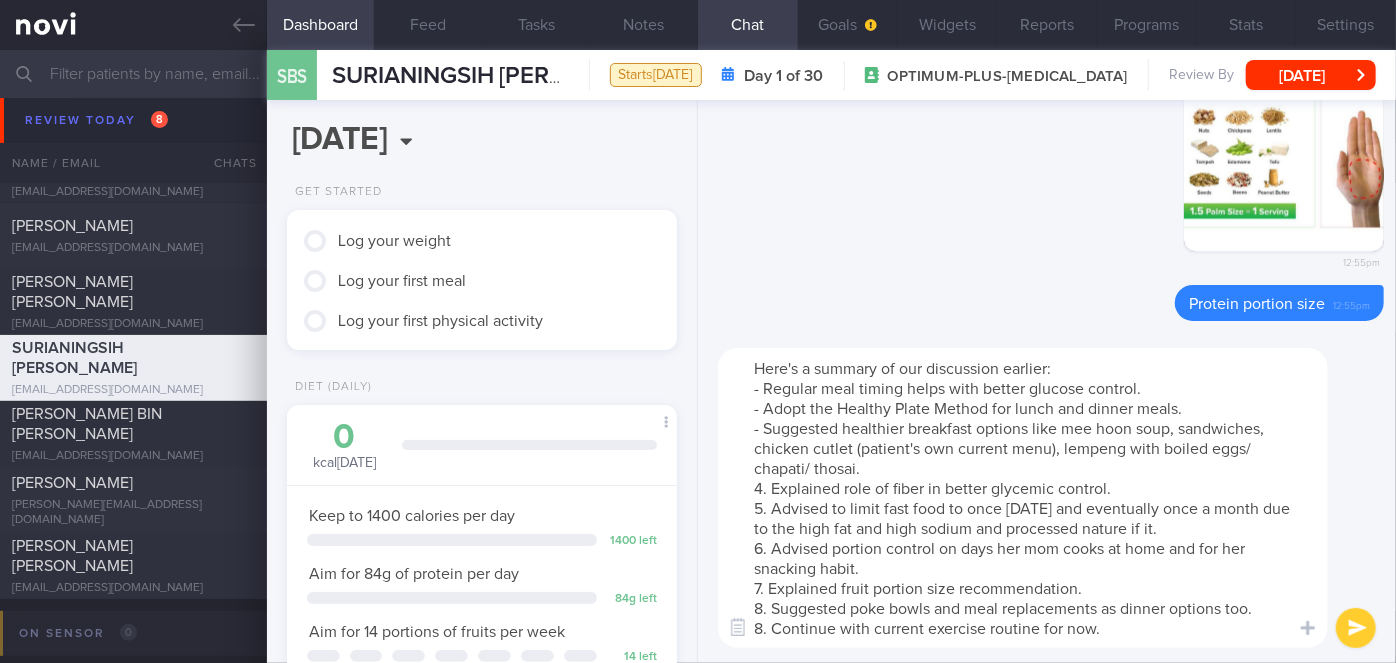 drag, startPoint x: 900, startPoint y: 429, endPoint x: 776, endPoint y: 430, distance: 124.004036 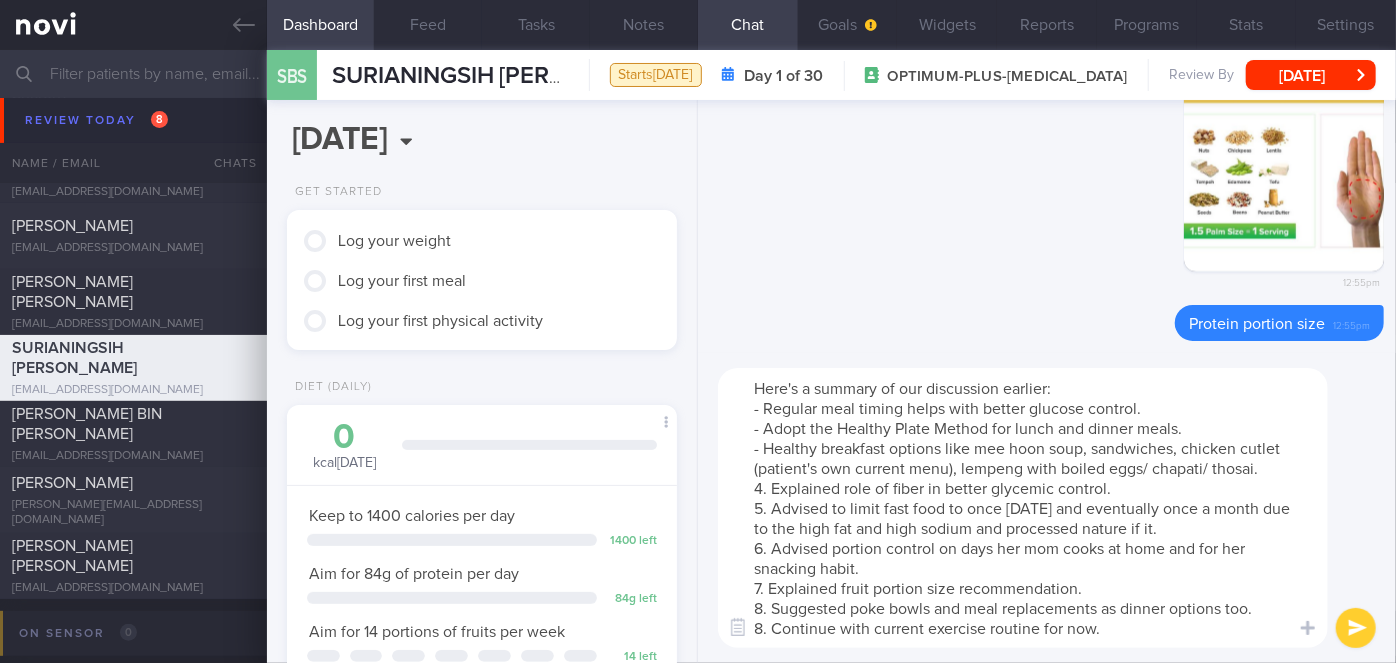 click on "Here's a summary of our discussion earlier:
- Regular meal timing helps with better glucose control.
- Adopt the Healthy Plate Method for lunch and dinner meals.
- Healthy breakfast options like mee hoon soup, sandwiches, chicken cutlet (patient's own current menu), lempeng with boiled eggs/ chapati/ thosai.
4. Explained role of fiber in better glycemic control.
5. Advised to limit fast food to once [DATE] and eventually once a month due to the high fat and high sodium and processed nature if it.
6. Advised portion control on days her mom cooks at home and for her snacking habit.
7. Explained fruit portion size recommendation.
8. Suggested poke bowls and meal replacements as dinner options too.
8. Continue with current exercise routine for now." at bounding box center [1023, 508] 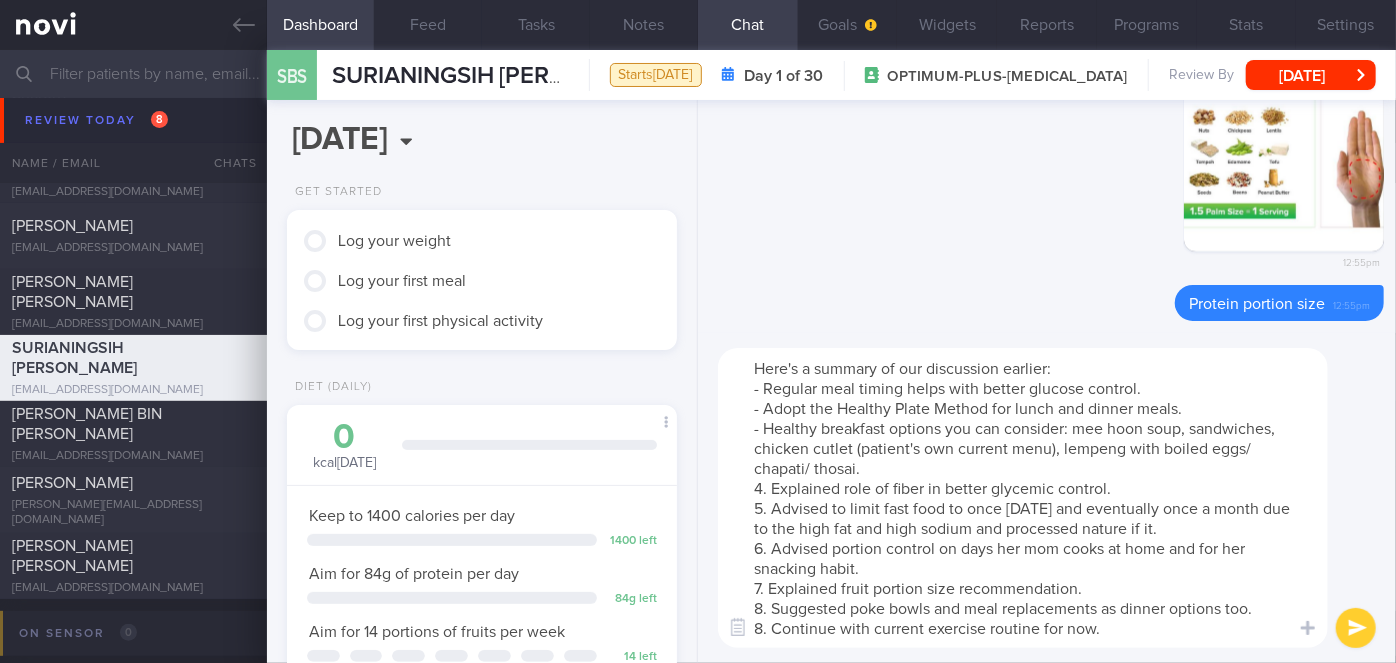 drag, startPoint x: 1057, startPoint y: 448, endPoint x: 853, endPoint y: 454, distance: 204.08821 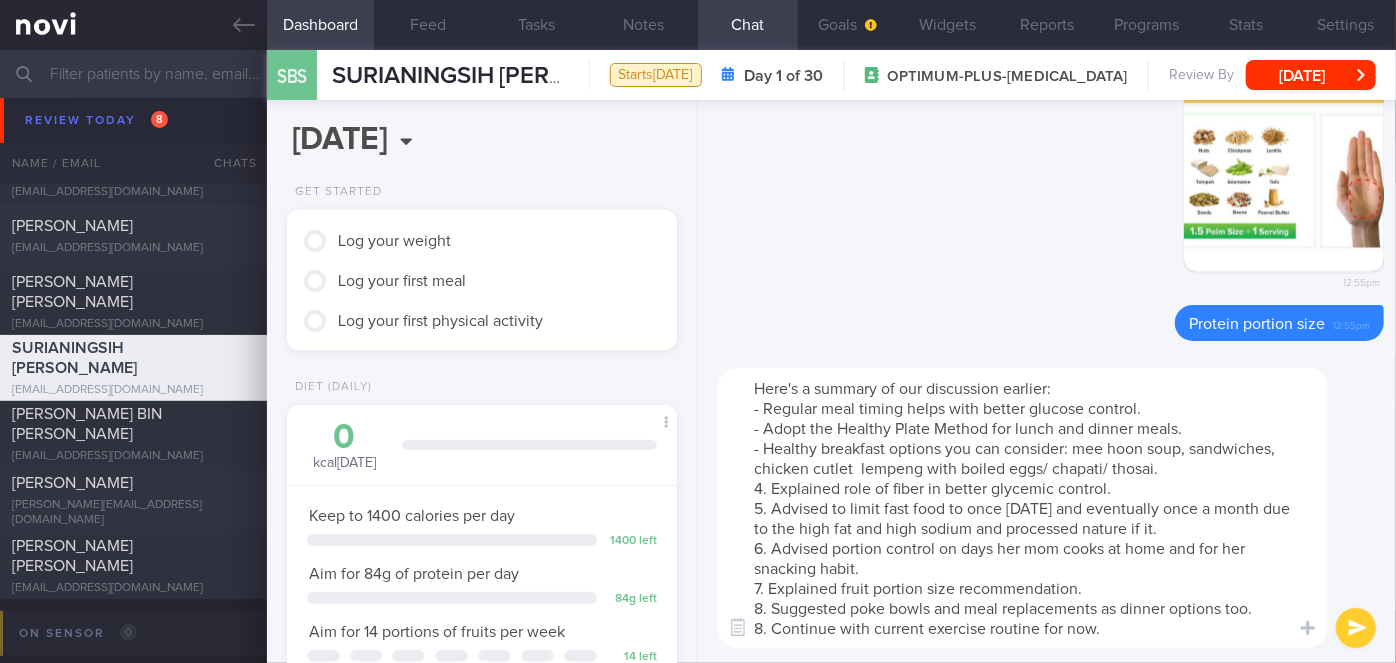 click on "Here's a summary of our discussion earlier:
- Regular meal timing helps with better glucose control.
- Adopt the Healthy Plate Method for lunch and dinner meals.
- Healthy breakfast options you can consider: mee hoon soup, sandwiches, chicken cutlet  lempeng with boiled eggs/ chapati/ thosai.
4. Explained role of fiber in better glycemic control.
5. Advised to limit fast food to once [DATE] and eventually once a month due to the high fat and high sodium and processed nature if it.
6. Advised portion control on days her mom cooks at home and for her snacking habit.
7. Explained fruit portion size recommendation.
8. Suggested poke bowls and meal replacements as dinner options too.
8. Continue with current exercise routine for now." at bounding box center [1023, 508] 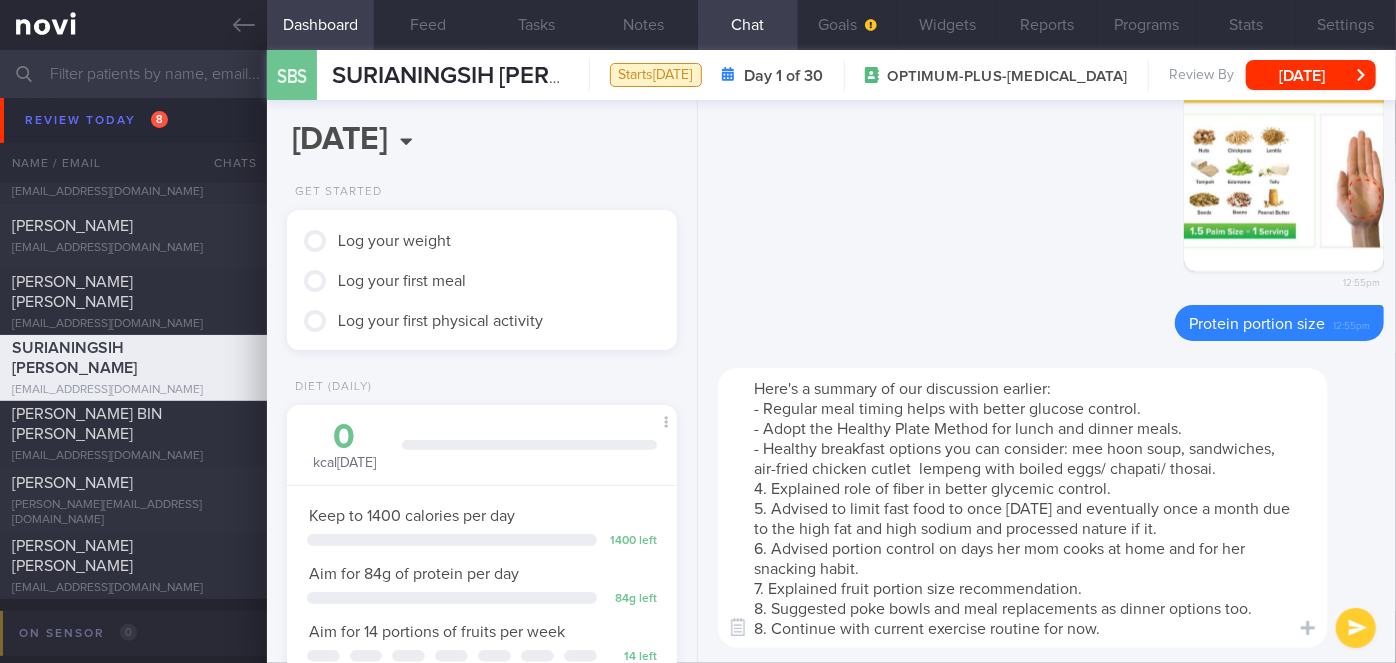 click on "Here's a summary of our discussion earlier:
- Regular meal timing helps with better glucose control.
- Adopt the Healthy Plate Method for lunch and dinner meals.
- Healthy breakfast options you can consider: mee hoon soup, sandwiches, air-fried chicken cutlet  lempeng with boiled eggs/ chapati/ thosai.
4. Explained role of fiber in better glycemic control.
5. Advised to limit fast food to once [DATE] and eventually once a month due to the high fat and high sodium and processed nature if it.
6. Advised portion control on days her mom cooks at home and for her snacking habit.
7. Explained fruit portion size recommendation.
8. Suggested poke bowls and meal replacements as dinner options too.
8. Continue with current exercise routine for now." at bounding box center (1023, 508) 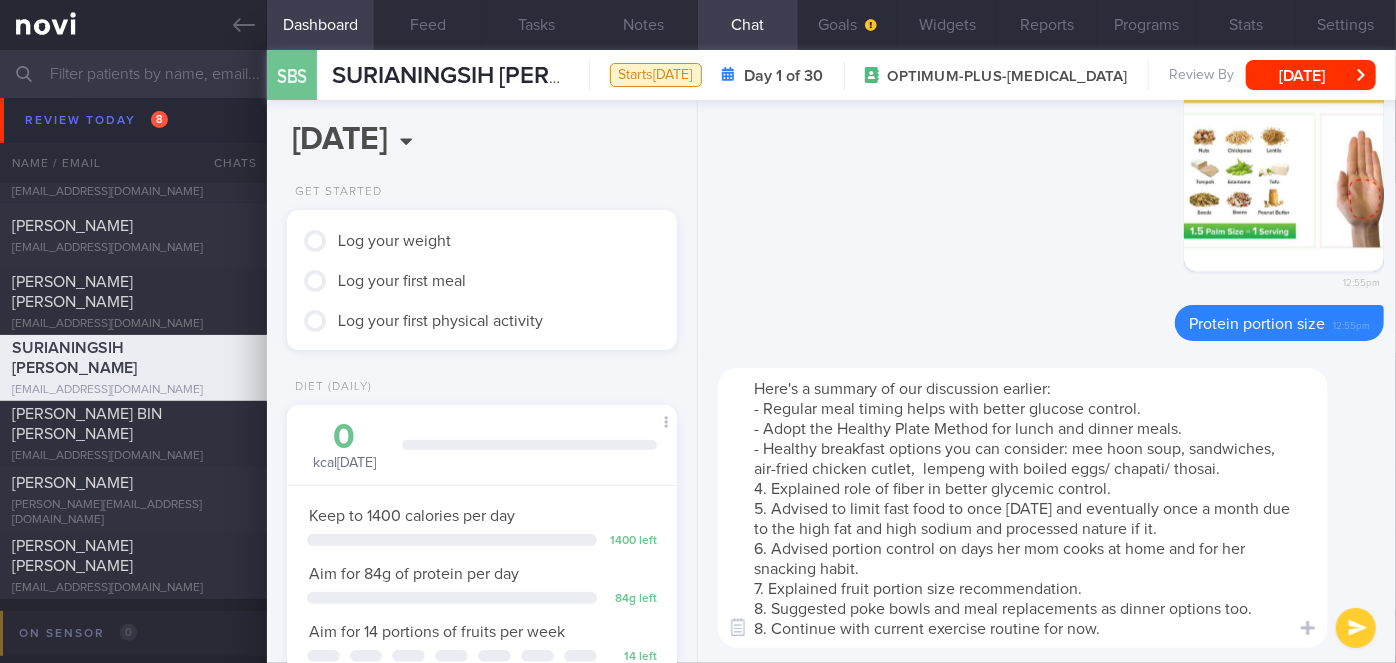 click on "Here's a summary of our discussion earlier:
- Regular meal timing helps with better glucose control.
- Adopt the Healthy Plate Method for lunch and dinner meals.
- Healthy breakfast options you can consider: mee hoon soup, sandwiches, air-fried chicken cutlet,  lempeng with boiled eggs/ chapati/ thosai.
4. Explained role of fiber in better glycemic control.
5. Advised to limit fast food to once [DATE] and eventually once a month due to the high fat and high sodium and processed nature if it.
6. Advised portion control on days her mom cooks at home and for her snacking habit.
7. Explained fruit portion size recommendation.
8. Suggested poke bowls and meal replacements as dinner options too.
8. Continue with current exercise routine for now." at bounding box center [1023, 508] 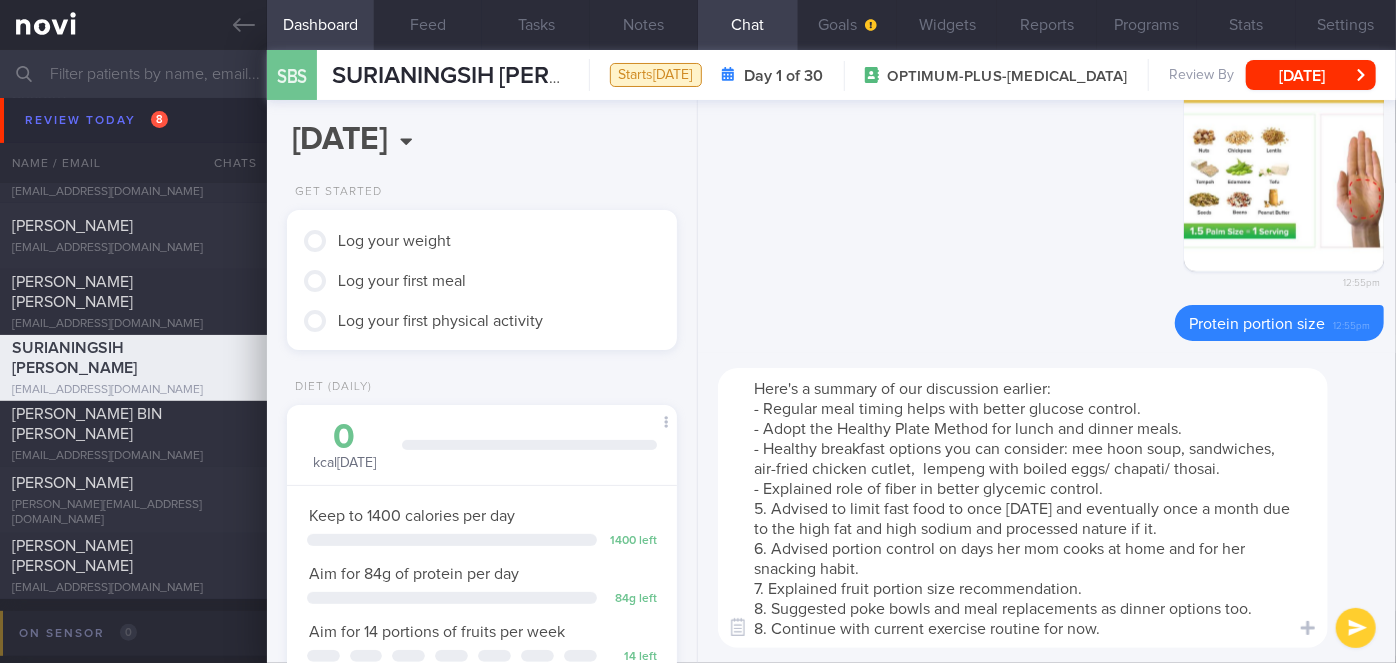 drag, startPoint x: 914, startPoint y: 486, endPoint x: 785, endPoint y: 485, distance: 129.00388 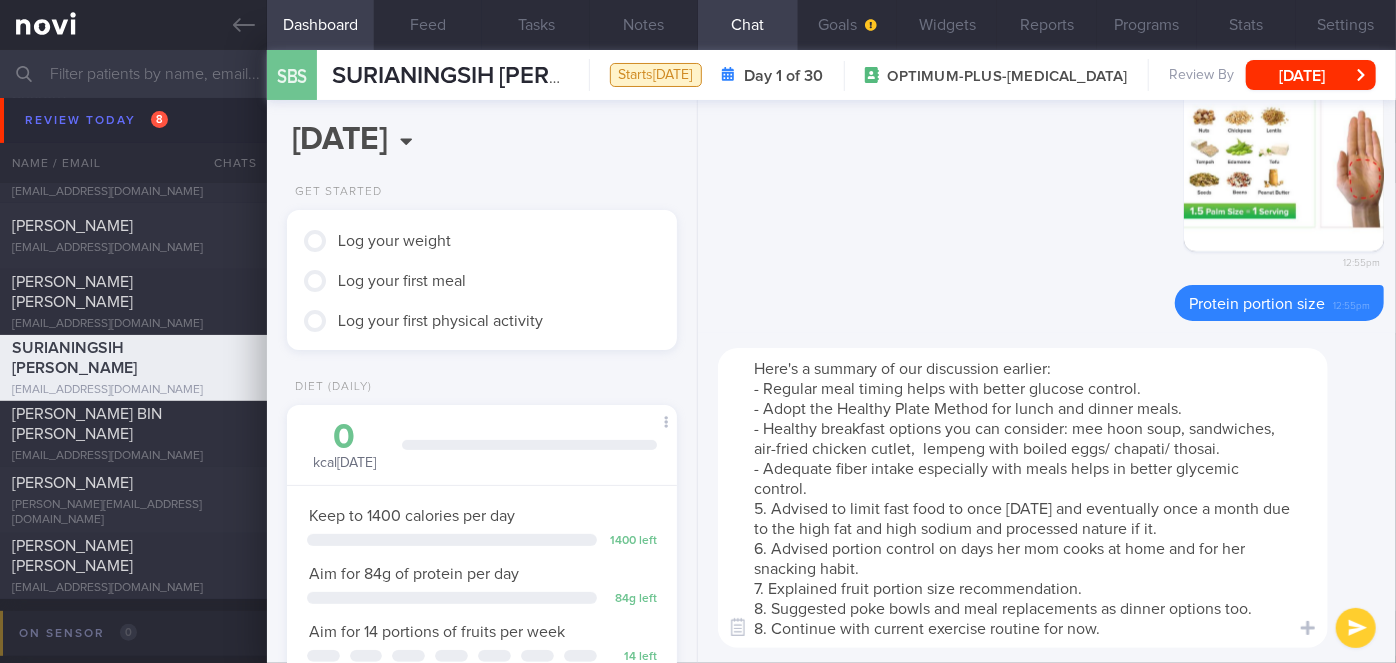 click on "Here's a summary of our discussion earlier:
- Regular meal timing helps with better glucose control.
- Adopt the Healthy Plate Method for lunch and dinner meals.
- Healthy breakfast options you can consider: mee hoon soup, sandwiches, air-fried chicken cutlet,  lempeng with boiled eggs/ chapati/ thosai.
- Adequate fiber intake especially with meals helps in better glycemic control.
5. Advised to limit fast food to once [DATE] and eventually once a month due to the high fat and high sodium and processed nature if it.
6. Advised portion control on days her mom cooks at home and for her snacking habit.
7. Explained fruit portion size recommendation.
8. Suggested poke bowls and meal replacements as dinner options too.
8. Continue with current exercise routine for now." at bounding box center [1023, 498] 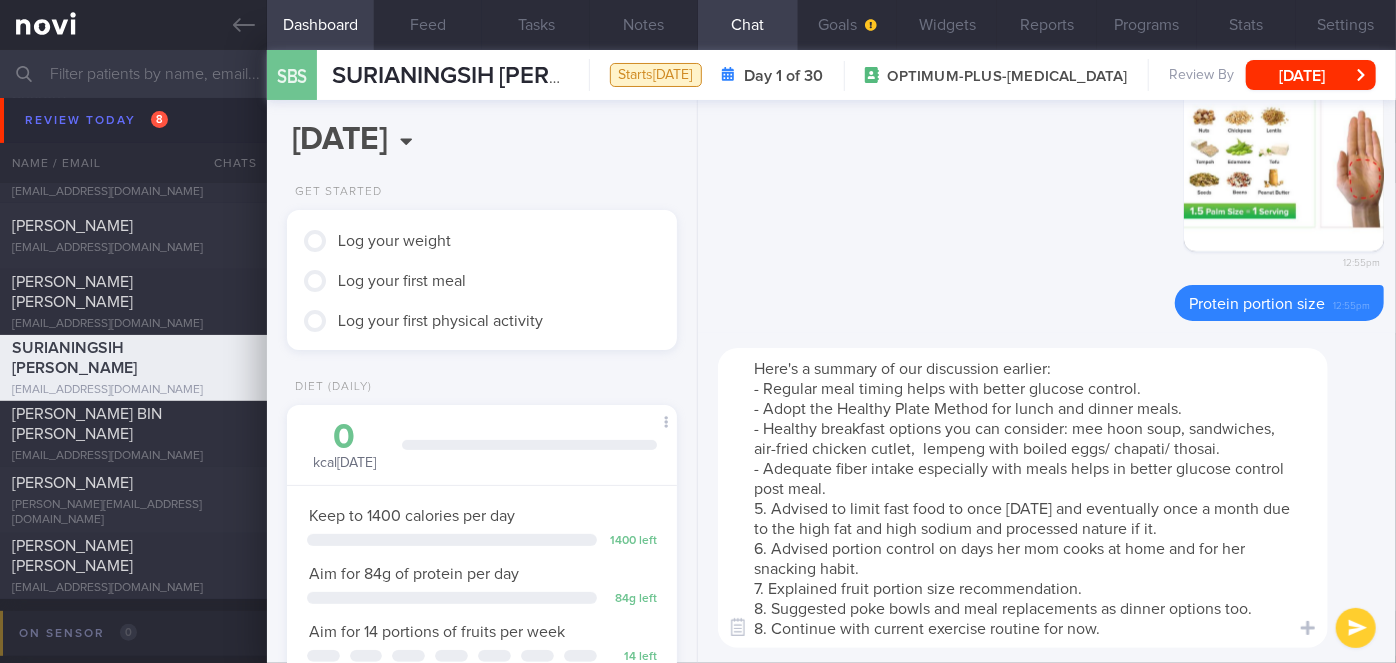 click on "Here's a summary of our discussion earlier:
- Regular meal timing helps with better glucose control.
- Adopt the Healthy Plate Method for lunch and dinner meals.
- Healthy breakfast options you can consider: mee hoon soup, sandwiches, air-fried chicken cutlet,  lempeng with boiled eggs/ chapati/ thosai.
- Adequate fiber intake especially with meals helps in better glucose control post meal.
5. Advised to limit fast food to once [DATE] and eventually once a month due to the high fat and high sodium and processed nature if it.
6. Advised portion control on days her mom cooks at home and for her snacking habit.
7. Explained fruit portion size recommendation.
8. Suggested poke bowls and meal replacements as dinner options too.
8. Continue with current exercise routine for now." at bounding box center [1023, 498] 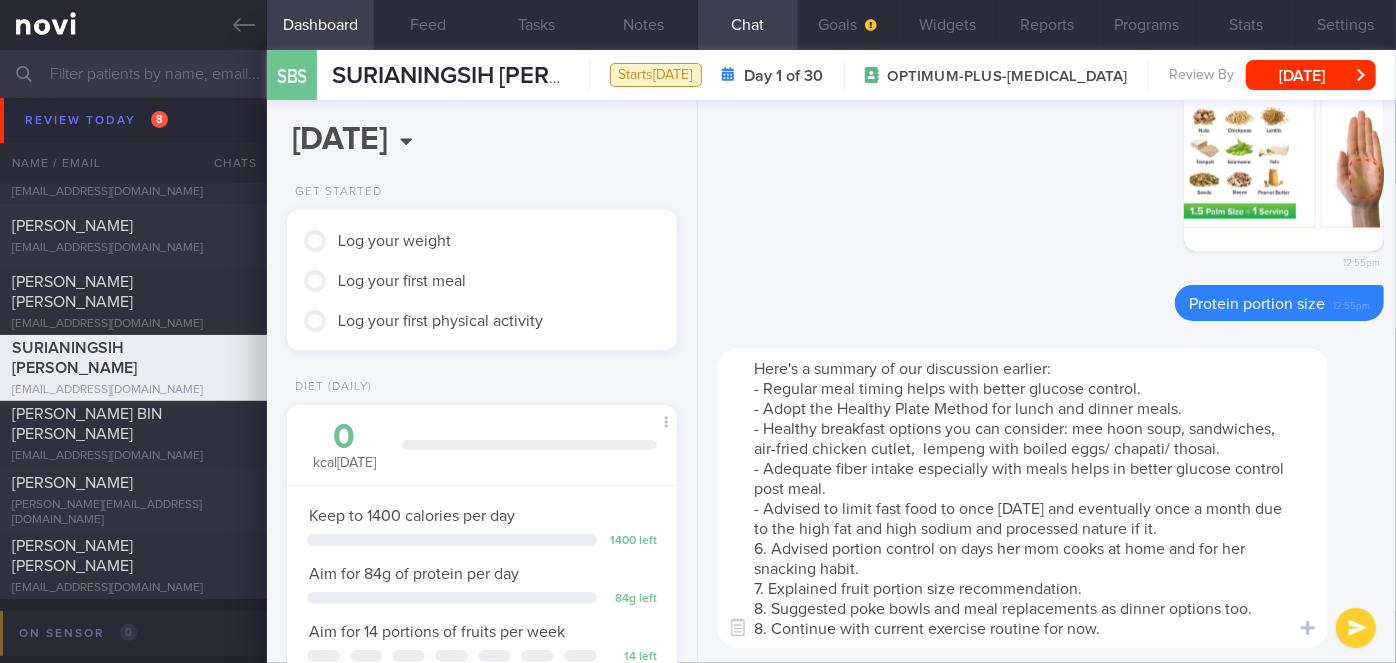 drag, startPoint x: 843, startPoint y: 507, endPoint x: 760, endPoint y: 509, distance: 83.02409 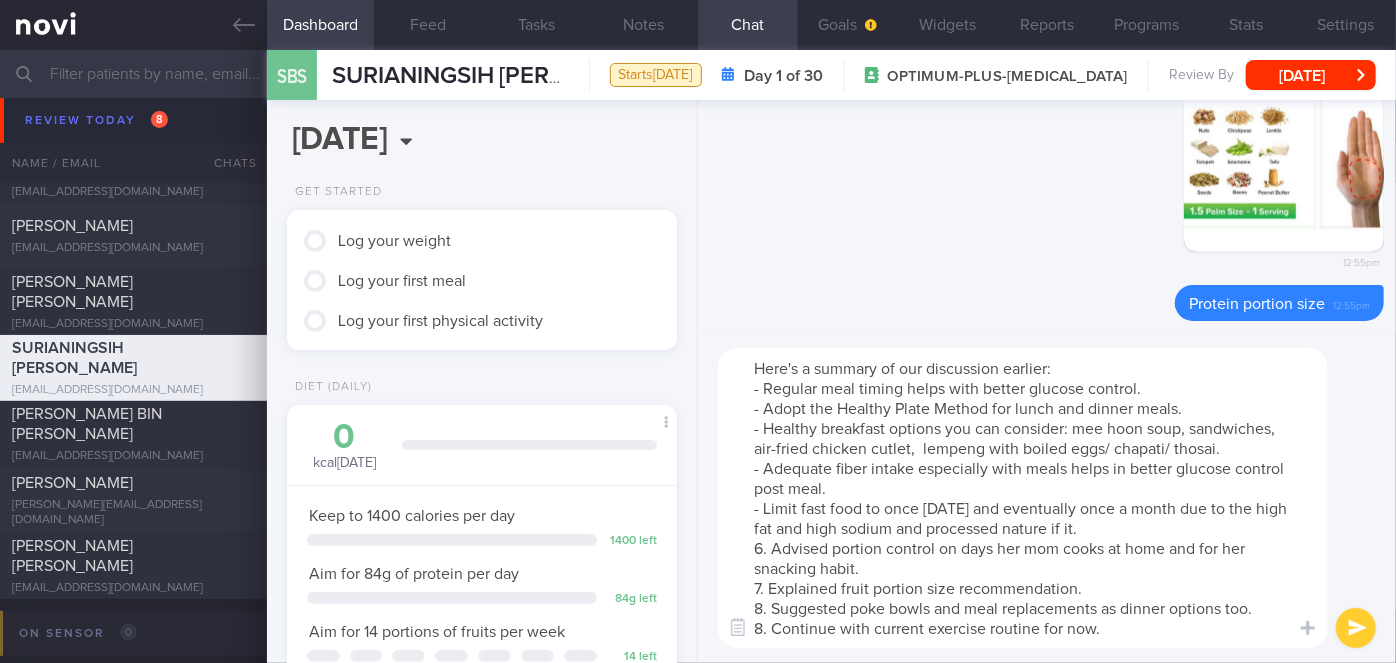 click on "Here's a summary of our discussion earlier:
- Regular meal timing helps with better glucose control.
- Adopt the Healthy Plate Method for lunch and dinner meals.
- Healthy breakfast options you can consider: mee hoon soup, sandwiches, air-fried chicken cutlet,  lempeng with boiled eggs/ chapati/ thosai.
- Adequate fiber intake especially with meals helps in better glucose control post meal.
- Limit fast food to once [DATE] and eventually once a month due to the high fat and high sodium and processed nature if it.
6. Advised portion control on days her mom cooks at home and for her snacking habit.
7. Explained fruit portion size recommendation.
8. Suggested poke bowls and meal replacements as dinner options too.
8. Continue with current exercise routine for now." at bounding box center [1023, 498] 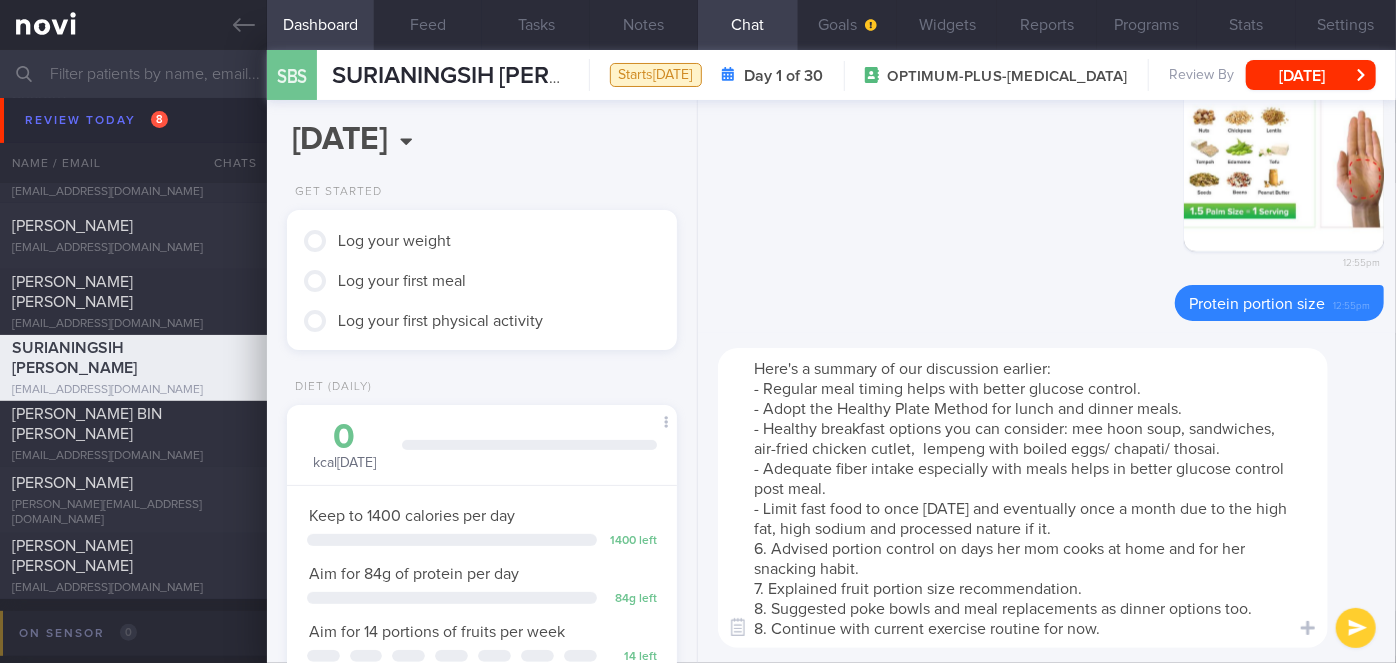 click on "Here's a summary of our discussion earlier:
- Regular meal timing helps with better glucose control.
- Adopt the Healthy Plate Method for lunch and dinner meals.
- Healthy breakfast options you can consider: mee hoon soup, sandwiches, air-fried chicken cutlet,  lempeng with boiled eggs/ chapati/ thosai.
- Adequate fiber intake especially with meals helps in better glucose control post meal.
- Limit fast food to once [DATE] and eventually once a month due to the high fat, high sodium and processed nature if it.
6. Advised portion control on days her mom cooks at home and for her snacking habit.
7. Explained fruit portion size recommendation.
8. Suggested poke bowls and meal replacements as dinner options too.
8. Continue with current exercise routine for now." at bounding box center [1023, 498] 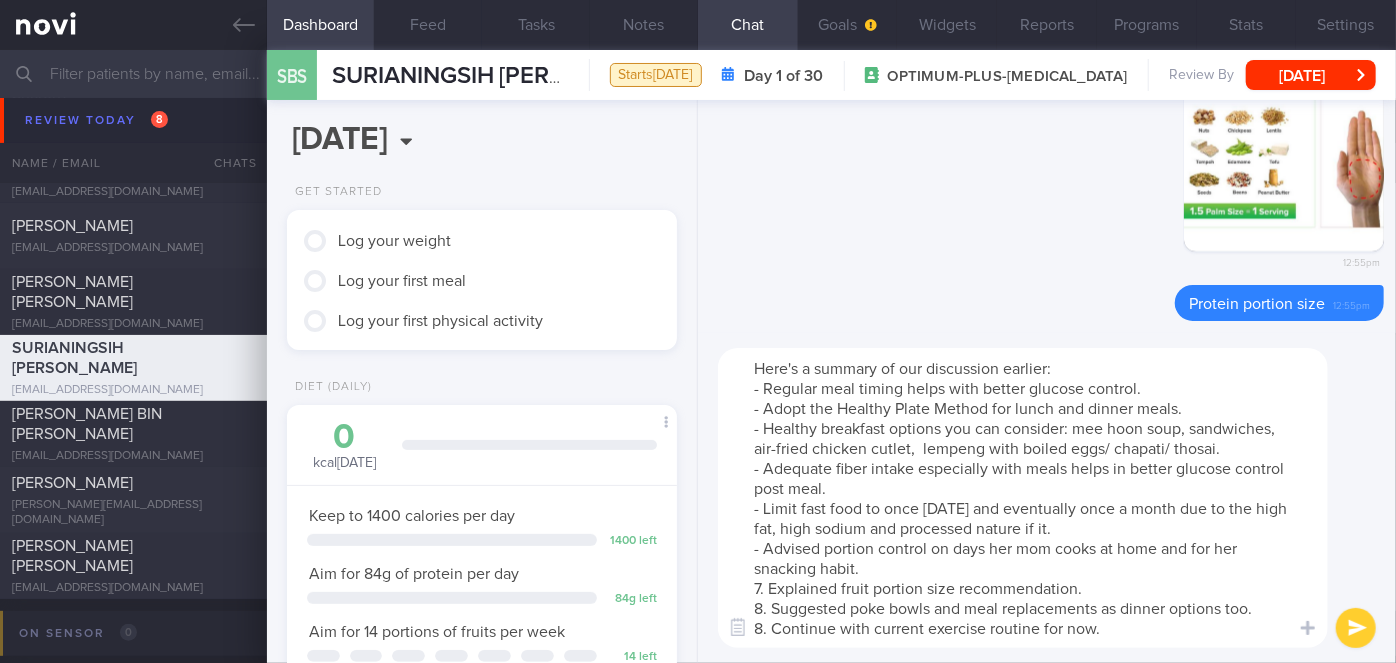 click on "Here's a summary of our discussion earlier:
- Regular meal timing helps with better glucose control.
- Adopt the Healthy Plate Method for lunch and dinner meals.
- Healthy breakfast options you can consider: mee hoon soup, sandwiches, air-fried chicken cutlet,  lempeng with boiled eggs/ chapati/ thosai.
- Adequate fiber intake especially with meals helps in better glucose control post meal.
- Limit fast food to once [DATE] and eventually once a month due to the high fat, high sodium and processed nature if it.
- Advised portion control on days her mom cooks at home and for her snacking habit.
7. Explained fruit portion size recommendation.
8. Suggested poke bowls and meal replacements as dinner options too.
8. Continue with current exercise routine for now." at bounding box center [1023, 498] 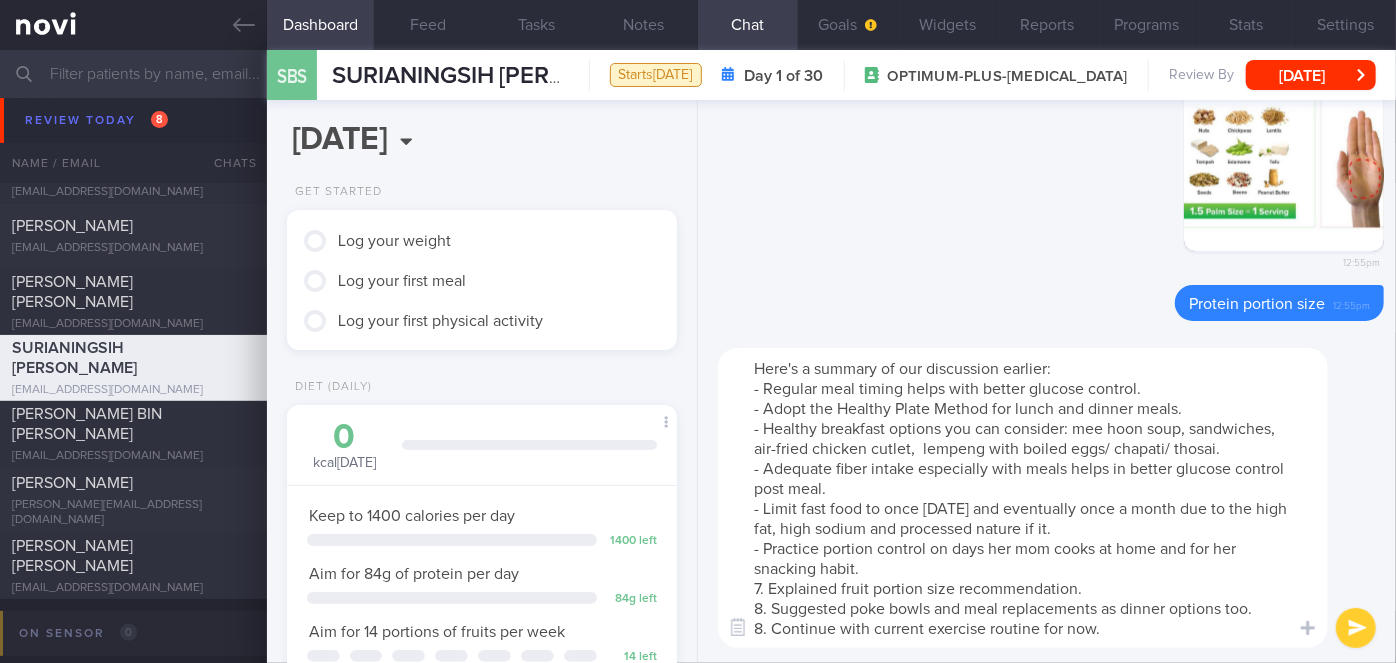 drag, startPoint x: 1085, startPoint y: 562, endPoint x: 945, endPoint y: 552, distance: 140.35669 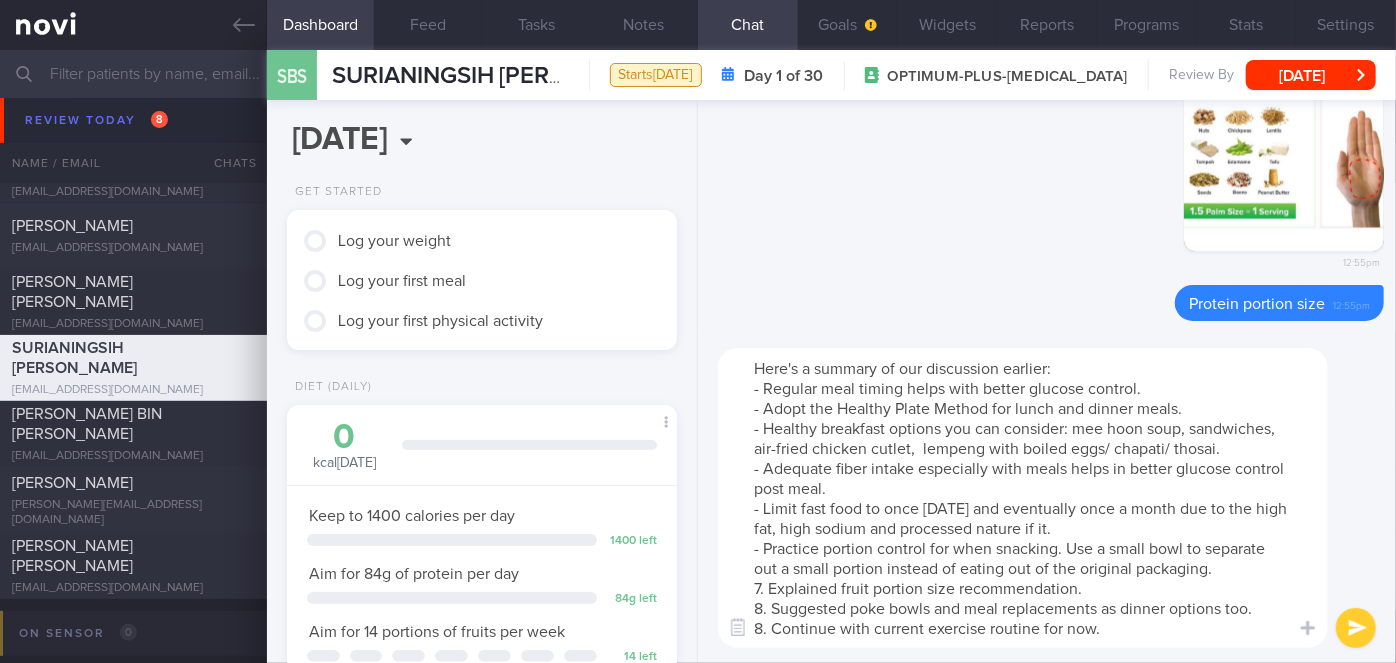 click on "Here's a summary of our discussion earlier:
- Regular meal timing helps with better glucose control.
- Adopt the Healthy Plate Method for lunch and dinner meals.
- Healthy breakfast options you can consider: mee hoon soup, sandwiches, air-fried chicken cutlet,  lempeng with boiled eggs/ chapati/ thosai.
- Adequate fiber intake especially with meals helps in better glucose control post meal.
- Limit fast food to once [DATE] and eventually once a month due to the high fat, high sodium and processed nature if it.
- Practice portion control for when snacking. Use a small bowl to separate out a small portion instead of eating out of the original packaging.
7. Explained fruit portion size recommendation.
8. Suggested poke bowls and meal replacements as dinner options too.
8. Continue with current exercise routine for now." at bounding box center (1023, 498) 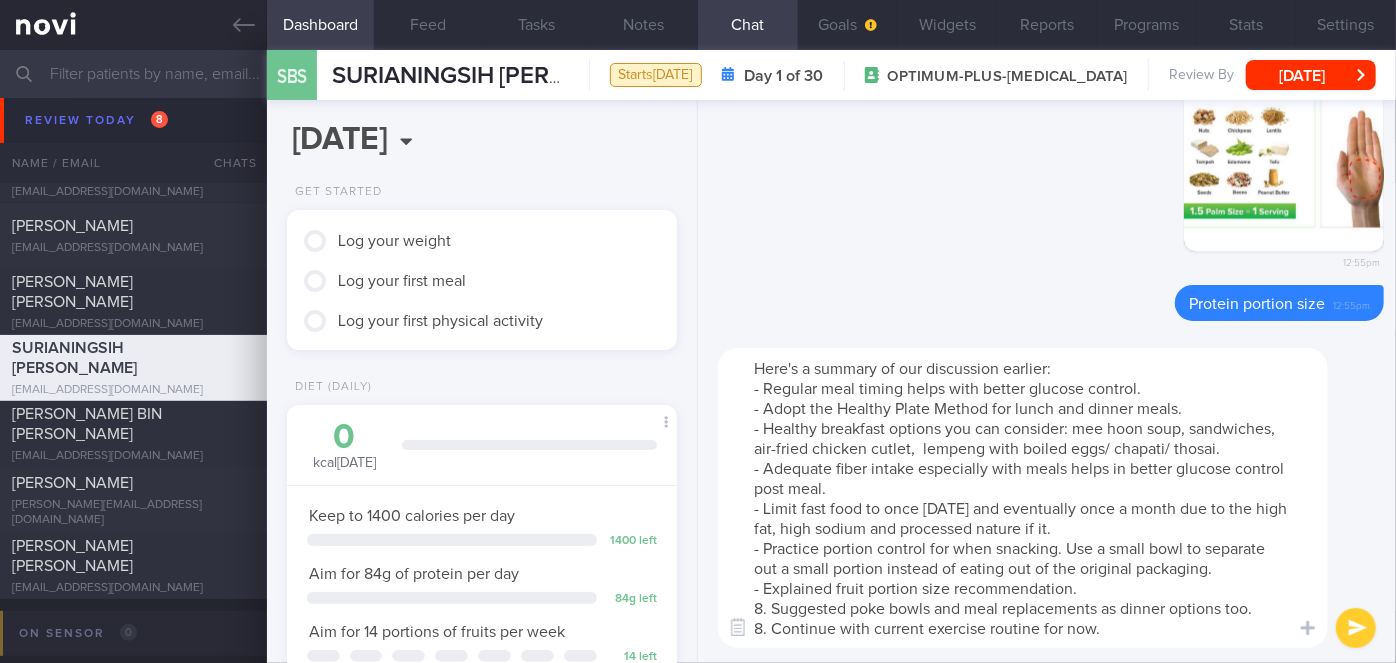drag, startPoint x: 1085, startPoint y: 590, endPoint x: 781, endPoint y: 598, distance: 304.10526 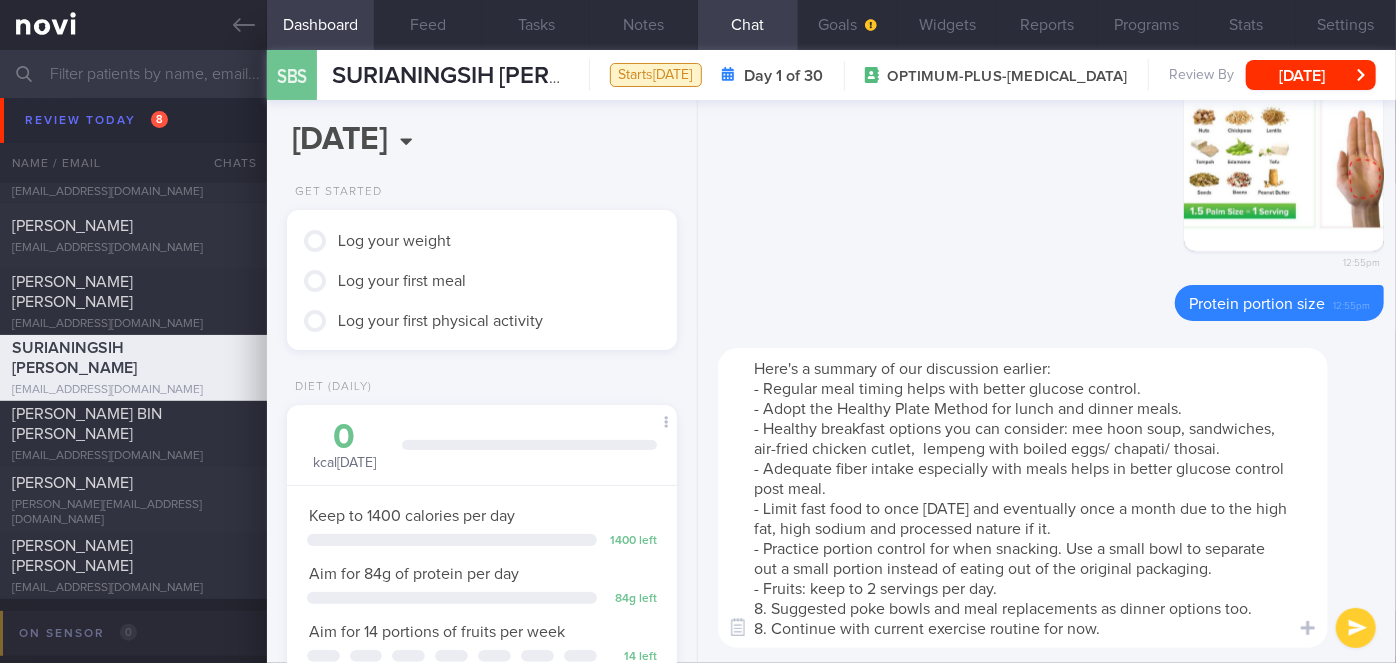 click on "Here's a summary of our discussion earlier:
- Regular meal timing helps with better glucose control.
- Adopt the Healthy Plate Method for lunch and dinner meals.
- Healthy breakfast options you can consider: mee hoon soup, sandwiches, air-fried chicken cutlet,  lempeng with boiled eggs/ chapati/ thosai.
- Adequate fiber intake especially with meals helps in better glucose control post meal.
- Limit fast food to once [DATE] and eventually once a month due to the high fat, high sodium and processed nature if it.
- Practice portion control for when snacking. Use a small bowl to separate out a small portion instead of eating out of the original packaging.
- Fruits: keep to 2 servings per day.
8. Suggested poke bowls and meal replacements as dinner options too.
8. Continue with current exercise routine for now." at bounding box center (1023, 498) 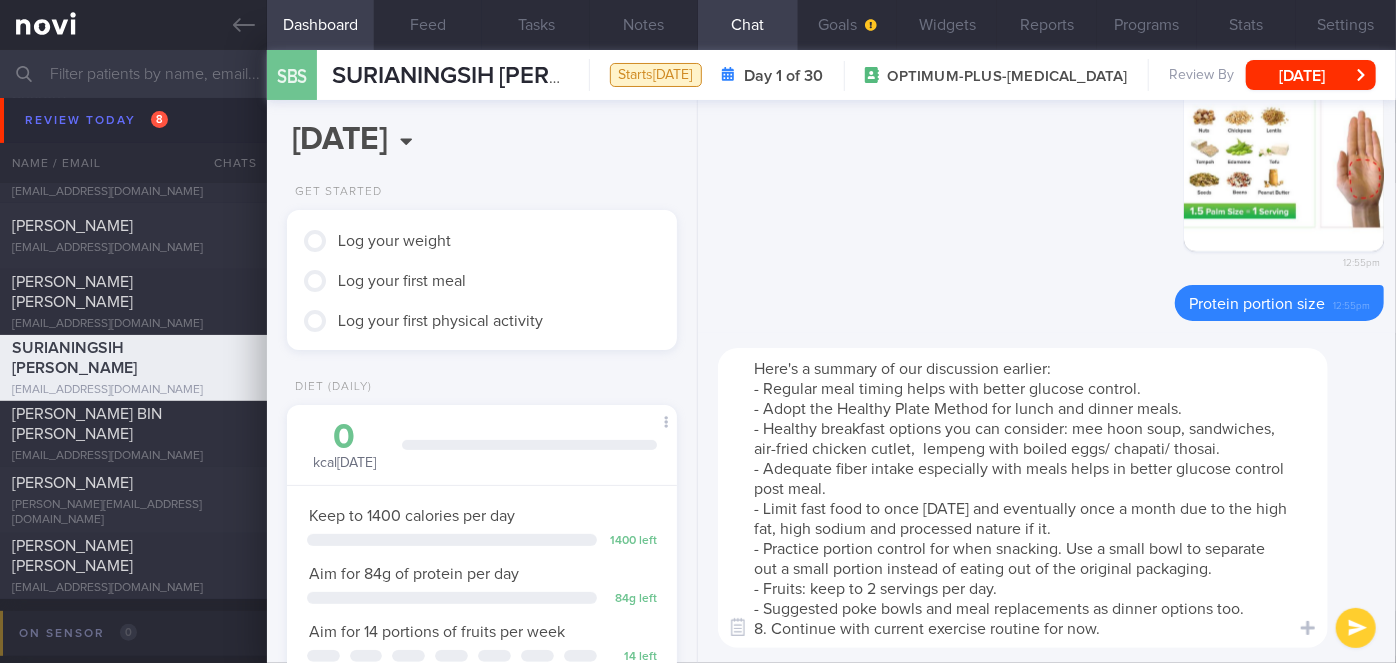drag, startPoint x: 841, startPoint y: 610, endPoint x: 760, endPoint y: 604, distance: 81.22192 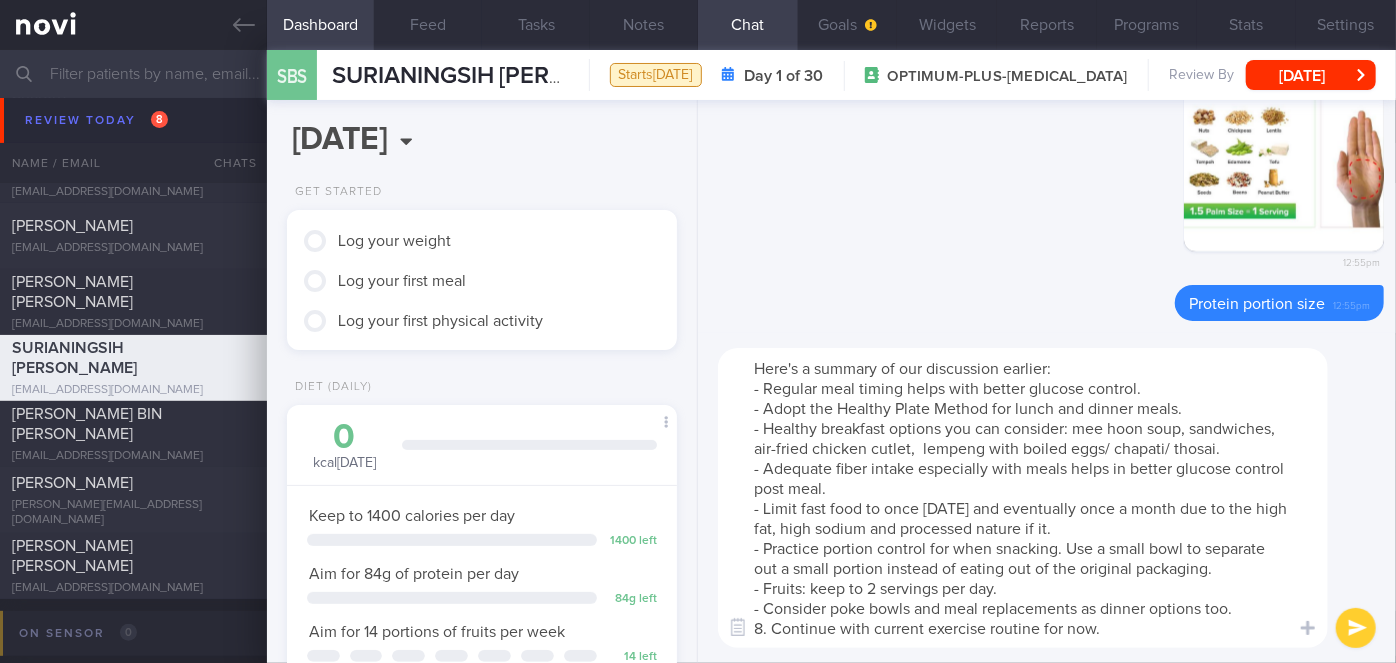 click on "Here's a summary of our discussion earlier:
- Regular meal timing helps with better glucose control.
- Adopt the Healthy Plate Method for lunch and dinner meals.
- Healthy breakfast options you can consider: mee hoon soup, sandwiches, air-fried chicken cutlet,  lempeng with boiled eggs/ chapati/ thosai.
- Adequate fiber intake especially with meals helps in better glucose control post meal.
- Limit fast food to once [DATE] and eventually once a month due to the high fat, high sodium and processed nature if it.
- Practice portion control for when snacking. Use a small bowl to separate out a small portion instead of eating out of the original packaging.
- Fruits: keep to 2 servings per day.
- Consider poke bowls and meal replacements as dinner options too.
8. Continue with current exercise routine for now." at bounding box center (1023, 498) 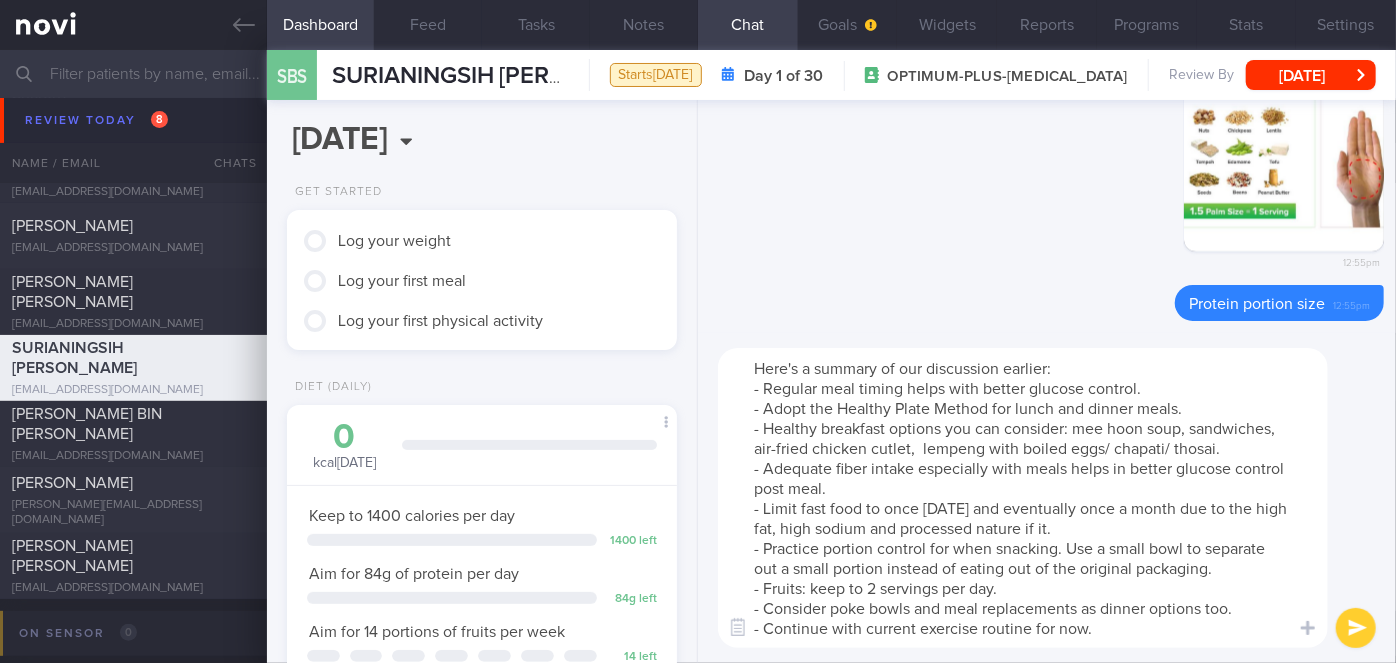 click on "Here's a summary of our discussion earlier:
- Regular meal timing helps with better glucose control.
- Adopt the Healthy Plate Method for lunch and dinner meals.
- Healthy breakfast options you can consider: mee hoon soup, sandwiches, air-fried chicken cutlet,  lempeng with boiled eggs/ chapati/ thosai.
- Adequate fiber intake especially with meals helps in better glucose control post meal.
- Limit fast food to once [DATE] and eventually once a month due to the high fat, high sodium and processed nature if it.
- Practice portion control for when snacking. Use a small bowl to separate out a small portion instead of eating out of the original packaging.
- Fruits: keep to 2 servings per day.
- Consider poke bowls and meal replacements as dinner options too.
- Continue with current exercise routine for now." at bounding box center [1023, 498] 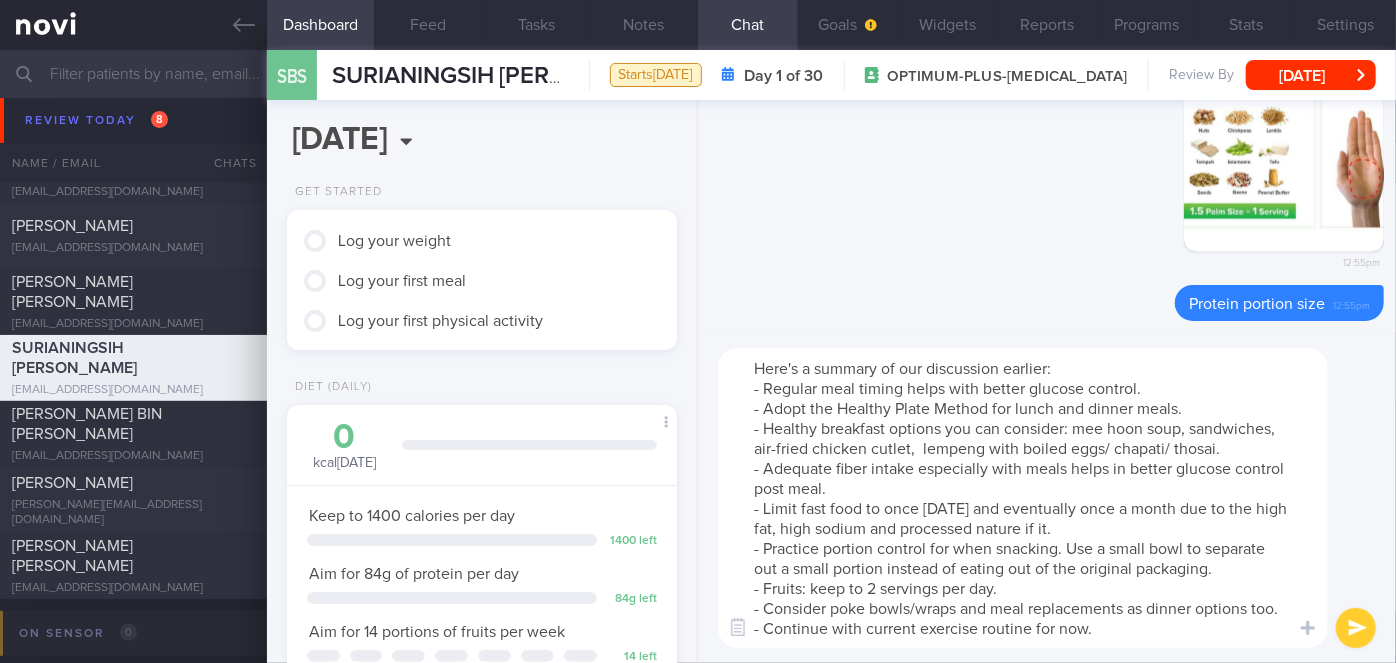click on "Here's a summary of our discussion earlier:
- Regular meal timing helps with better glucose control.
- Adopt the Healthy Plate Method for lunch and dinner meals.
- Healthy breakfast options you can consider: mee hoon soup, sandwiches, air-fried chicken cutlet,  lempeng with boiled eggs/ chapati/ thosai.
- Adequate fiber intake especially with meals helps in better glucose control post meal.
- Limit fast food to once [DATE] and eventually once a month due to the high fat, high sodium and processed nature if it.
- Practice portion control for when snacking. Use a small bowl to separate out a small portion instead of eating out of the original packaging.
- Fruits: keep to 2 servings per day.
- Consider poke bowls/wraps and meal replacements as dinner options too.
- Continue with current exercise routine for now." at bounding box center [1023, 498] 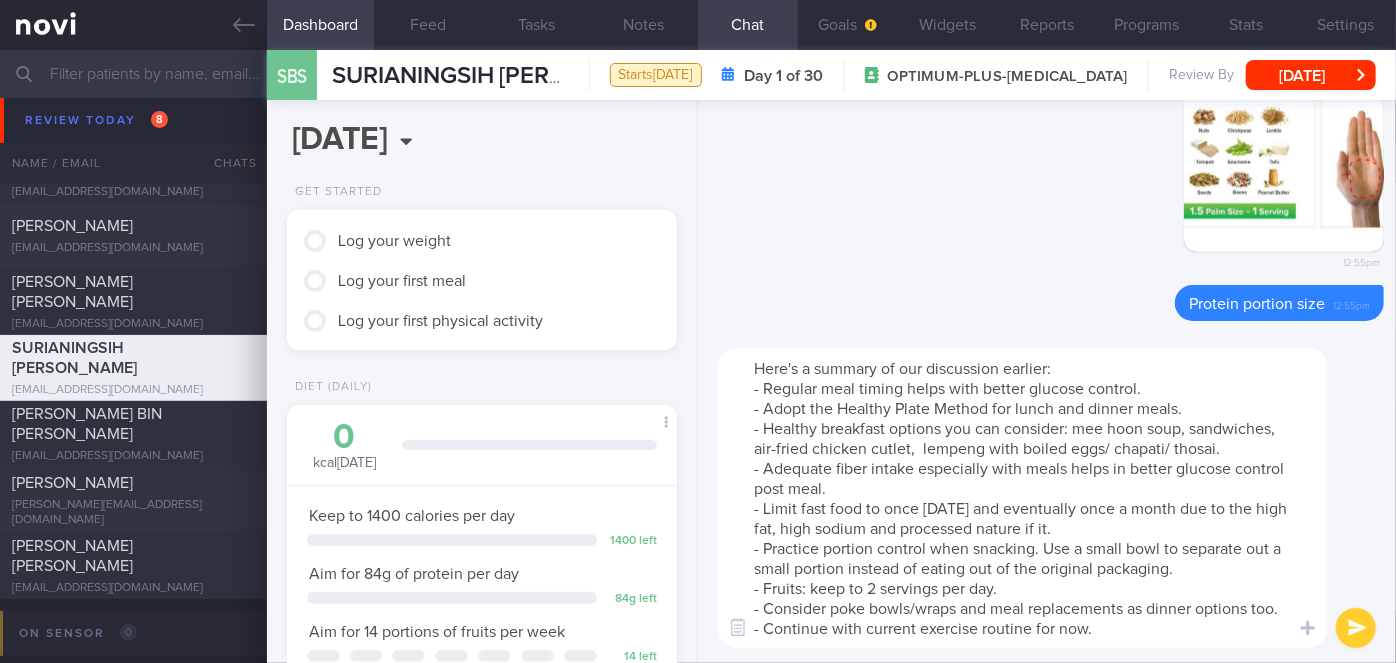 type on "Here's a summary of our discussion earlier:
- Regular meal timing helps with better glucose control.
- Adopt the Healthy Plate Method for lunch and dinner meals.
- Healthy breakfast options you can consider: mee hoon soup, sandwiches, air-fried chicken cutlet,  lempeng with boiled eggs/ chapati/ thosai.
- Adequate fiber intake especially with meals helps in better glucose control post meal.
- Limit fast food to once [DATE] and eventually once a month due to the high fat, high sodium and processed nature if it.
- Practice portion control when snacking. Use a small bowl to separate out a small portion instead of eating out of the original packaging.
- Fruits: keep to 2 servings per day.
- Consider poke bowls/wraps and meal replacements as dinner options too.
- Continue with current exercise routine for now." 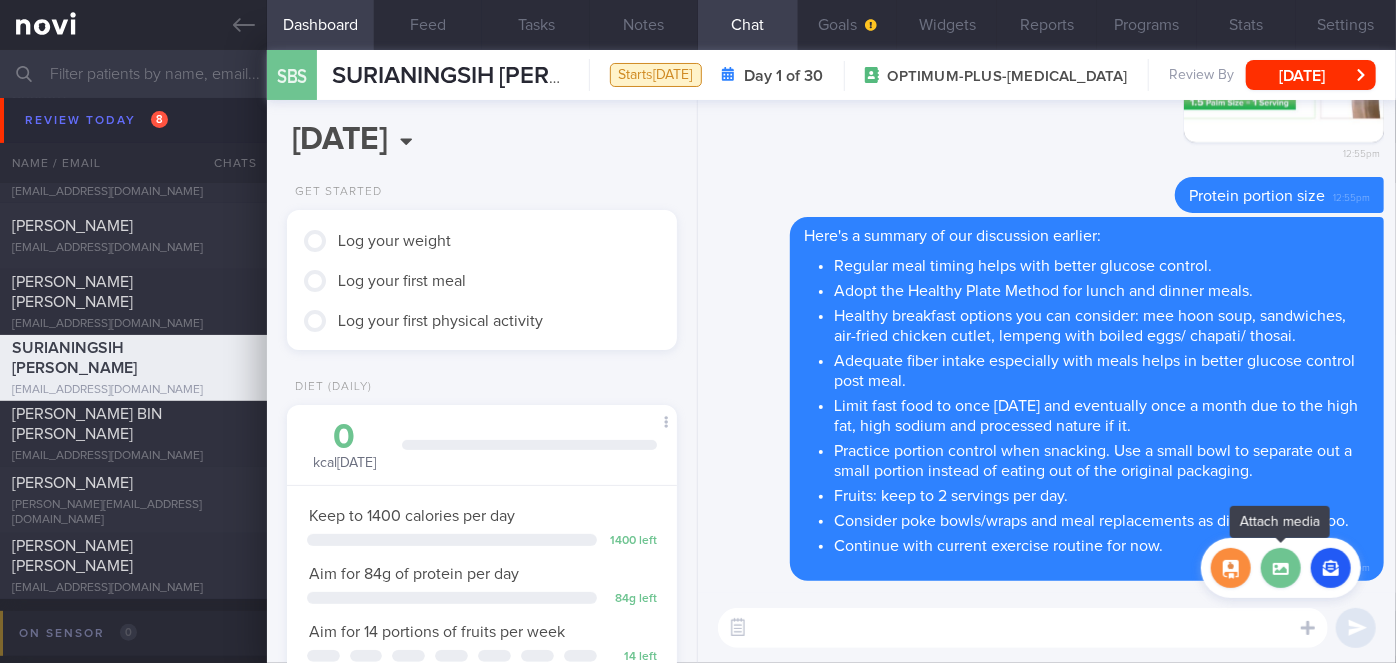 click at bounding box center (1281, 568) 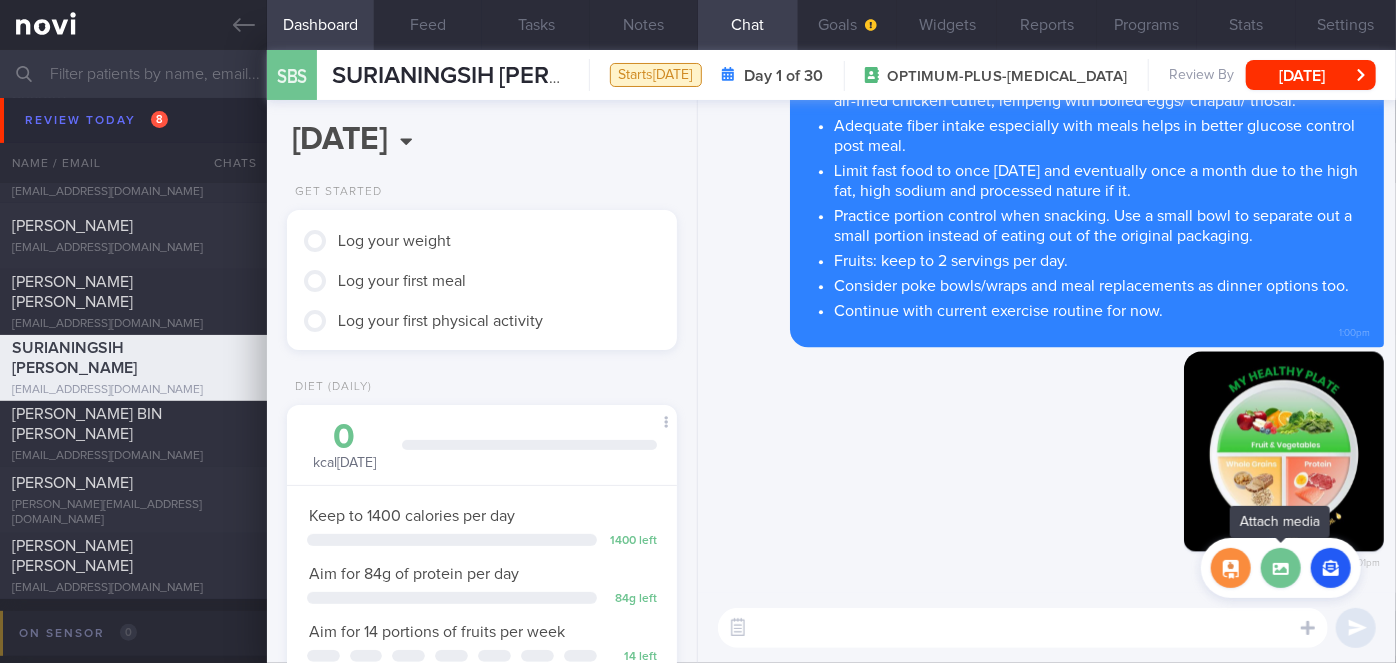 click at bounding box center [1281, 568] 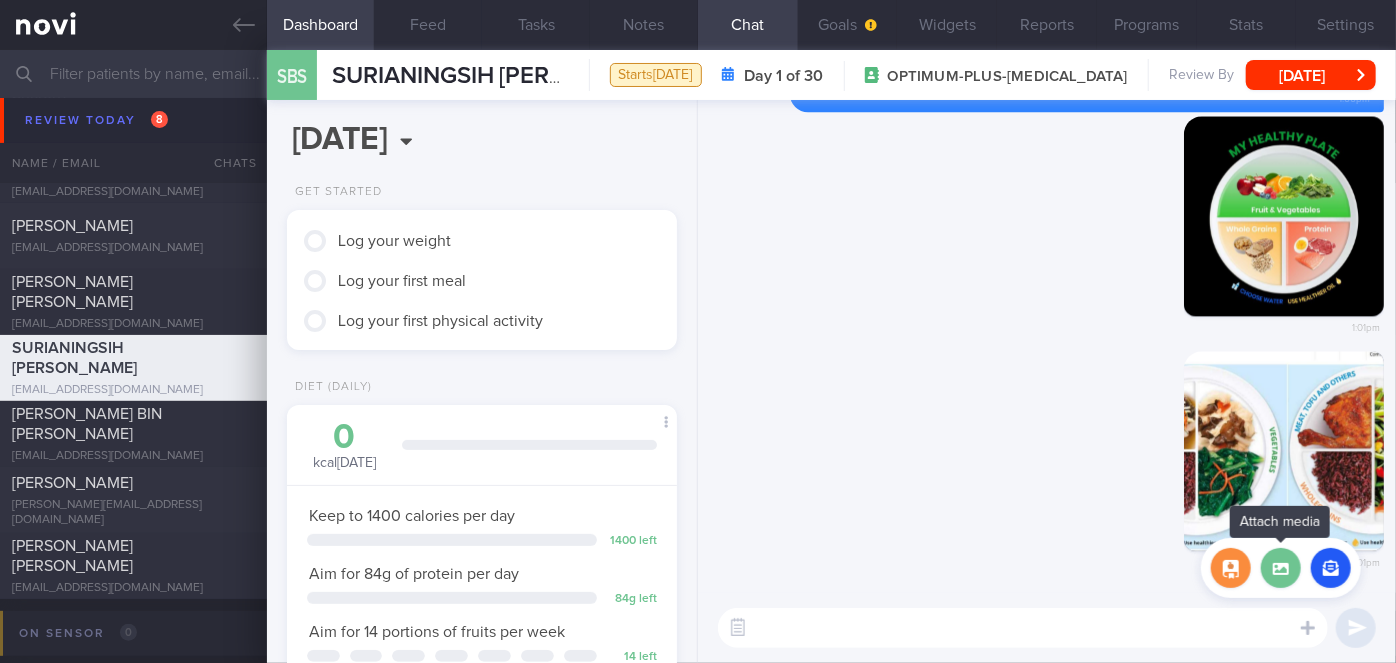 click at bounding box center [1281, 568] 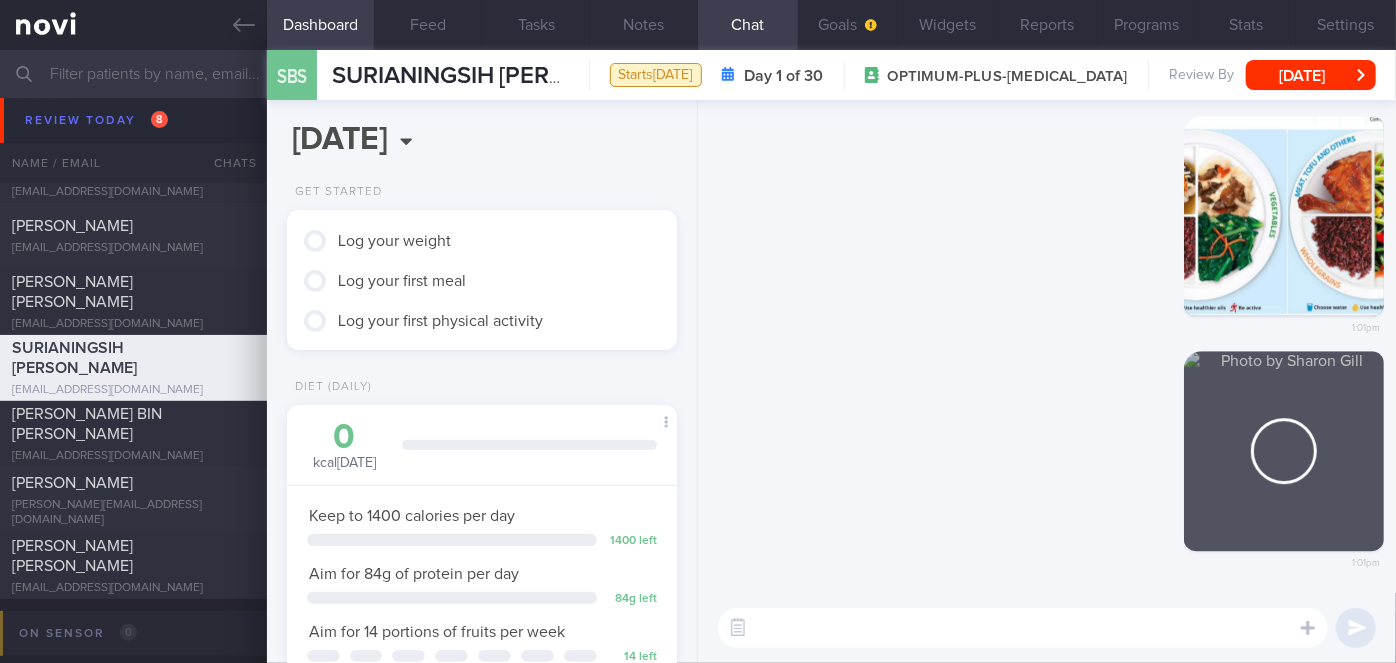 click at bounding box center [1023, 628] 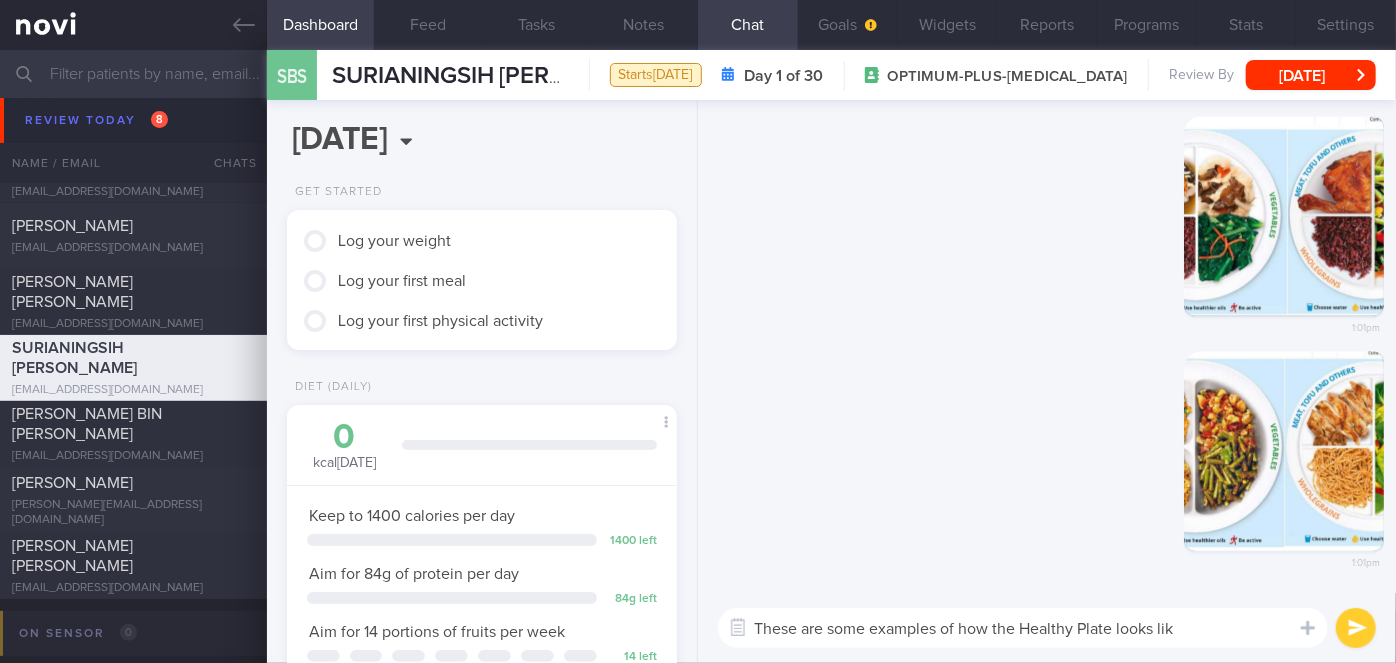type on "These are some examples of how the Healthy Plate looks like" 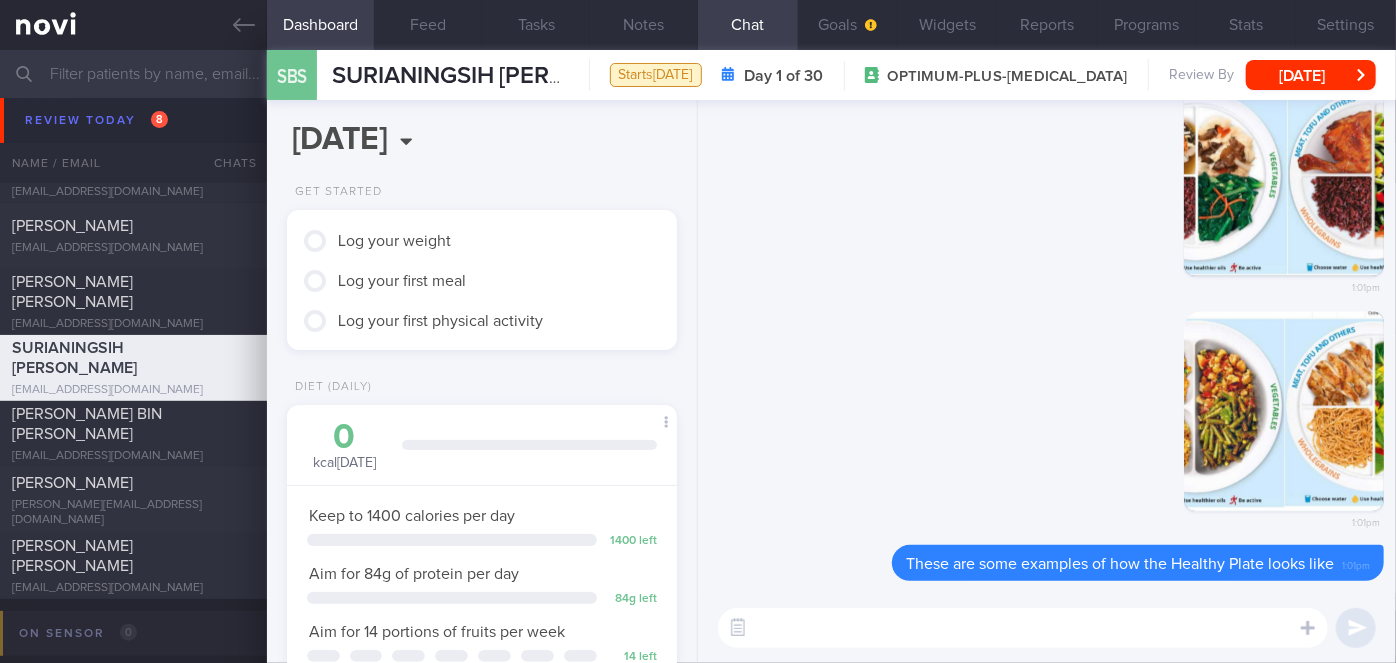 click at bounding box center [1023, 628] 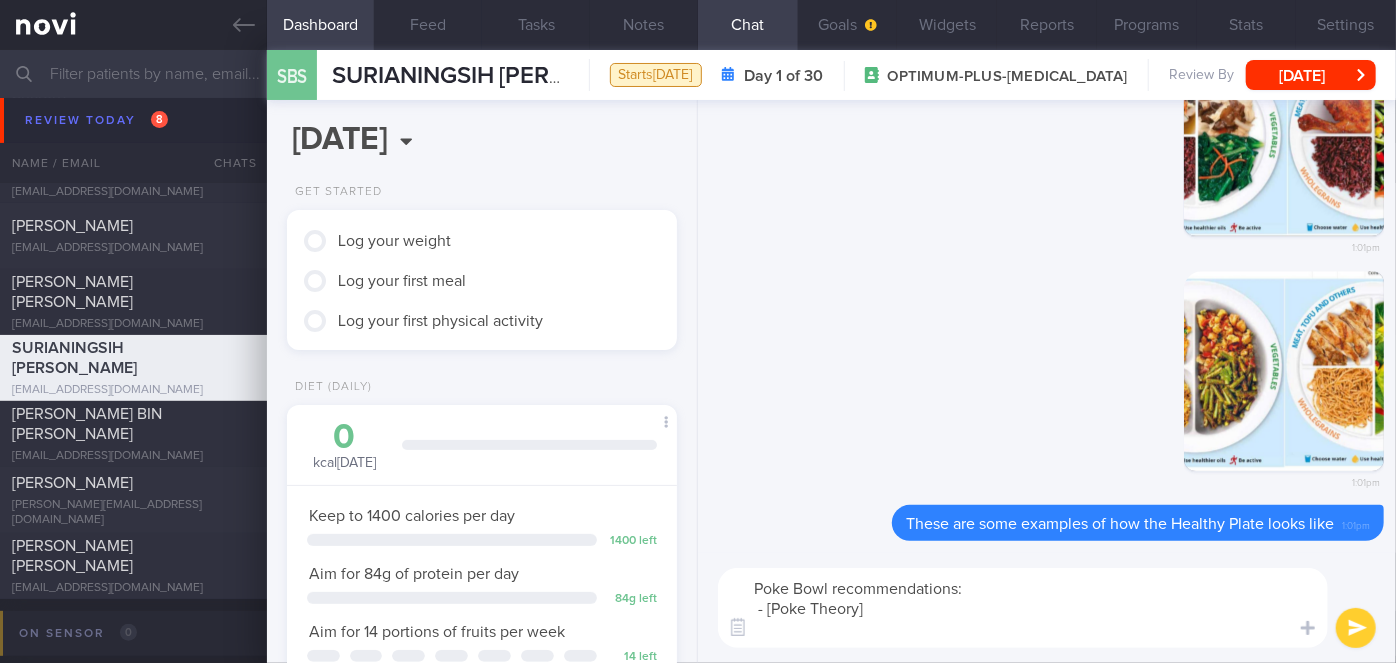 scroll, scrollTop: 0, scrollLeft: 0, axis: both 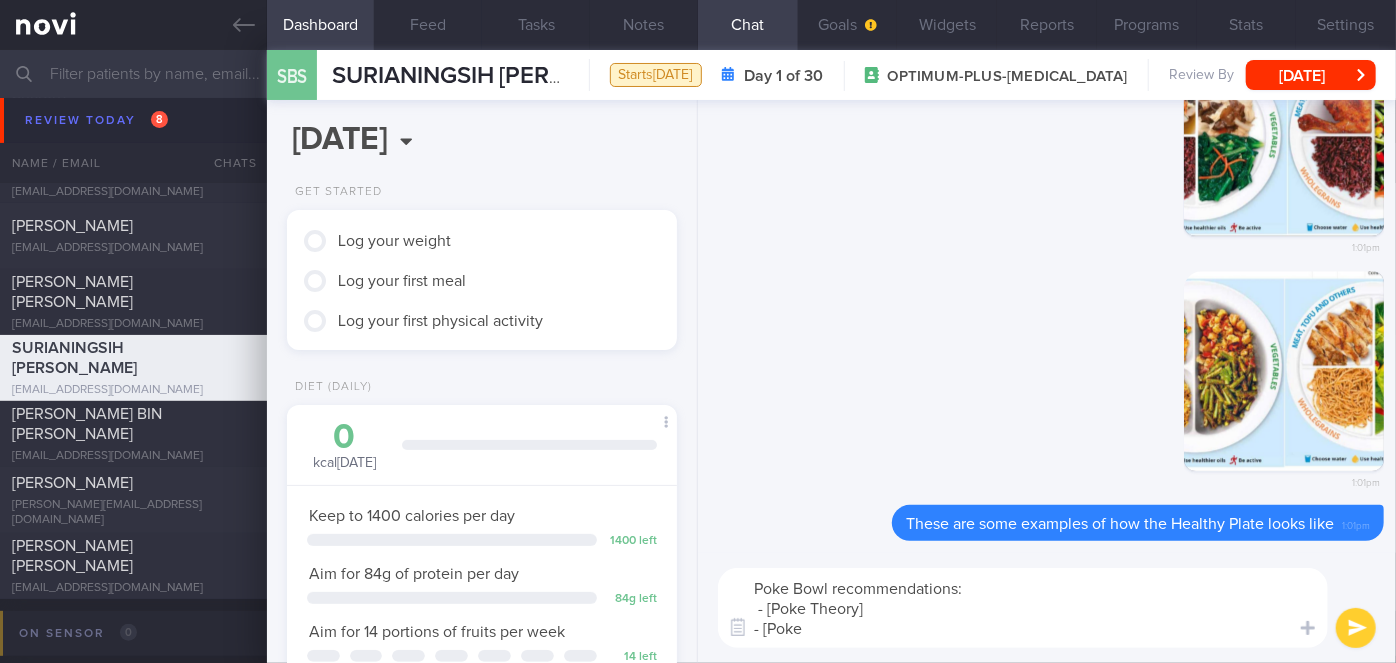 click on "Poke Bowl recommendations:
- [Poke Theory]
- [Poke" at bounding box center (1023, 608) 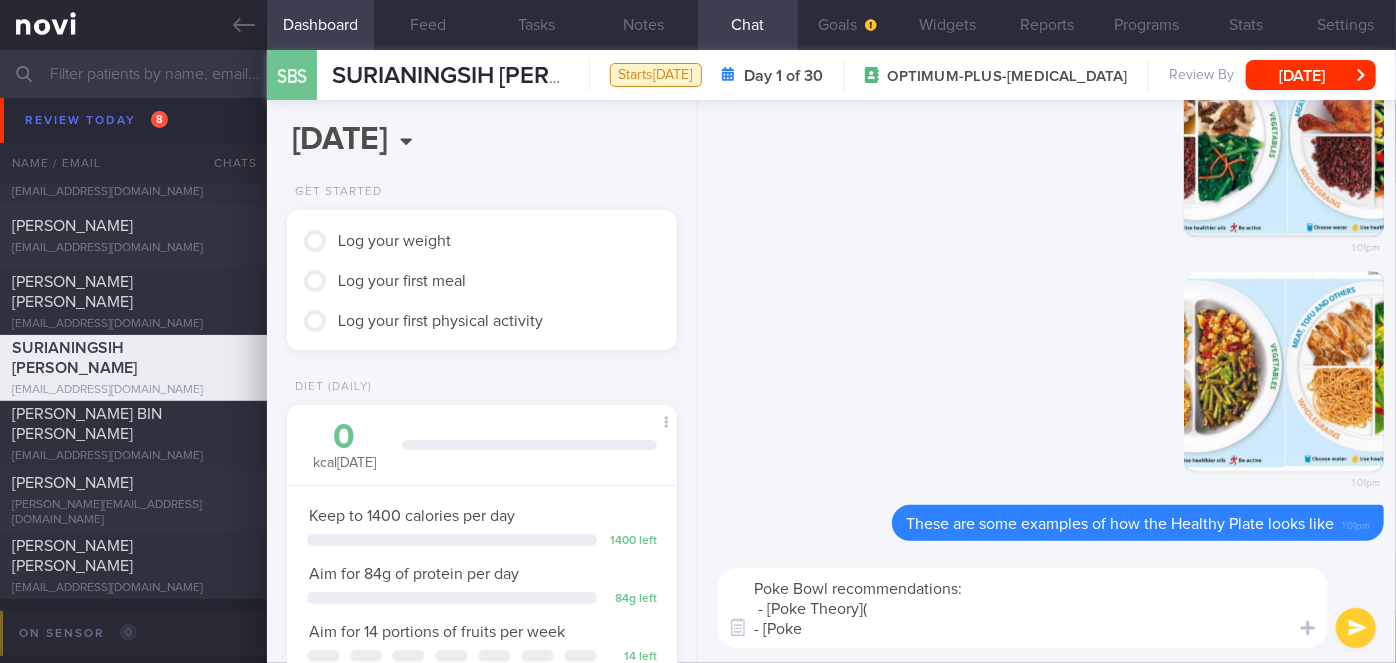paste on "[URL][DOMAIN_NAME]" 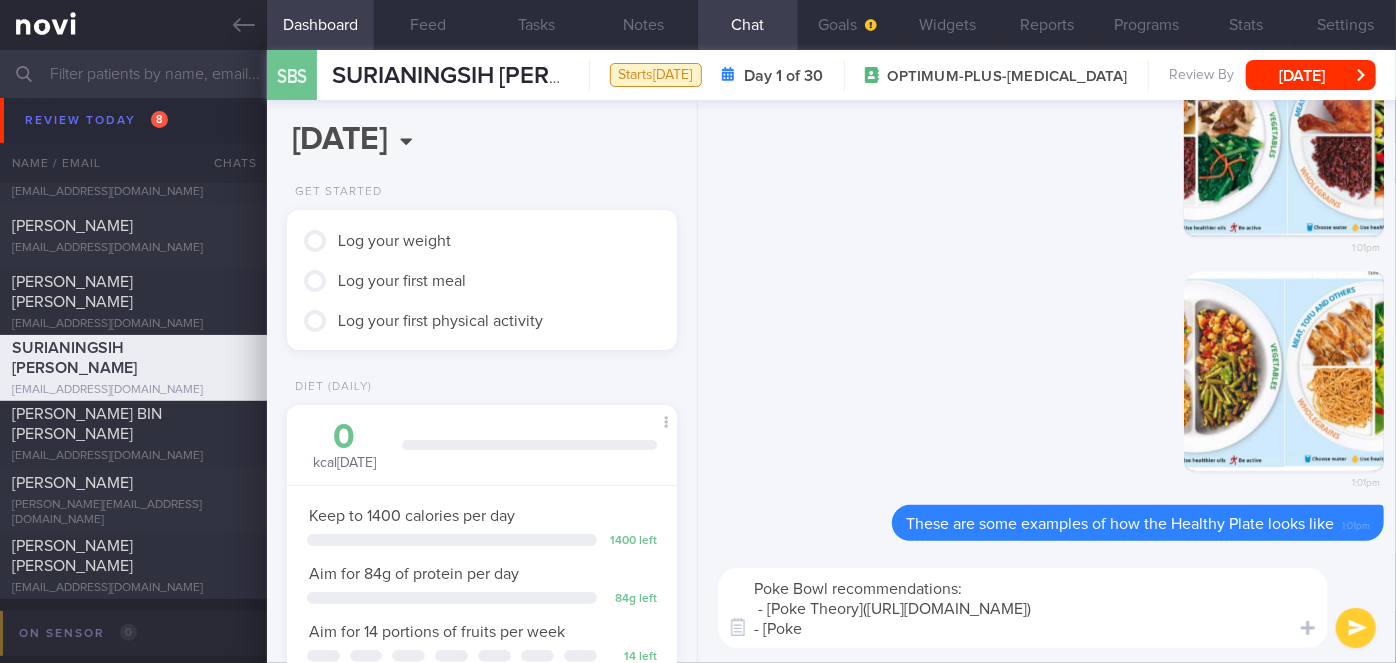 click on "Poke Bowl recommendations:
- [Poke Theory]([URL][DOMAIN_NAME])
- [Poke" at bounding box center [1023, 608] 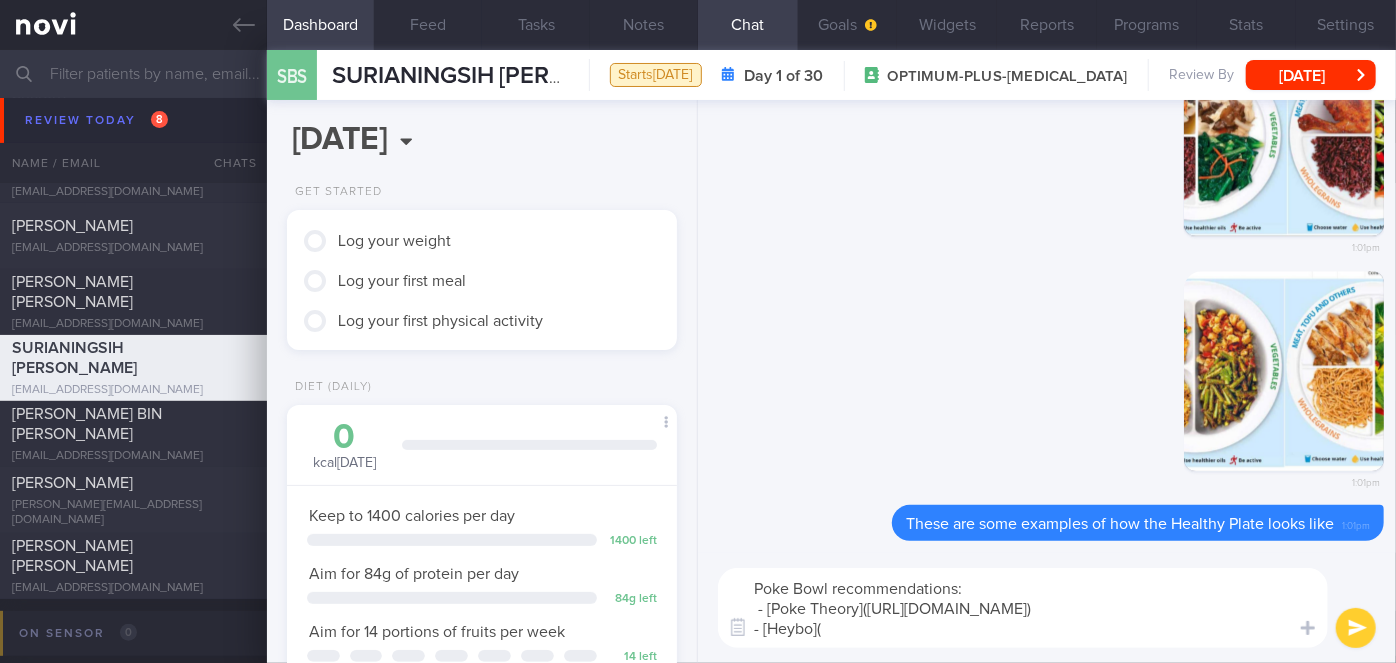paste on "[URL][DOMAIN_NAME]" 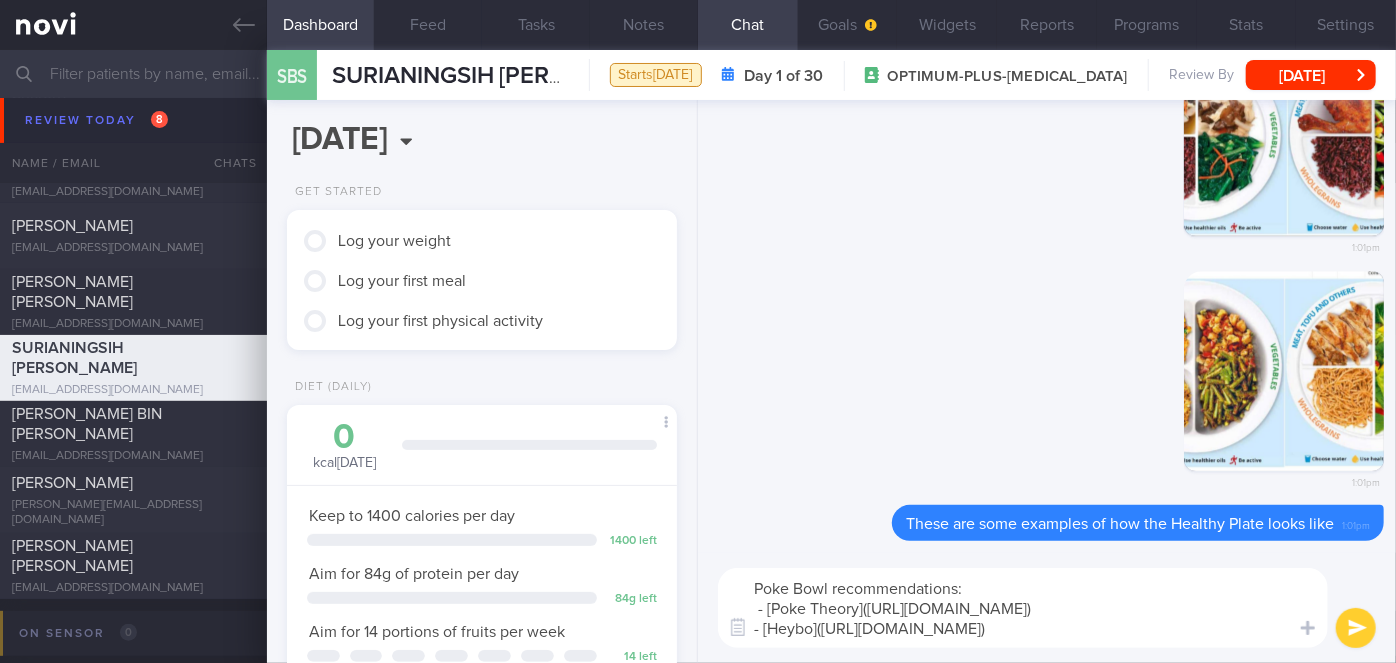 type on "Poke Bowl recommendations:
- [Poke Theory]([URL][DOMAIN_NAME])
- [Heybo]([URL][DOMAIN_NAME])" 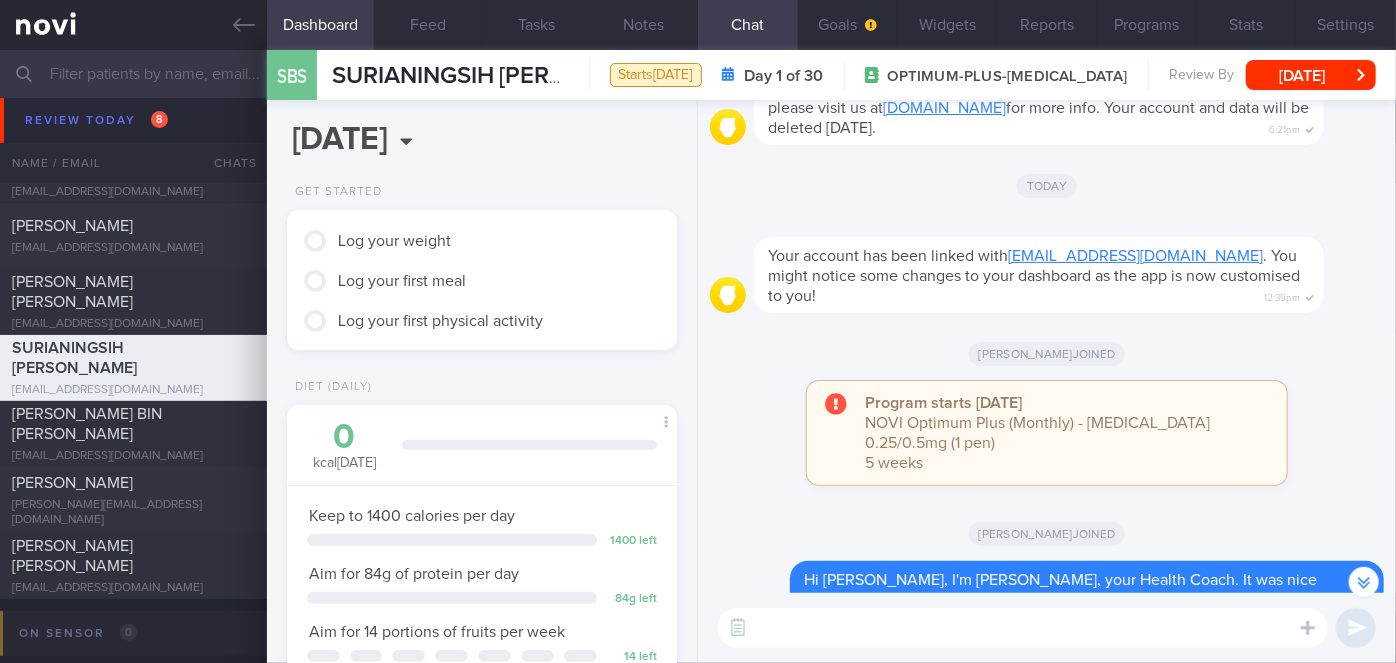 scroll, scrollTop: -2785, scrollLeft: 0, axis: vertical 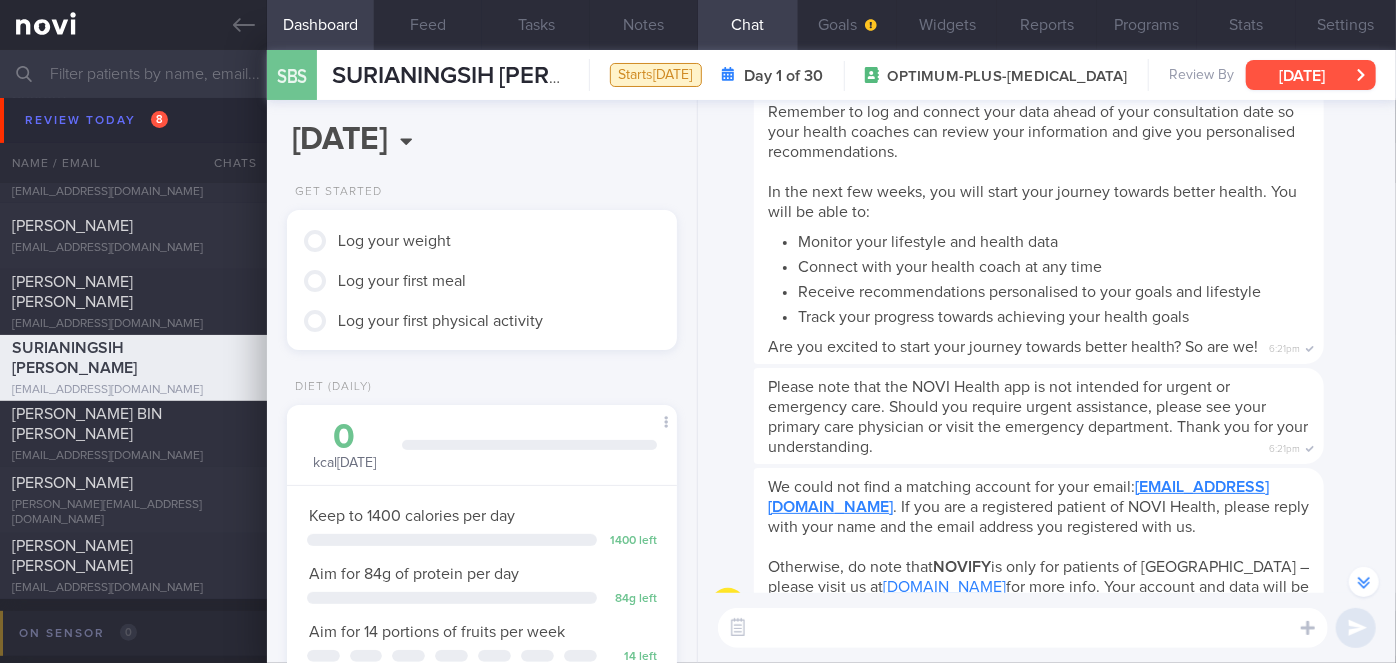 click on "[DATE]" at bounding box center (1311, 75) 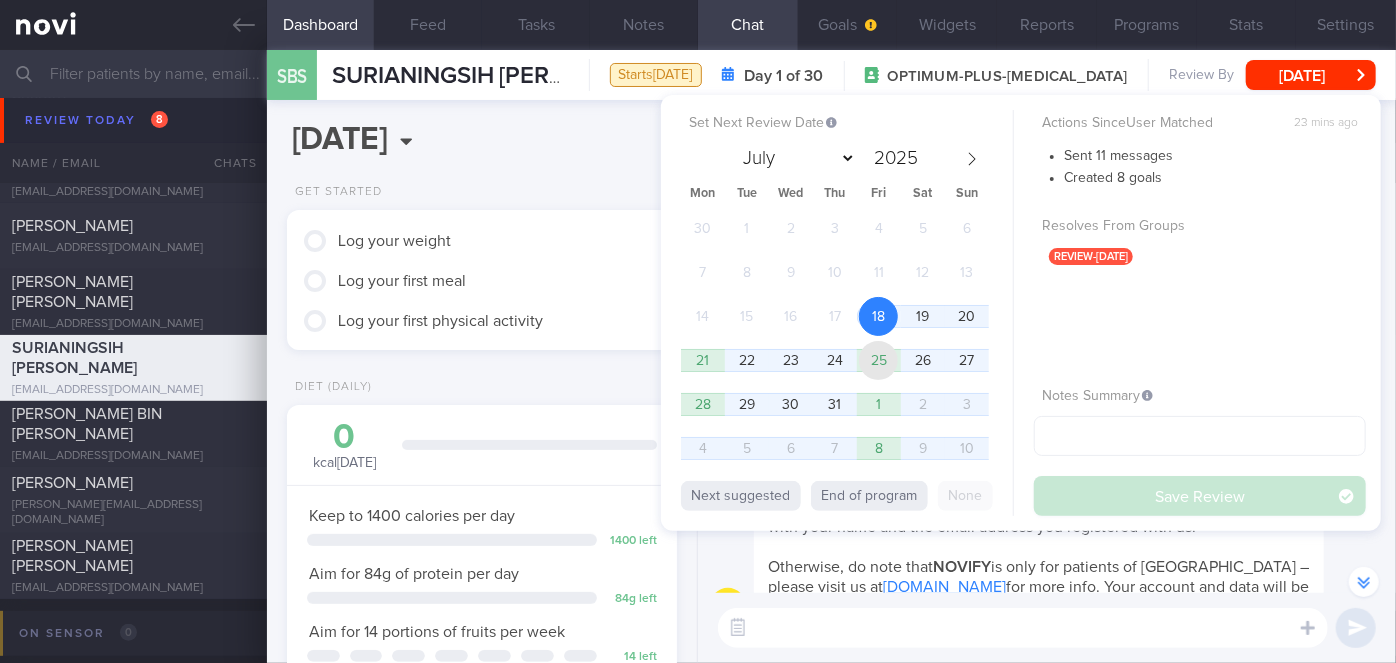 click on "25" at bounding box center [878, 360] 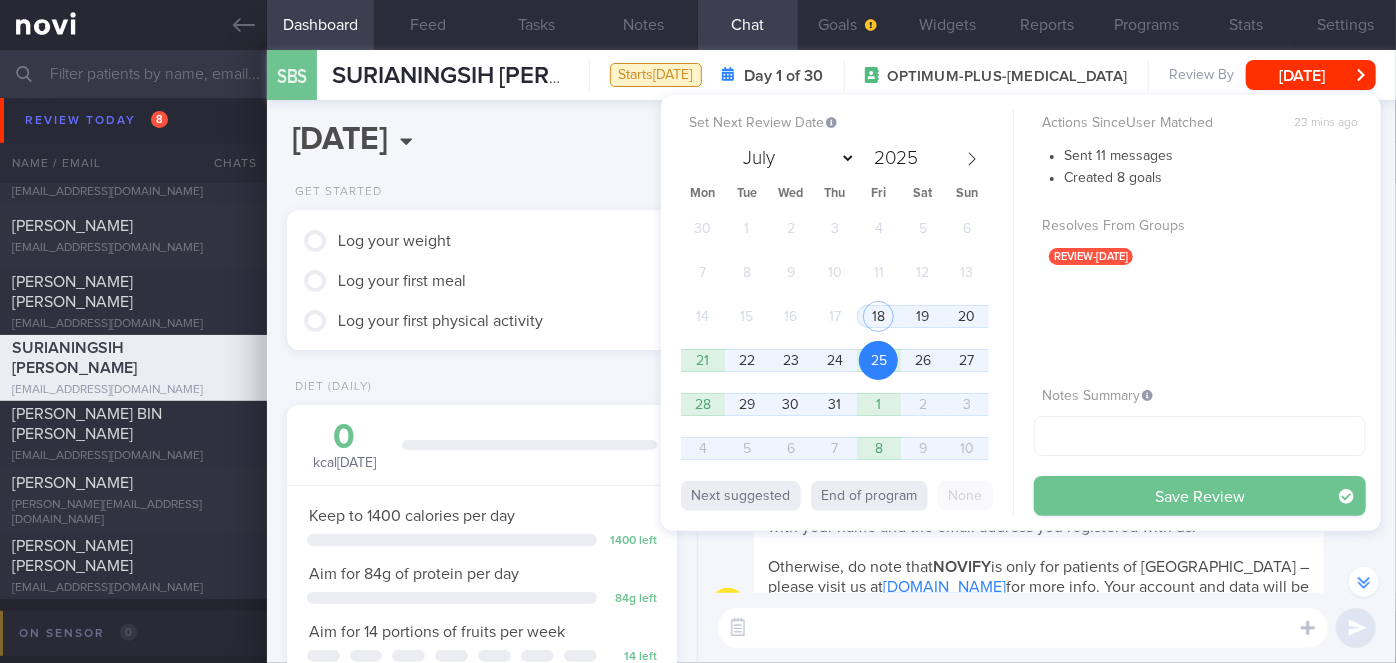 click on "Save Review" at bounding box center [1200, 496] 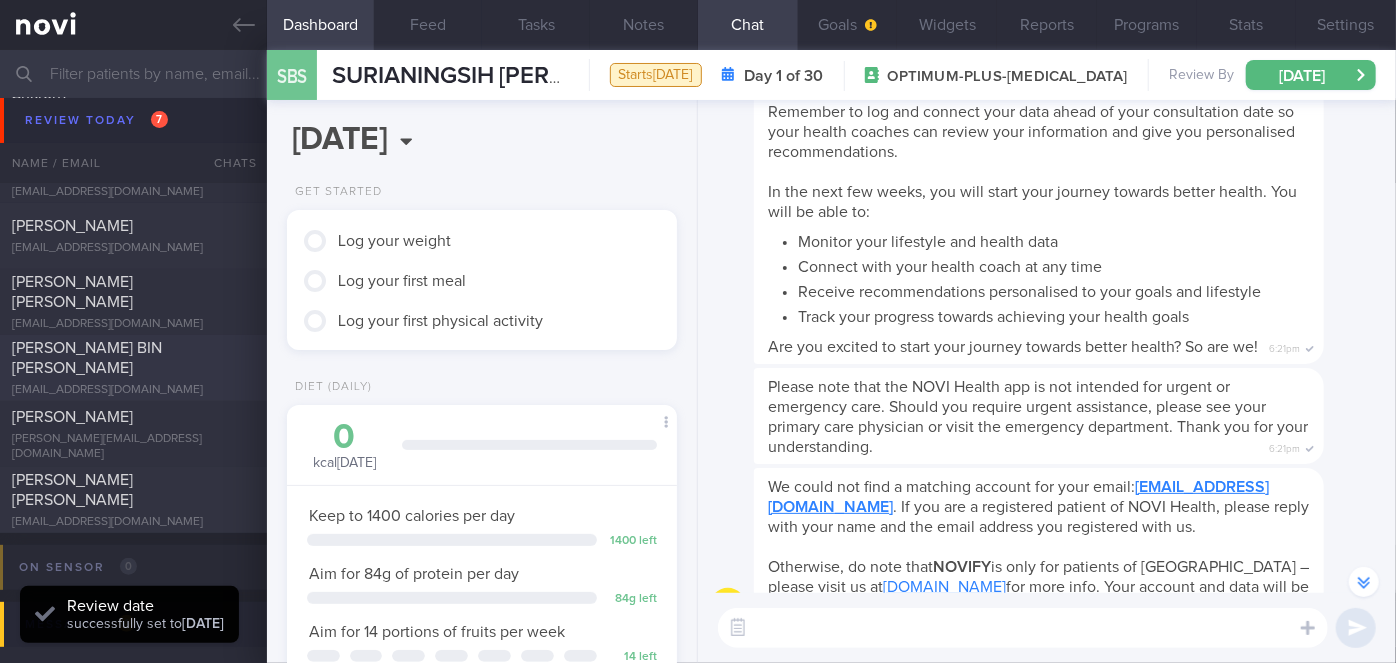 scroll, scrollTop: 999826, scrollLeft: 999650, axis: both 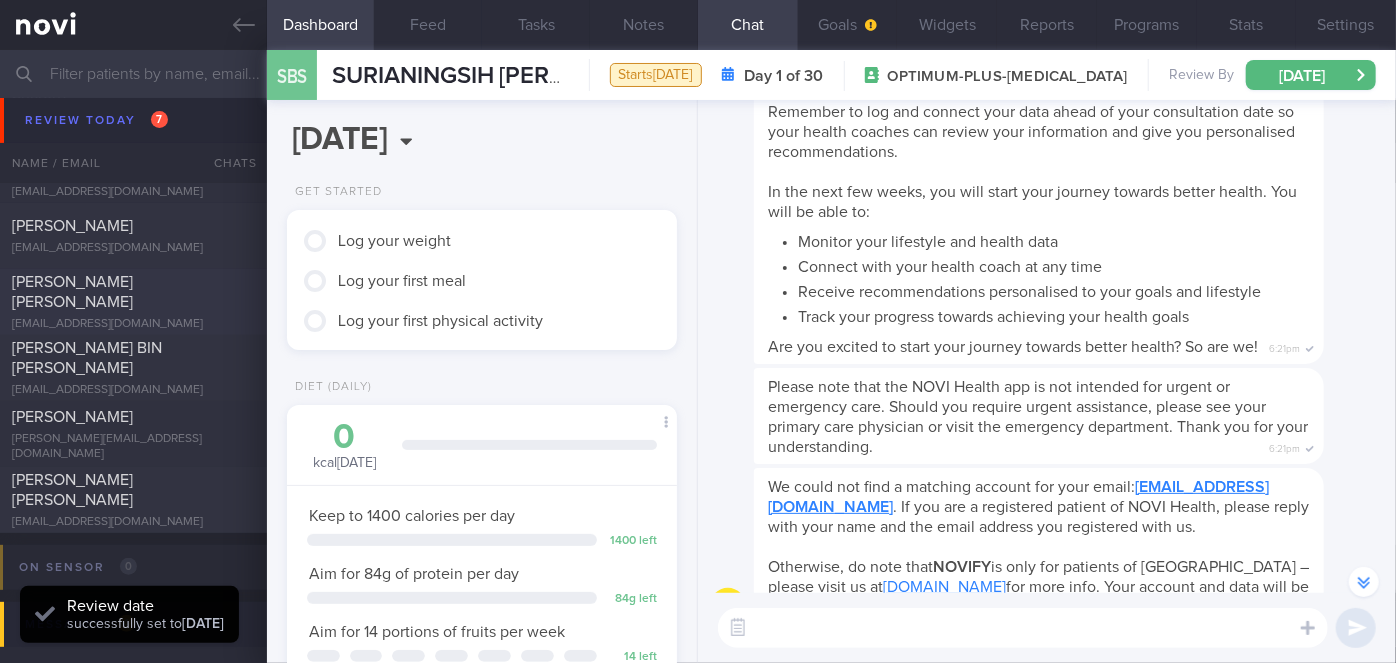 click on "[PERSON_NAME] [PERSON_NAME]" at bounding box center [131, 292] 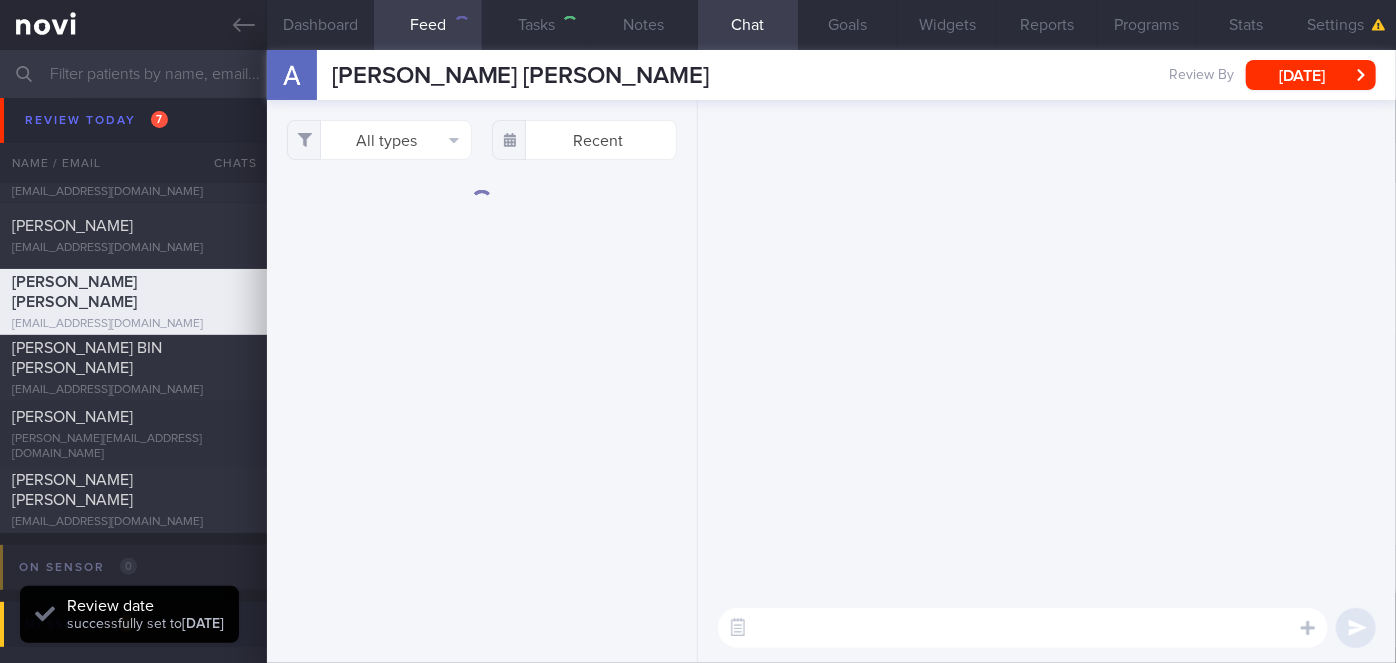 scroll, scrollTop: 0, scrollLeft: 0, axis: both 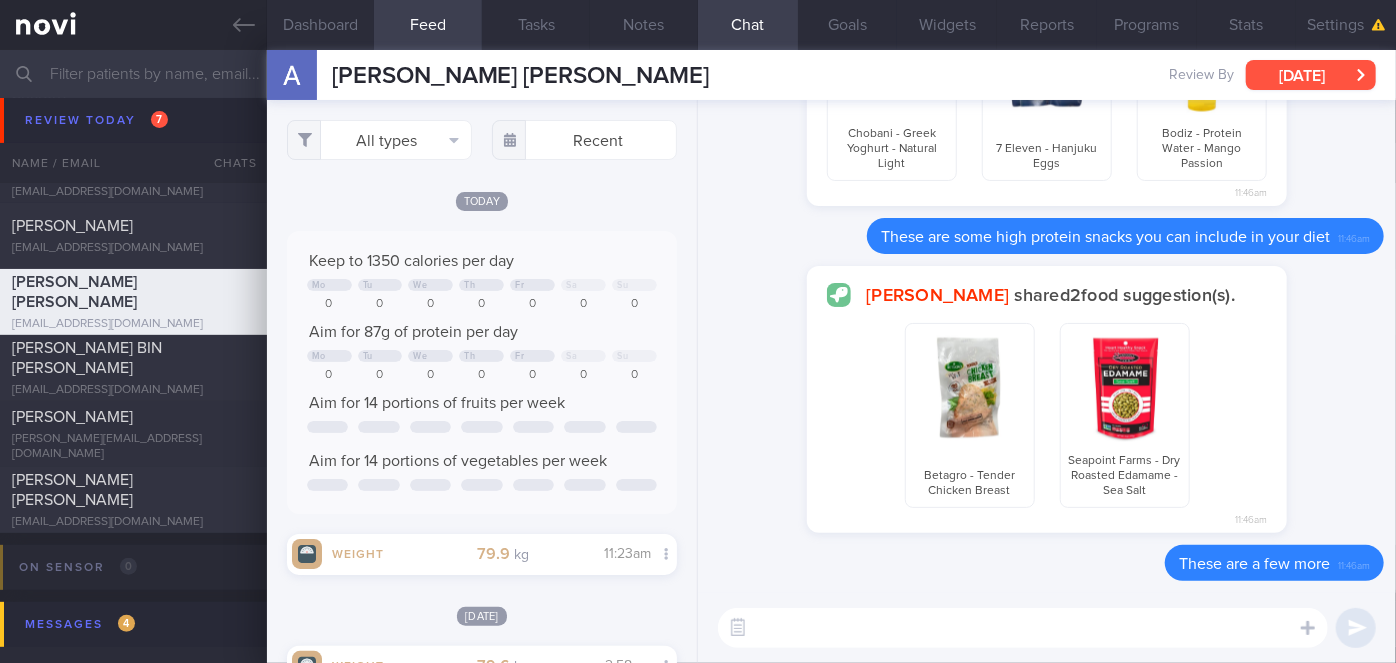 click on "[DATE]" at bounding box center [1311, 75] 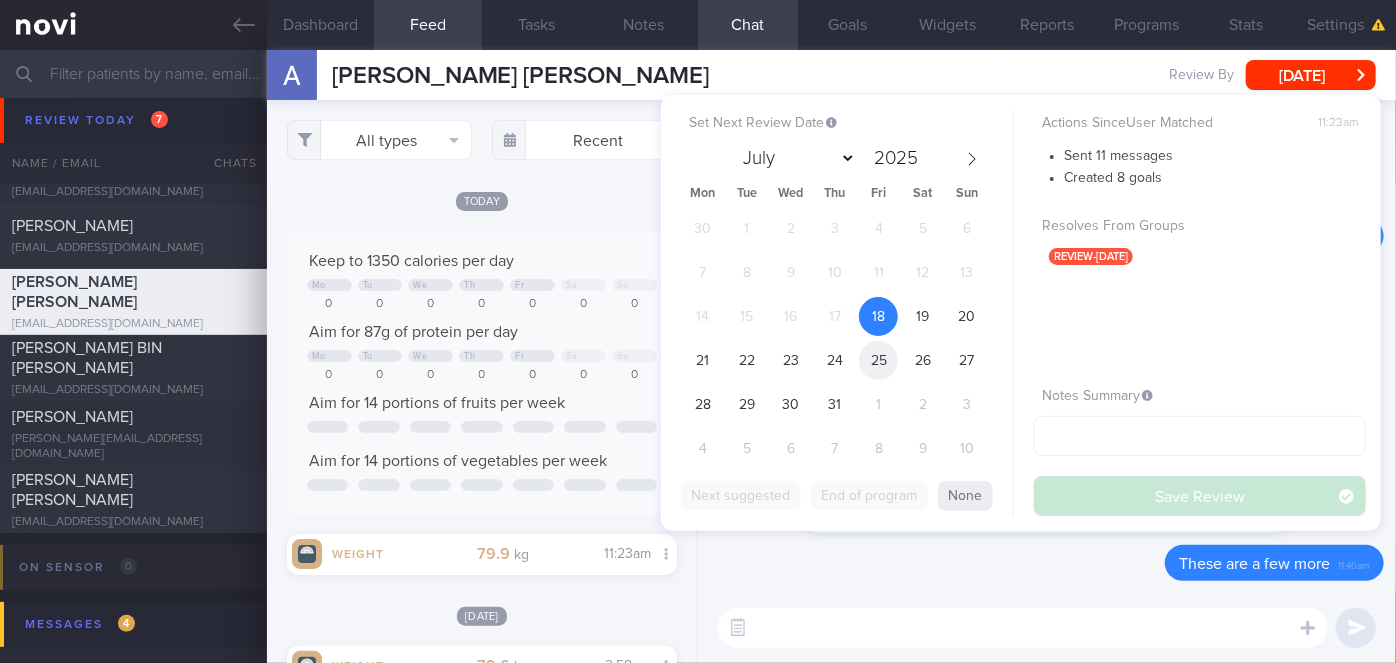click on "25" at bounding box center [878, 360] 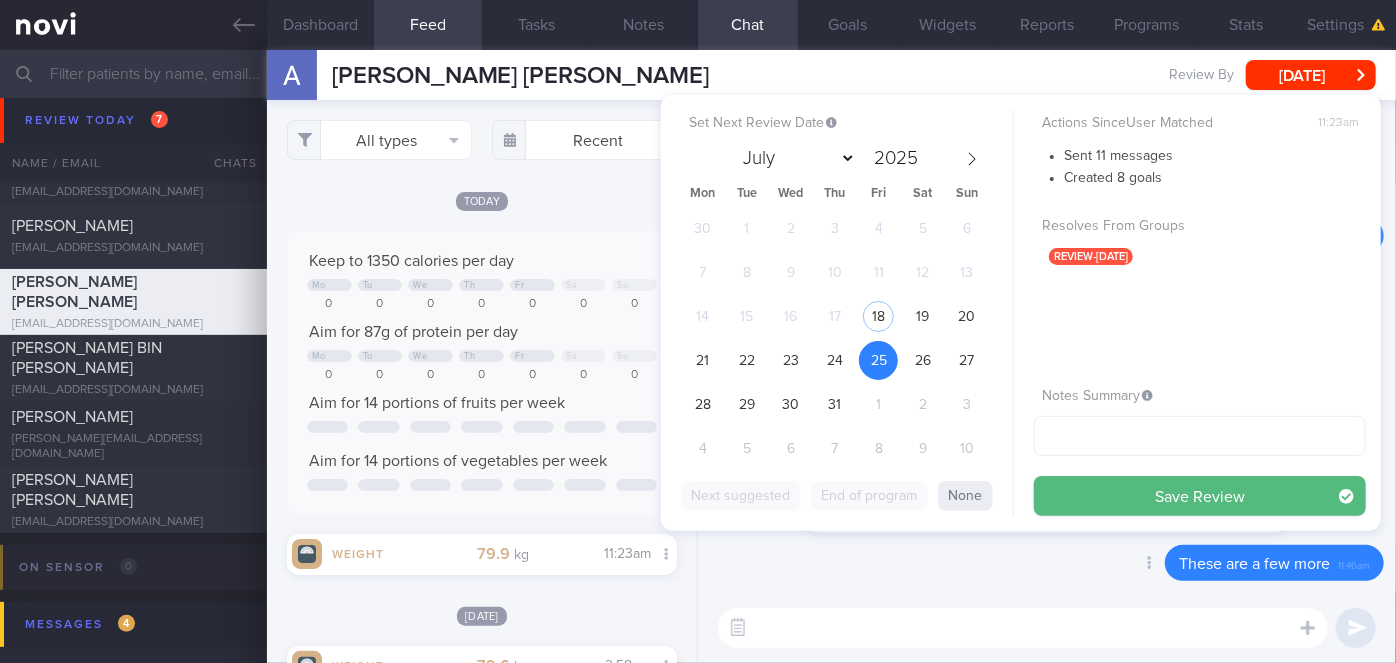 click on "Delete
These are a few more
11:46am" at bounding box center (1047, 569) 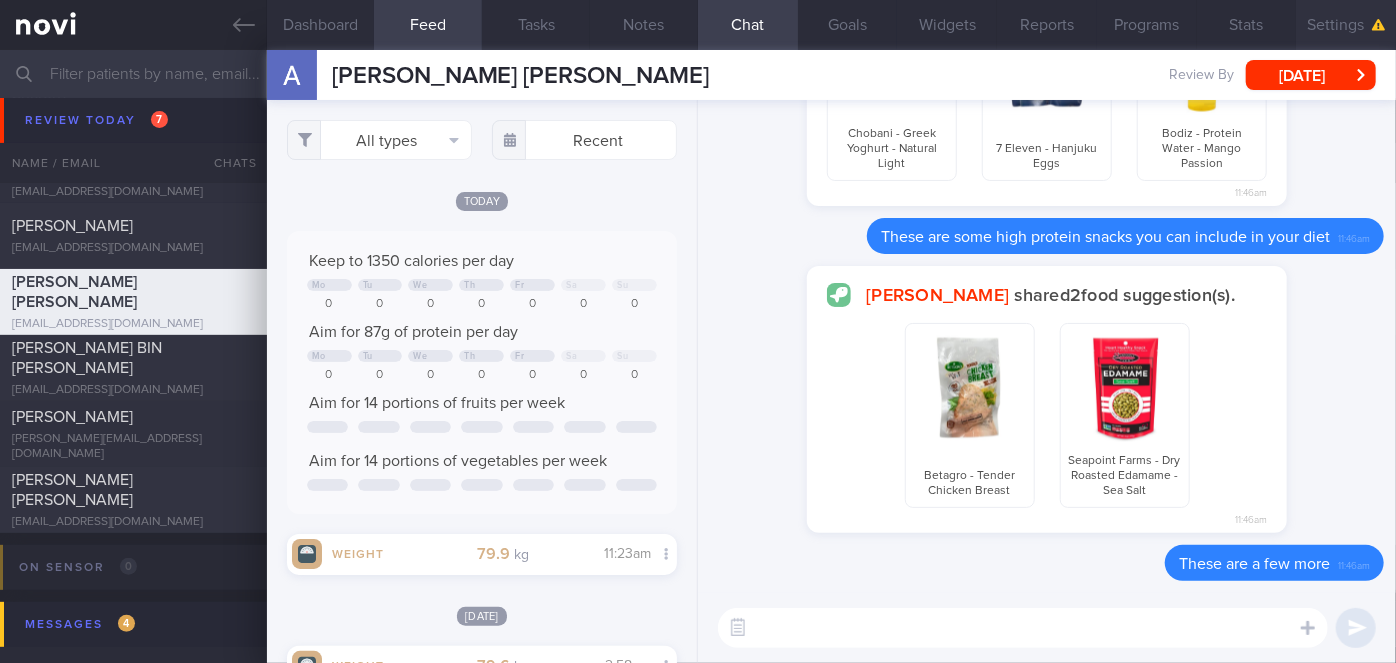 click on "Settings" at bounding box center [1346, 25] 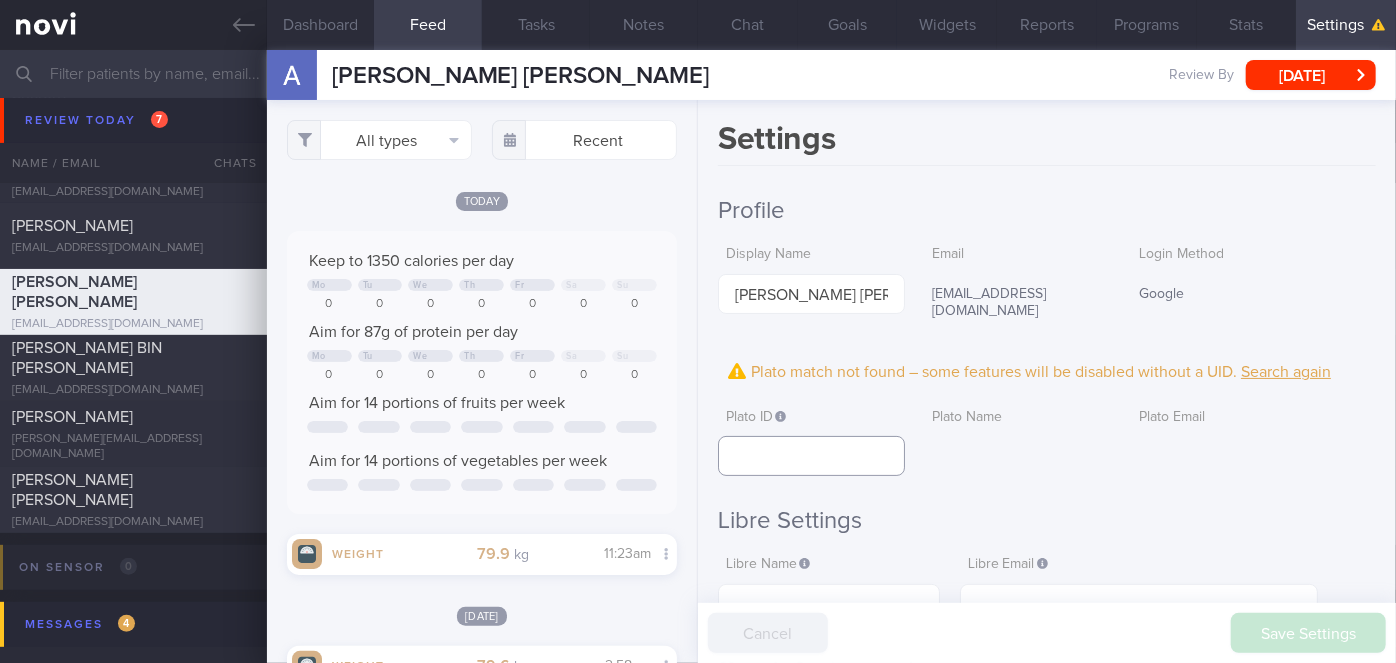 click at bounding box center (811, 456) 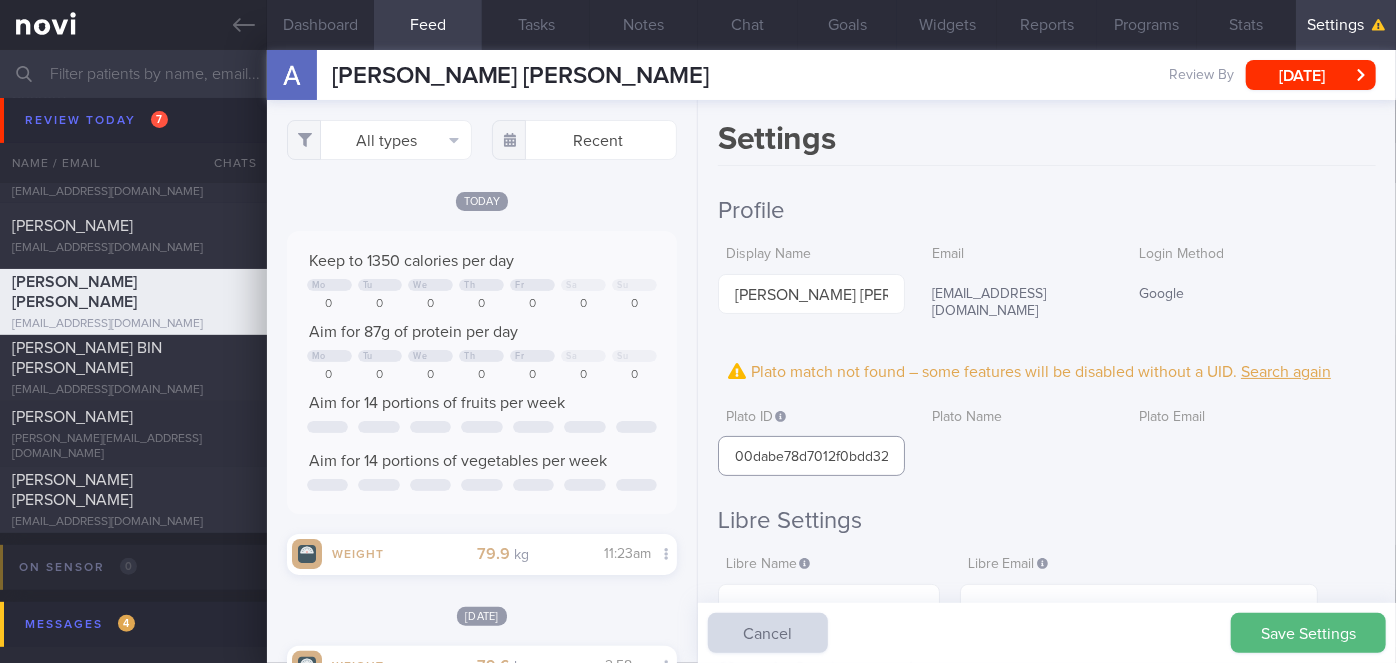 scroll, scrollTop: 0, scrollLeft: 96, axis: horizontal 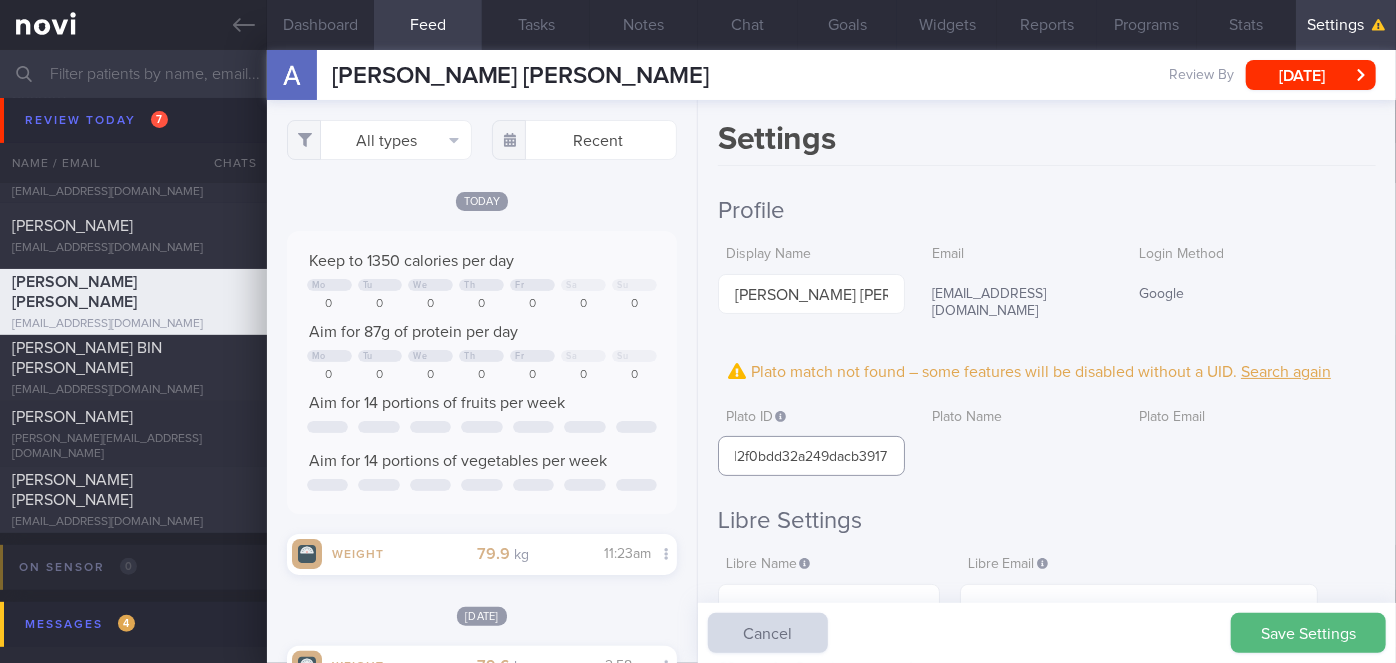 type on "00dabe78d7012f0bdd32a249dacb3917" 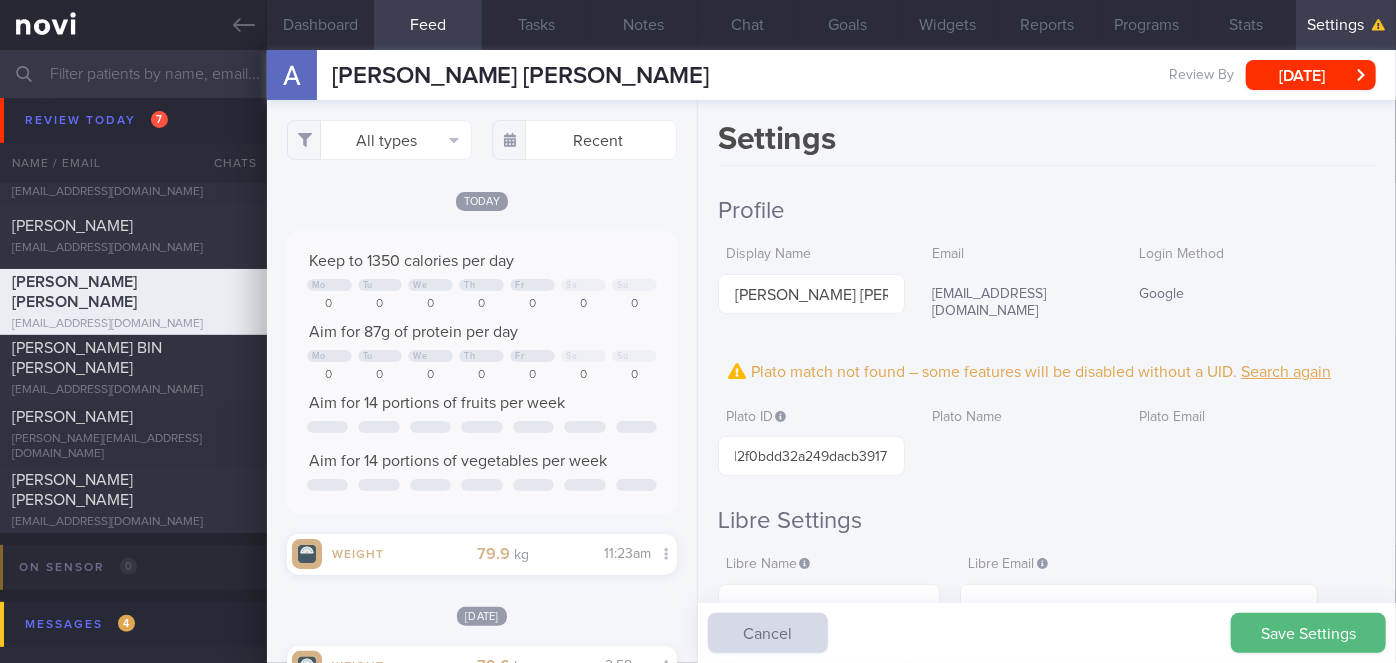 click on "Save Settings" at bounding box center [1308, 633] 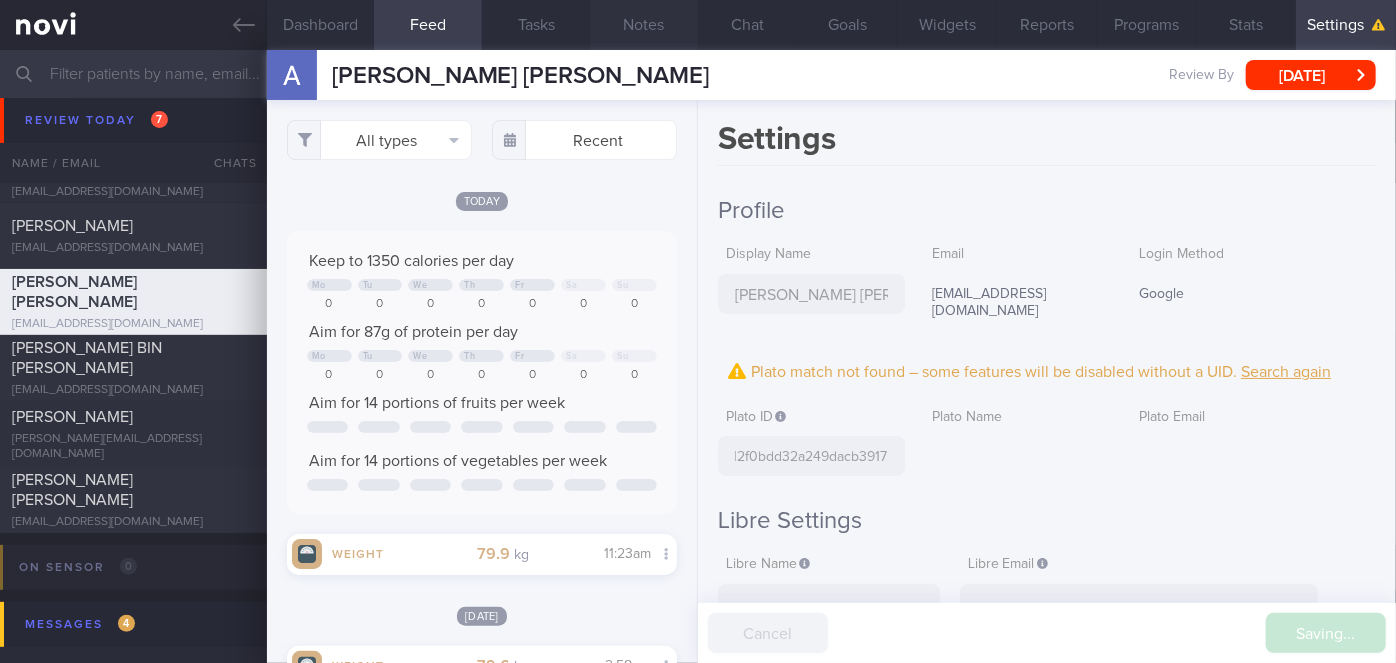 scroll, scrollTop: 0, scrollLeft: 0, axis: both 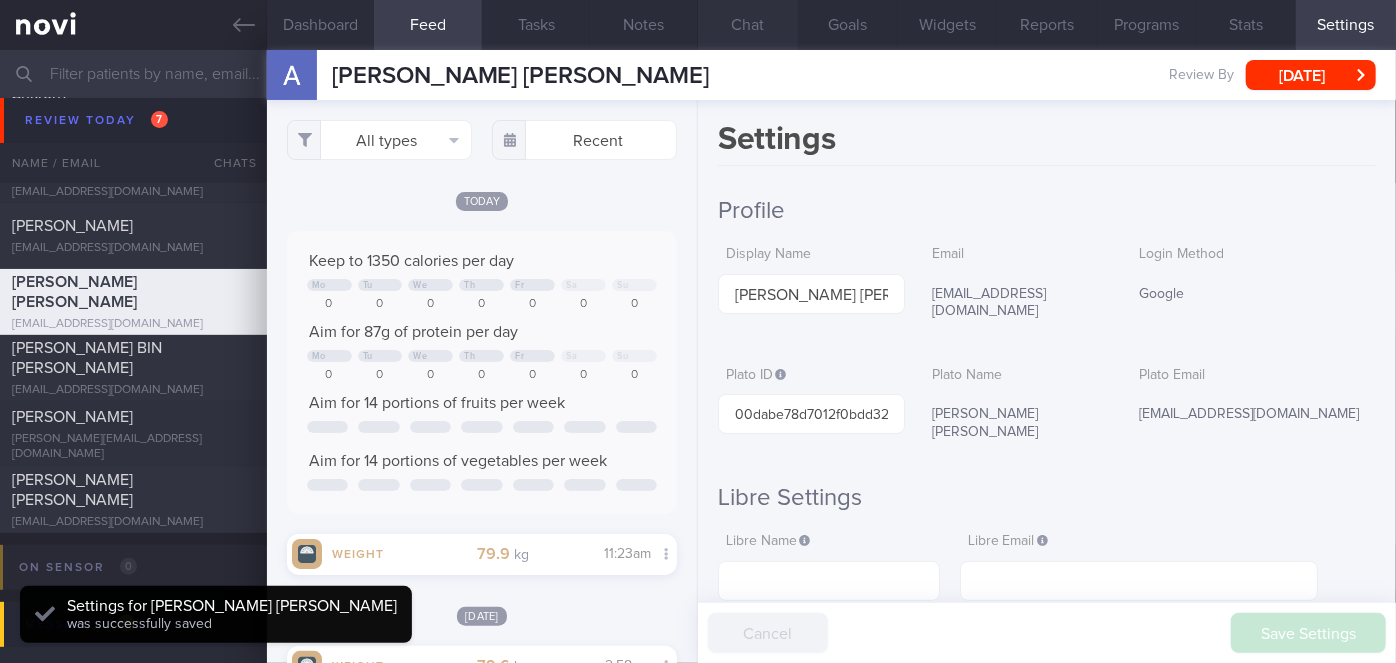 click on "Chat" at bounding box center (748, 25) 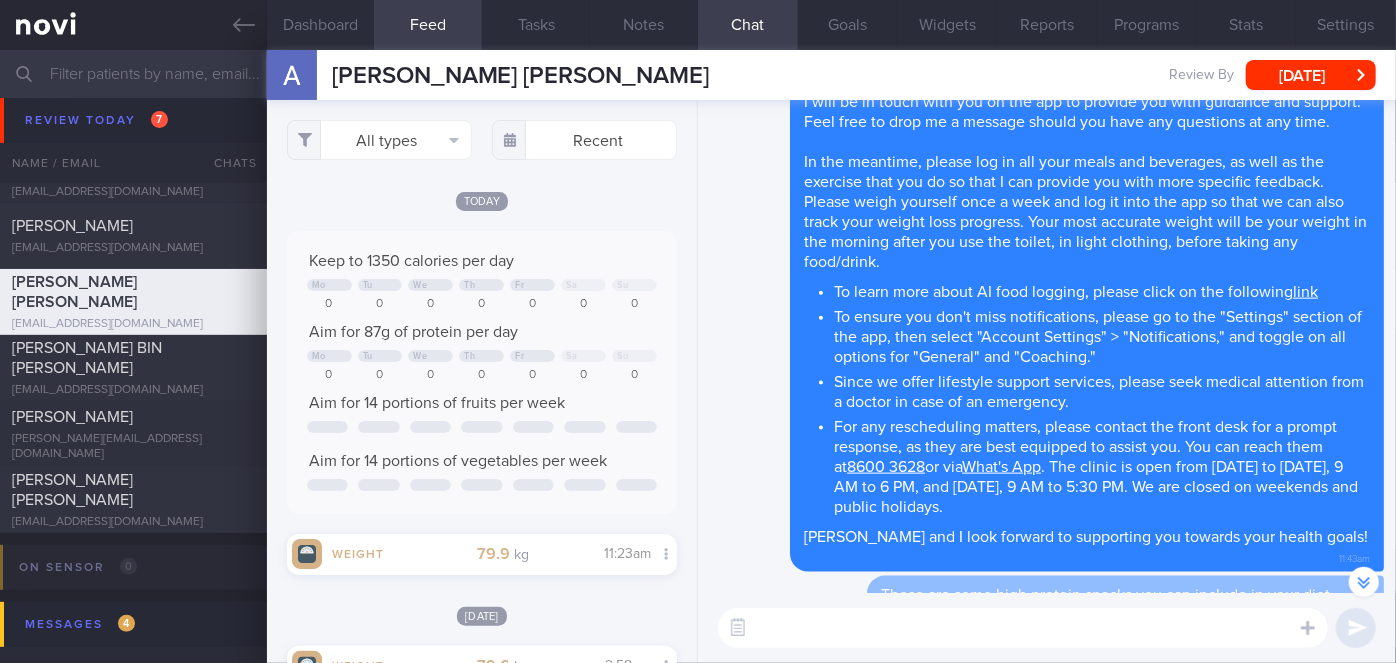 scroll, scrollTop: 0, scrollLeft: 0, axis: both 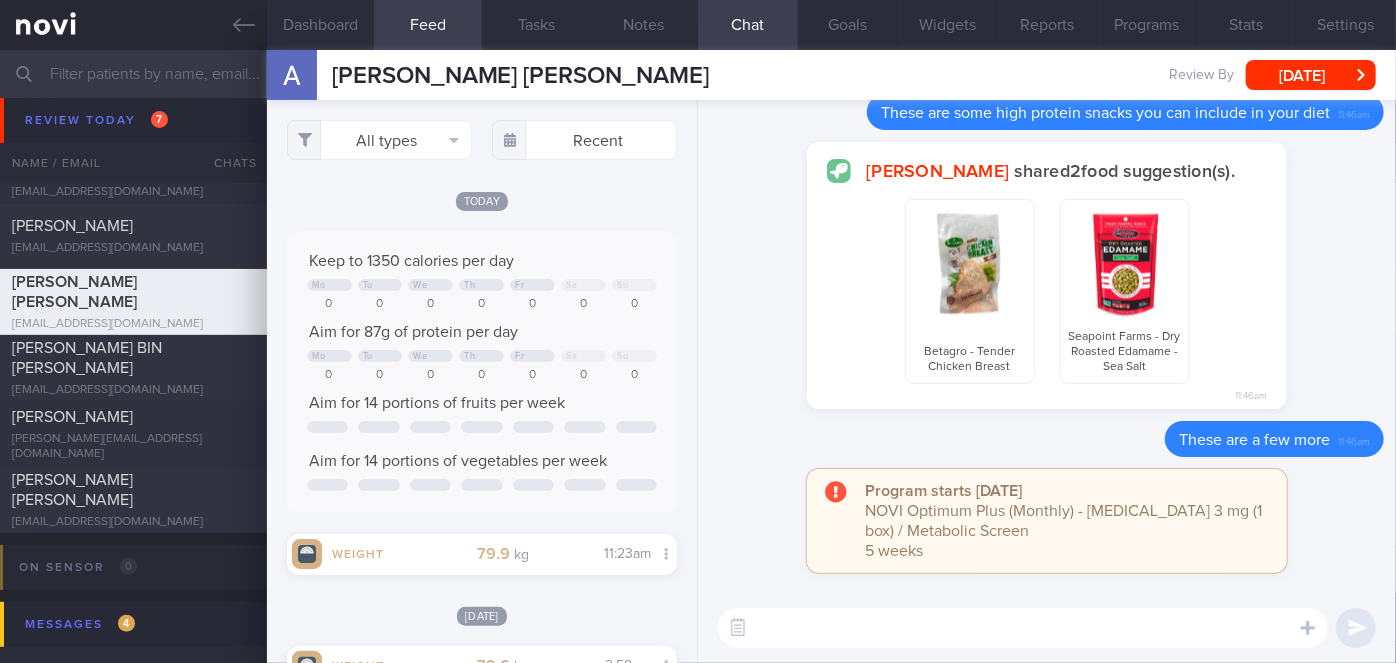 click on "​
​" at bounding box center [1047, 628] 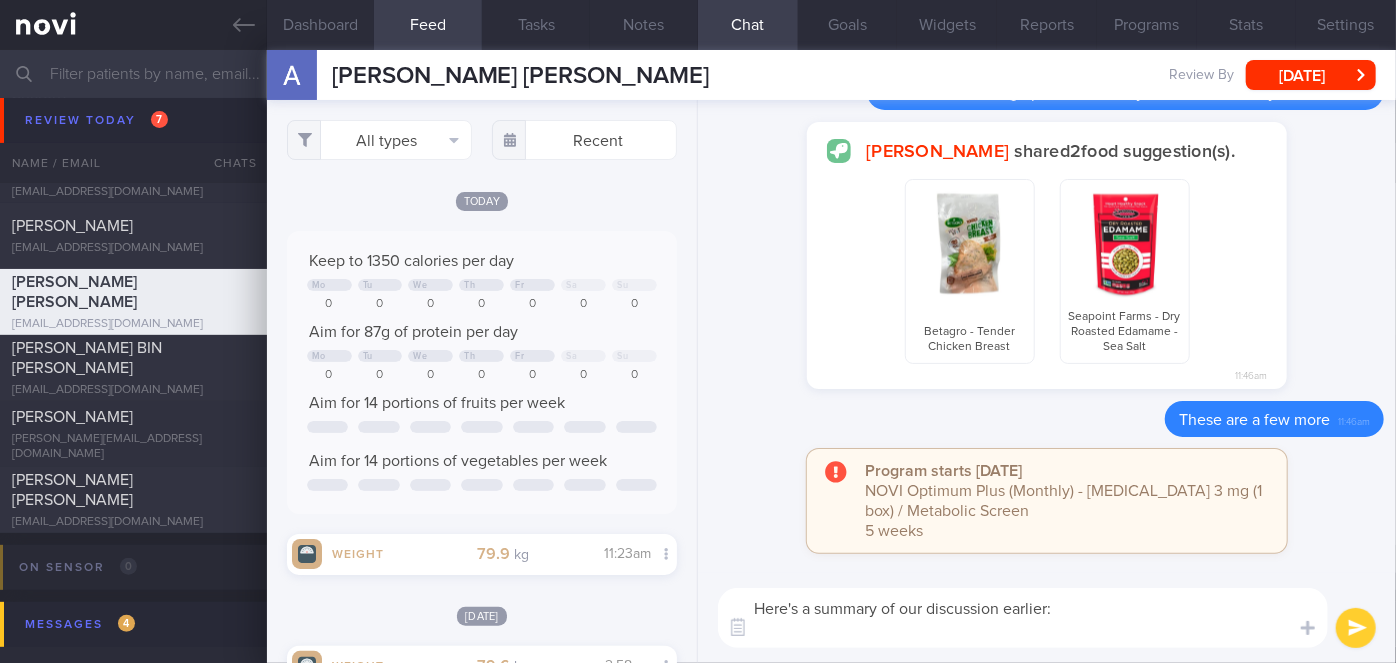 paste on "Practice mindful eating if snacking excessively especially if out of boredom
Explained the importance of adequate protein intake to minimize muscle loss. Aim to consume 1 palm size (~90g cooked) chicken/fish/lean pork/lean beef at lunch and dinner respectively.
Include high protein snacks in between main meals such as greek yogurt, unsalted edamame, unsweetened soy milk, protein pudding, protein shakes/powders, roasted chickpeas, protein water.
Aim to consume 2-3L of water per day.
Fiber:
Include resistance training x2/week with 20-30 minutes each session and aim for 5,000-10,0000 steps per day." 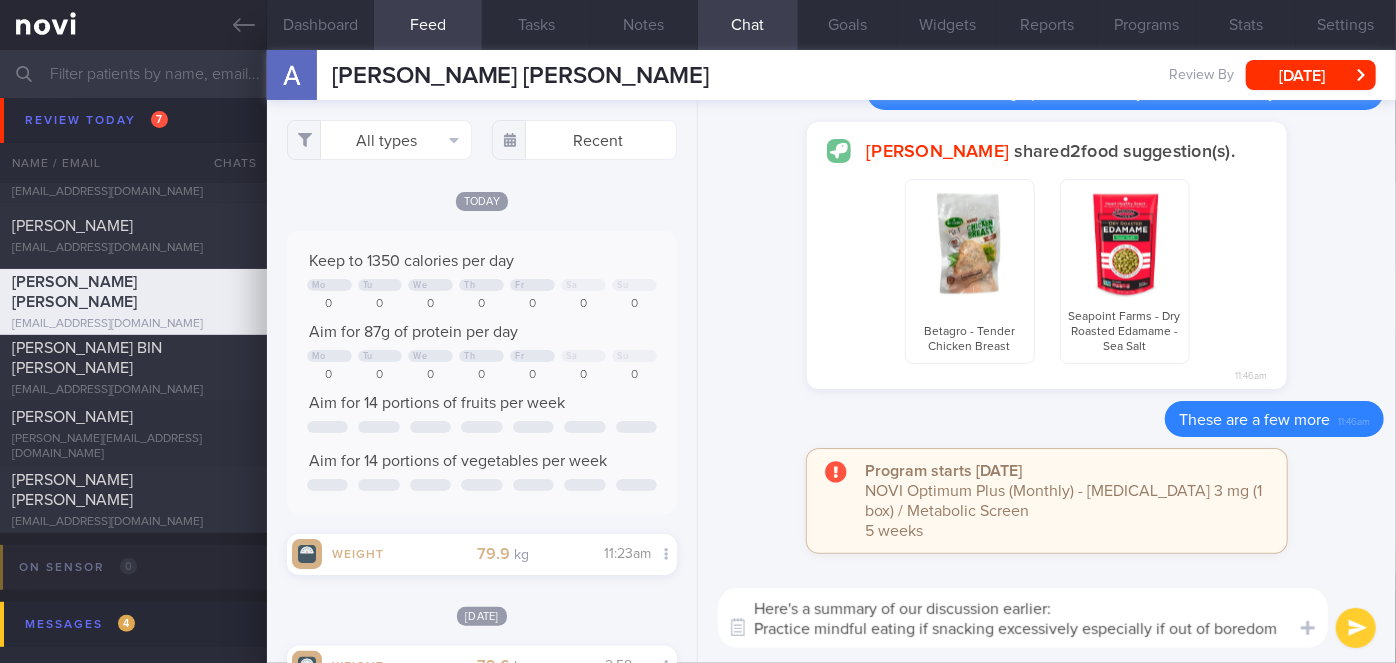 scroll, scrollTop: 0, scrollLeft: 0, axis: both 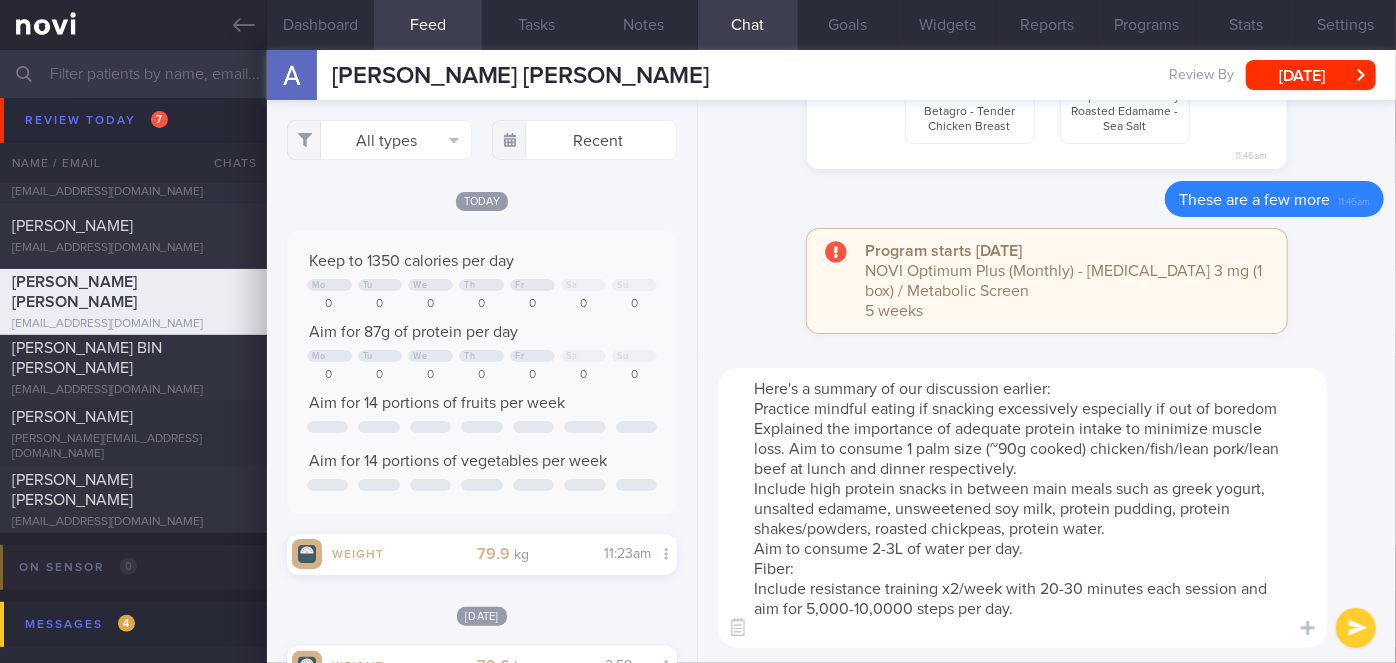 click on "Here's a summary of our discussion earlier:
Practice mindful eating if snacking excessively especially if out of boredom
Explained the importance of adequate protein intake to minimize muscle loss. Aim to consume 1 palm size (~90g cooked) chicken/fish/lean pork/lean beef at lunch and dinner respectively.
Include high protein snacks in between main meals such as greek yogurt, unsalted edamame, unsweetened soy milk, protein pudding, protein shakes/powders, roasted chickpeas, protein water.
Aim to consume 2-3L of water per day.
Fiber:
Include resistance training x2/week with 20-30 minutes each session and aim for 5,000-10,0000 steps per day." at bounding box center (1023, 508) 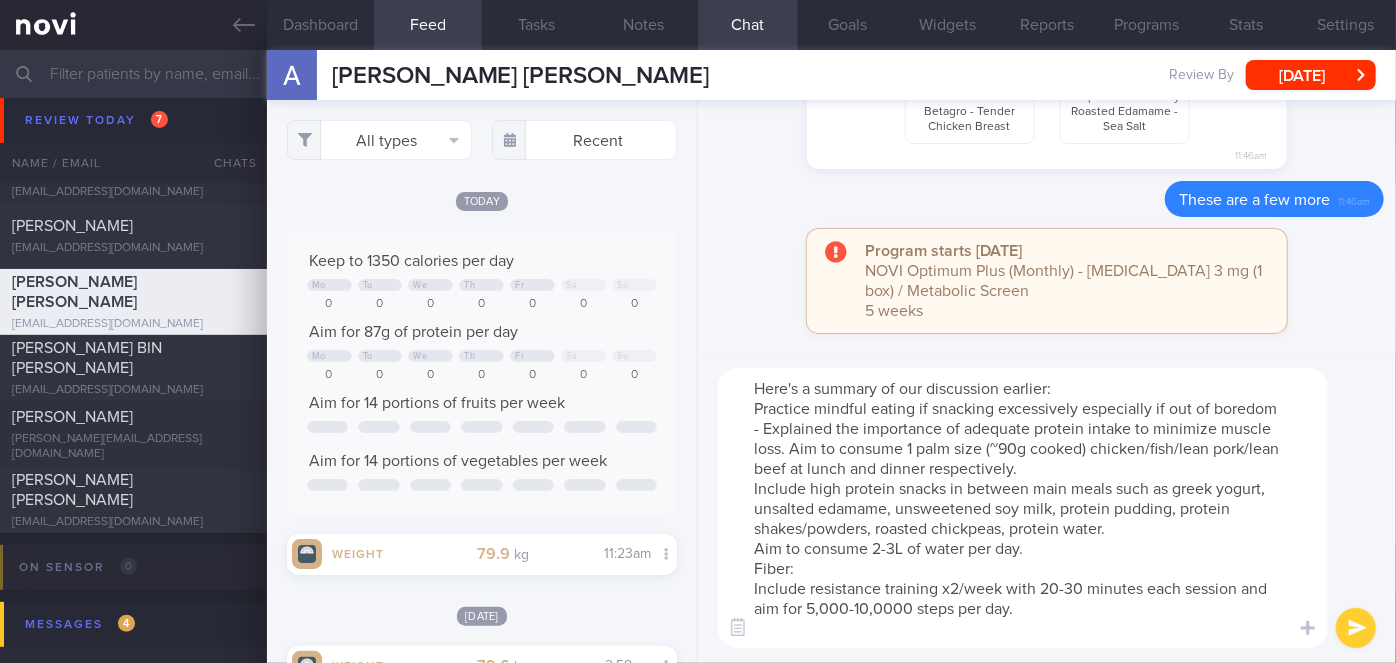 drag, startPoint x: 961, startPoint y: 424, endPoint x: 771, endPoint y: 424, distance: 190 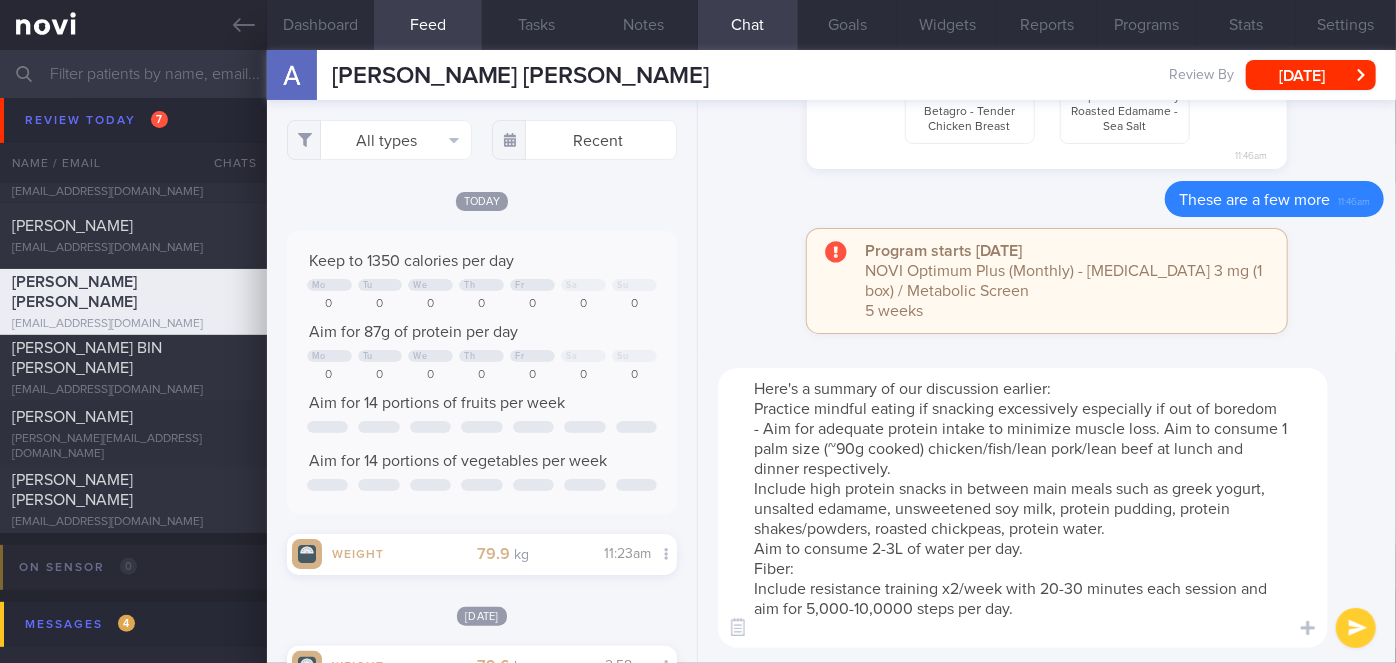 click on "Here's a summary of our discussion earlier:
Practice mindful eating if snacking excessively especially if out of boredom
- Aim for adequate protein intake to minimize muscle loss. Aim to consume 1 palm size (~90g cooked) chicken/fish/lean pork/lean beef at lunch and dinner respectively.
Include high protein snacks in between main meals such as greek yogurt, unsalted edamame, unsweetened soy milk, protein pudding, protein shakes/powders, roasted chickpeas, protein water.
Aim to consume 2-3L of water per day.
Fiber:
Include resistance training x2/week with 20-30 minutes each session and aim for 5,000-10,0000 steps per day." at bounding box center (1023, 508) 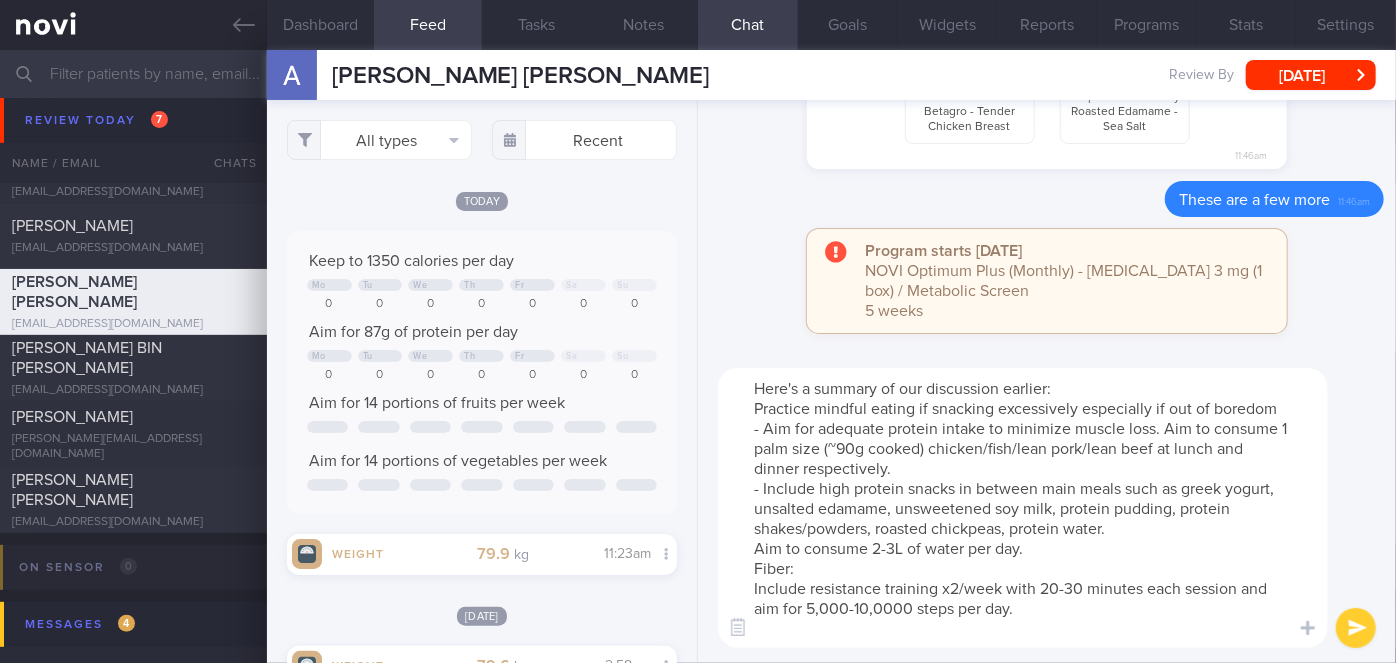 click on "Here's a summary of our discussion earlier:
Practice mindful eating if snacking excessively especially if out of boredom
- Aim for adequate protein intake to minimize muscle loss. Aim to consume 1 palm size (~90g cooked) chicken/fish/lean pork/lean beef at lunch and dinner respectively.
- Include high protein snacks in between main meals such as greek yogurt, unsalted edamame, unsweetened soy milk, protein pudding, protein shakes/powders, roasted chickpeas, protein water.
Aim to consume 2-3L of water per day.
Fiber:
Include resistance training x2/week with 20-30 minutes each session and aim for 5,000-10,0000 steps per day." at bounding box center [1023, 508] 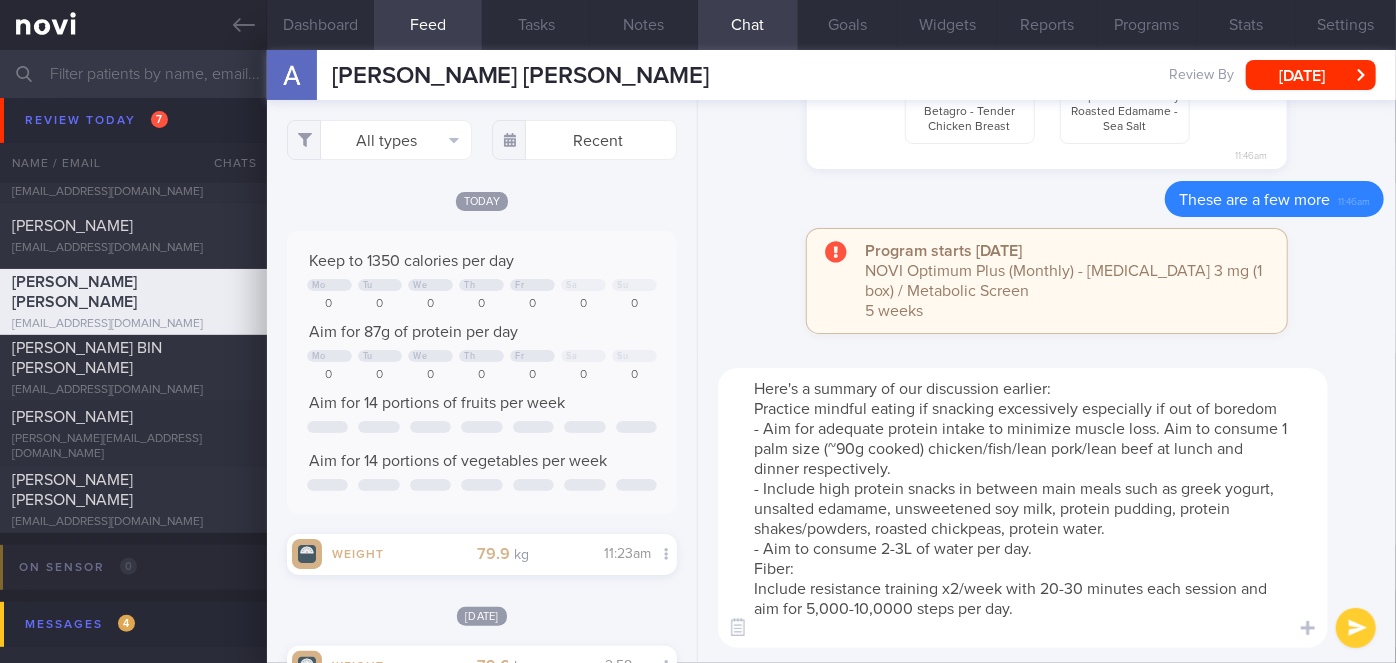 click on "Here's a summary of our discussion earlier:
Practice mindful eating if snacking excessively especially if out of boredom
- Aim for adequate protein intake to minimize muscle loss. Aim to consume 1 palm size (~90g cooked) chicken/fish/lean pork/lean beef at lunch and dinner respectively.
- Include high protein snacks in between main meals such as greek yogurt, unsalted edamame, unsweetened soy milk, protein pudding, protein shakes/powders, roasted chickpeas, protein water.
- Aim to consume 2-3L of water per day.
Fiber:
Include resistance training x2/week with 20-30 minutes each session and aim for 5,000-10,0000 steps per day." at bounding box center (1023, 508) 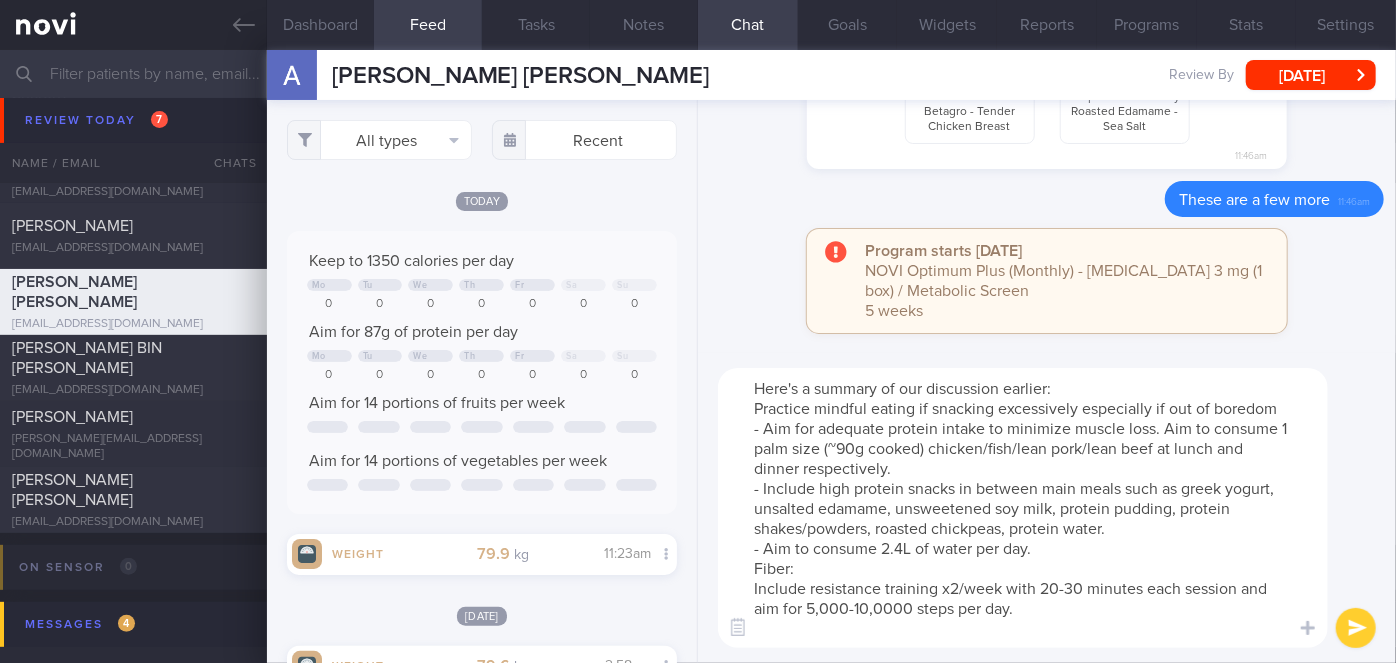 click on "Here's a summary of our discussion earlier:
Practice mindful eating if snacking excessively especially if out of boredom
- Aim for adequate protein intake to minimize muscle loss. Aim to consume 1 palm size (~90g cooked) chicken/fish/lean pork/lean beef at lunch and dinner respectively.
- Include high protein snacks in between main meals such as greek yogurt, unsalted edamame, unsweetened soy milk, protein pudding, protein shakes/powders, roasted chickpeas, protein water.
- Aim to consume 2.4L of water per day.
Fiber:
Include resistance training x2/week with 20-30 minutes each session and aim for 5,000-10,0000 steps per day." at bounding box center (1023, 508) 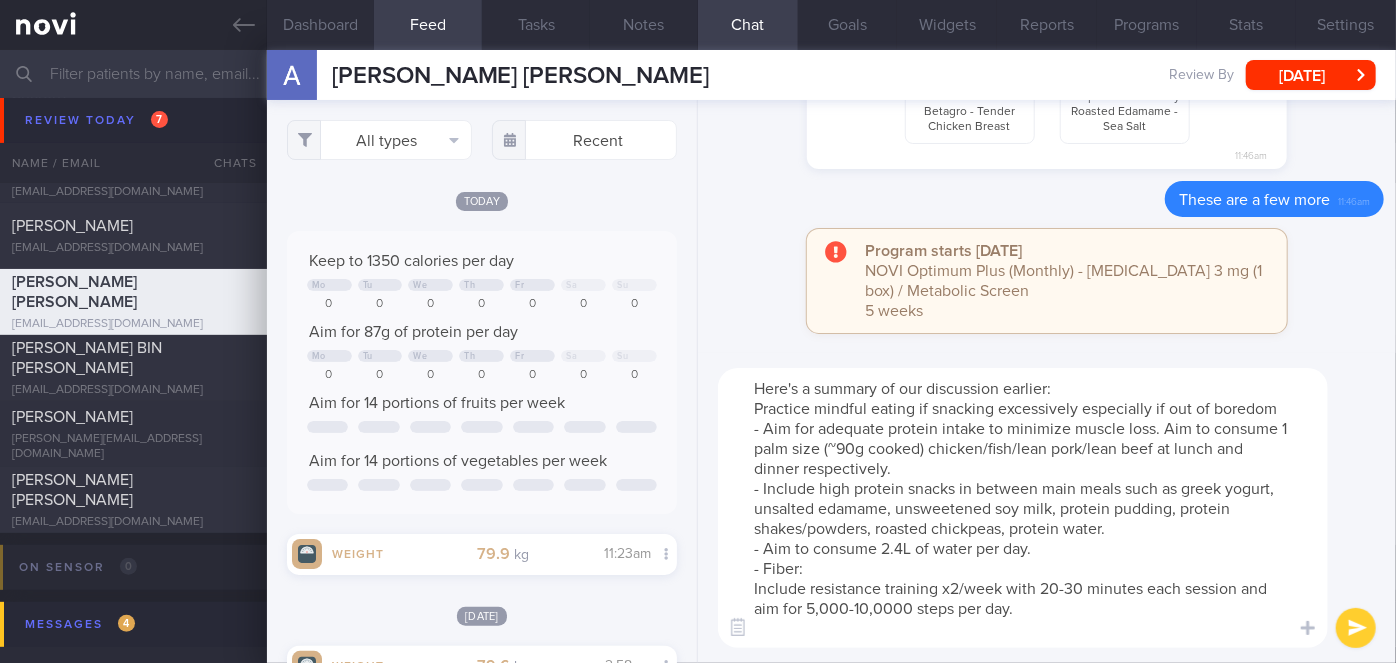 click on "Here's a summary of our discussion earlier:
Practice mindful eating if snacking excessively especially if out of boredom
- Aim for adequate protein intake to minimize muscle loss. Aim to consume 1 palm size (~90g cooked) chicken/fish/lean pork/lean beef at lunch and dinner respectively.
- Include high protein snacks in between main meals such as greek yogurt, unsalted edamame, unsweetened soy milk, protein pudding, protein shakes/powders, roasted chickpeas, protein water.
- Aim to consume 2.4L of water per day.
- Fiber:
Include resistance training x2/week with 20-30 minutes each session and aim for 5,000-10,0000 steps per day." at bounding box center (1023, 508) 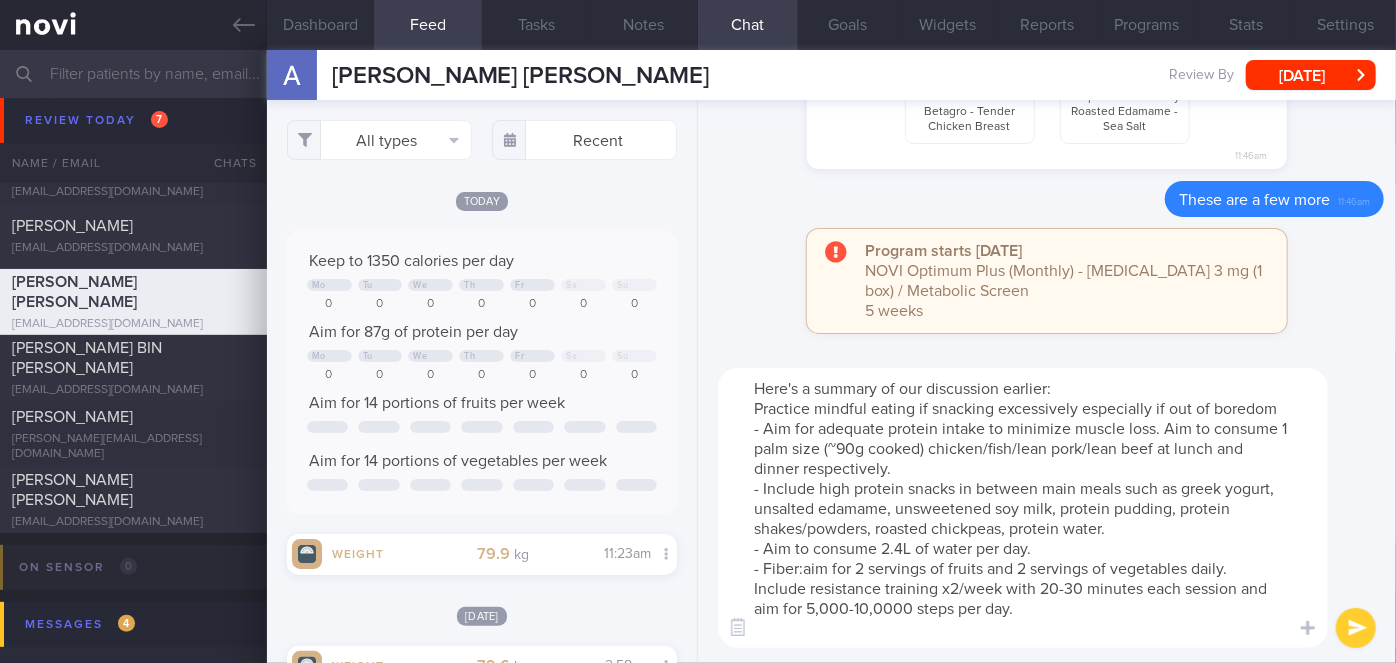 click on "Here's a summary of our discussion earlier:
Practice mindful eating if snacking excessively especially if out of boredom
- Aim for adequate protein intake to minimize muscle loss. Aim to consume 1 palm size (~90g cooked) chicken/fish/lean pork/lean beef at lunch and dinner respectively.
- Include high protein snacks in between main meals such as greek yogurt, unsalted edamame, unsweetened soy milk, protein pudding, protein shakes/powders, roasted chickpeas, protein water.
- Aim to consume 2.4L of water per day.
- Fiber:aim for 2 servings of fruits and 2 servings of vegetables daily.
Include resistance training x2/week with 20-30 minutes each session and aim for 5,000-10,0000 steps per day." at bounding box center [1023, 508] 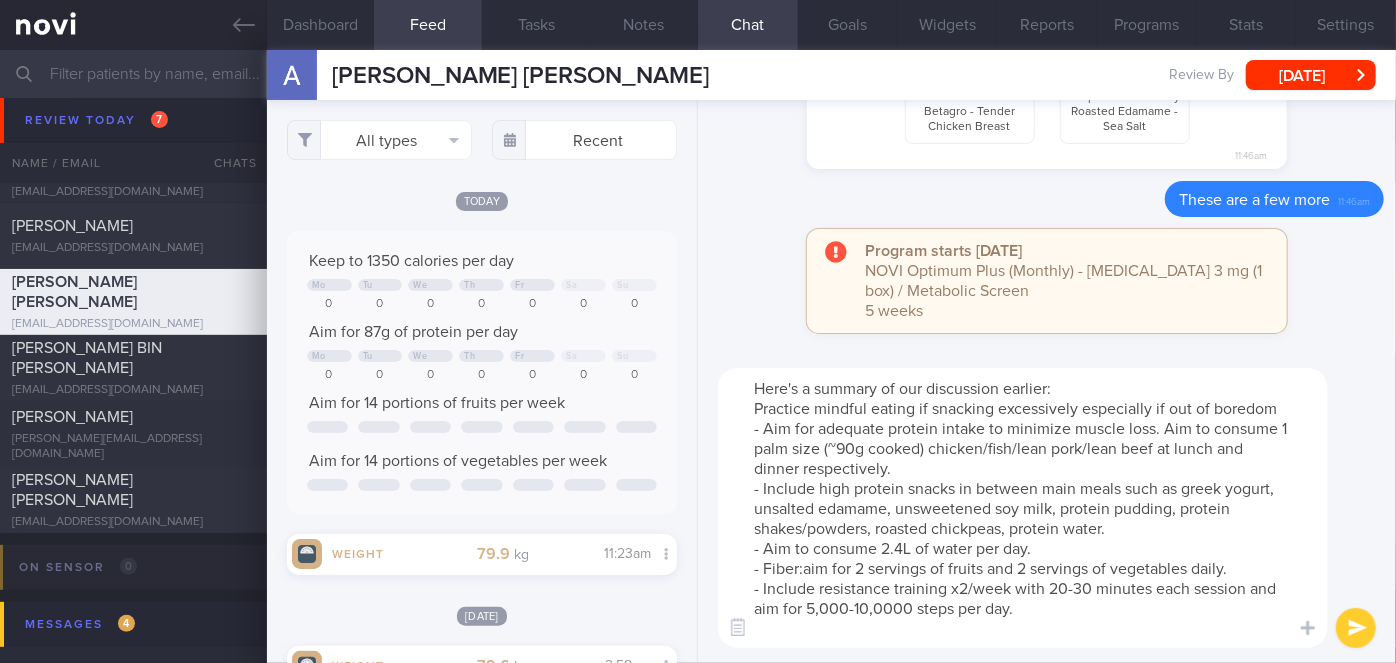 drag, startPoint x: 1023, startPoint y: 613, endPoint x: 781, endPoint y: 587, distance: 243.39268 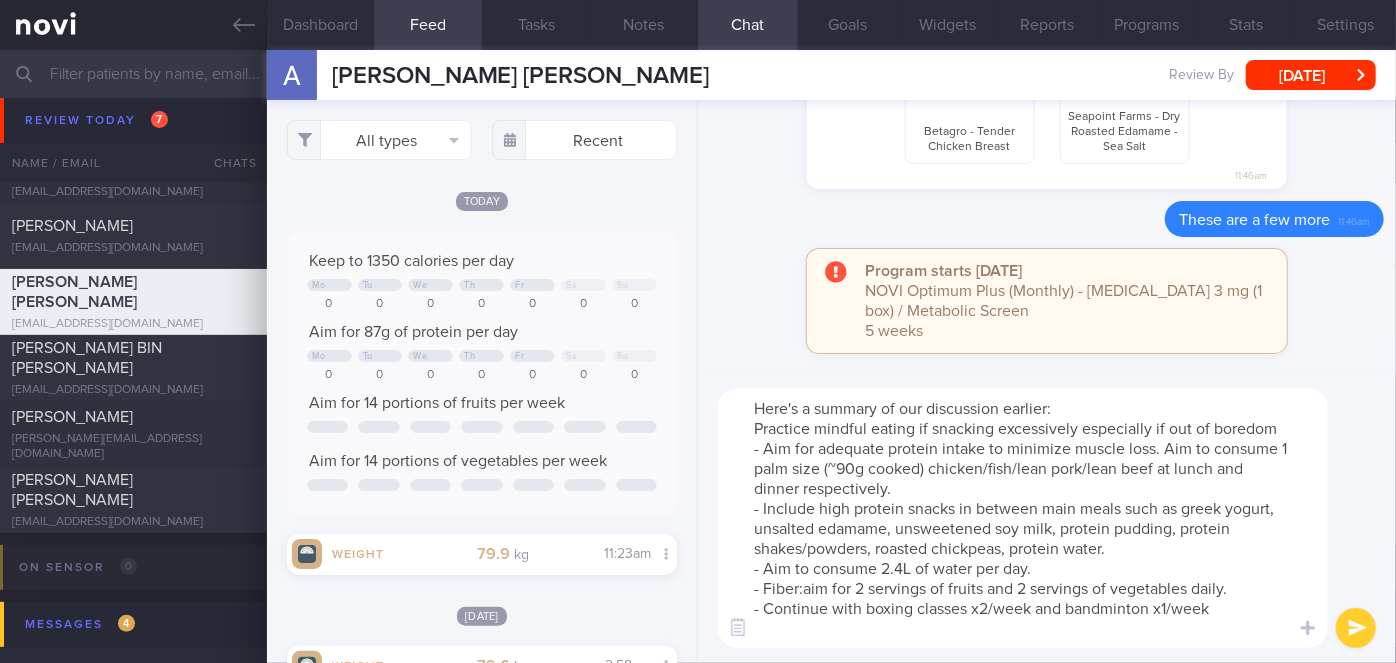 click on "Here's a summary of our discussion earlier:
Practice mindful eating if snacking excessively especially if out of boredom
- Aim for adequate protein intake to minimize muscle loss. Aim to consume 1 palm size (~90g cooked) chicken/fish/lean pork/lean beef at lunch and dinner respectively.
- Include high protein snacks in between main meals such as greek yogurt, unsalted edamame, unsweetened soy milk, protein pudding, protein shakes/powders, roasted chickpeas, protein water.
- Aim to consume 2.4L of water per day.
- Fiber:aim for 2 servings of fruits and 2 servings of vegetables daily.
- Continue with boxing classes x2/week and bandminton x1/week" at bounding box center [1023, 518] 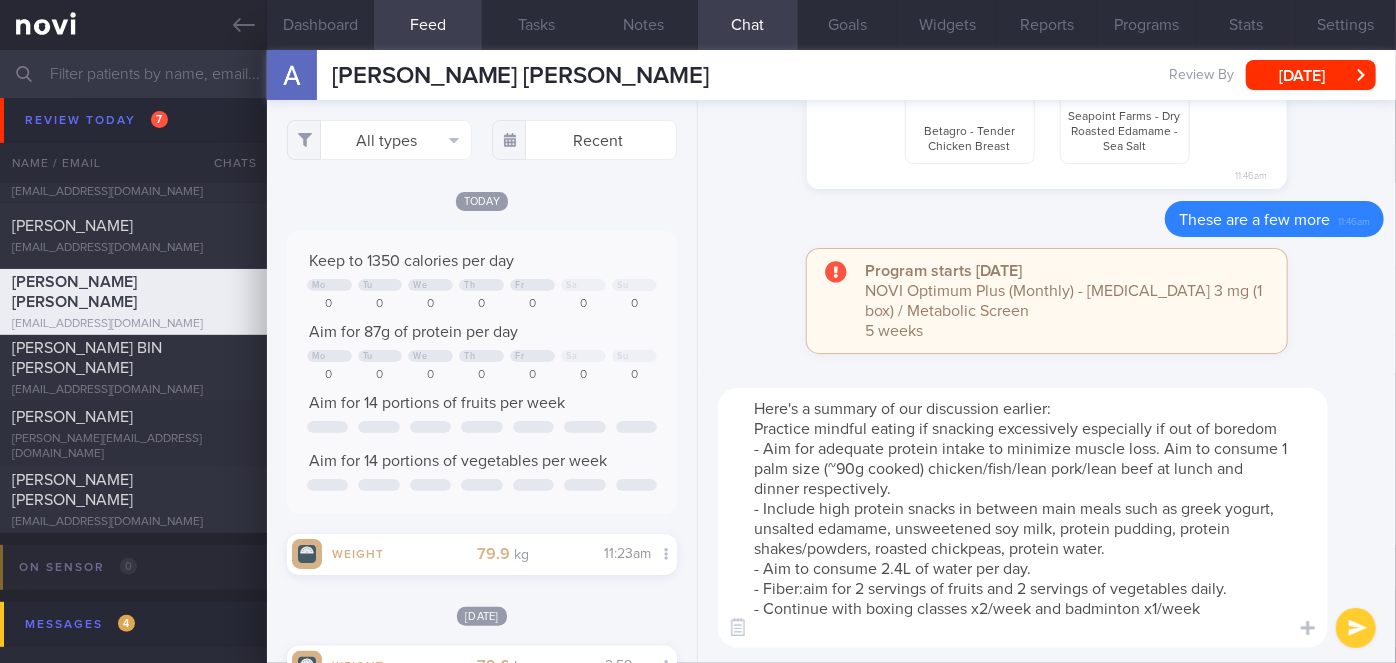 click on "Here's a summary of our discussion earlier:
Practice mindful eating if snacking excessively especially if out of boredom
- Aim for adequate protein intake to minimize muscle loss. Aim to consume 1 palm size (~90g cooked) chicken/fish/lean pork/lean beef at lunch and dinner respectively.
- Include high protein snacks in between main meals such as greek yogurt, unsalted edamame, unsweetened soy milk, protein pudding, protein shakes/powders, roasted chickpeas, protein water.
- Aim to consume 2.4L of water per day.
- Fiber:aim for 2 servings of fruits and 2 servings of vegetables daily.
- Continue with boxing classes x2/week and badminton x1/week" at bounding box center (1023, 518) 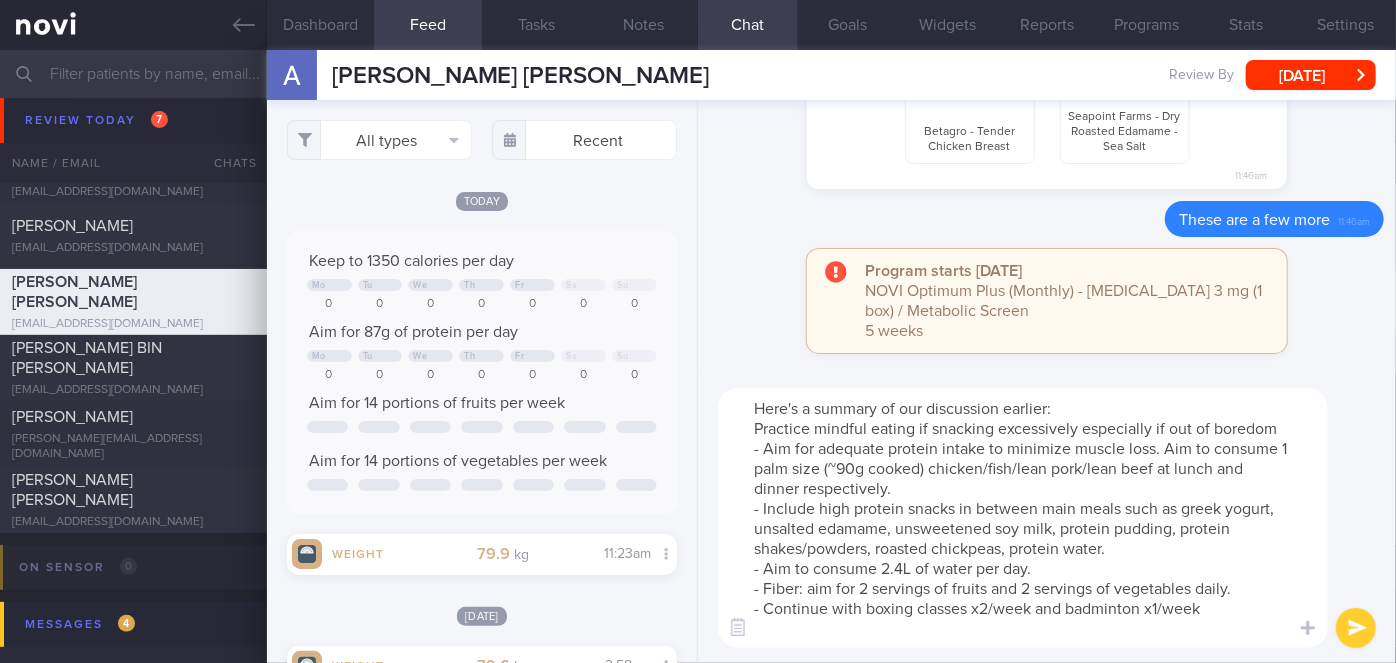 drag, startPoint x: 1286, startPoint y: 427, endPoint x: 738, endPoint y: 437, distance: 548.09125 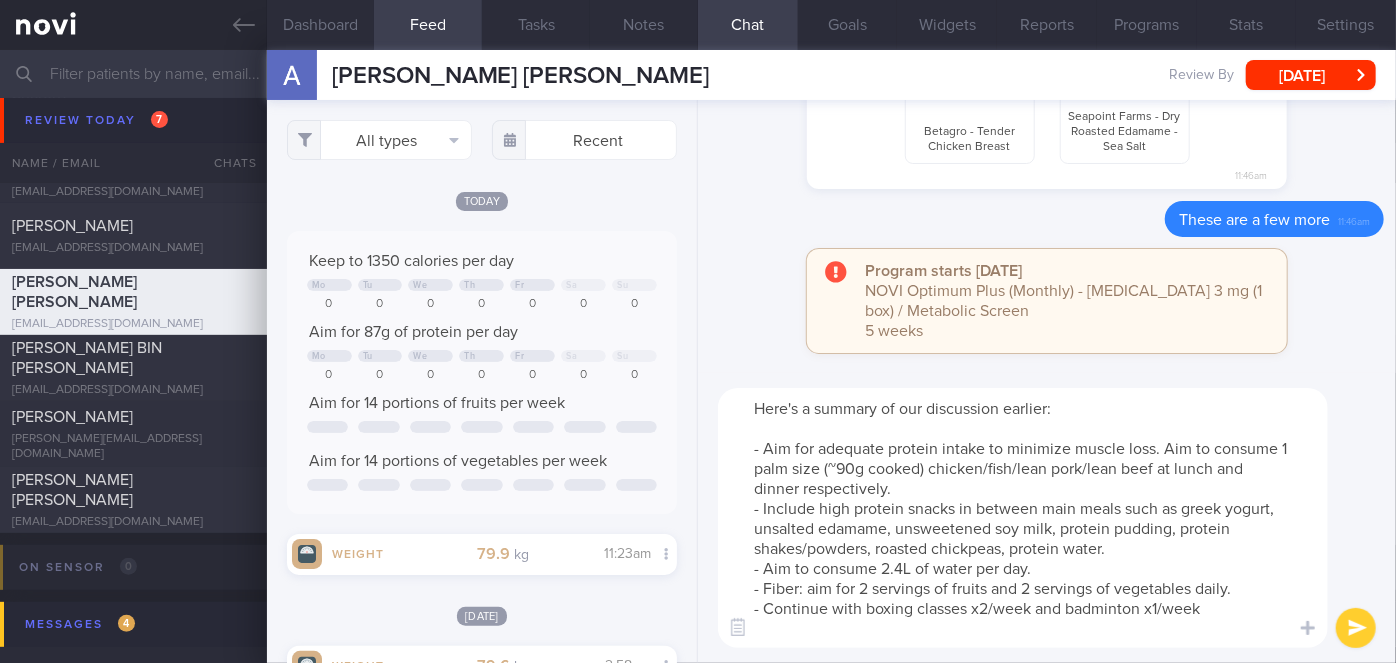 type on "Here's a summary of our discussion earlier:
- Aim for adequate protein intake to minimize muscle loss. Aim to consume 1 palm size (~90g cooked) chicken/fish/lean pork/lean beef at lunch and dinner respectively.
- Include high protein snacks in between main meals such as greek yogurt, unsalted edamame, unsweetened soy milk, protein pudding, protein shakes/powders, roasted chickpeas, protein water.
- Aim to consume 2.4L of water per day.
- Fiber: aim for 2 servings of fruits and 2 servings of vegetables daily.
- Continue with boxing classes x2/week and badminton x1/week" 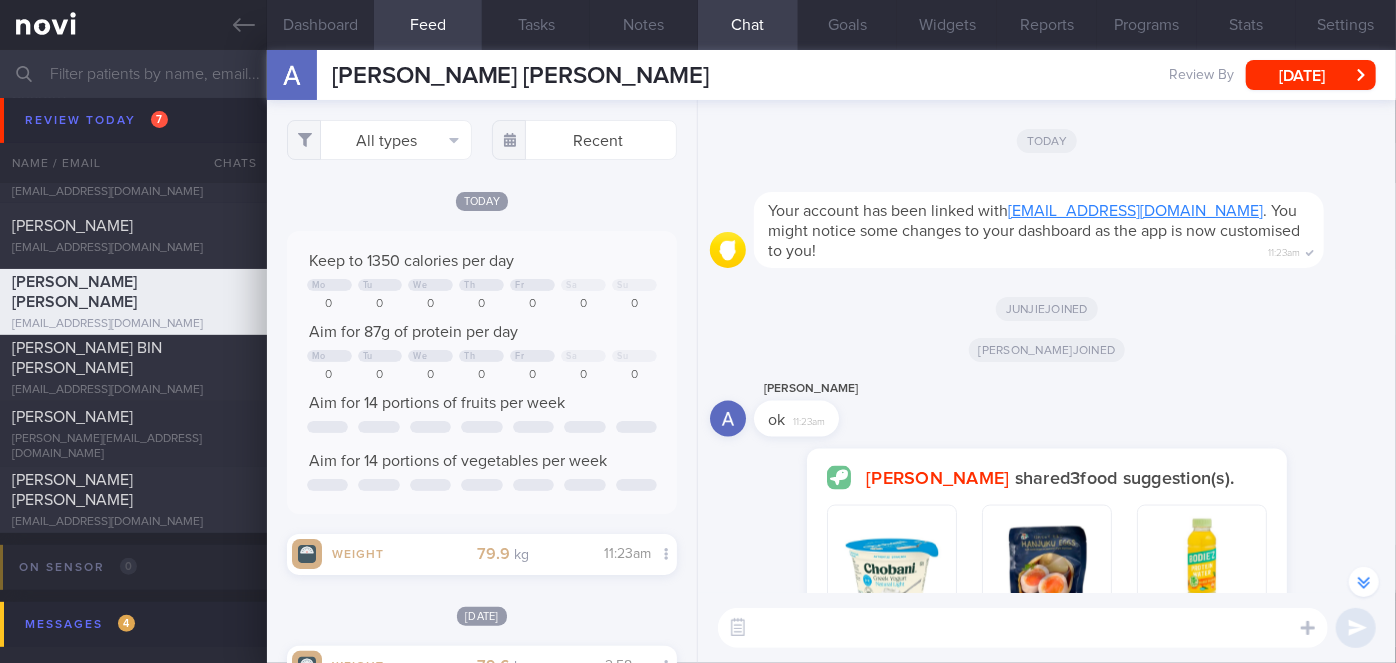 scroll, scrollTop: 0, scrollLeft: 0, axis: both 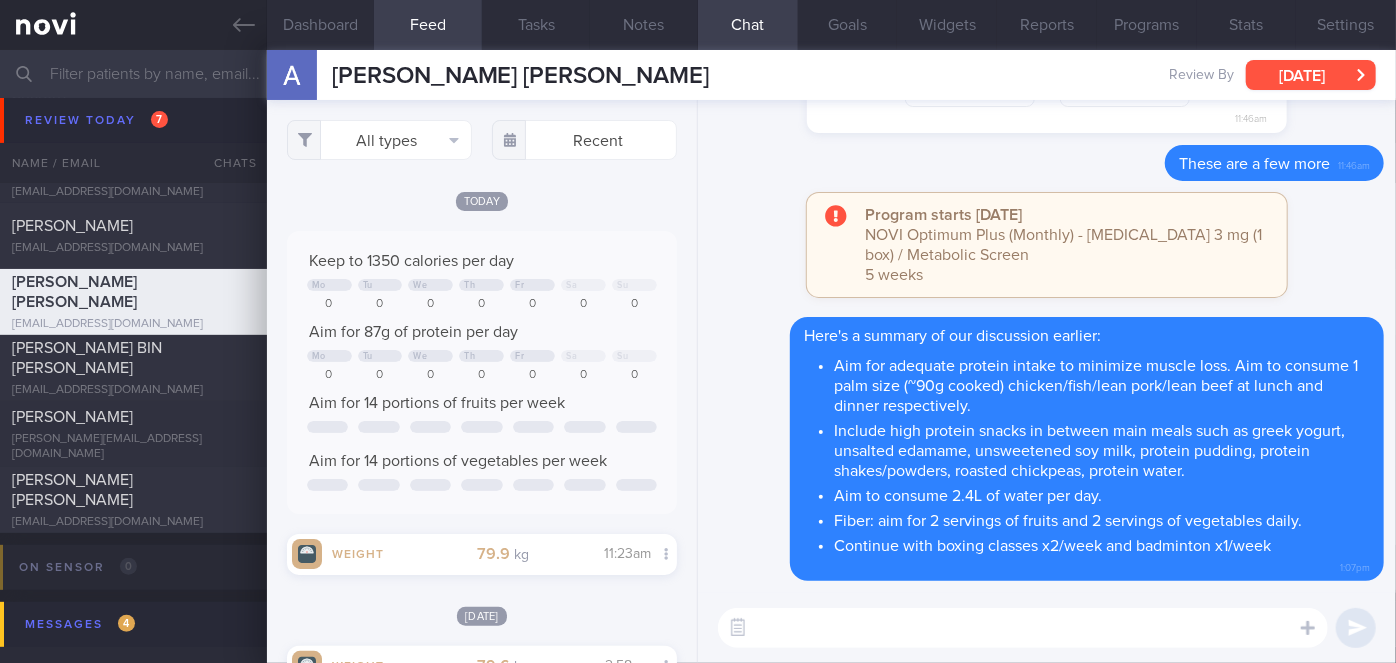 click on "[DATE]" at bounding box center (1311, 75) 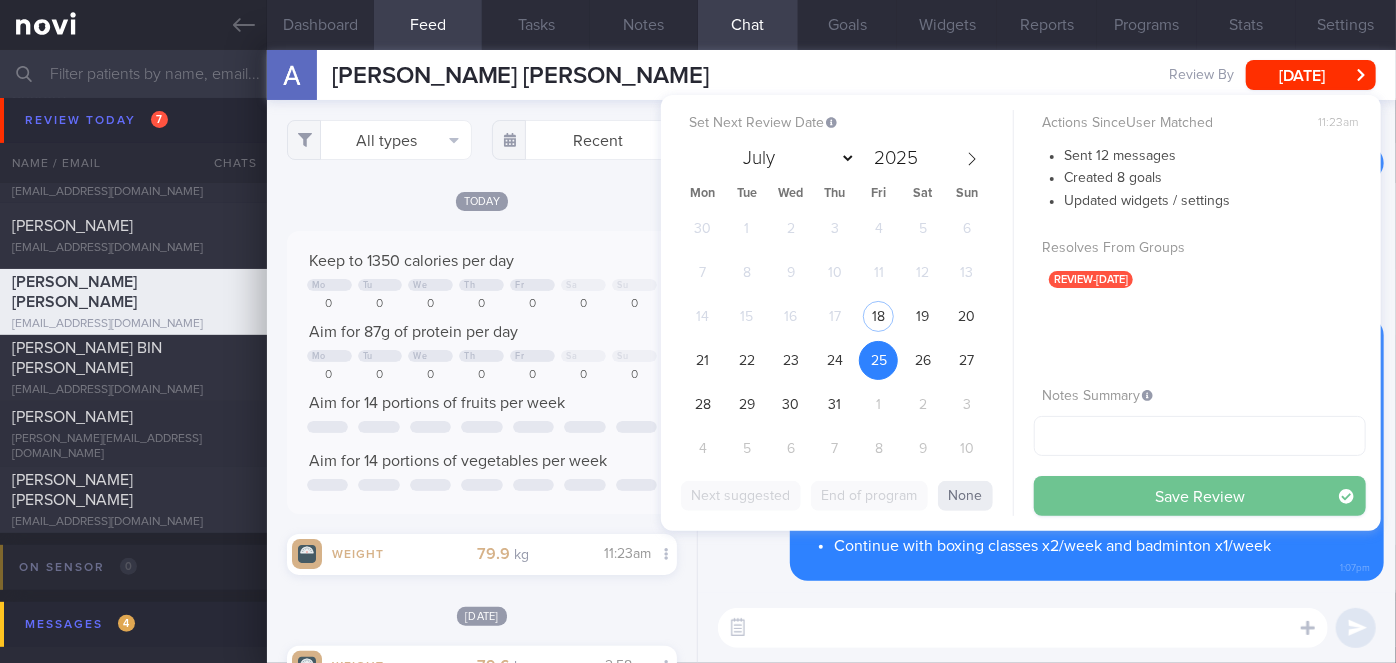 click on "Save Review" at bounding box center [1200, 496] 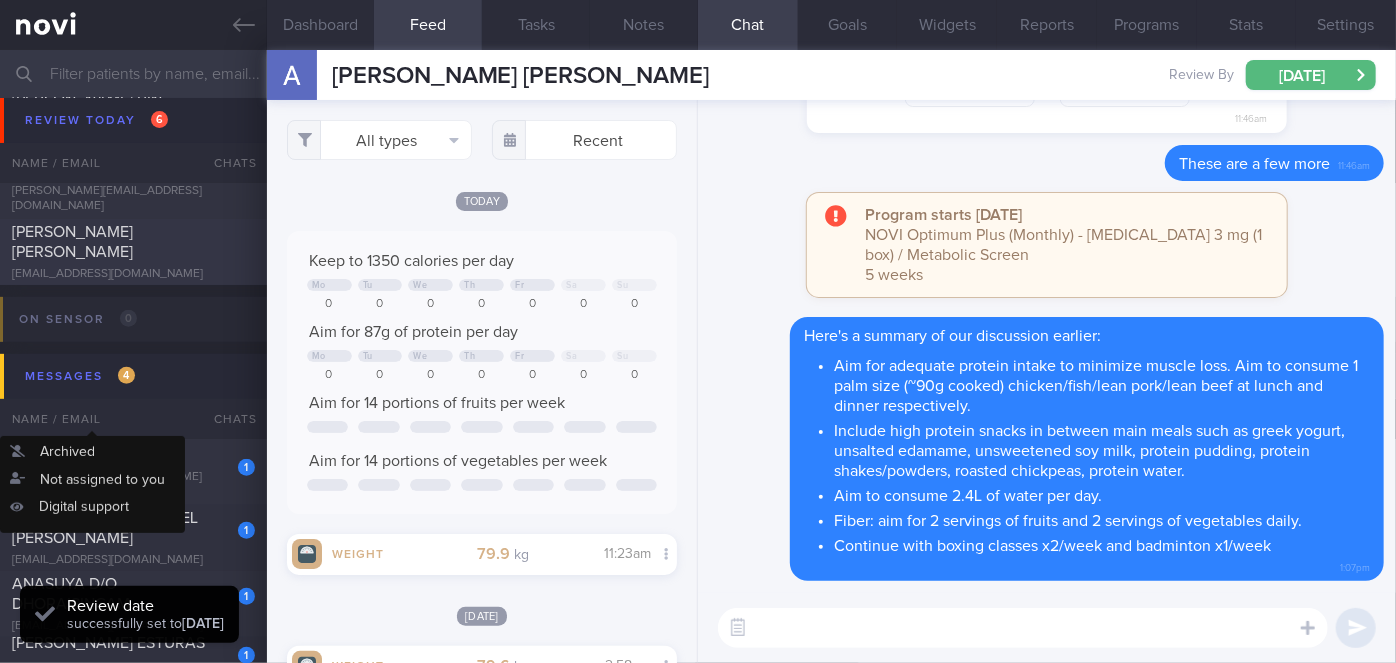 scroll, scrollTop: 545, scrollLeft: 0, axis: vertical 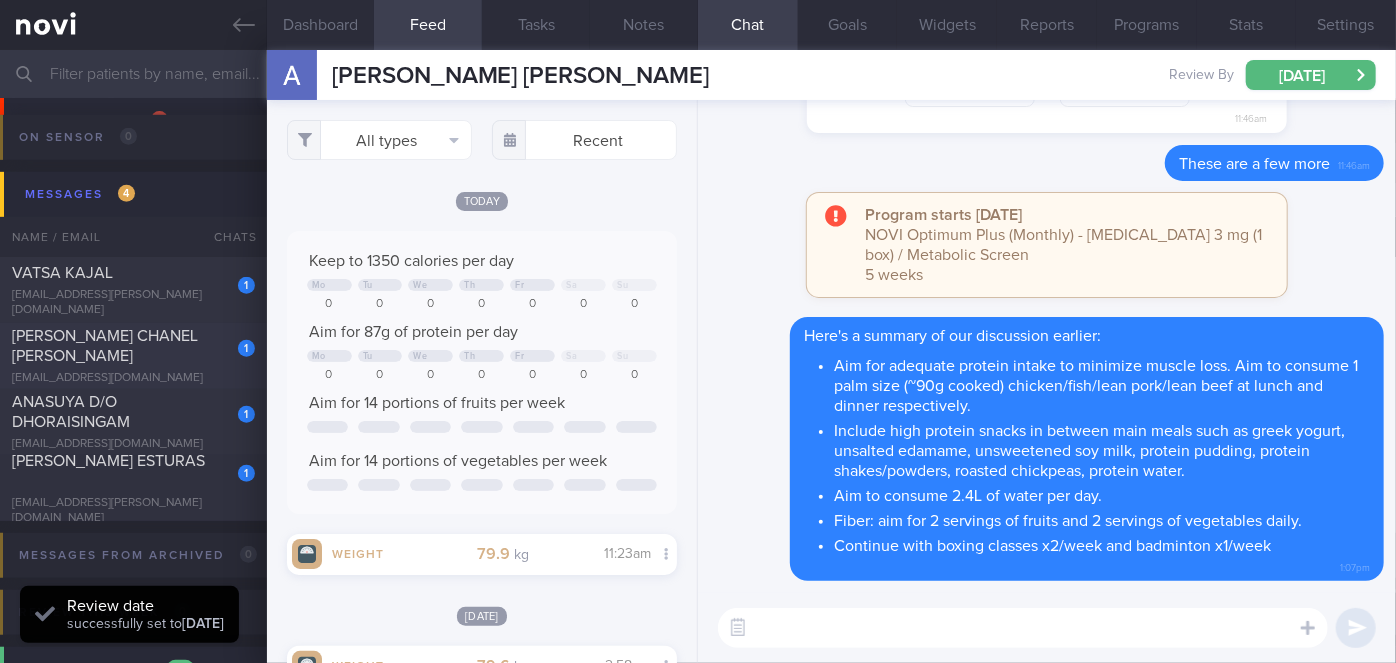 click on "[PERSON_NAME] CHANEL [PERSON_NAME]" at bounding box center (131, 346) 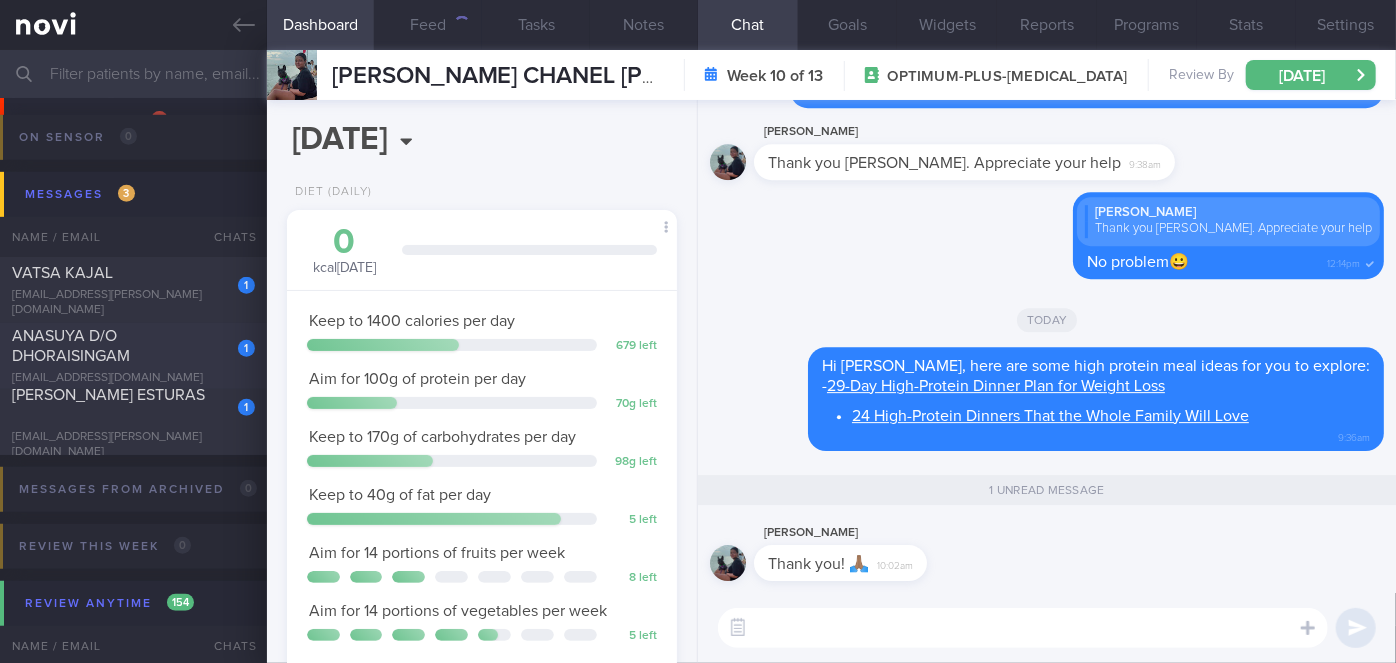 scroll, scrollTop: 999800, scrollLeft: 999658, axis: both 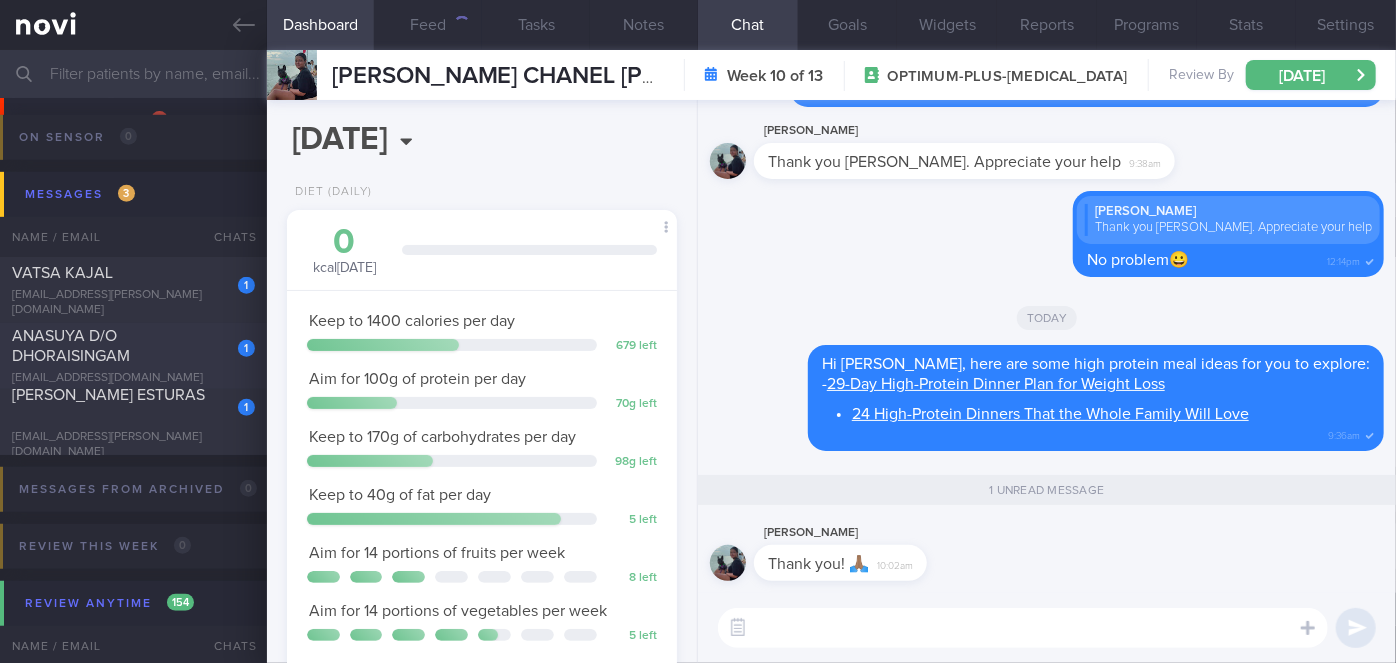 click on "ANASUYA D/O DHORAISINGAM" at bounding box center [71, 346] 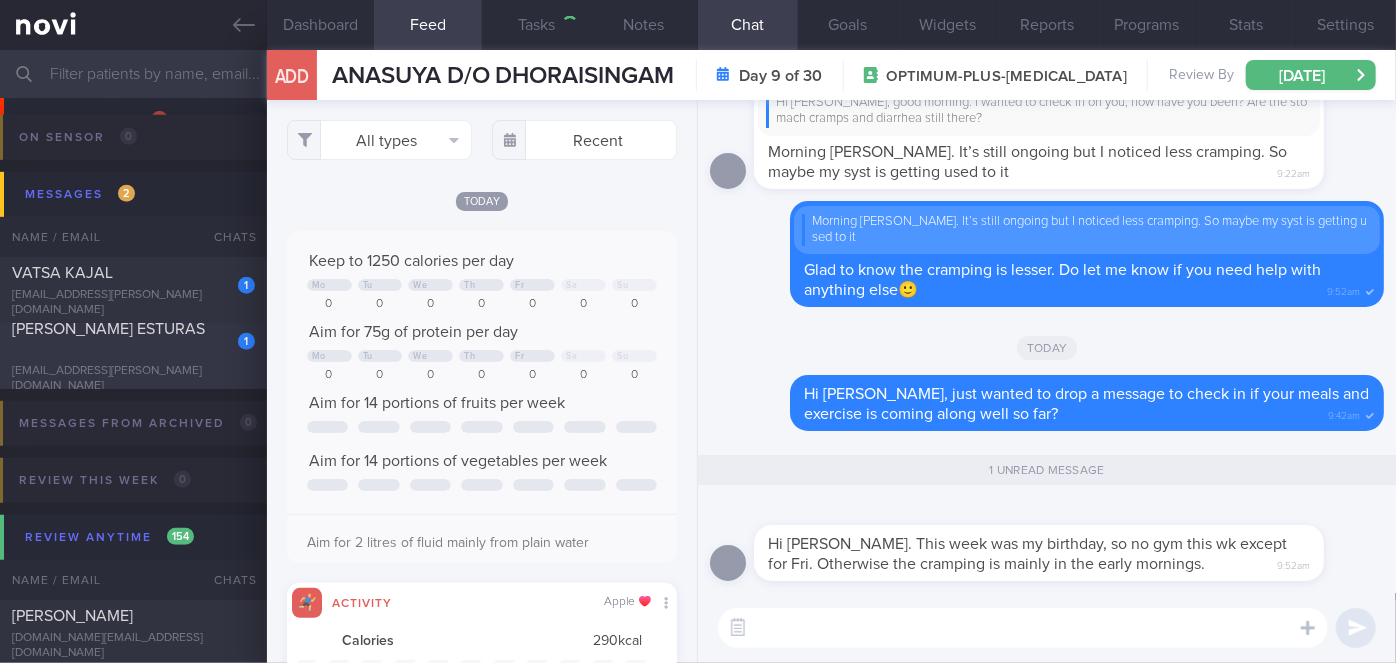 scroll, scrollTop: 999912, scrollLeft: 999648, axis: both 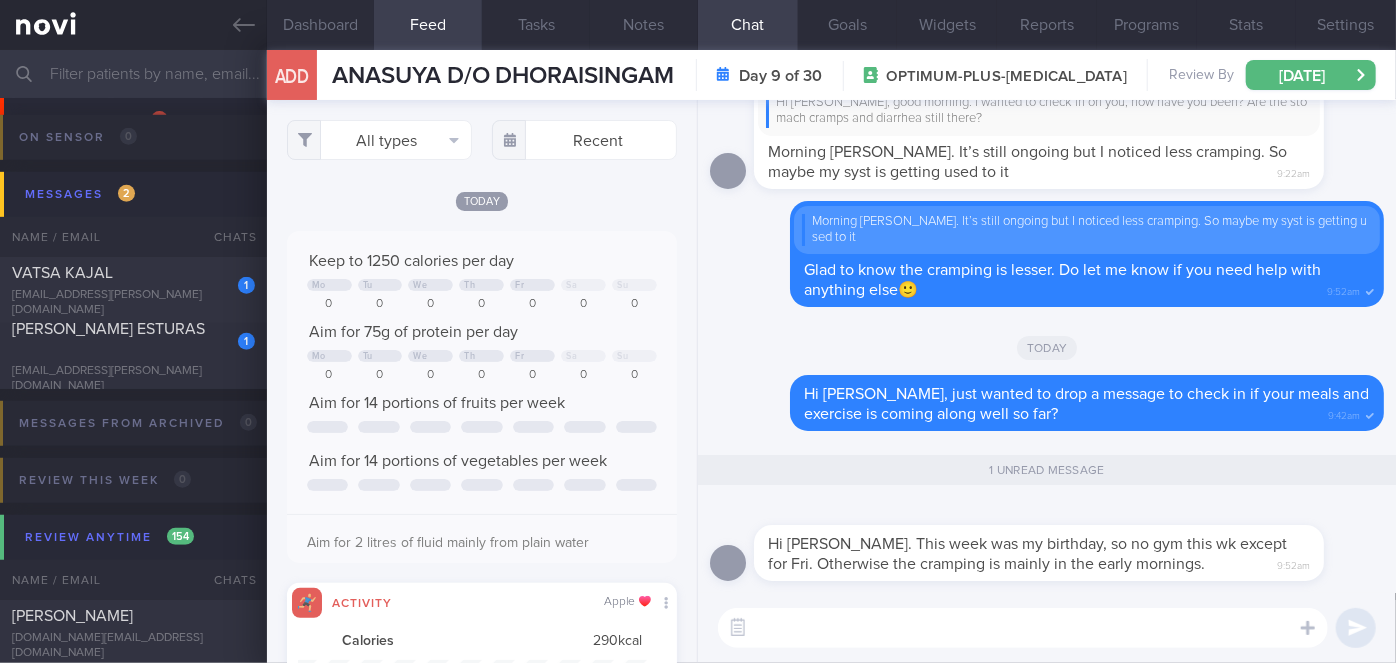 click at bounding box center [1023, 628] 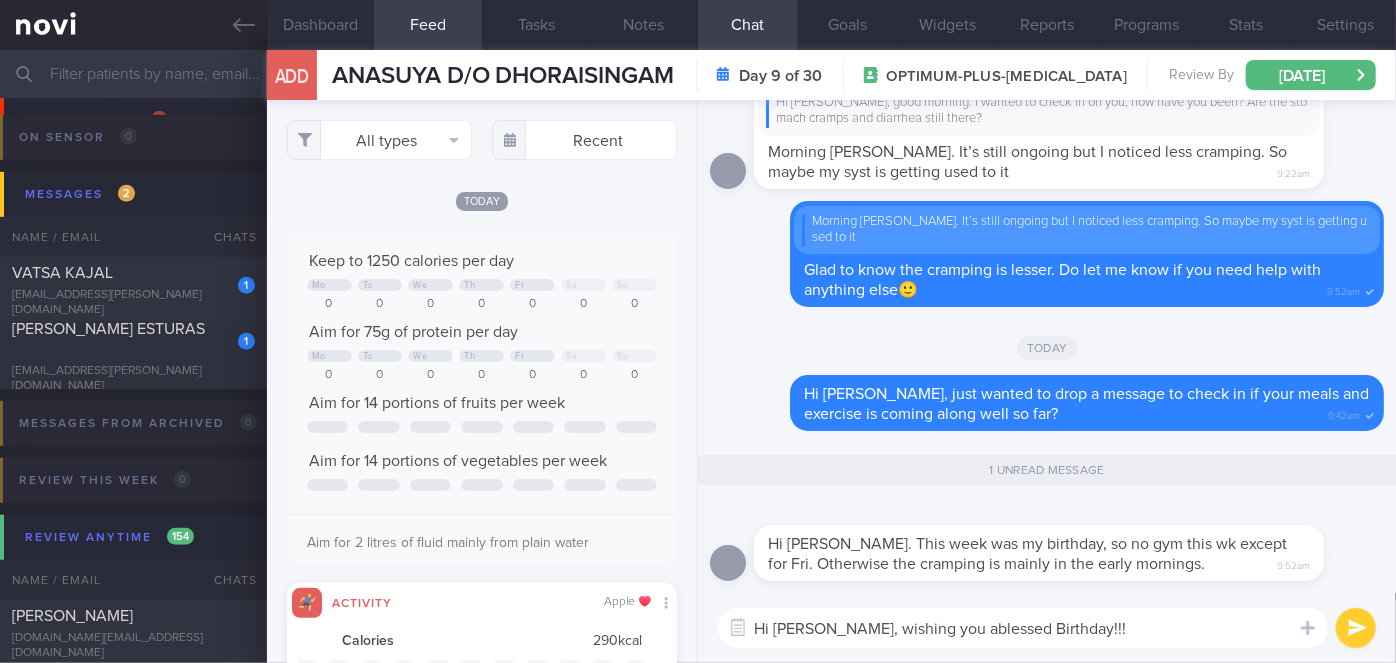 click on "Hi [PERSON_NAME], wishing you ablessed Birthday!!!" at bounding box center (1023, 628) 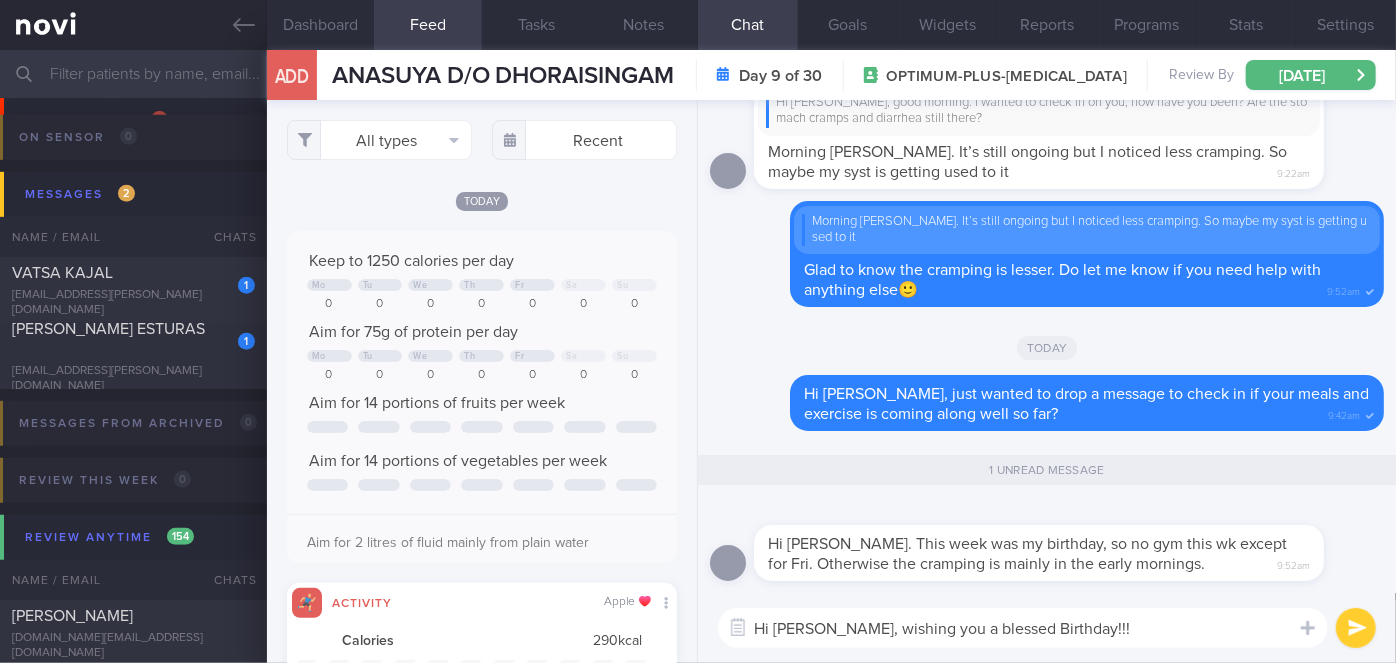 click on "Hi [PERSON_NAME], wishing you a blessed Birthday!!!" at bounding box center [1023, 628] 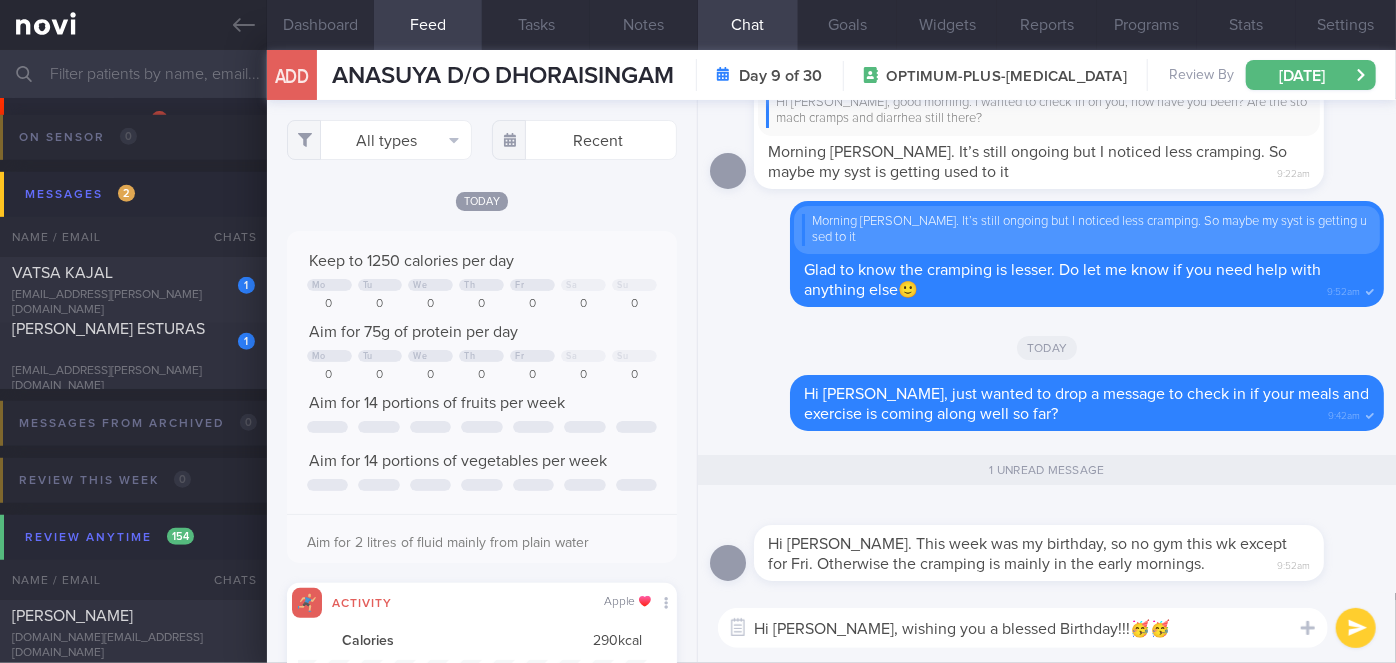 click on "Hi [PERSON_NAME], wishing you a blessed Birthday!!!🥳🥳" at bounding box center (1023, 628) 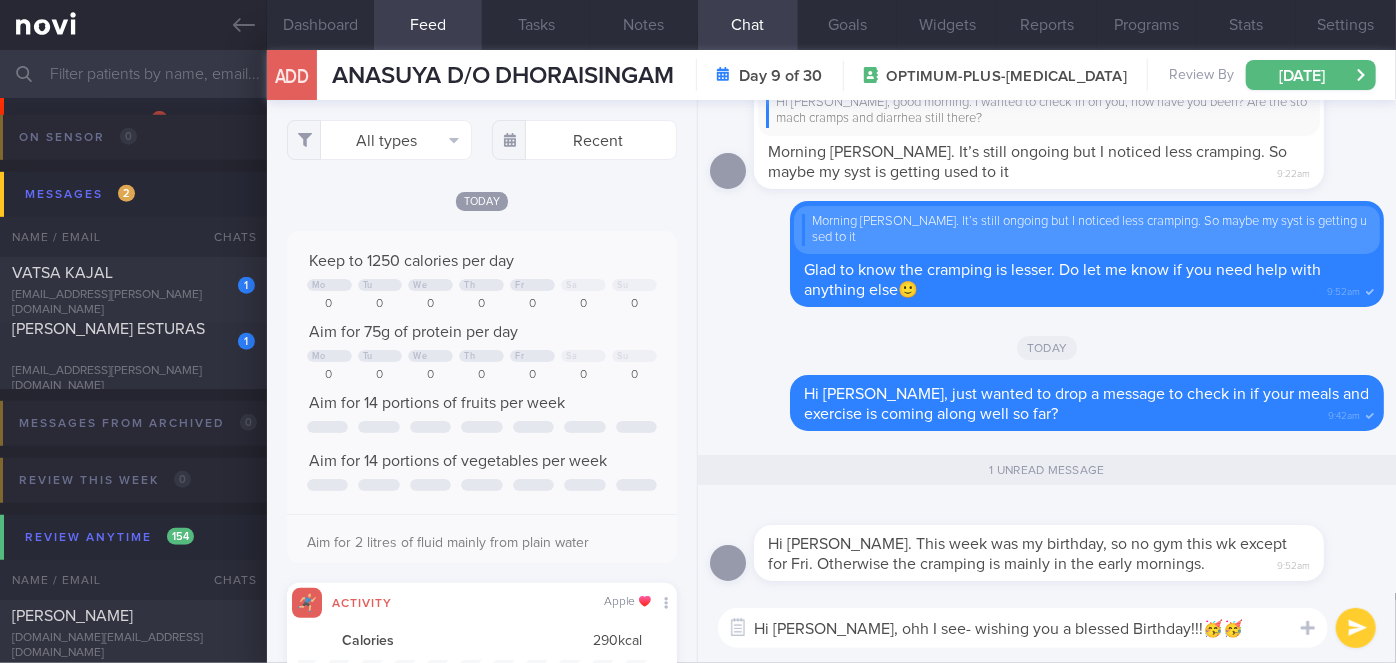 type on "Hi [PERSON_NAME], ohh I see- wishing you a blessed Birthday!!!🥳🥳" 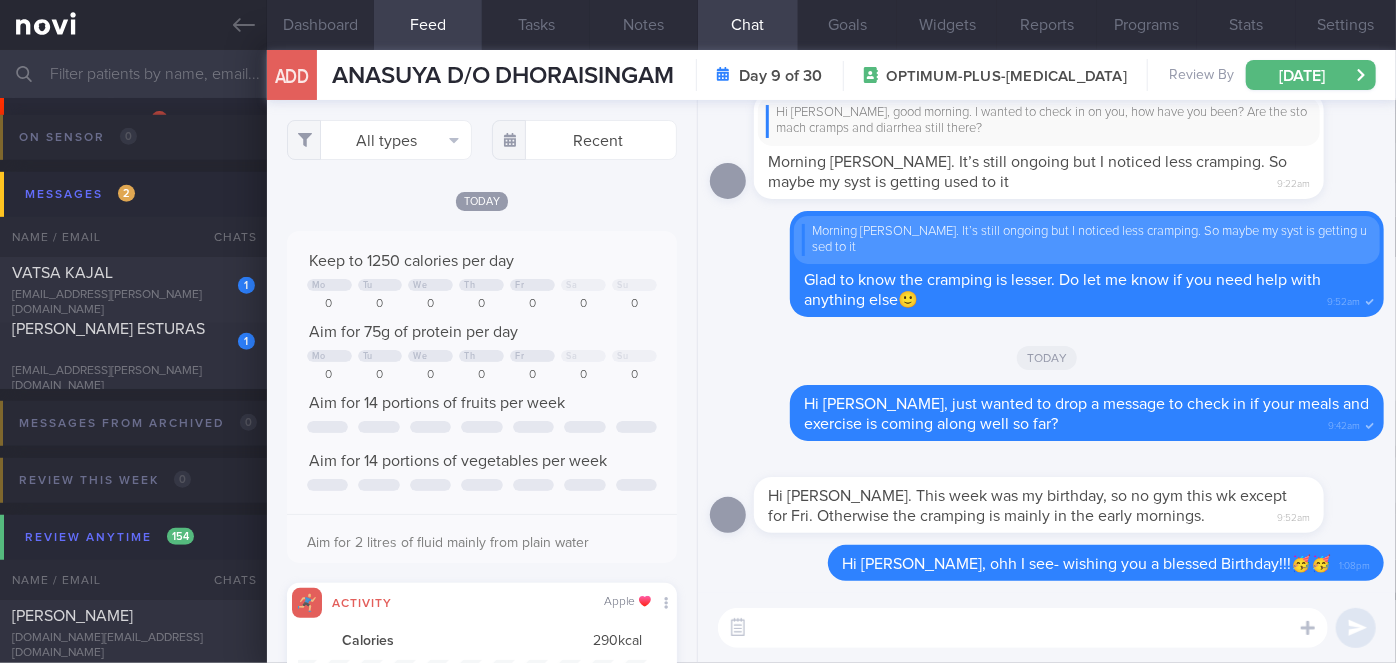 click at bounding box center [1023, 628] 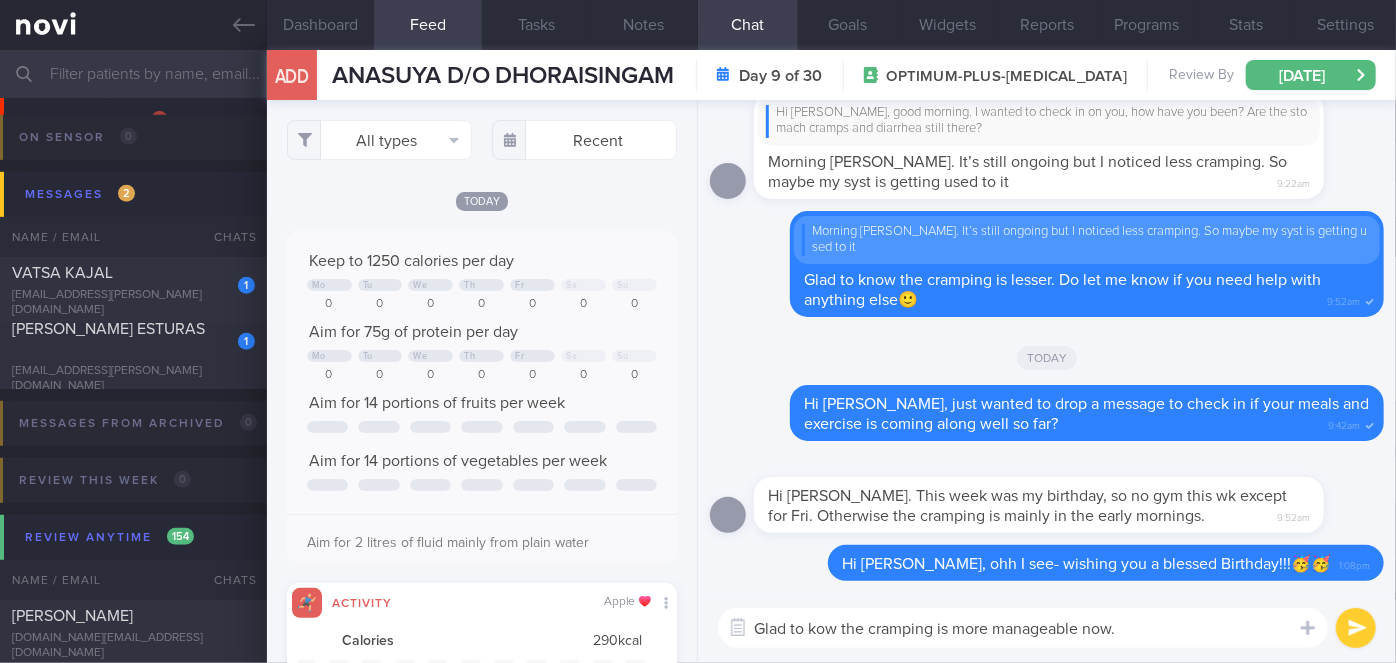 click on "Glad to kow the cramping is more manageable now." at bounding box center [1023, 628] 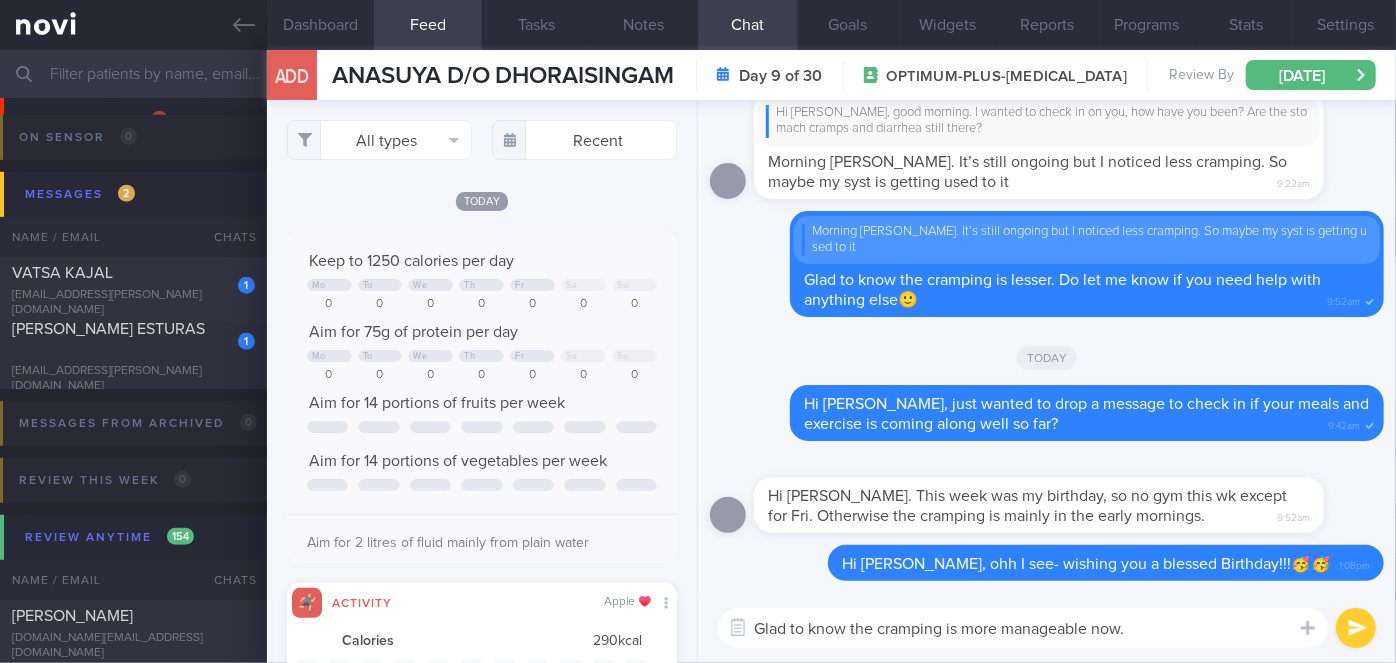 type on "Glad to know the cramping is more manageable now." 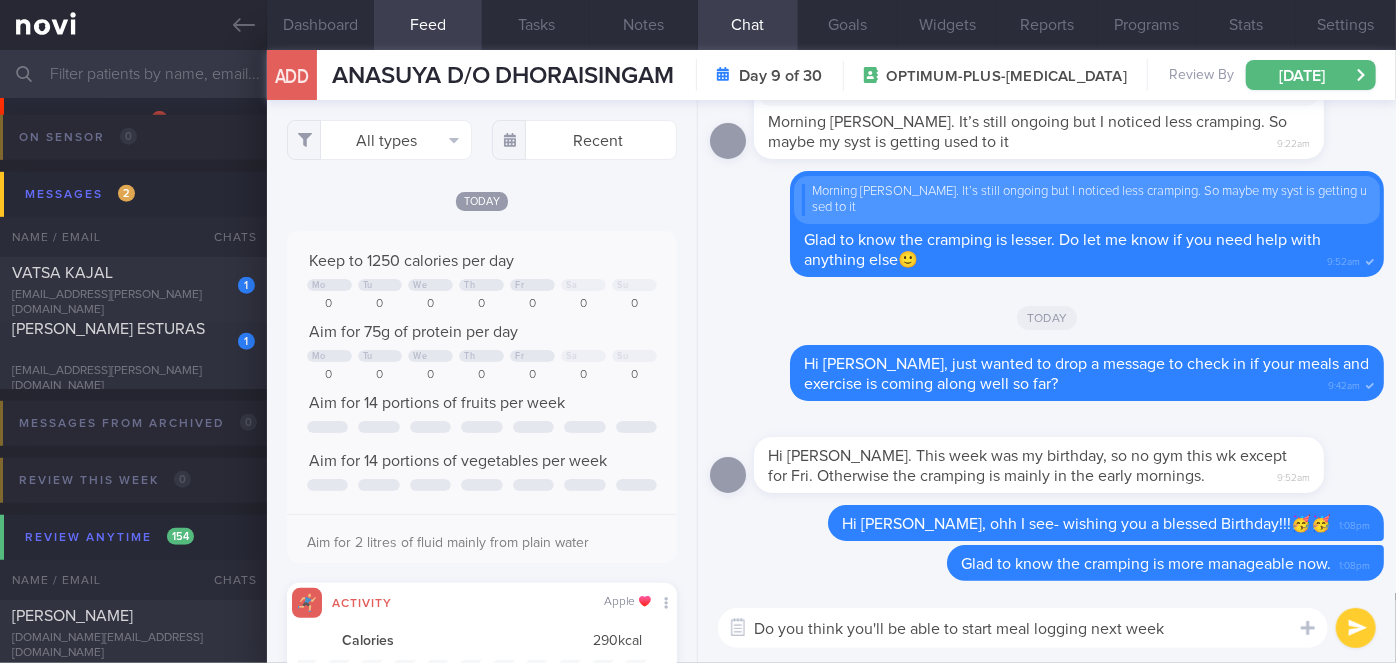 type on "Do you think you'll be able to start meal logging next week?" 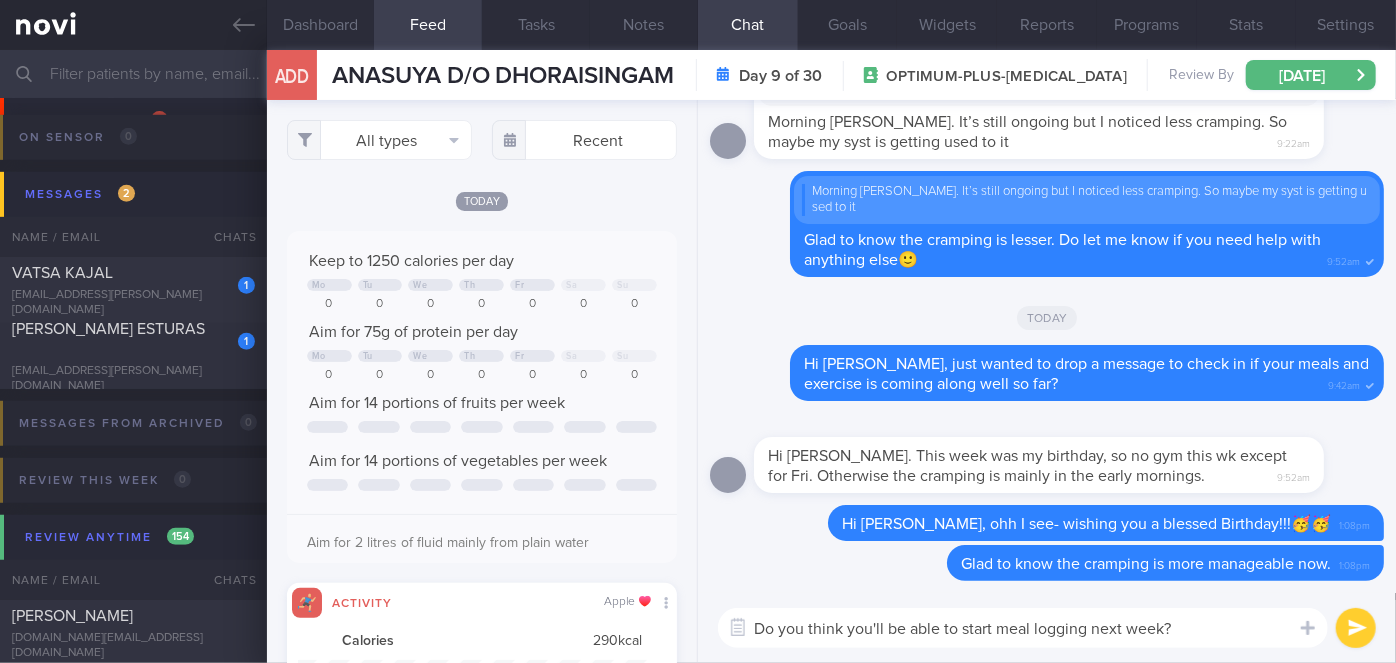 type 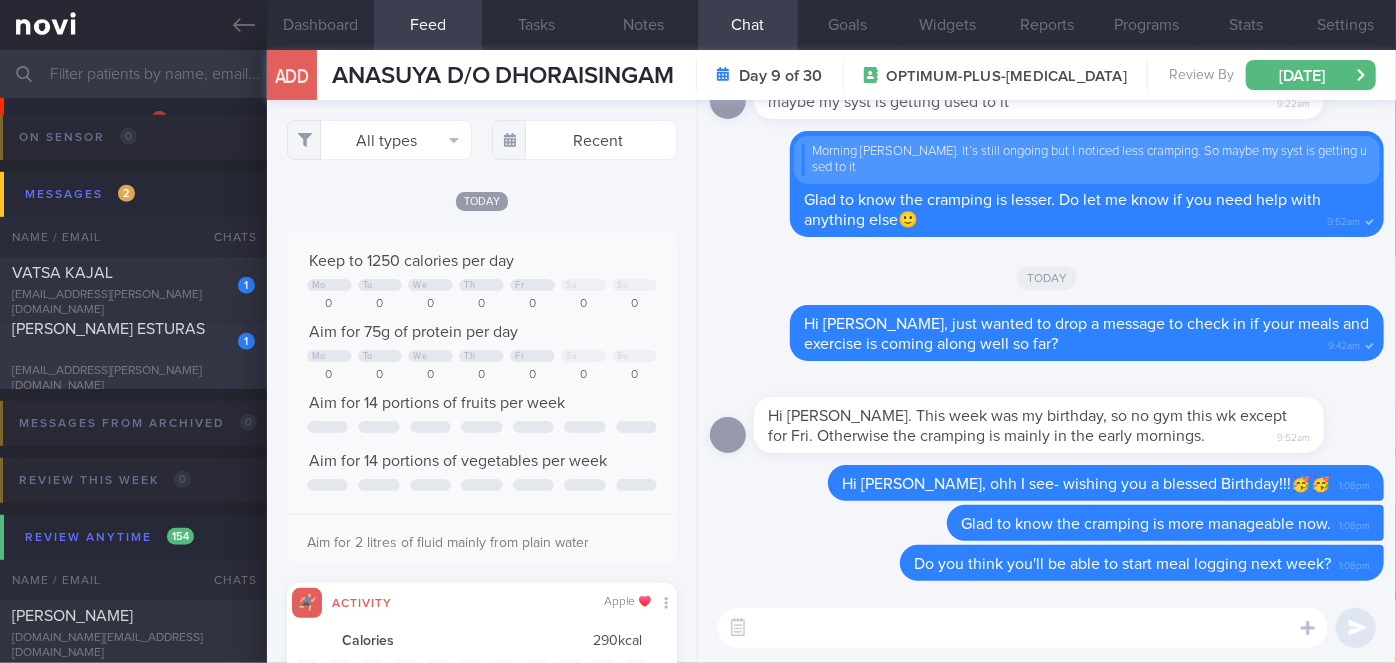 click on "[EMAIL_ADDRESS][PERSON_NAME][DOMAIN_NAME]" at bounding box center (133, 379) 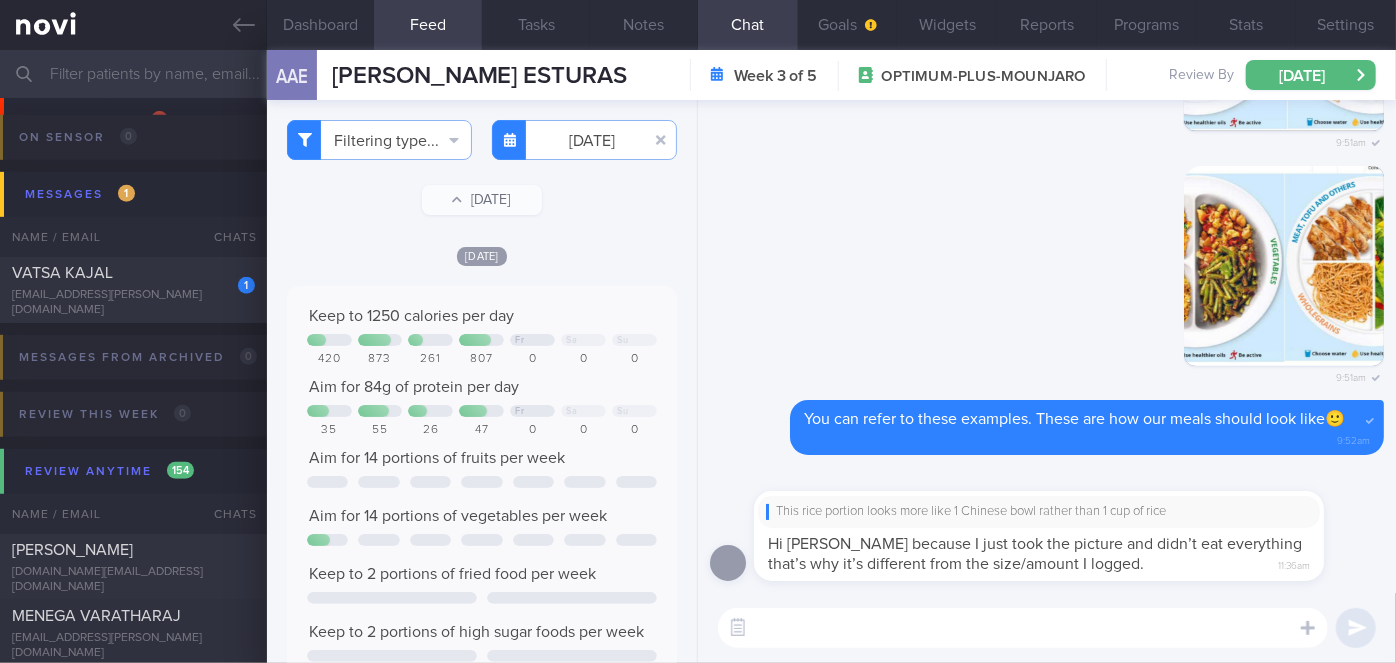 click at bounding box center (1023, 628) 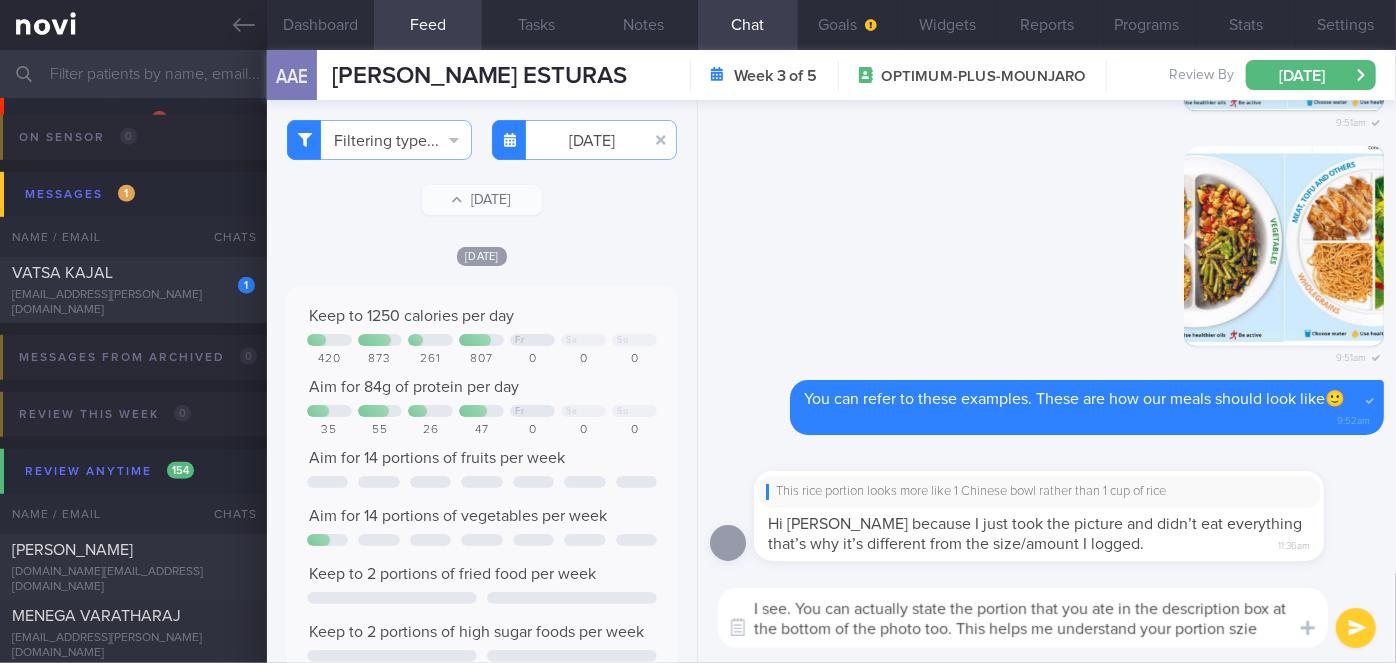 scroll, scrollTop: 0, scrollLeft: 0, axis: both 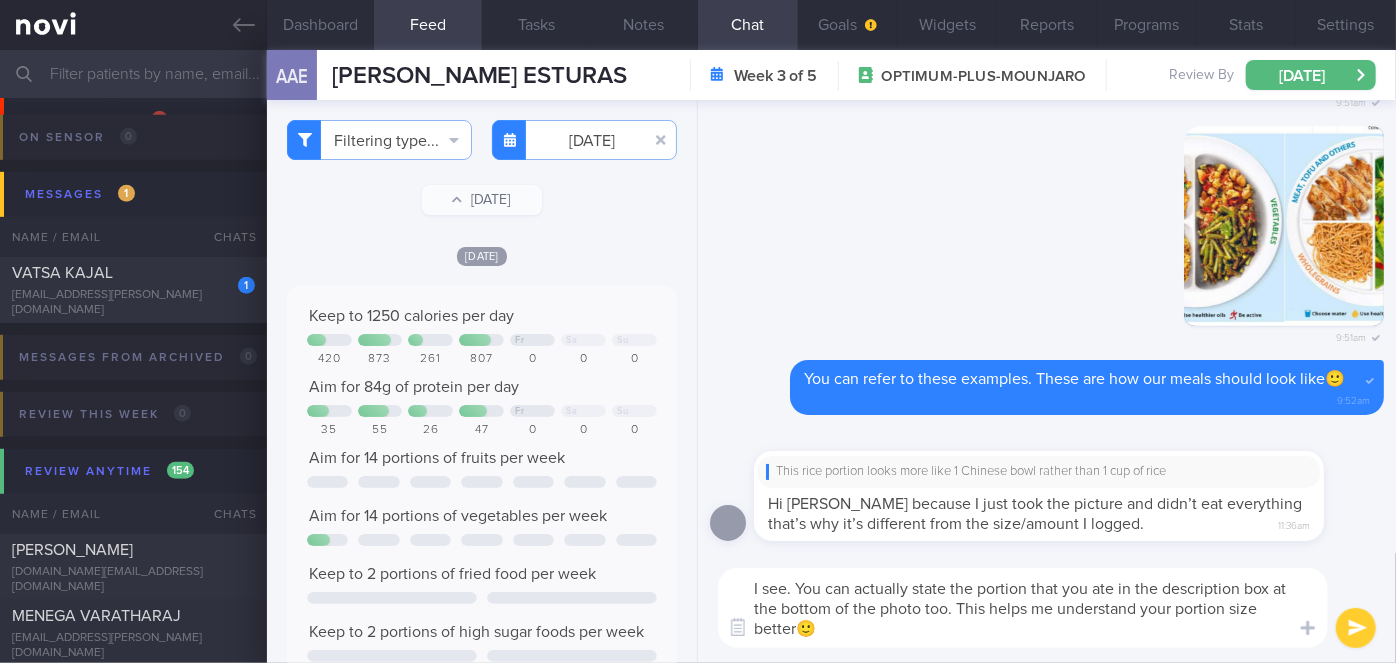 type on "I see. You can actually state the portion that you ate in the description box at the bottom of the photo too. This helps me understand your portion size better🙂" 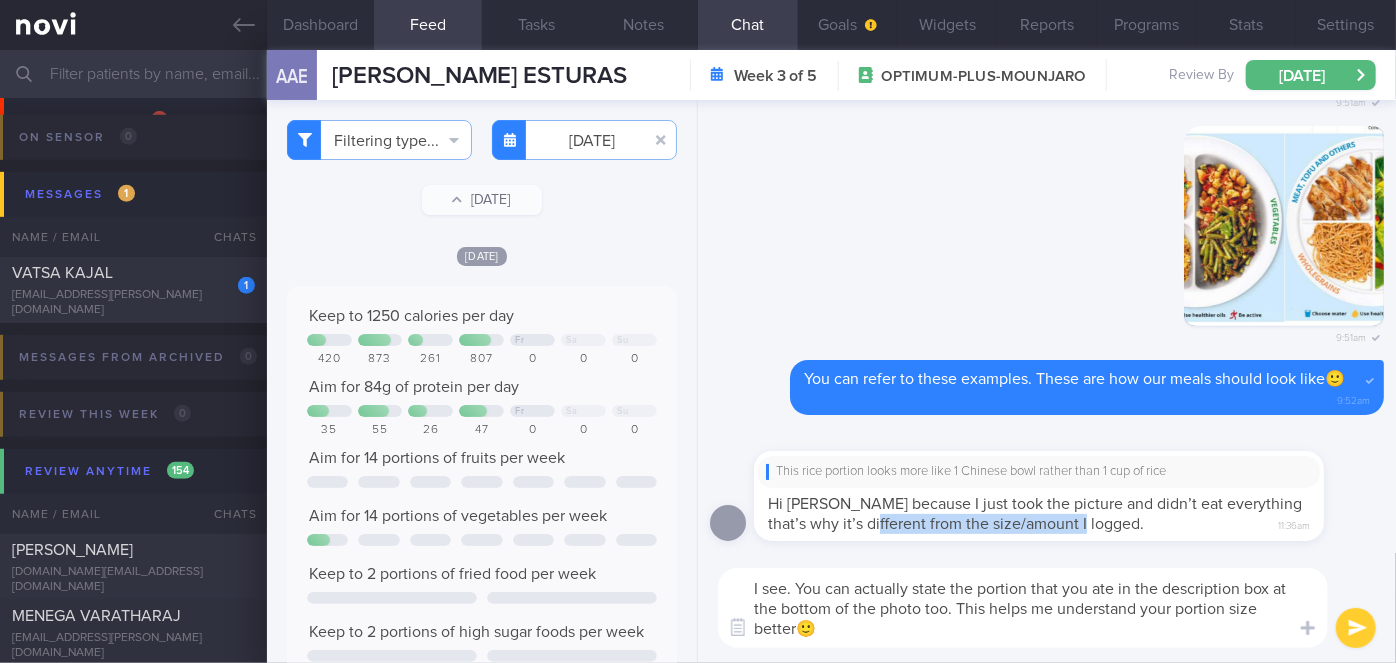 drag, startPoint x: 898, startPoint y: 534, endPoint x: 1125, endPoint y: 531, distance: 227.01982 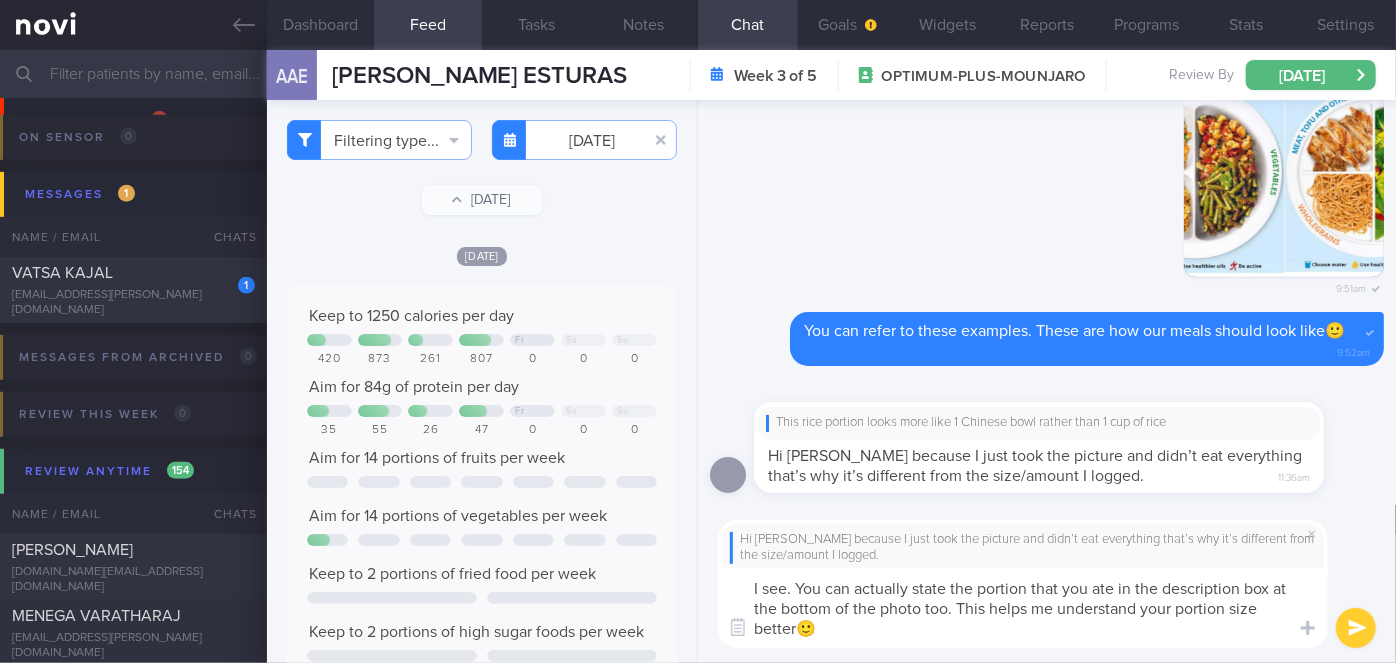 click at bounding box center [1356, 628] 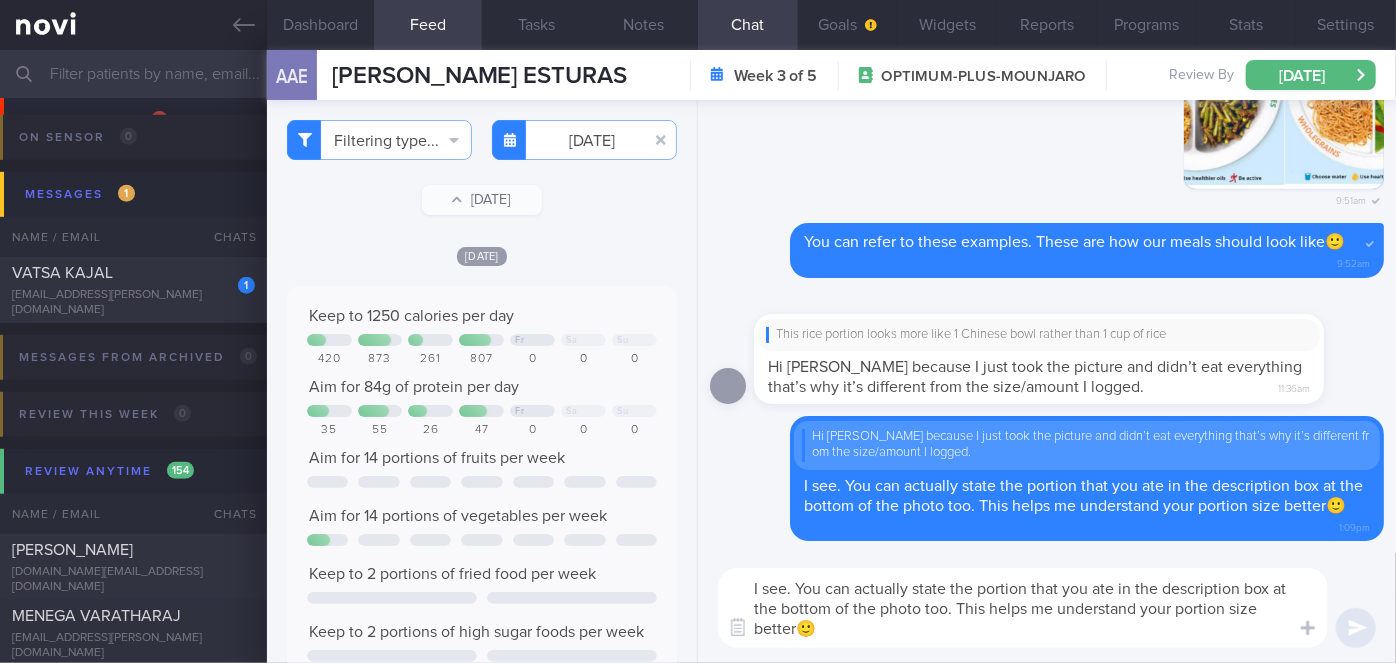 type 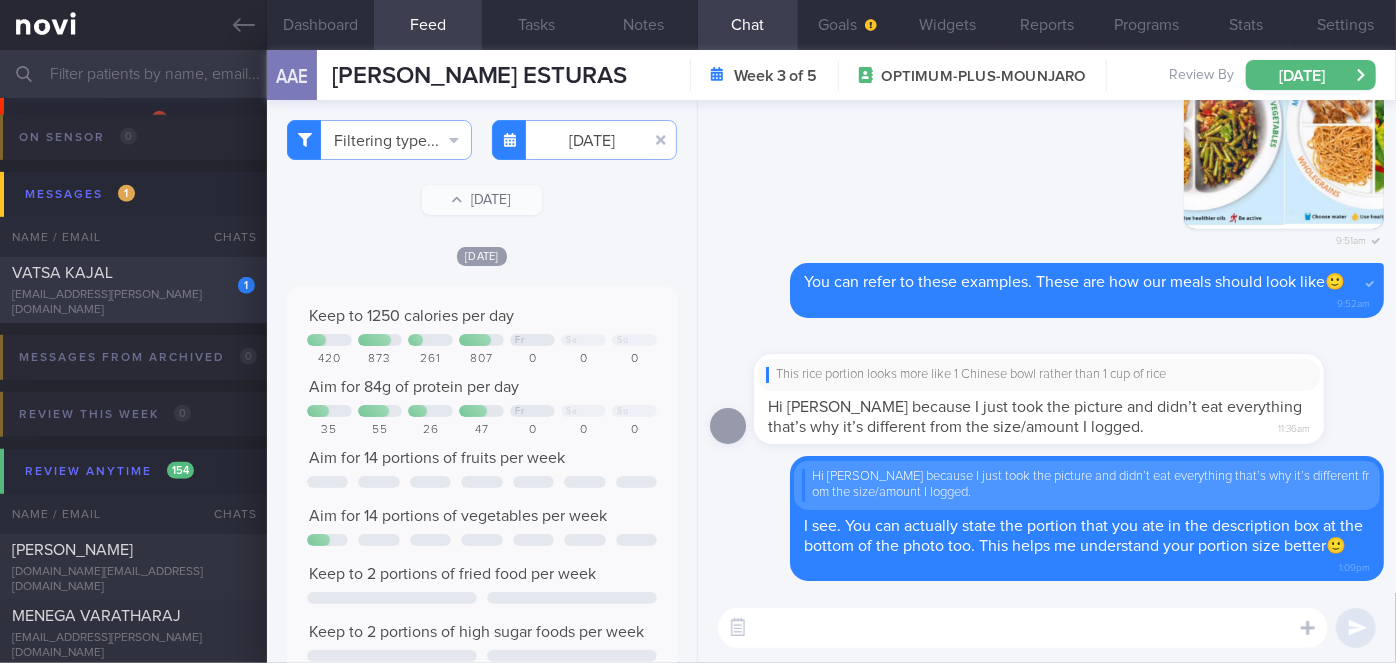 click on "VATSA KAJAL" at bounding box center [131, 273] 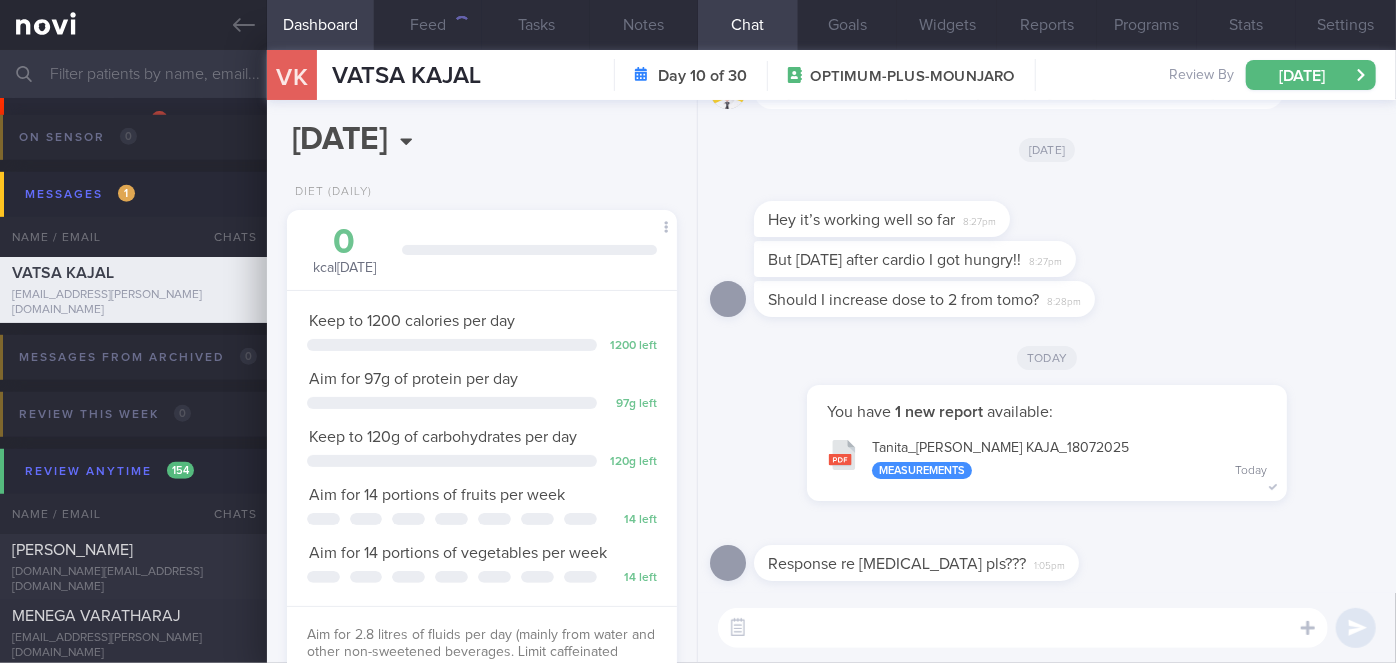 scroll, scrollTop: 999800, scrollLeft: 999658, axis: both 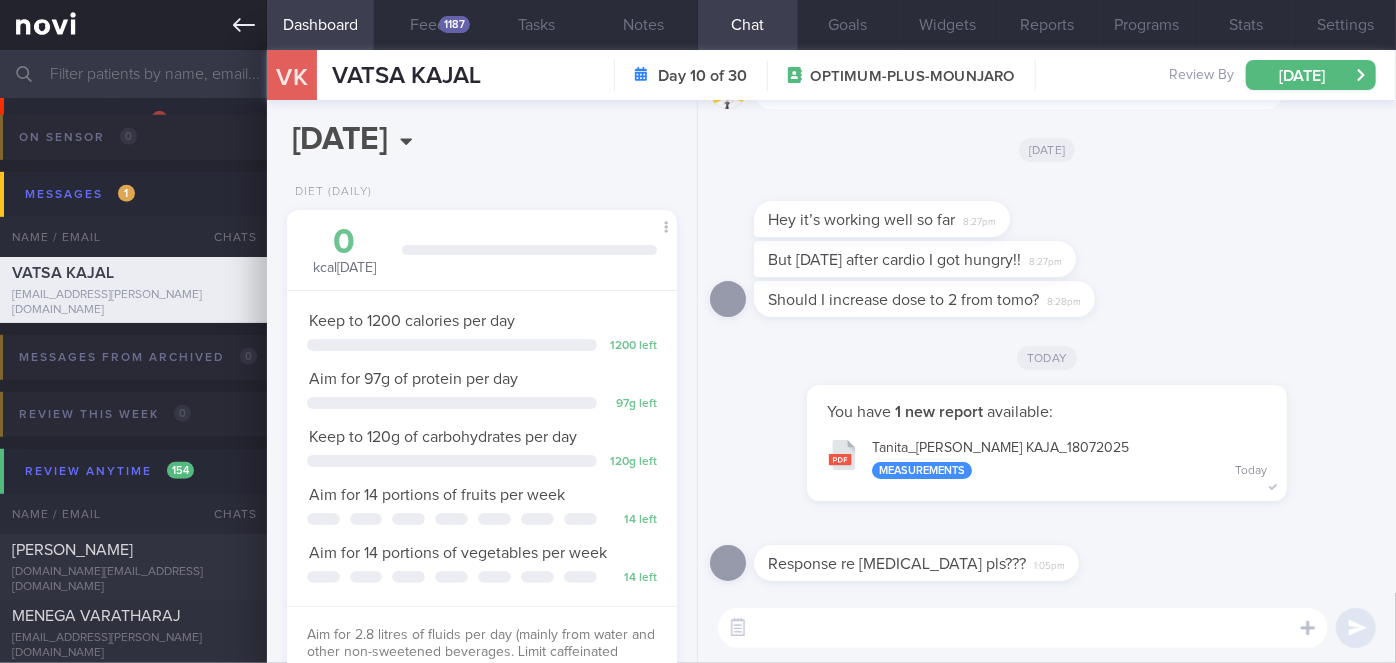 click 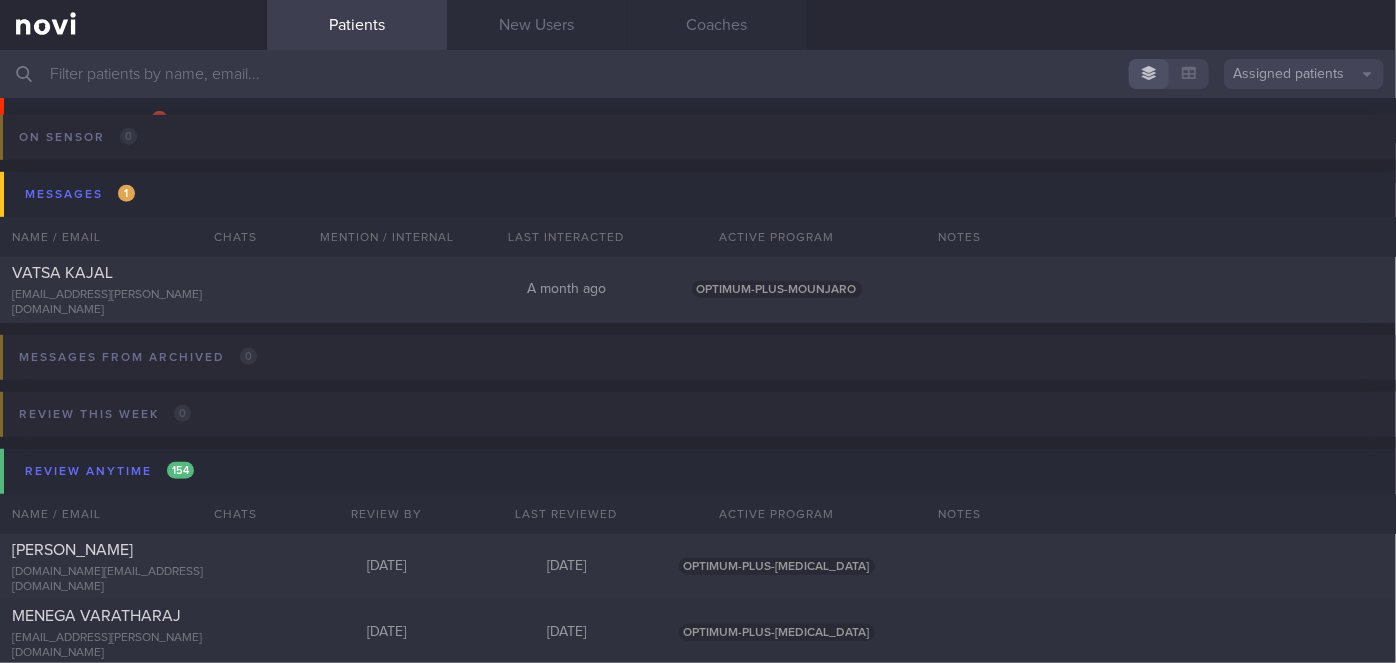 click at bounding box center [698, 74] 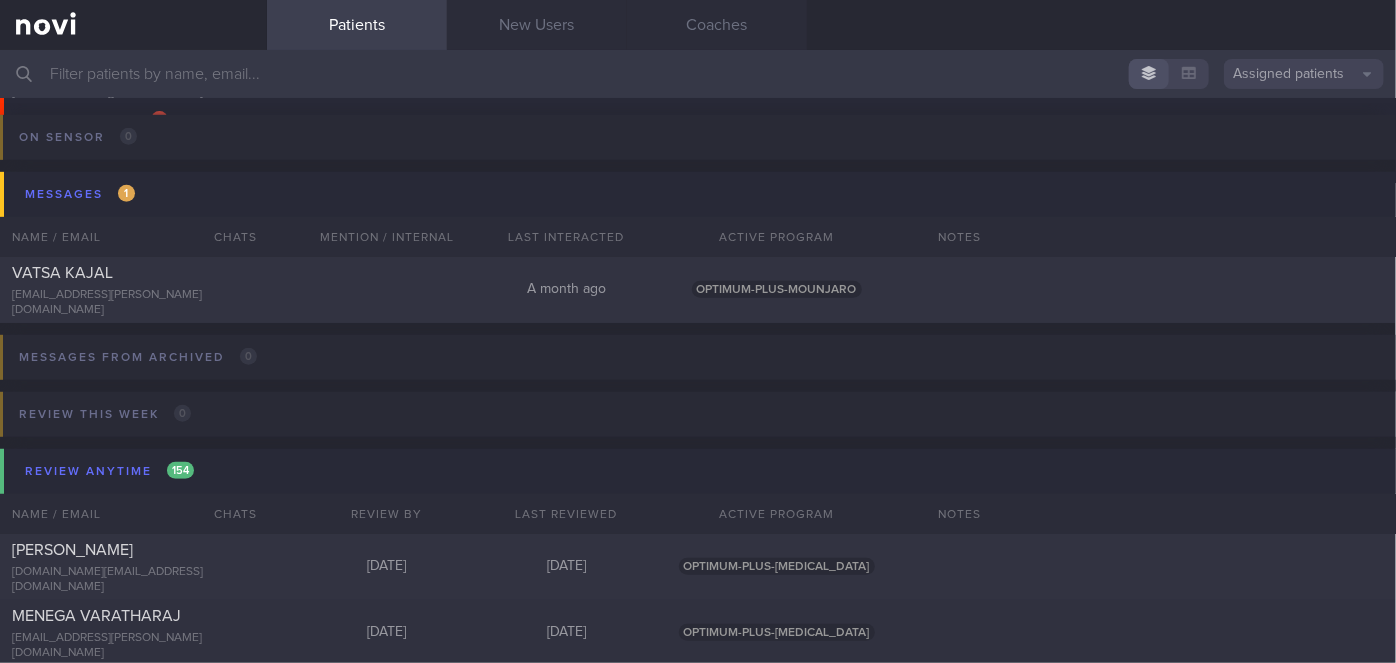 type on ";" 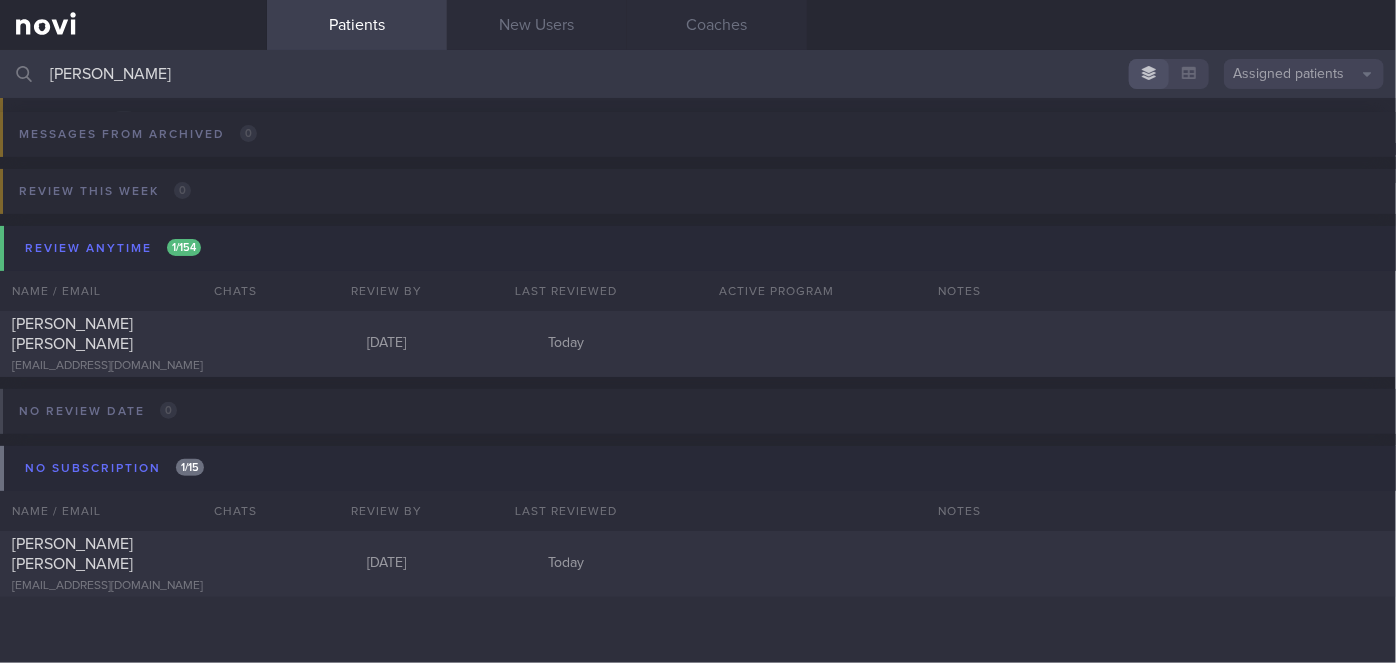 scroll, scrollTop: 226, scrollLeft: 0, axis: vertical 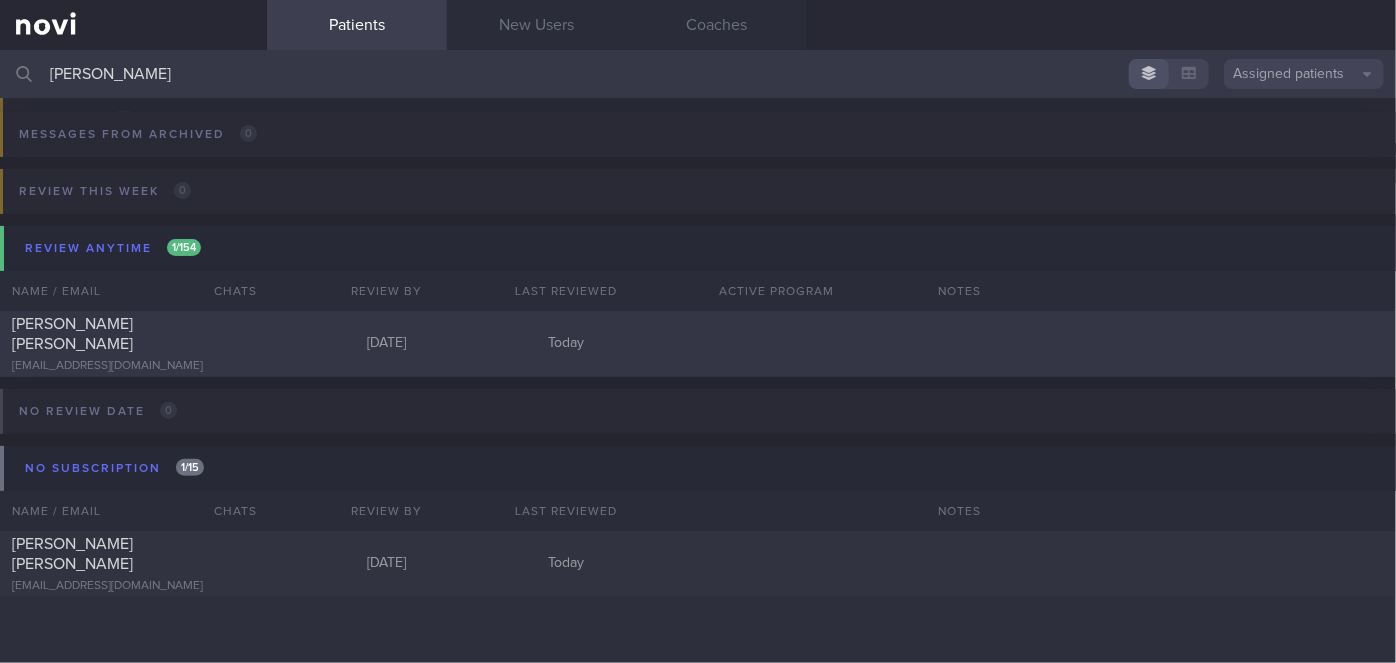 type on "[PERSON_NAME]" 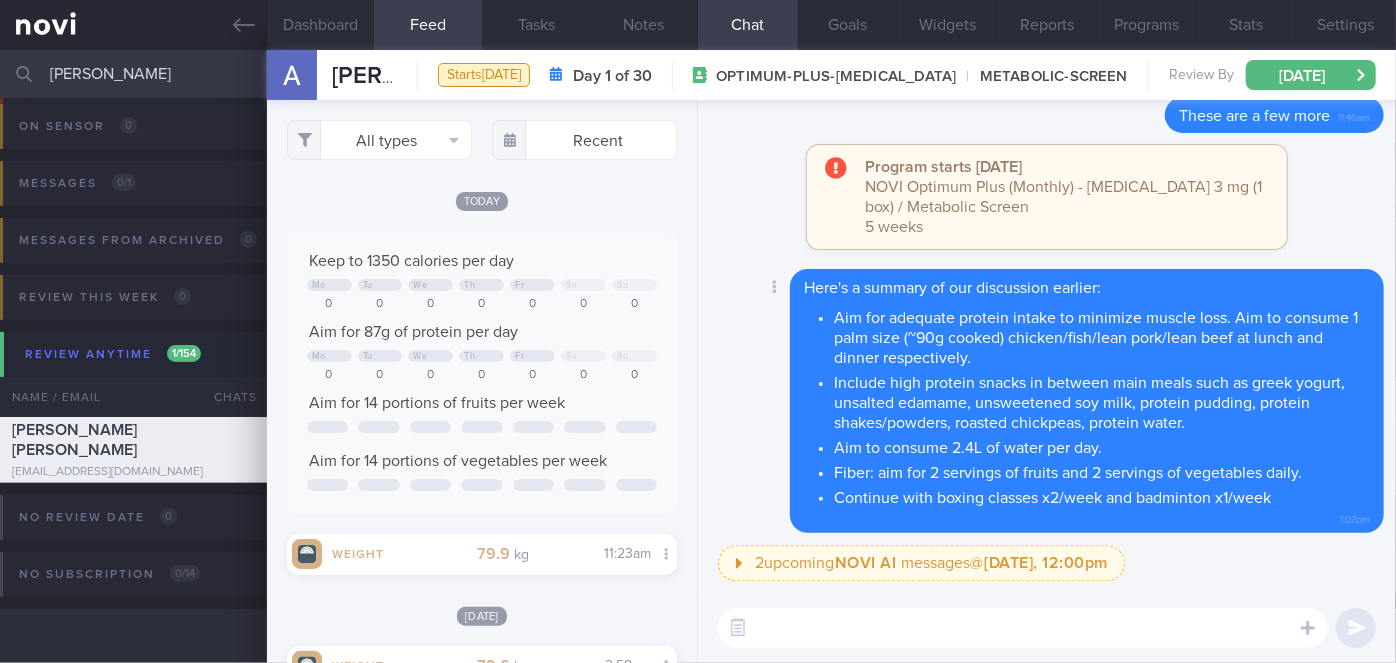 scroll, scrollTop: 120, scrollLeft: 0, axis: vertical 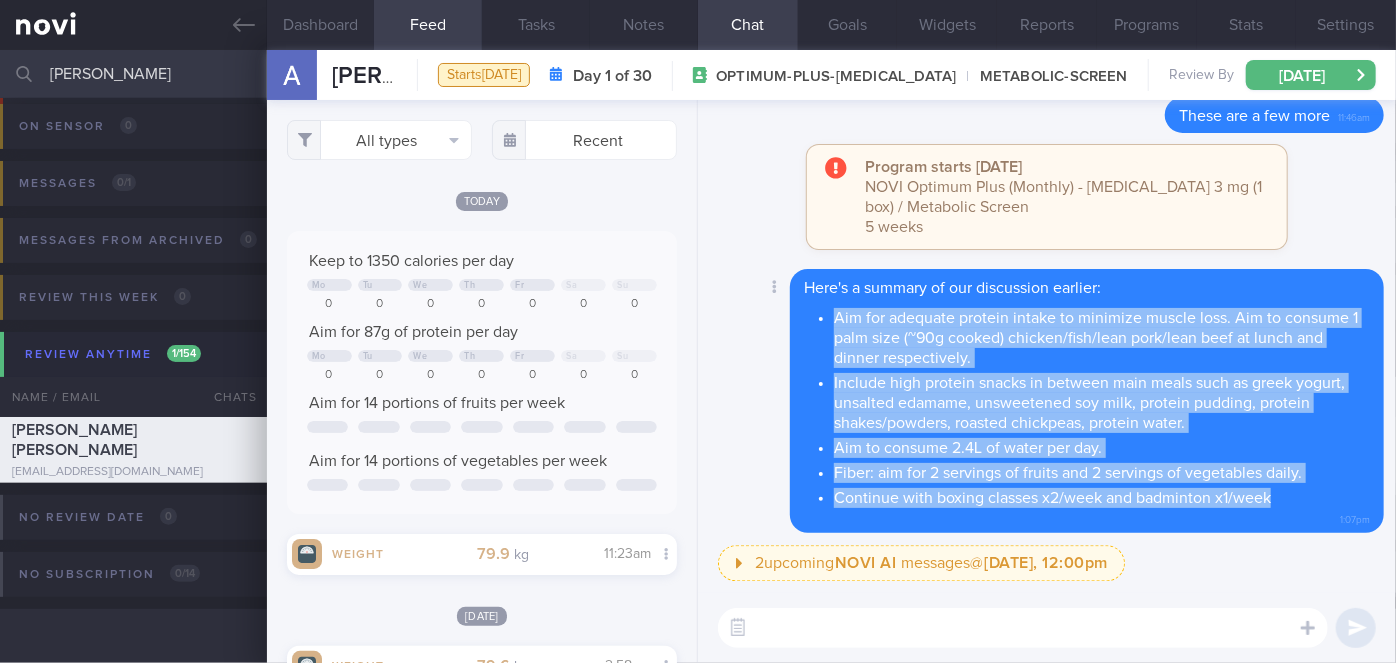drag, startPoint x: 834, startPoint y: 313, endPoint x: 1304, endPoint y: 496, distance: 504.3699 